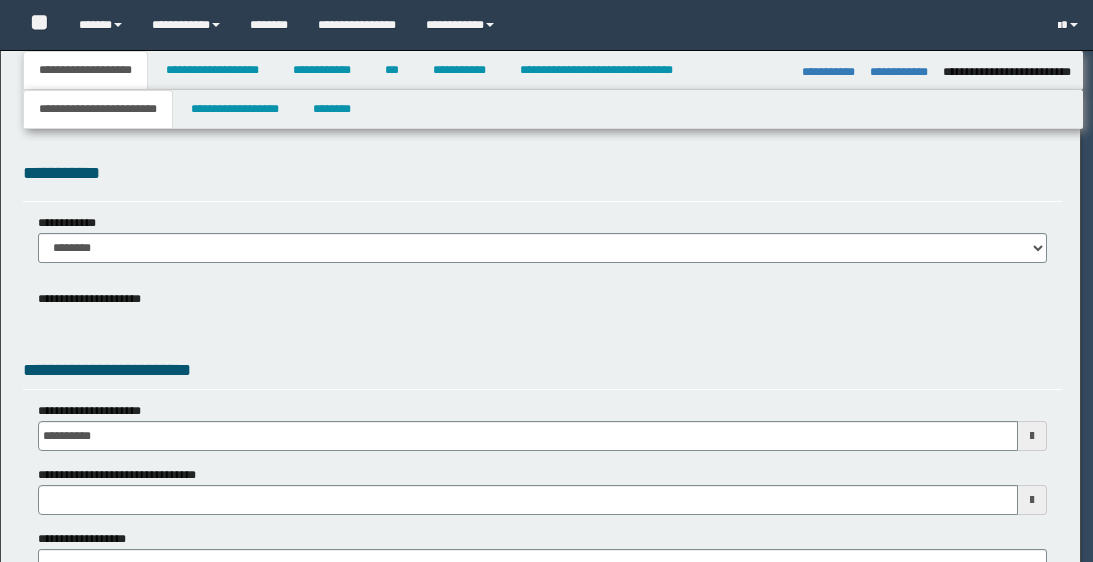 select on "*" 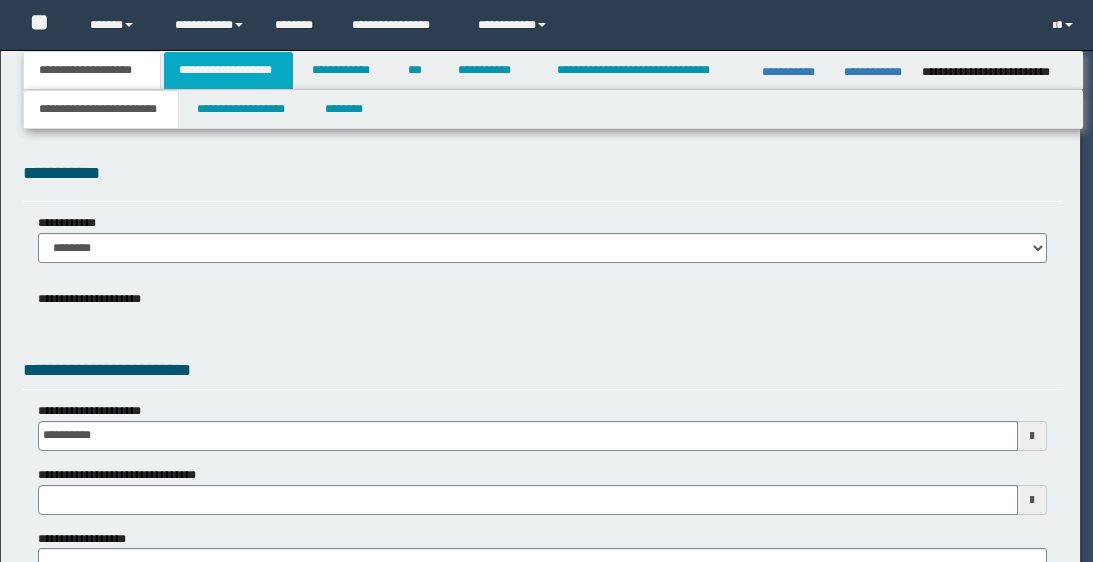 scroll, scrollTop: 0, scrollLeft: 0, axis: both 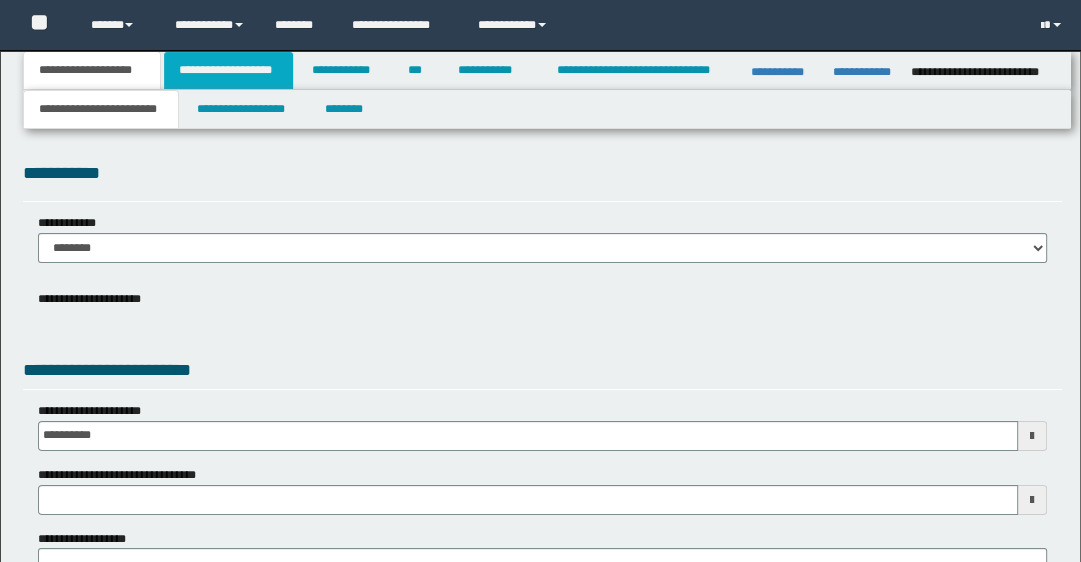 click on "**********" at bounding box center (228, 70) 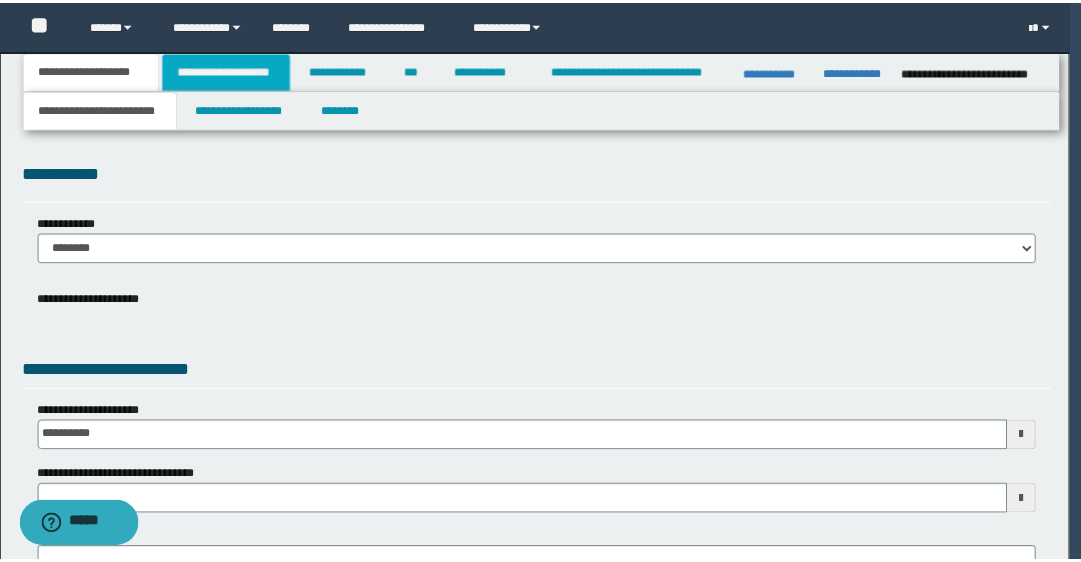 scroll, scrollTop: 0, scrollLeft: 0, axis: both 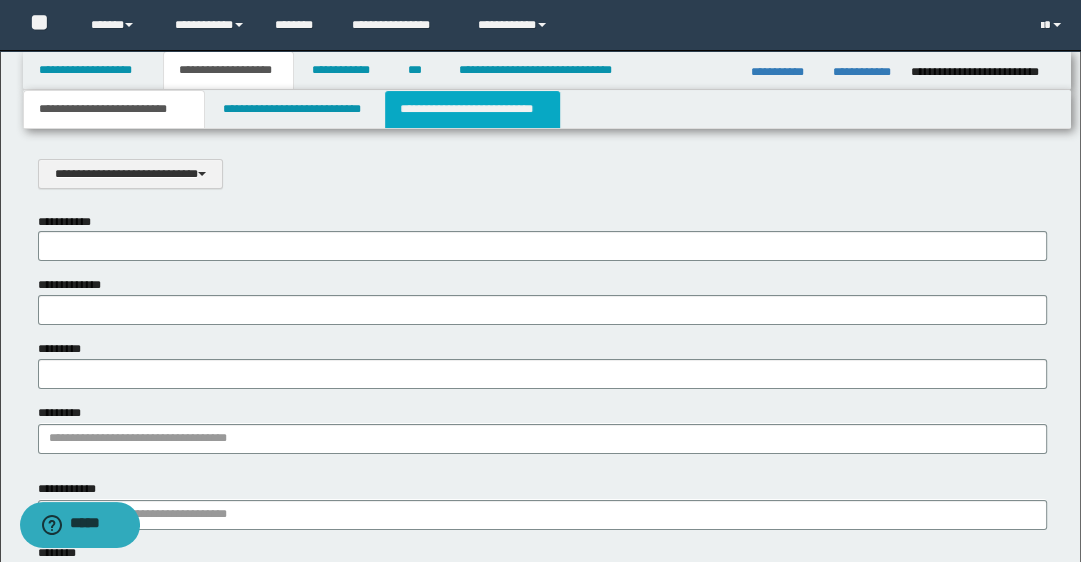 click on "**********" at bounding box center [472, 109] 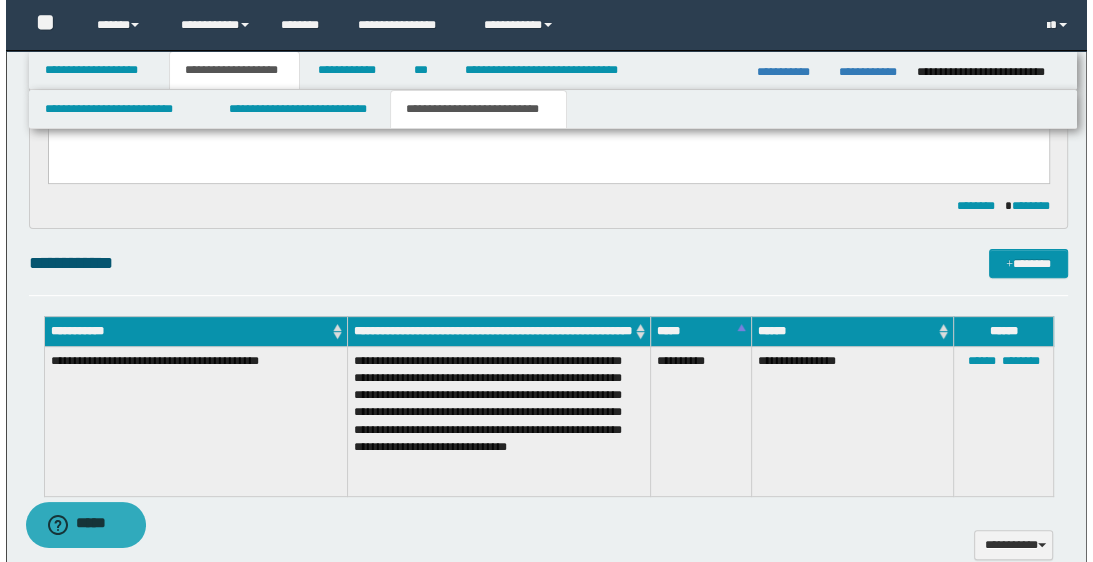 scroll, scrollTop: 400, scrollLeft: 0, axis: vertical 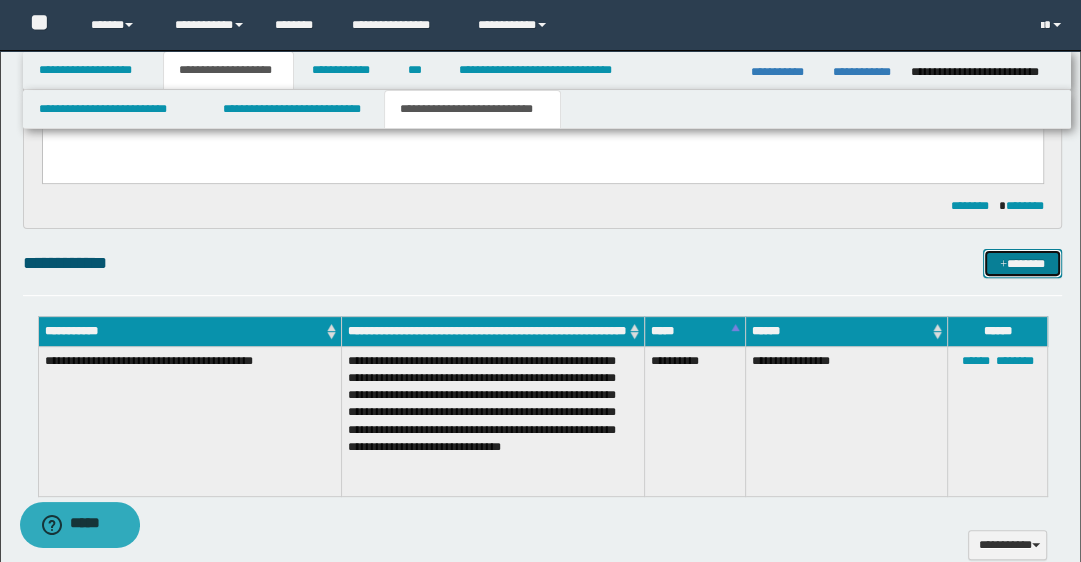 click on "*******" at bounding box center [1022, 264] 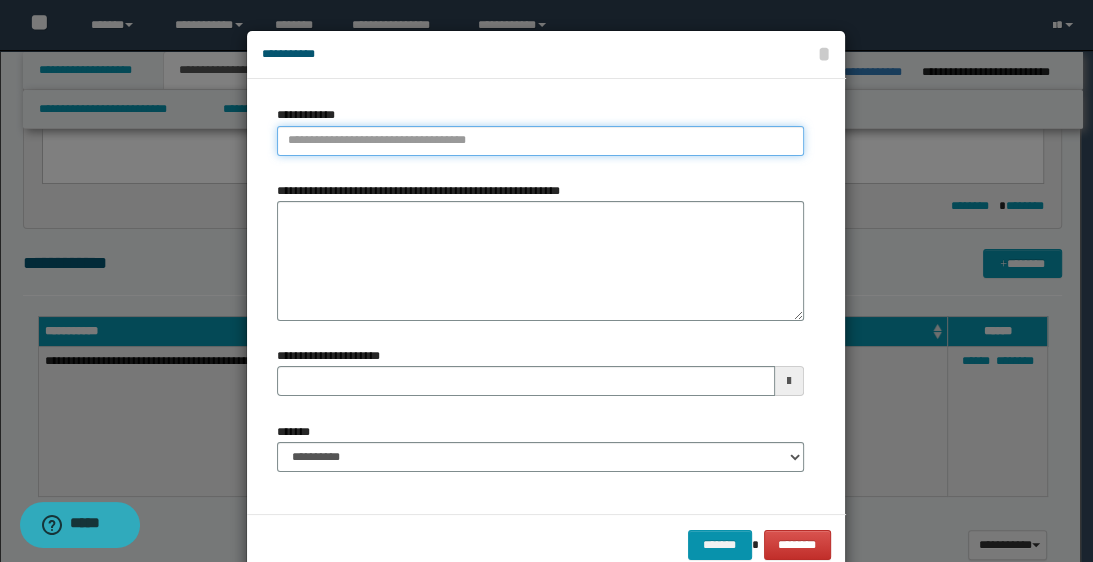click on "**********" at bounding box center (540, 141) 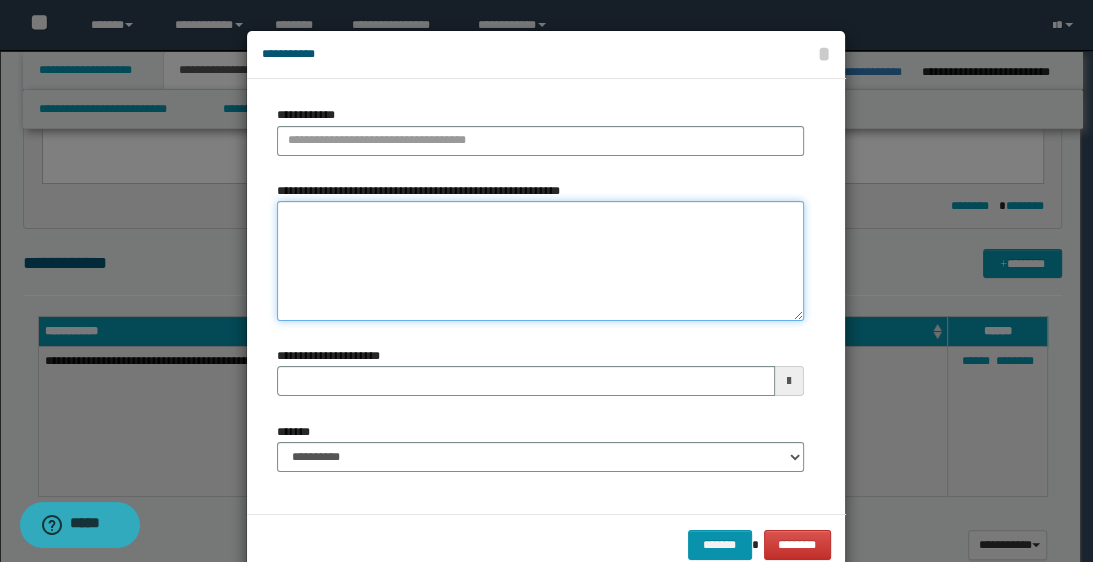 click on "**********" at bounding box center (540, 261) 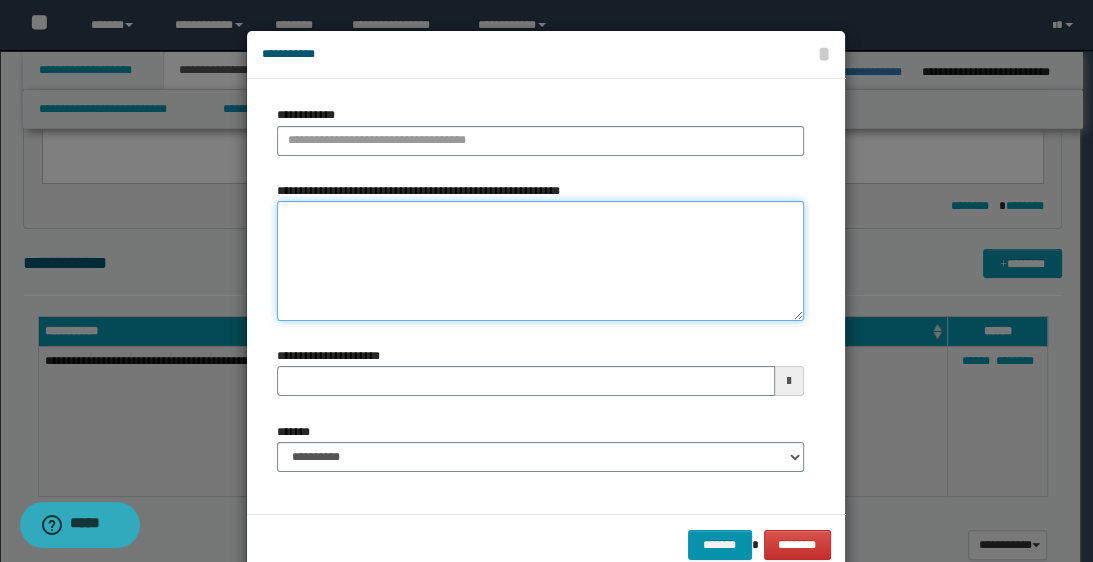 paste on "**********" 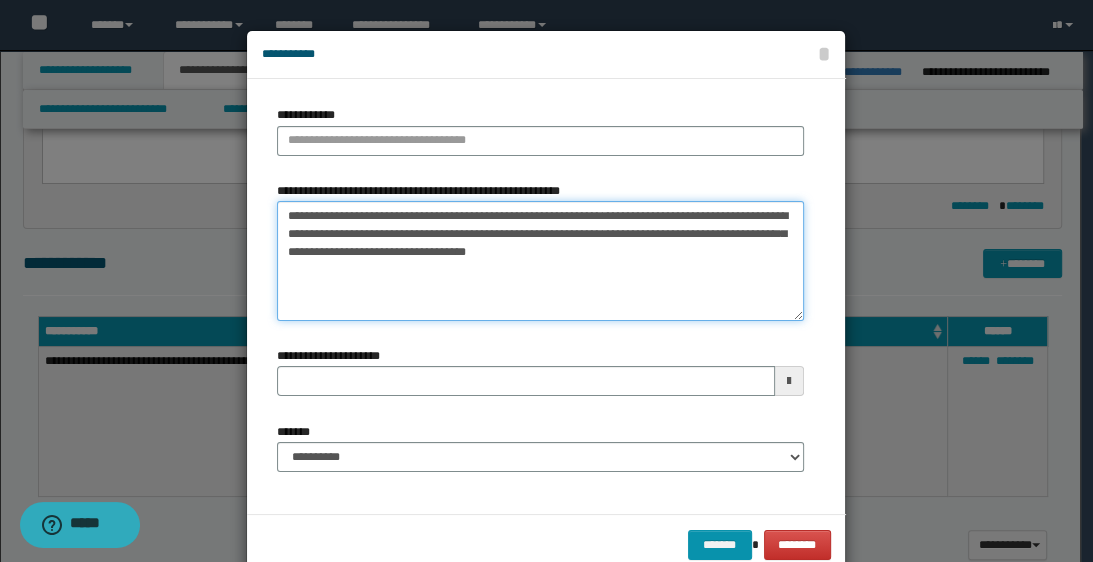 type on "**********" 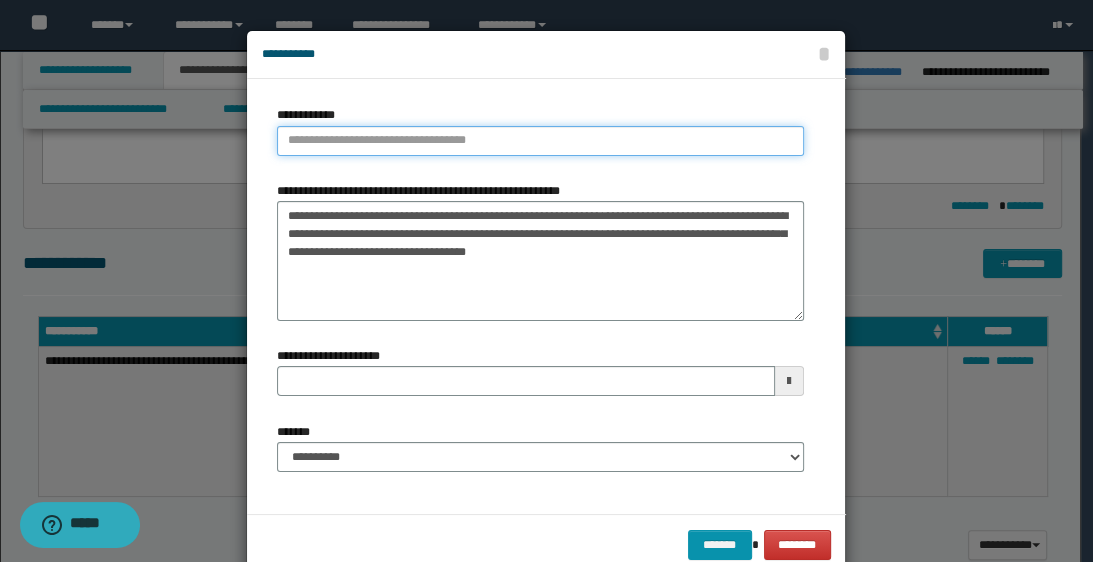 click on "**********" at bounding box center (540, 141) 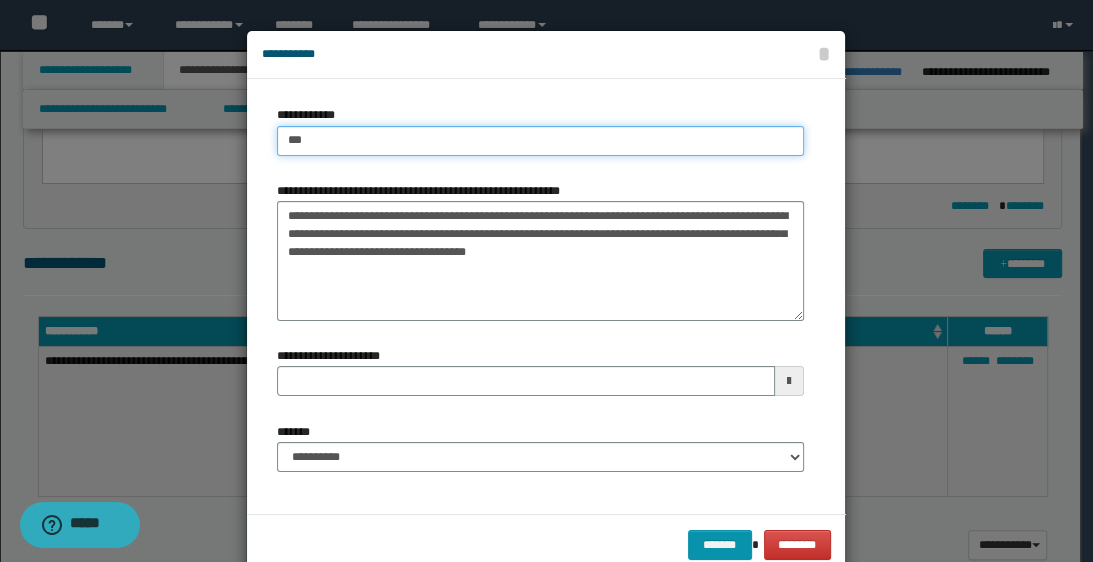 type on "****" 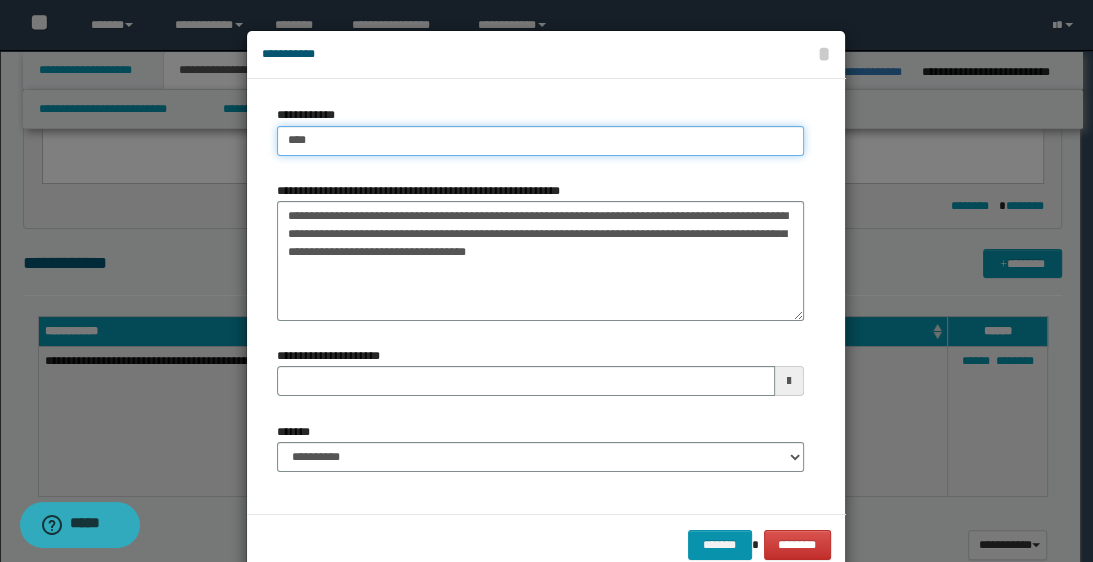 type on "****" 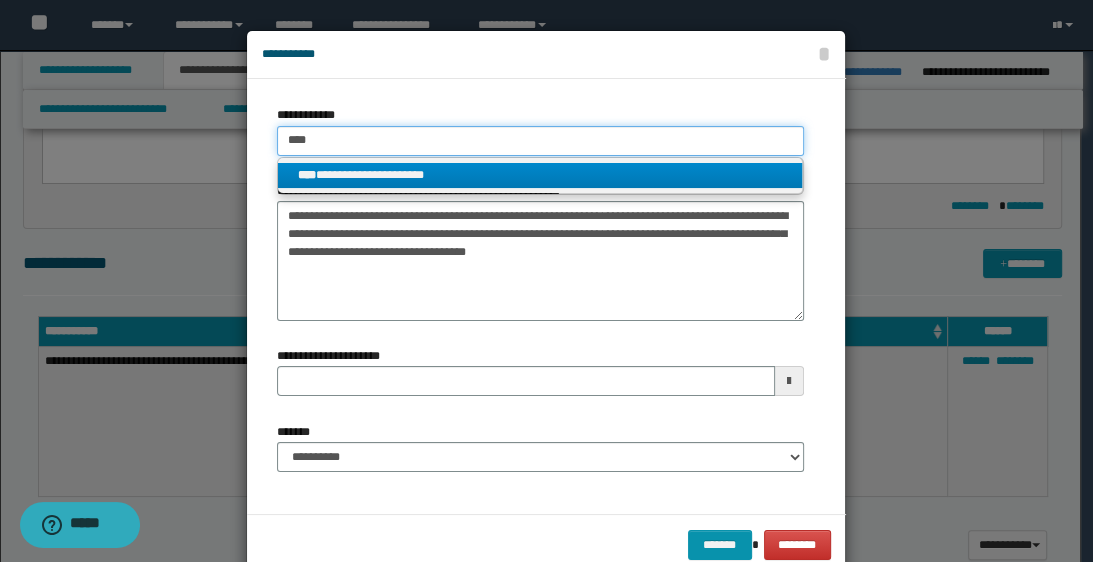 type on "****" 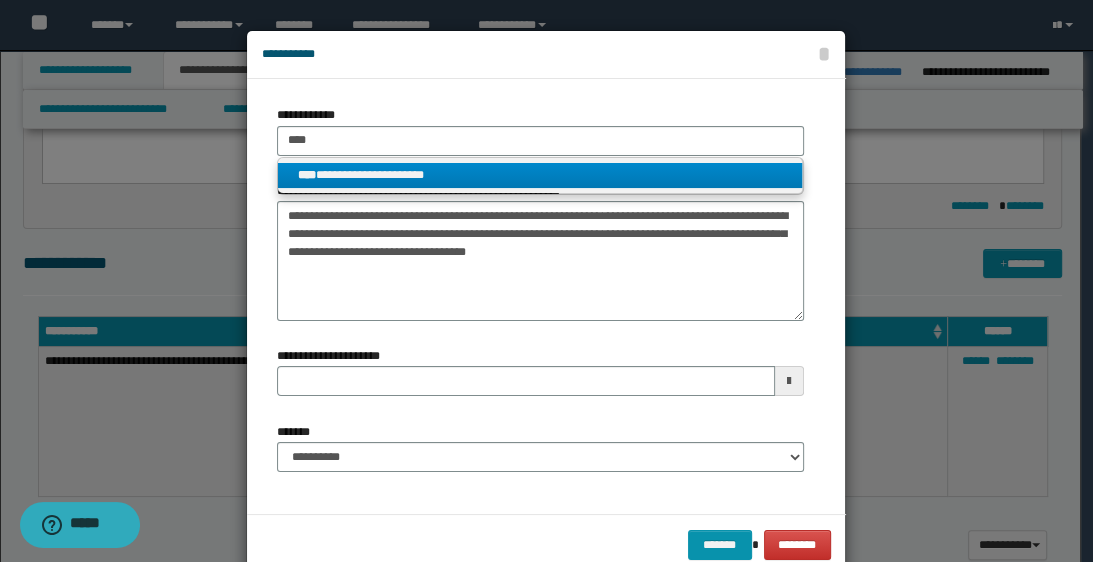 click on "**********" at bounding box center [540, 175] 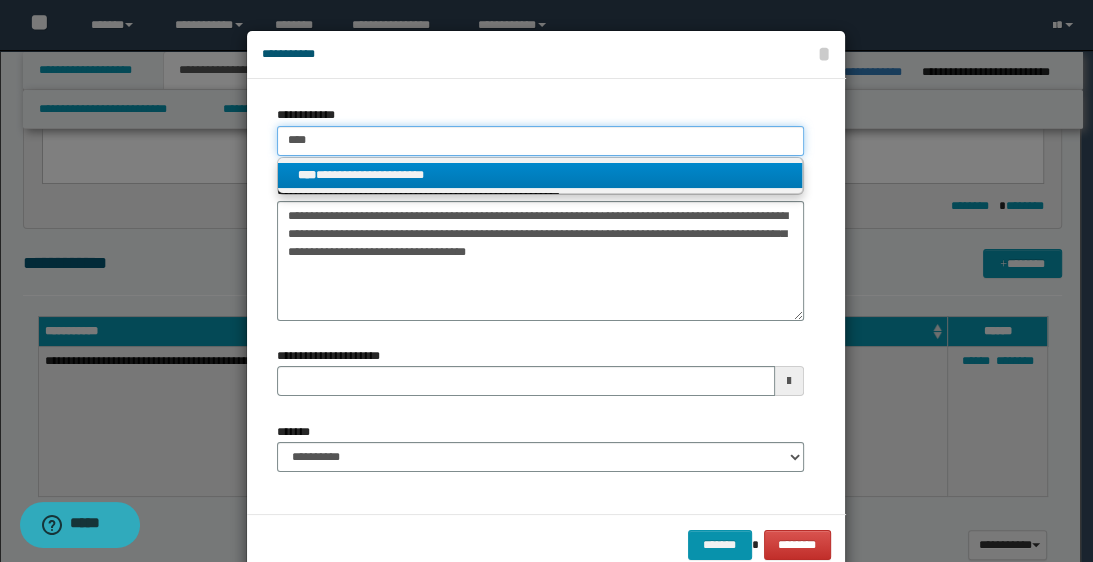 type 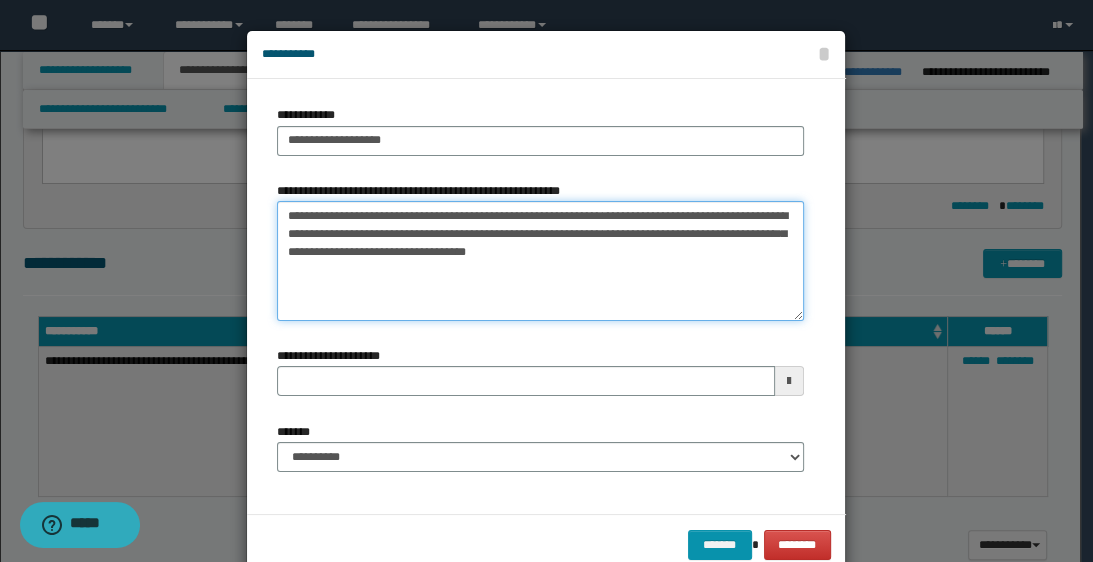 click on "**********" at bounding box center [540, 261] 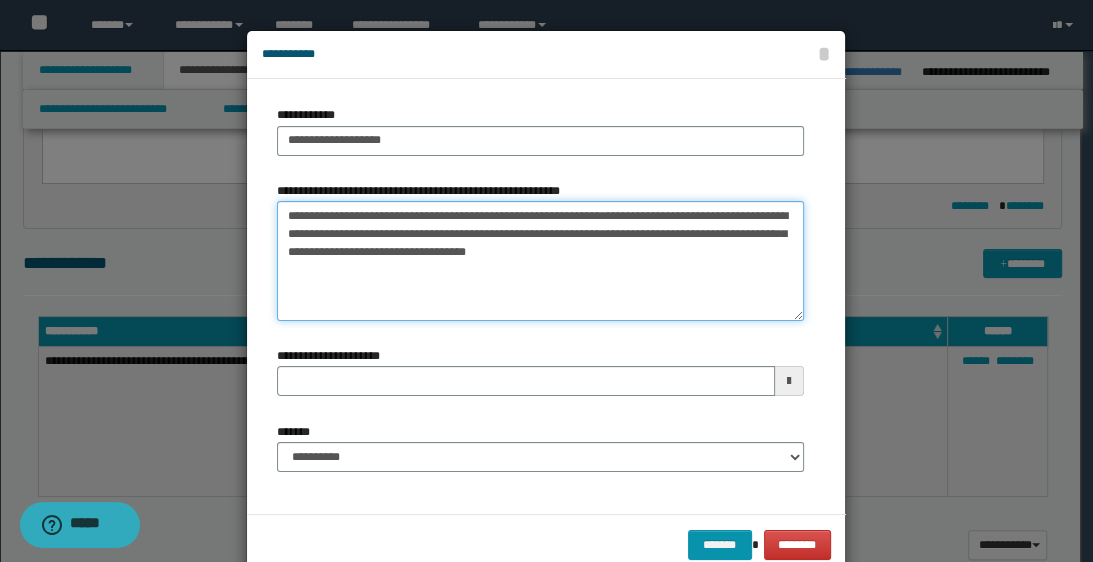 paste on "**********" 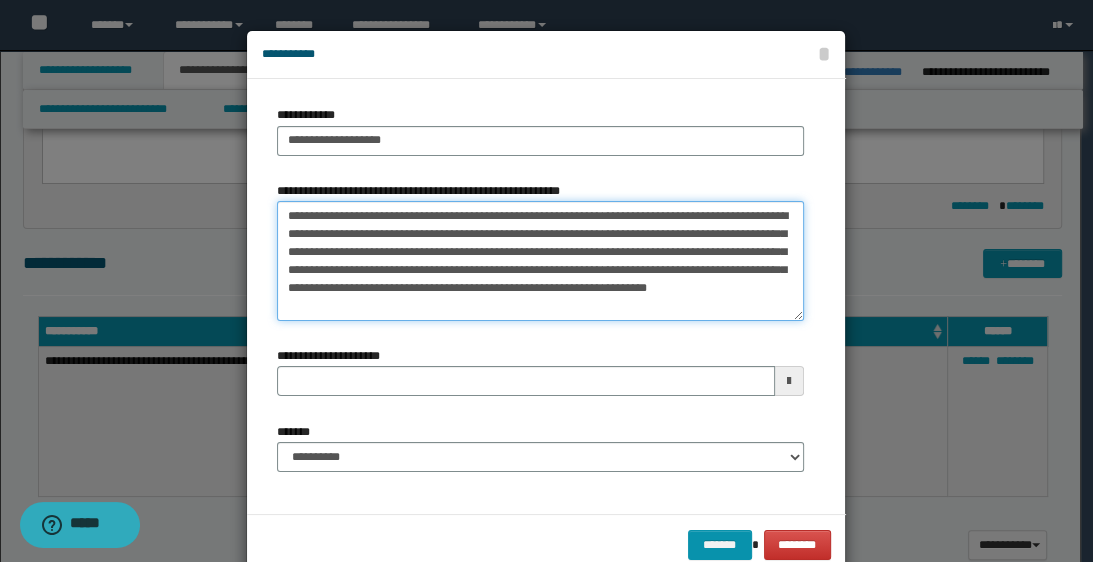 type 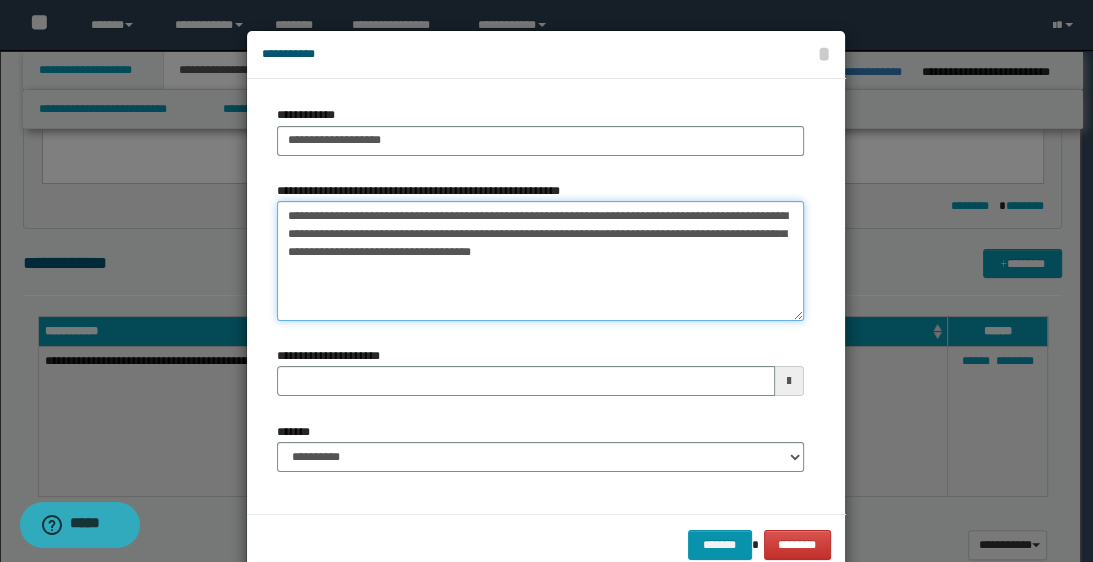type on "**********" 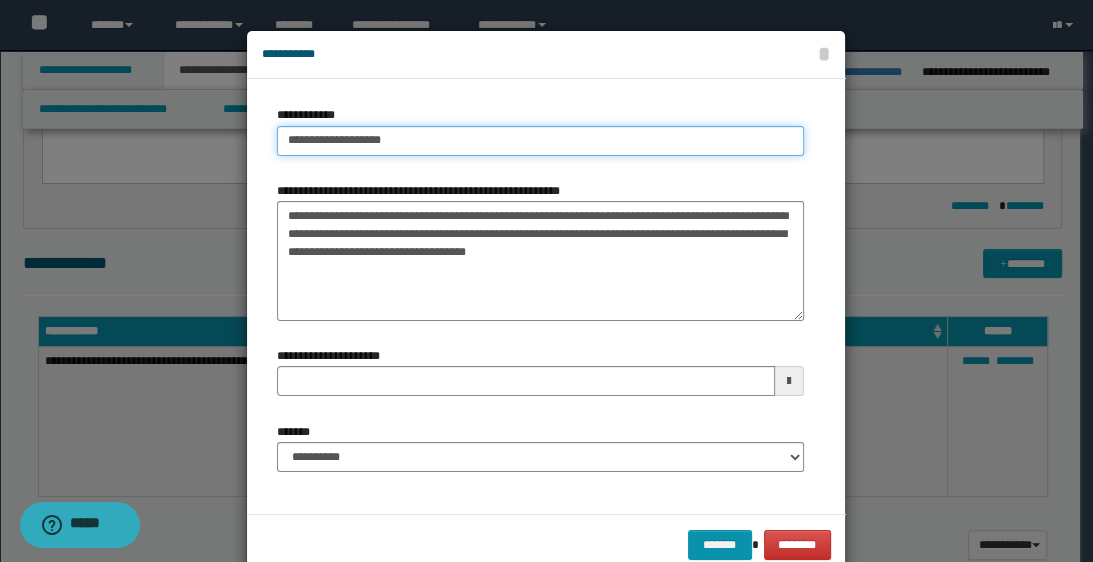 type on "**********" 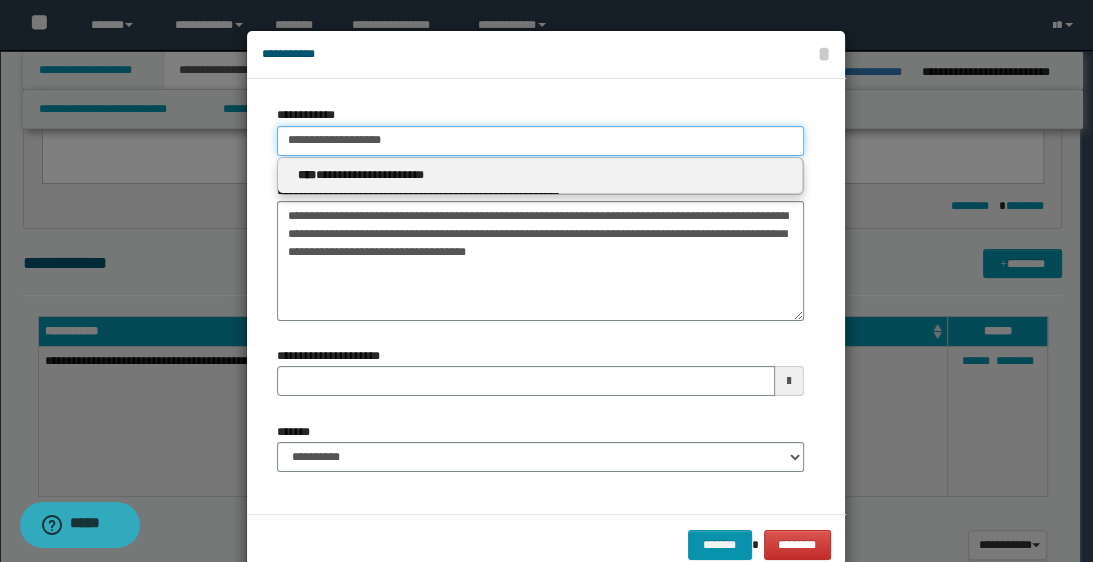 click on "**********" at bounding box center (540, 141) 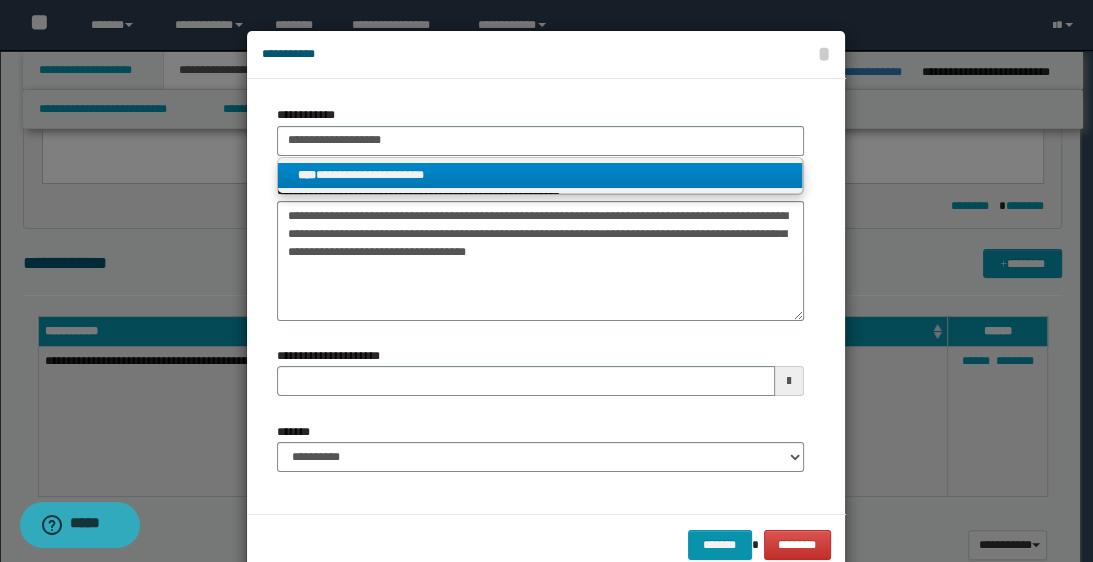 click on "**********" at bounding box center [540, 175] 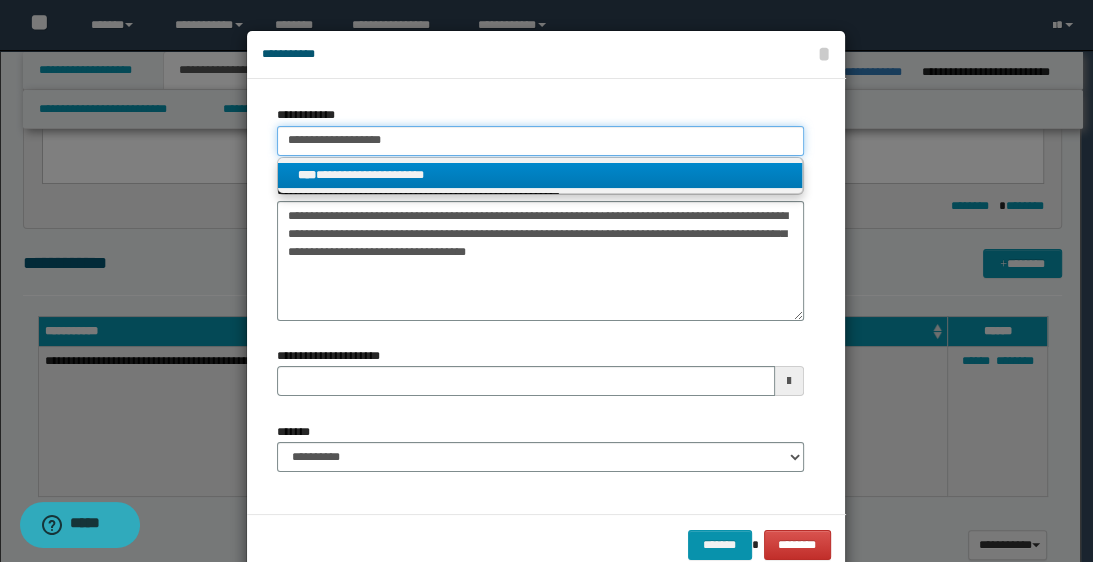 type 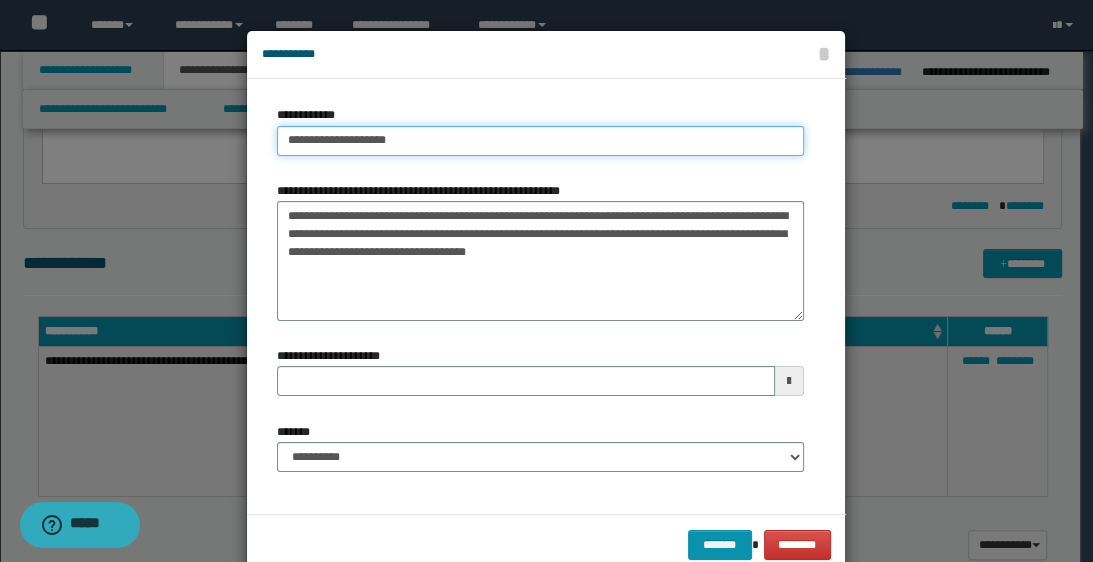 drag, startPoint x: 279, startPoint y: 137, endPoint x: 445, endPoint y: 149, distance: 166.43317 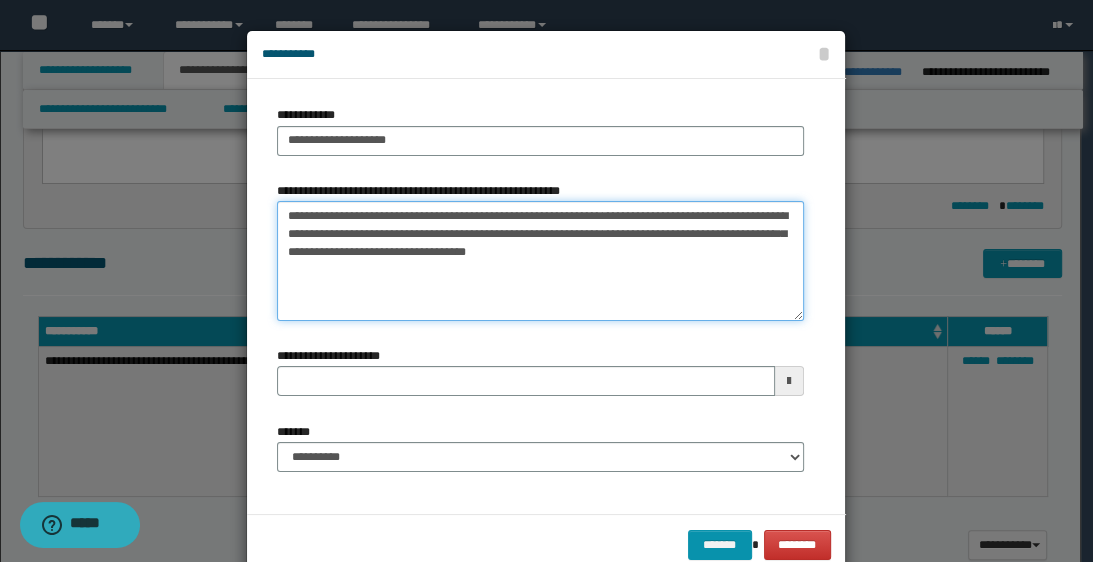 click on "**********" at bounding box center [540, 261] 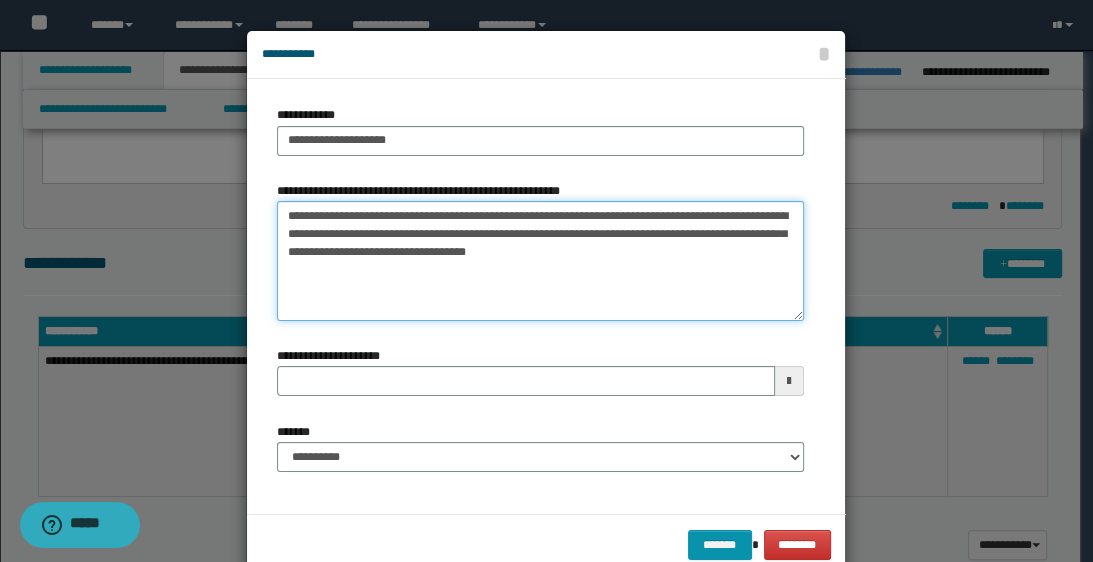 paste on "**********" 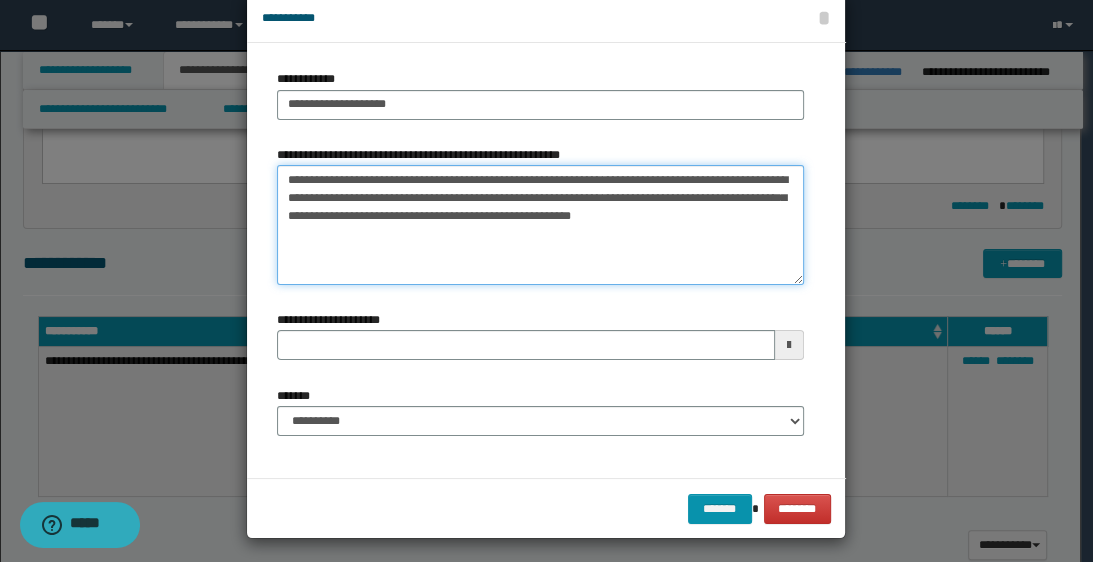 scroll, scrollTop: 43, scrollLeft: 0, axis: vertical 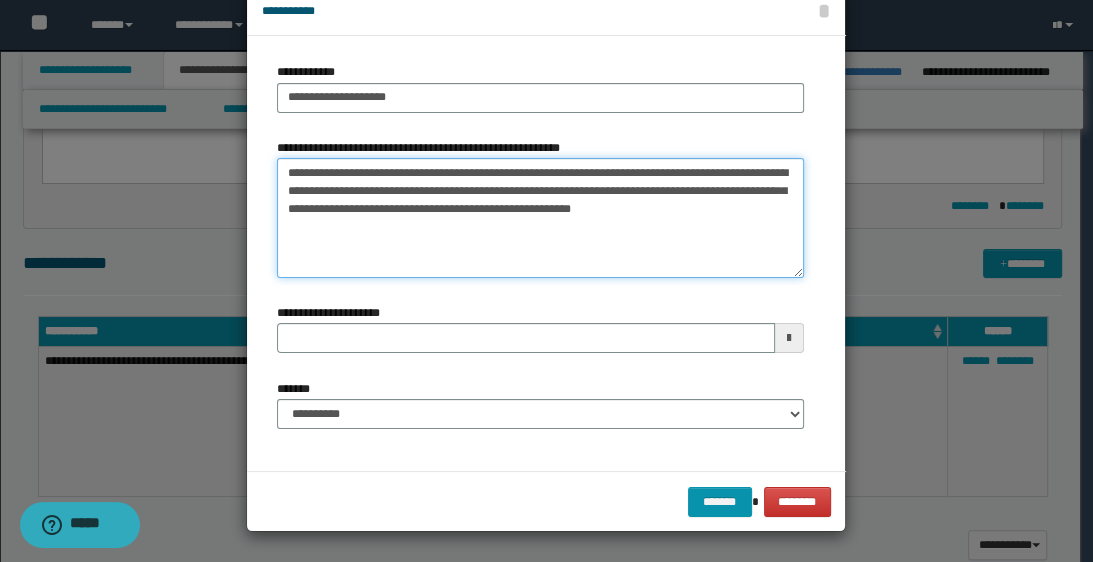 type on "**********" 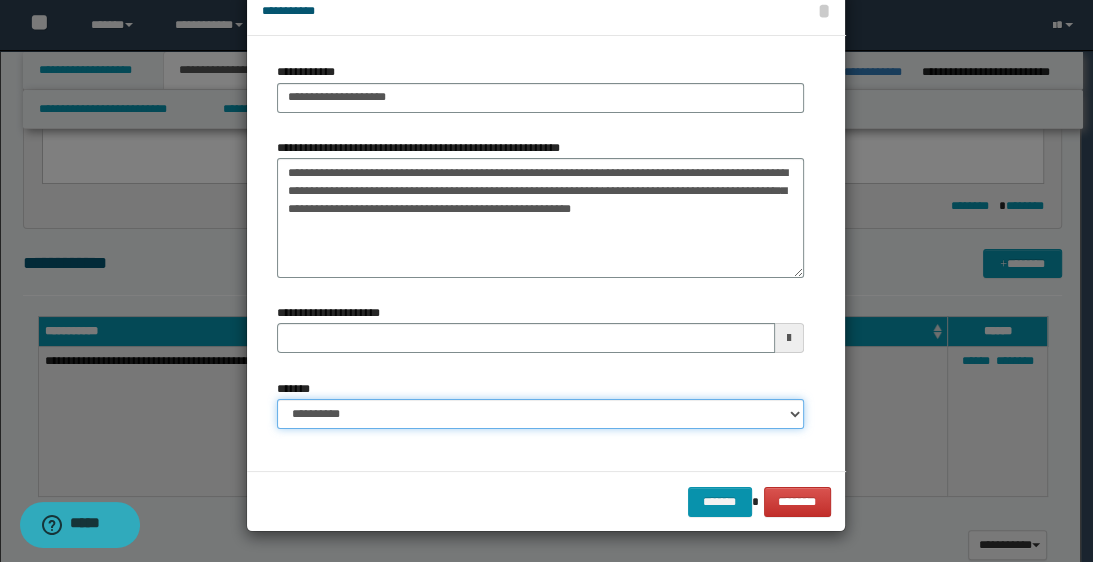 click on "**********" at bounding box center [540, 414] 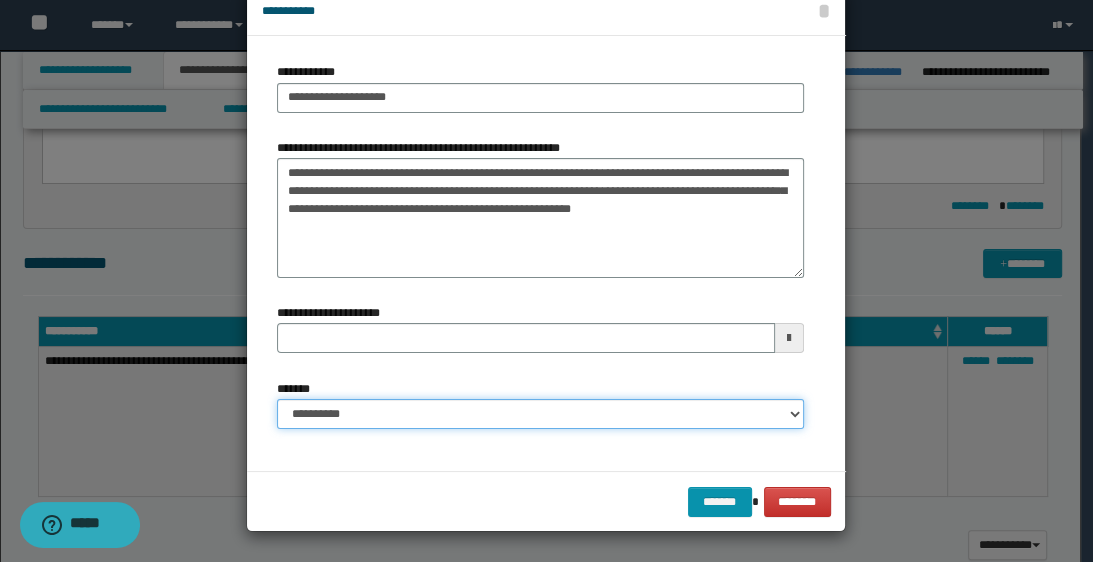 select on "*" 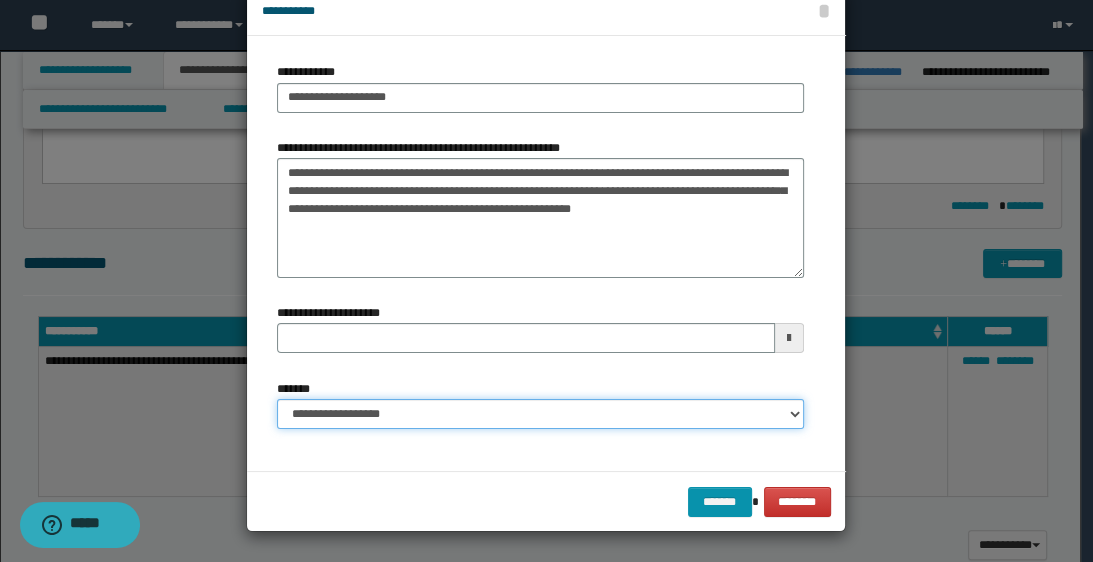 click on "**********" at bounding box center (540, 414) 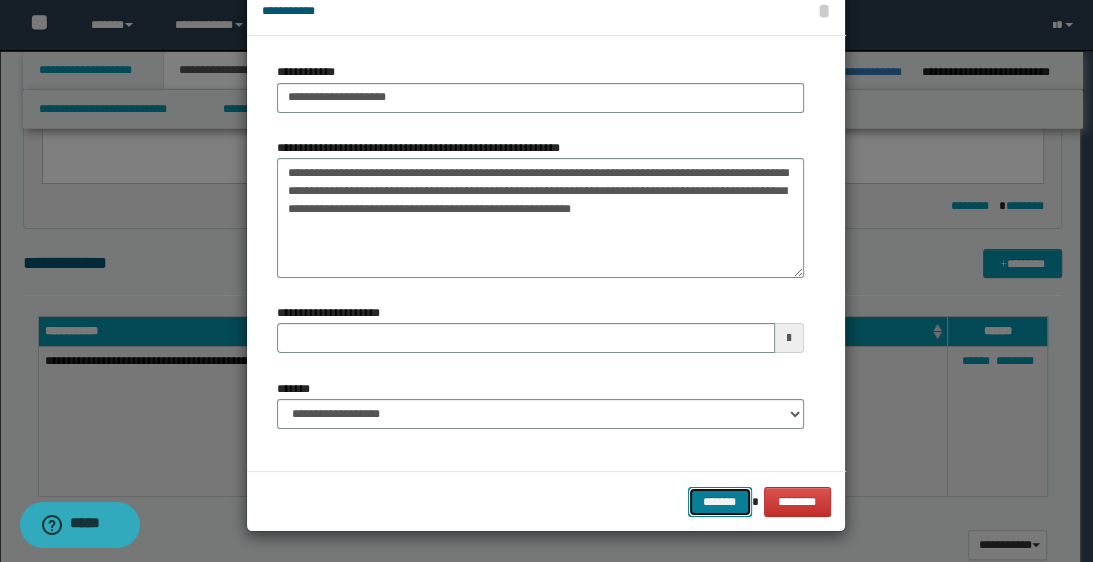 click on "*******" at bounding box center (720, 502) 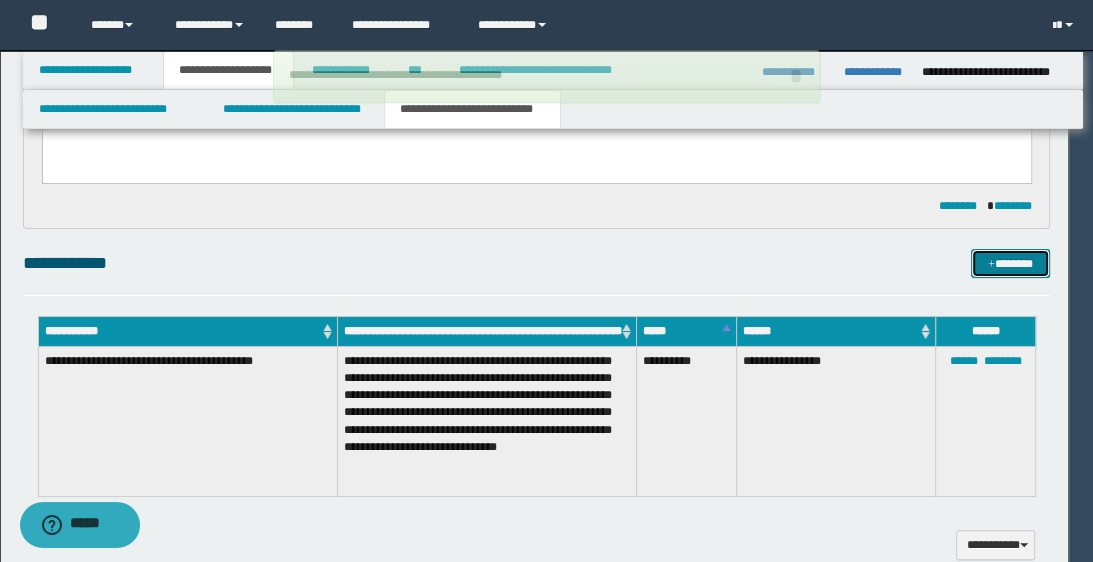 type 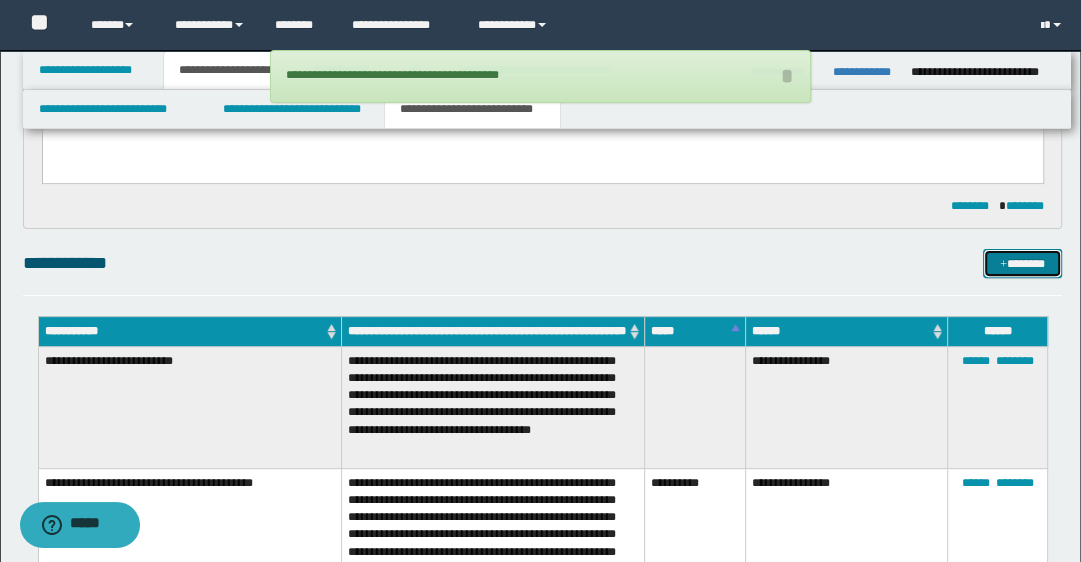 click on "*******" at bounding box center (1022, 264) 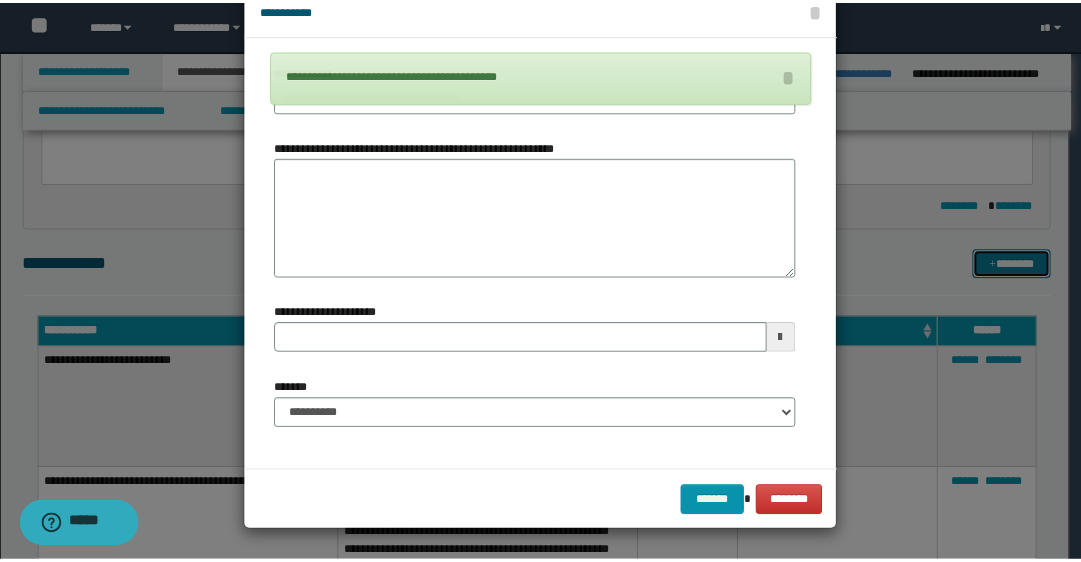 scroll, scrollTop: 0, scrollLeft: 0, axis: both 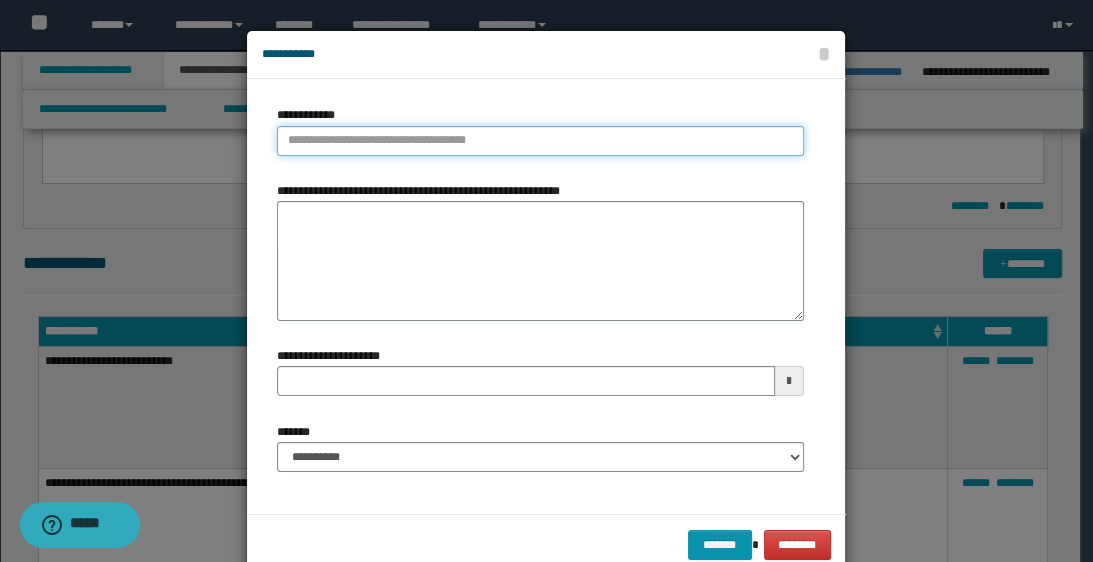 click on "**********" at bounding box center (540, 141) 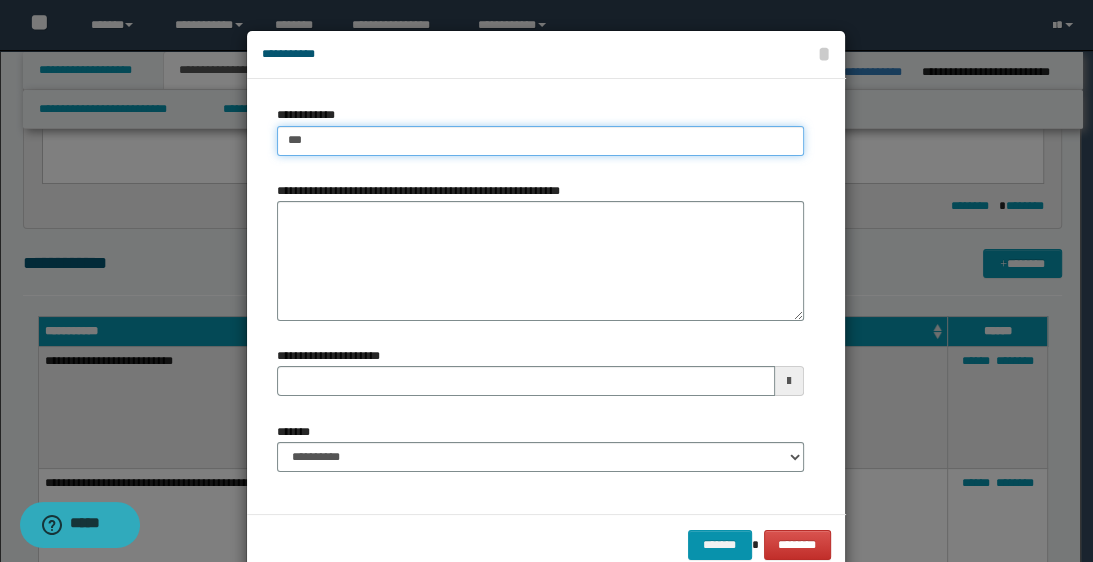 type on "****" 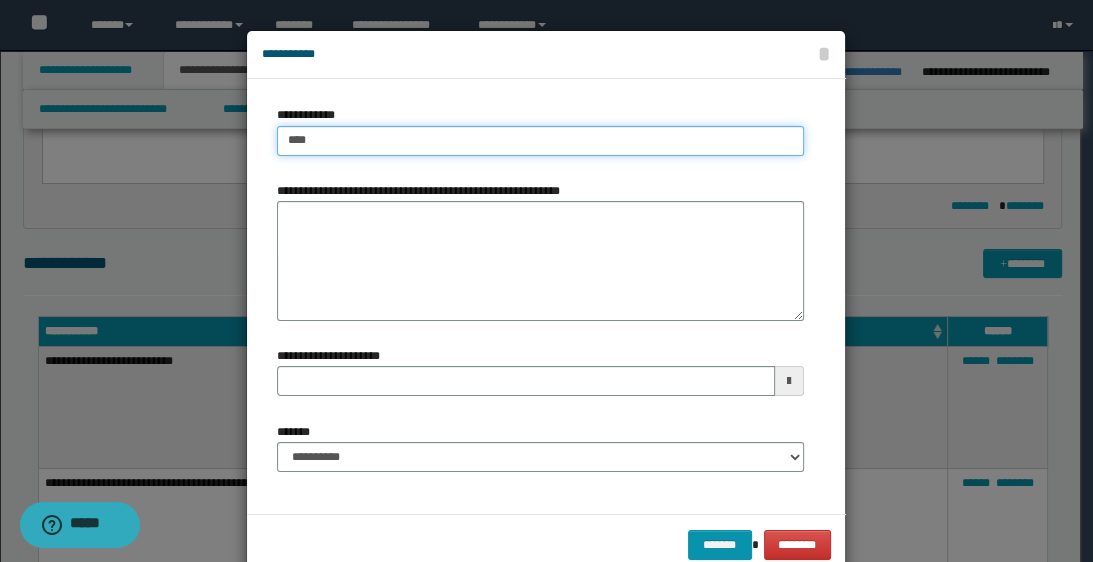 type on "****" 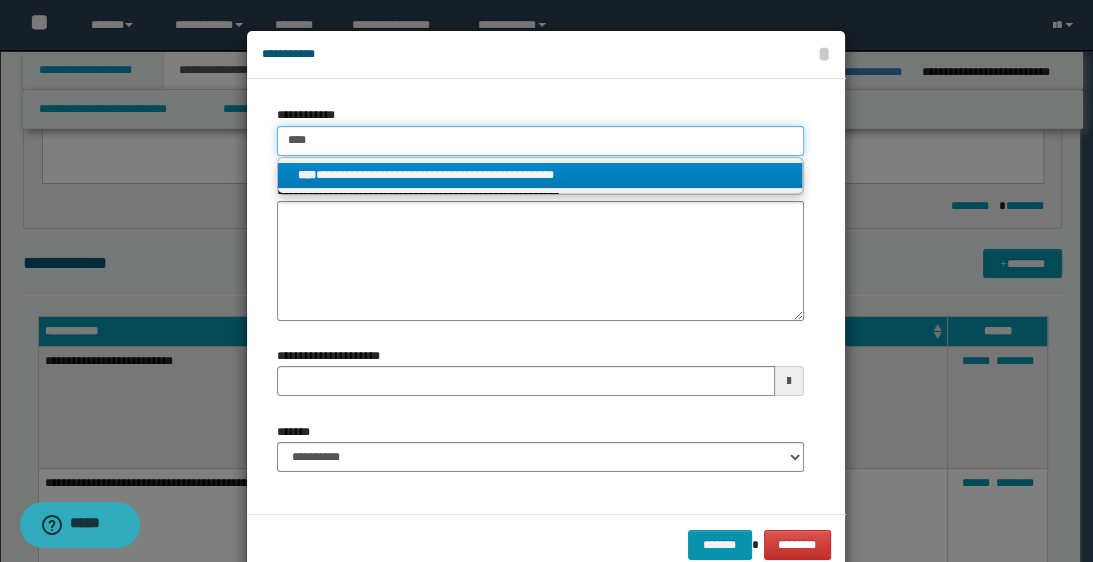 type on "****" 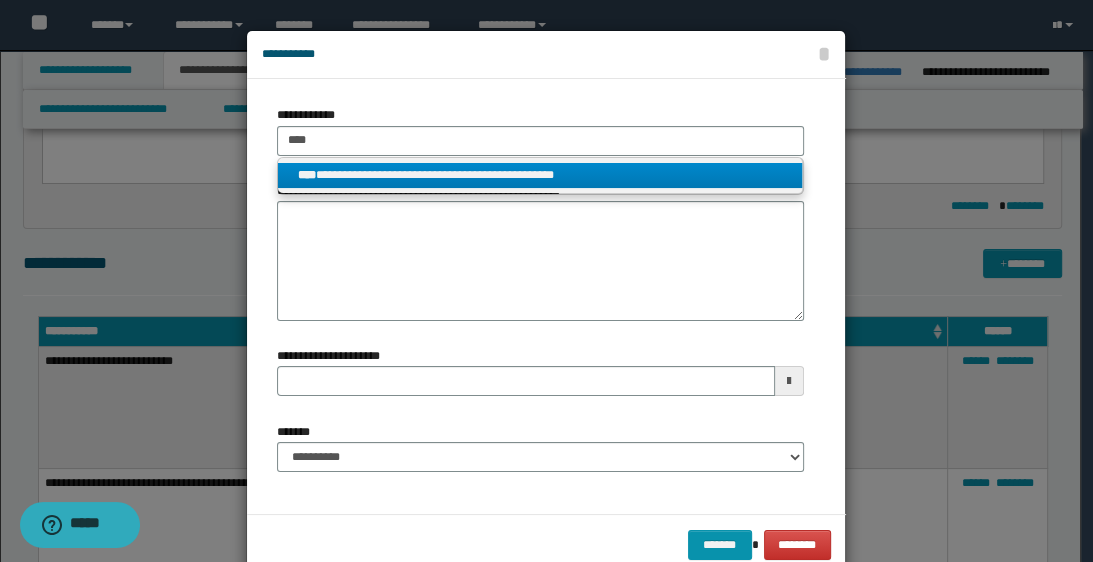 click on "**********" at bounding box center (540, 175) 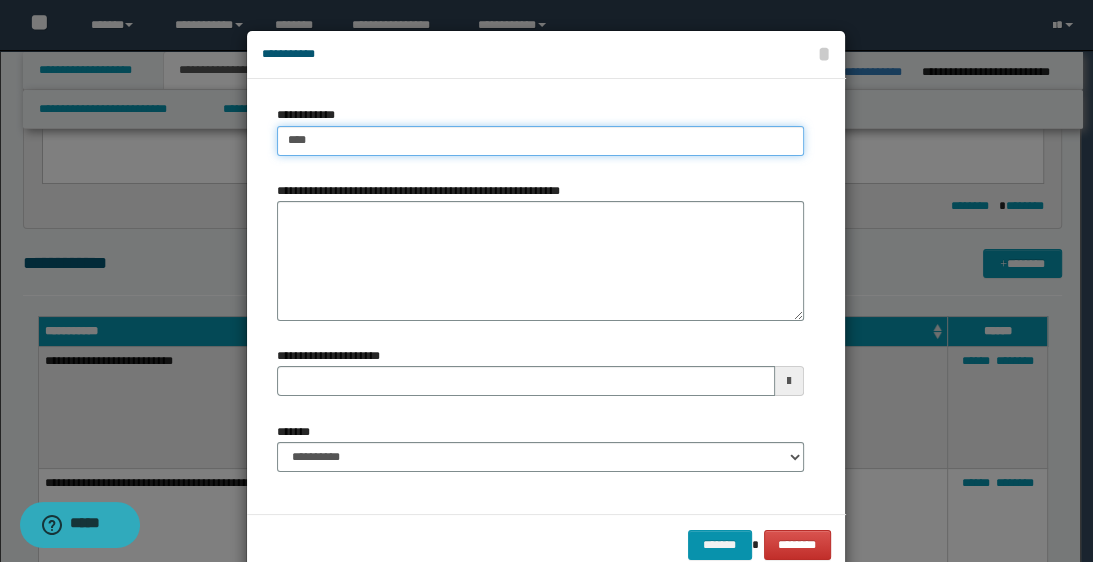 type 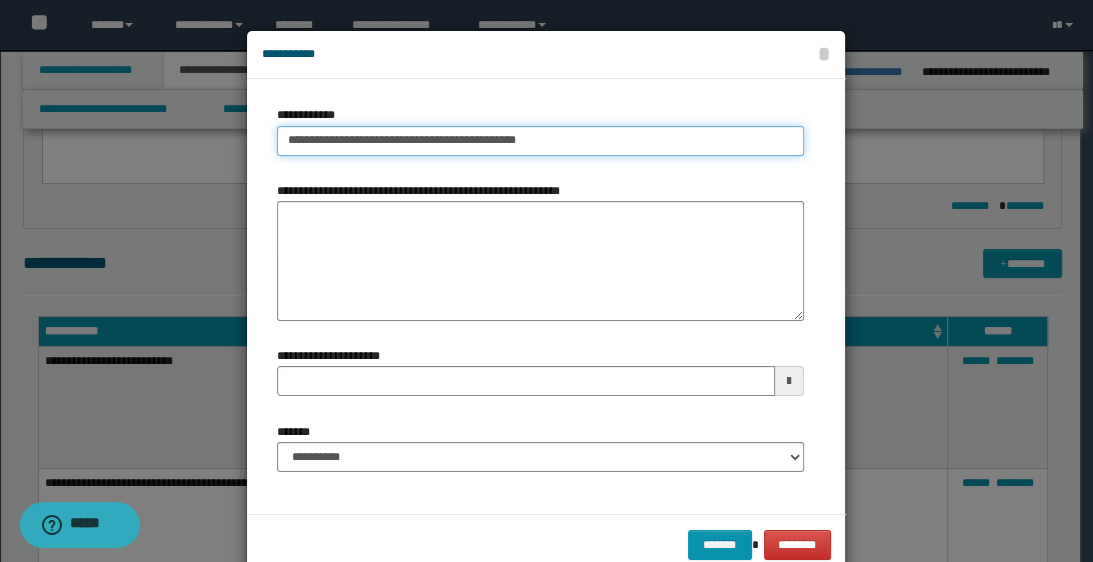 drag, startPoint x: 277, startPoint y: 136, endPoint x: 552, endPoint y: 174, distance: 277.61304 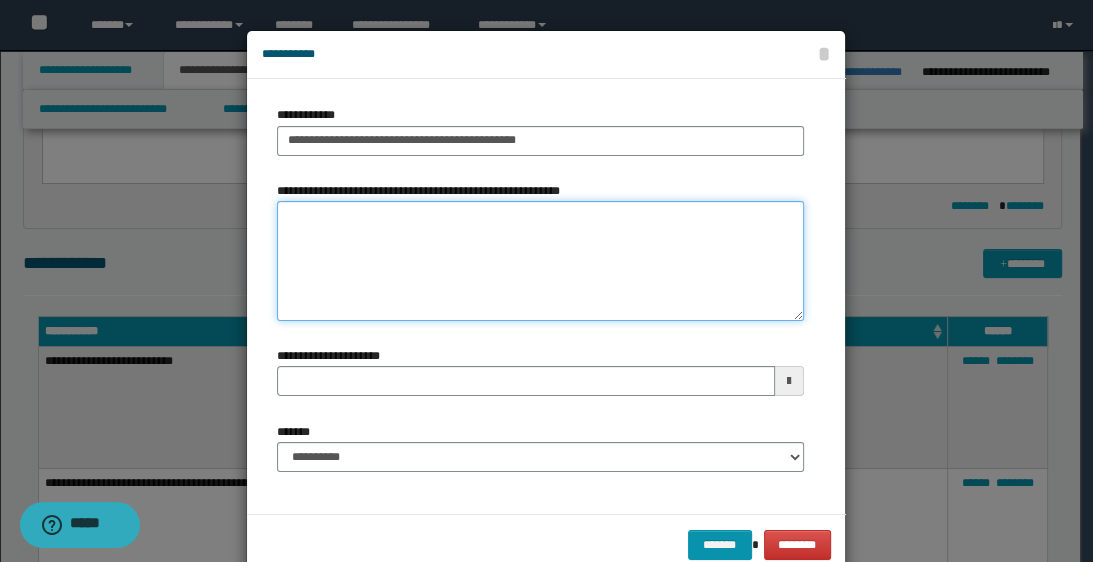 click on "**********" at bounding box center (540, 261) 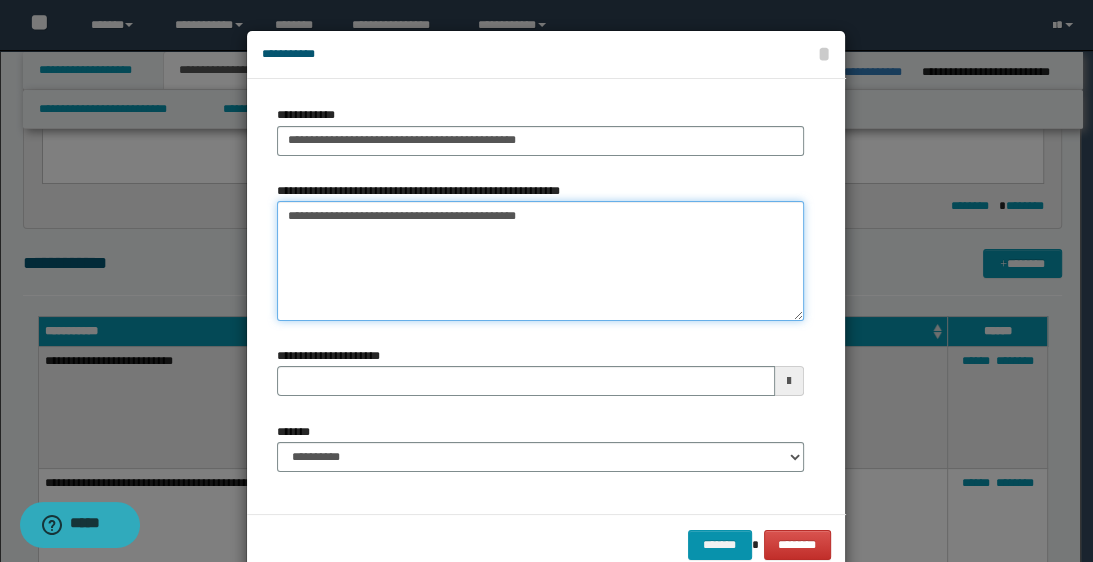 type 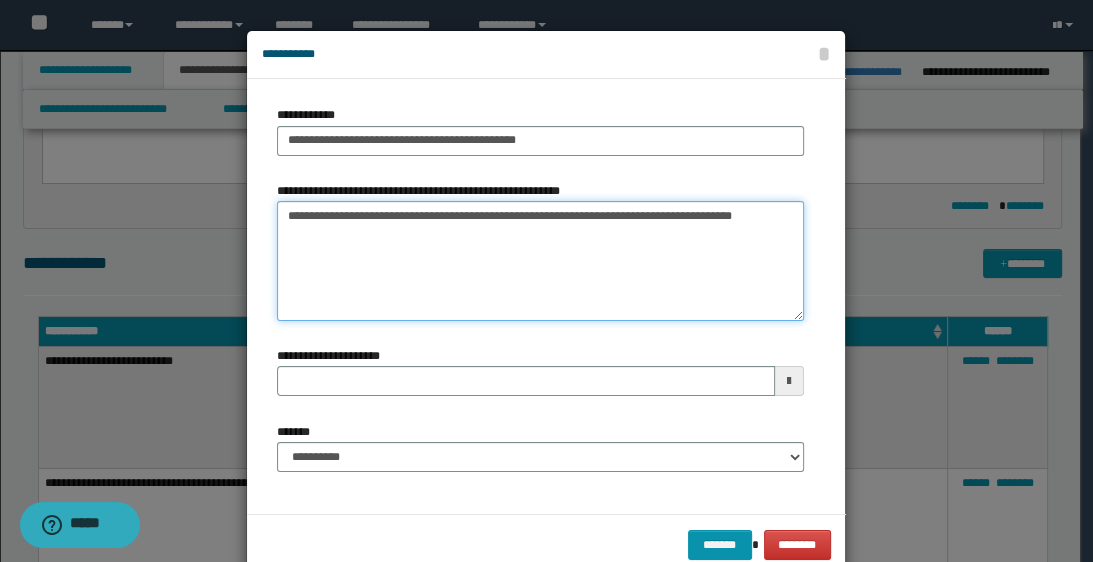 type on "**********" 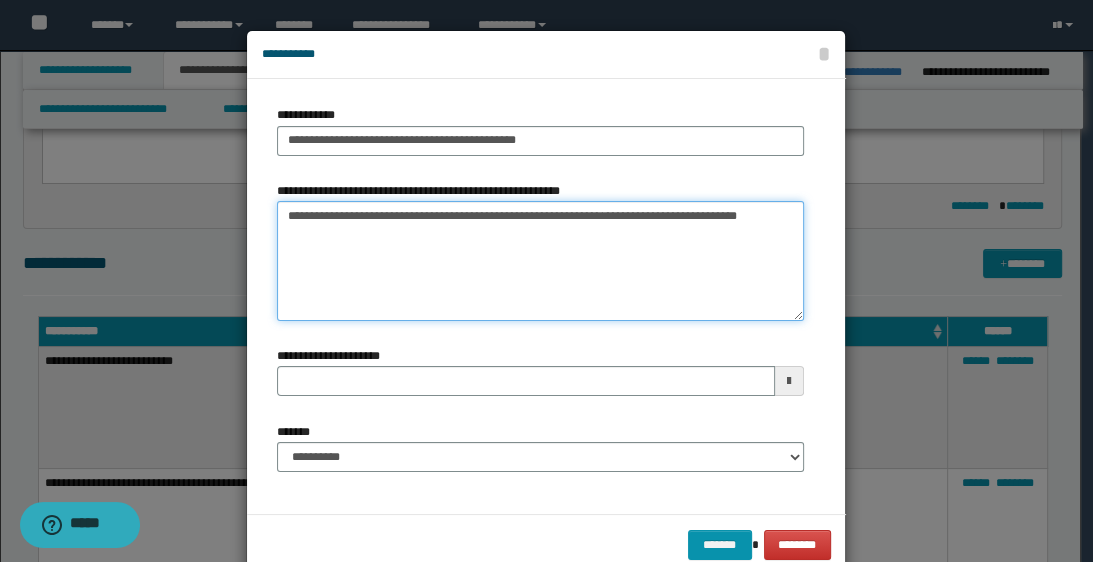 type 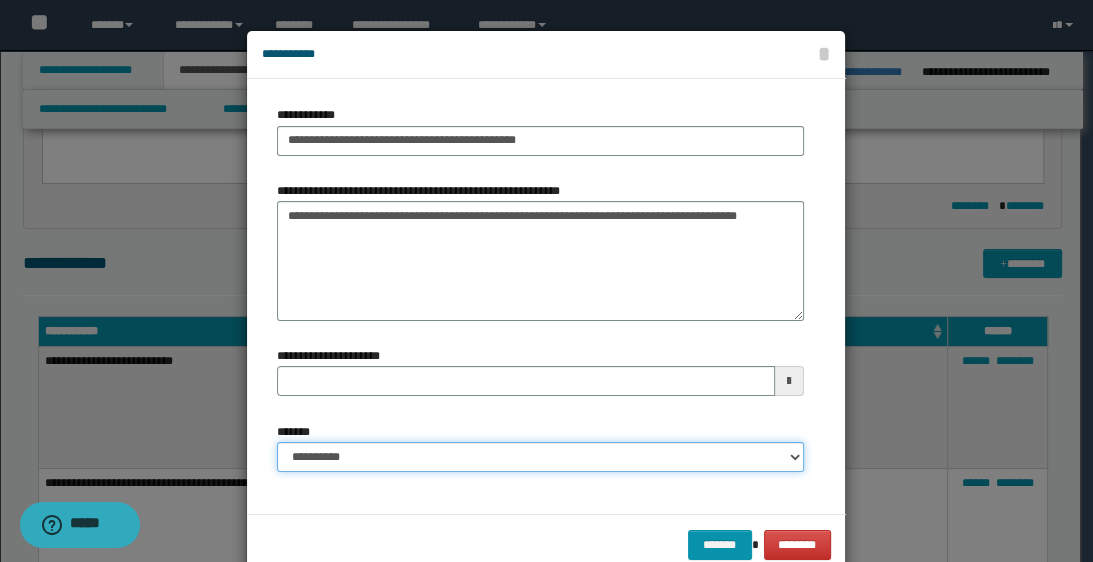 click on "**********" at bounding box center (540, 457) 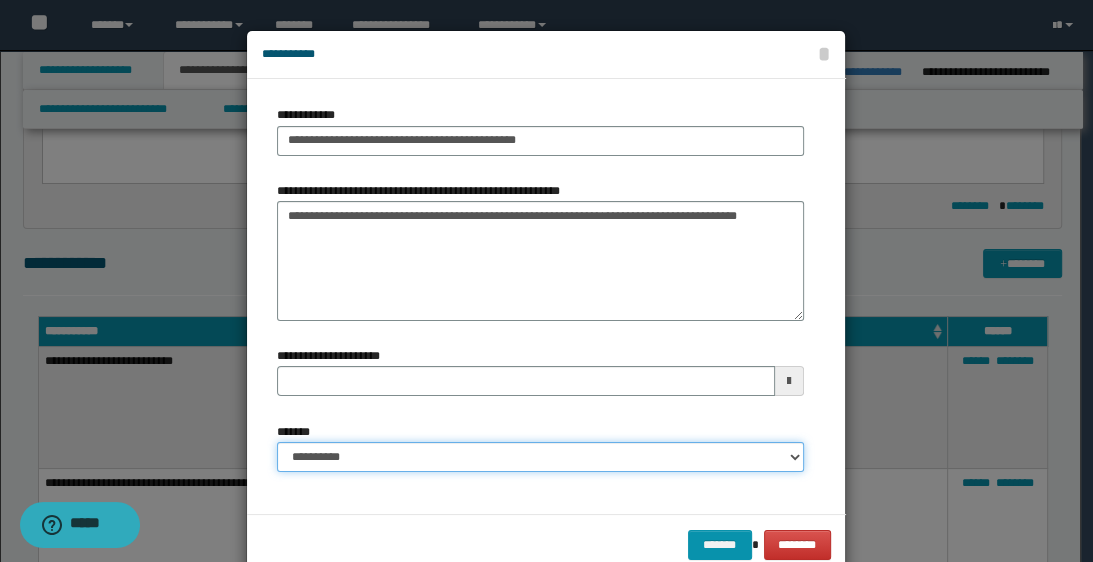 select on "*" 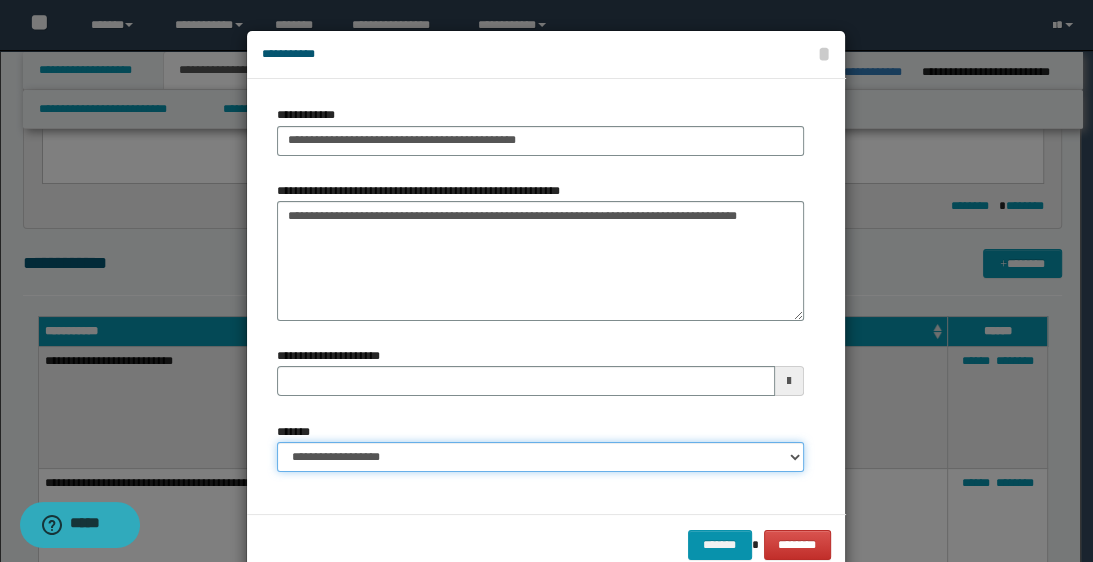 click on "**********" at bounding box center (540, 457) 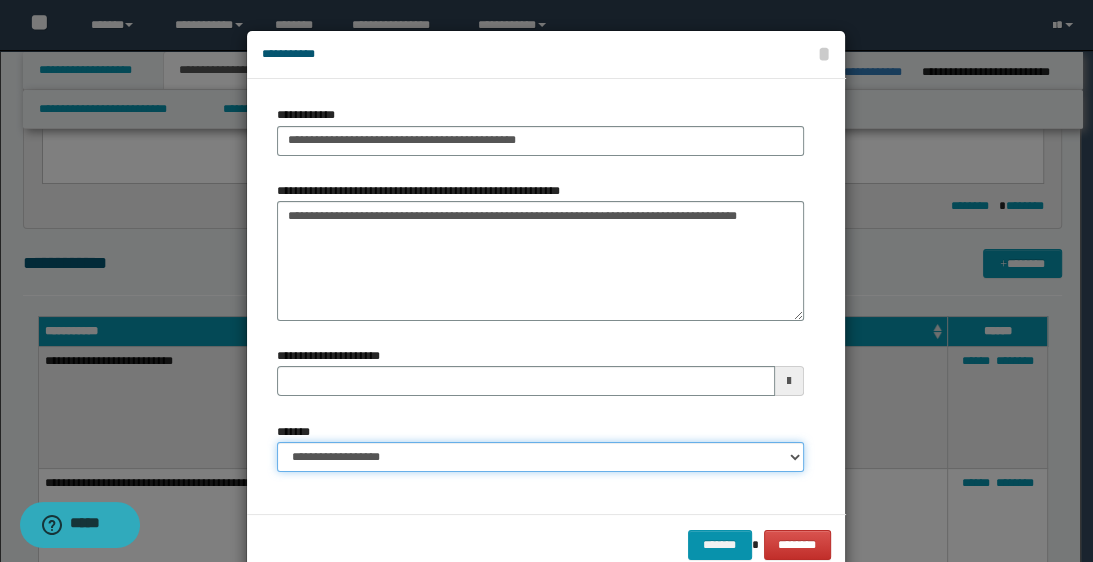type 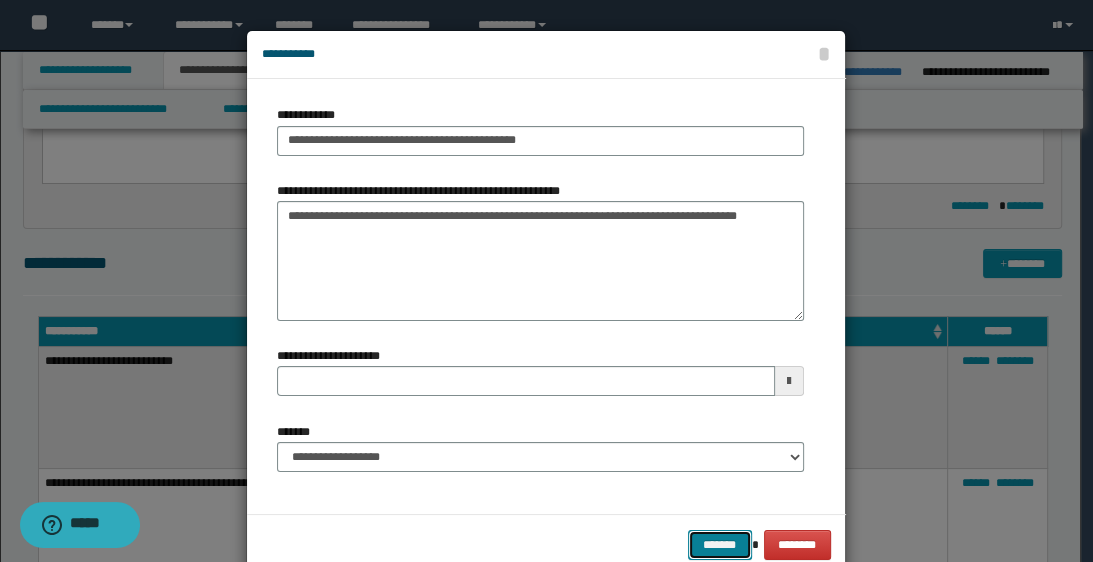 click on "*******" at bounding box center (720, 545) 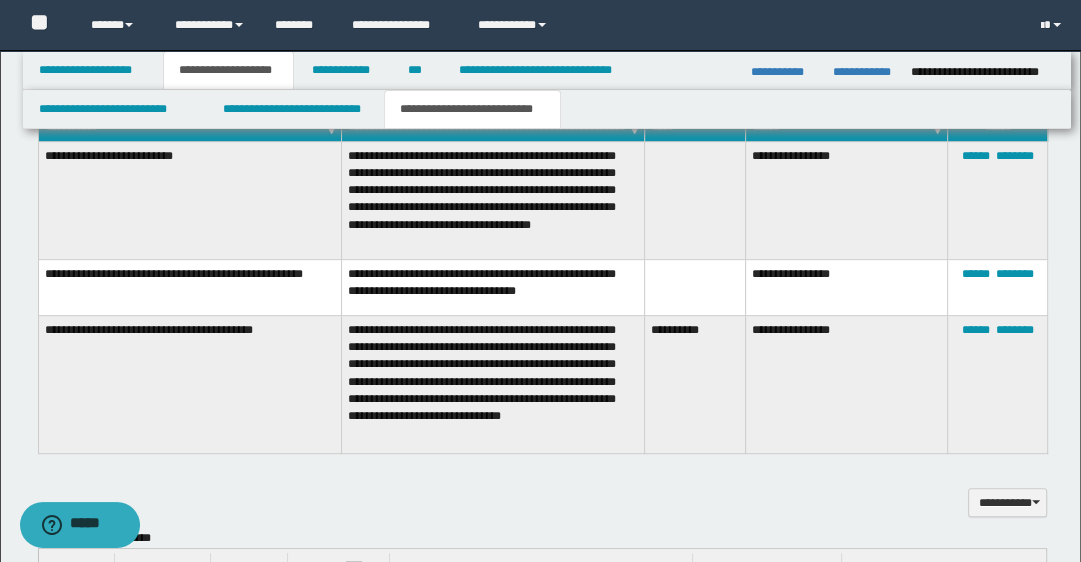 scroll, scrollTop: 640, scrollLeft: 0, axis: vertical 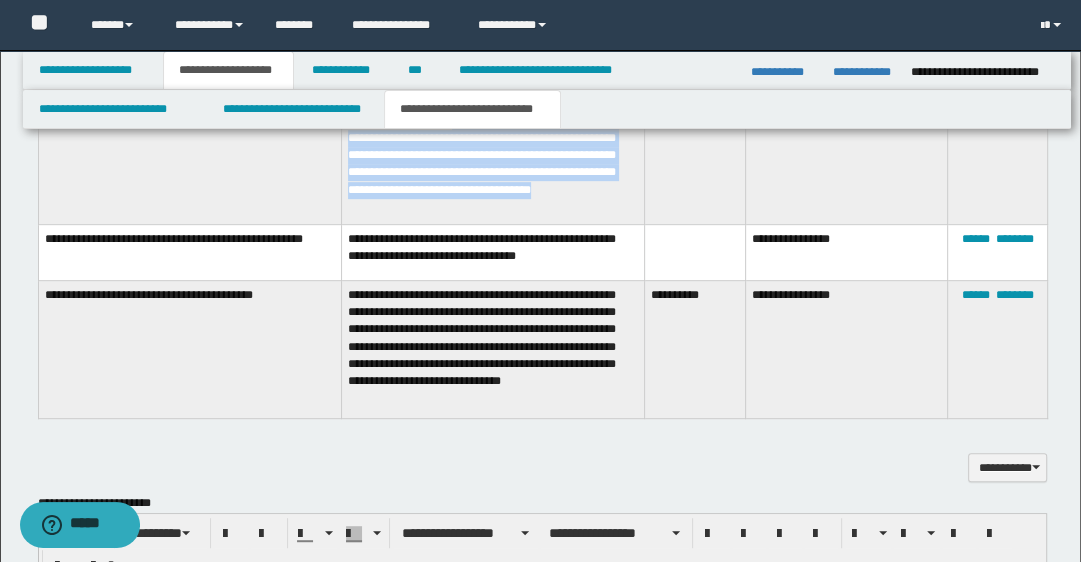 drag, startPoint x: 464, startPoint y: 140, endPoint x: 580, endPoint y: 224, distance: 143.22011 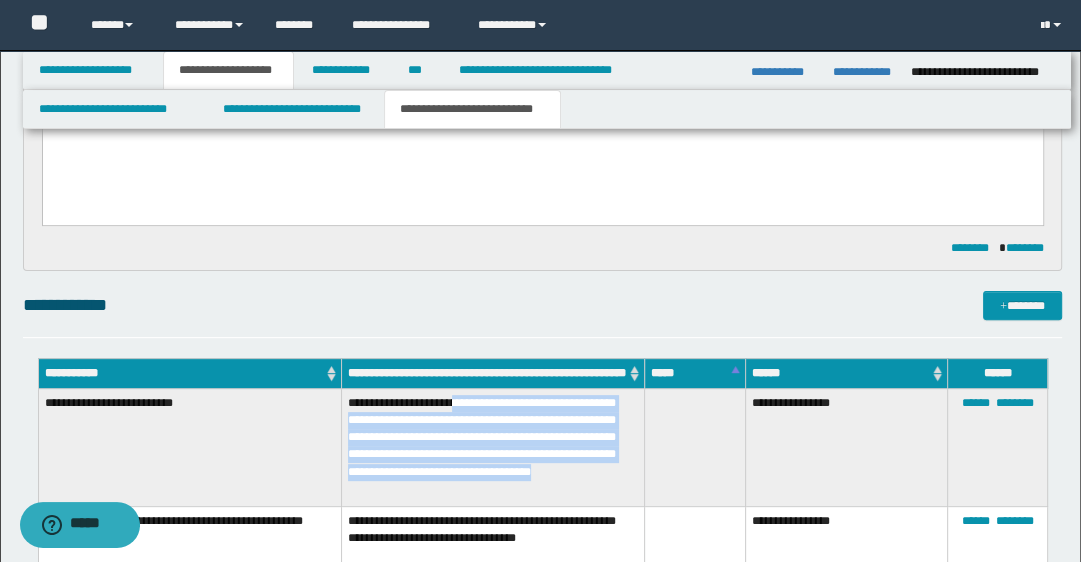 scroll, scrollTop: 320, scrollLeft: 0, axis: vertical 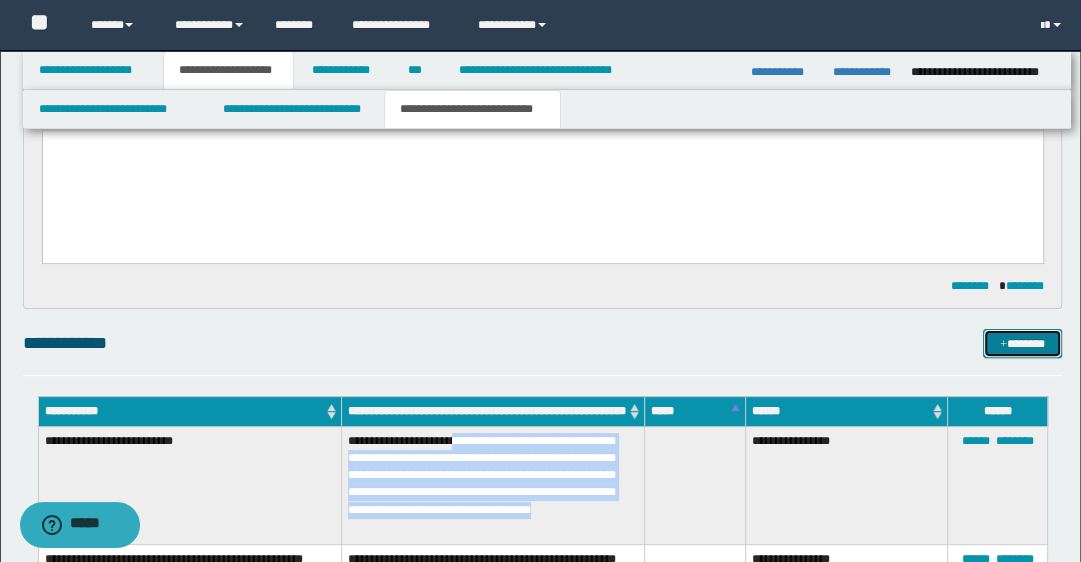 click on "*******" at bounding box center [1022, 344] 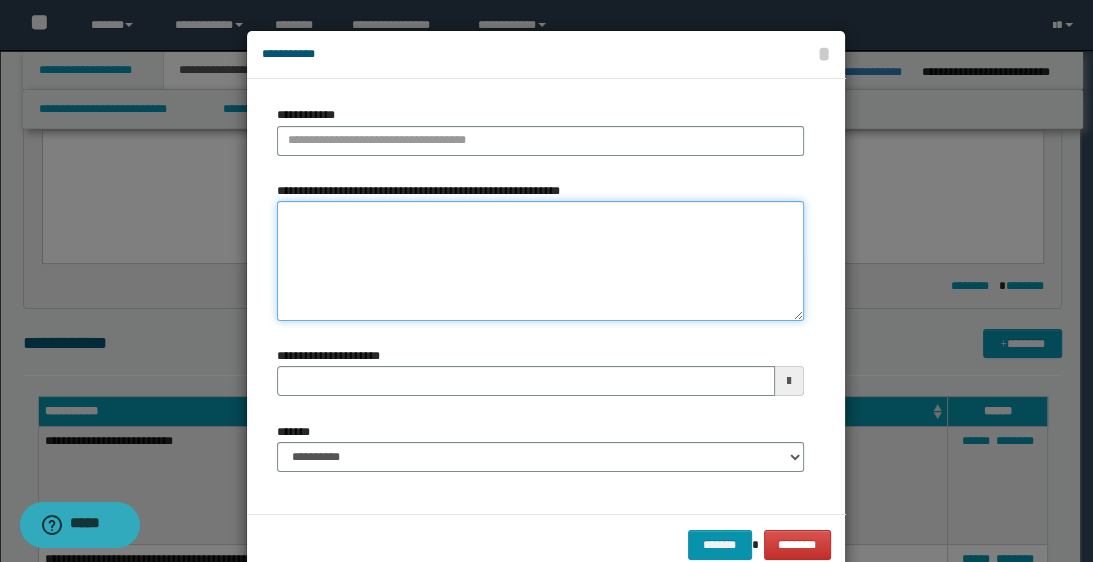 click on "**********" at bounding box center (540, 261) 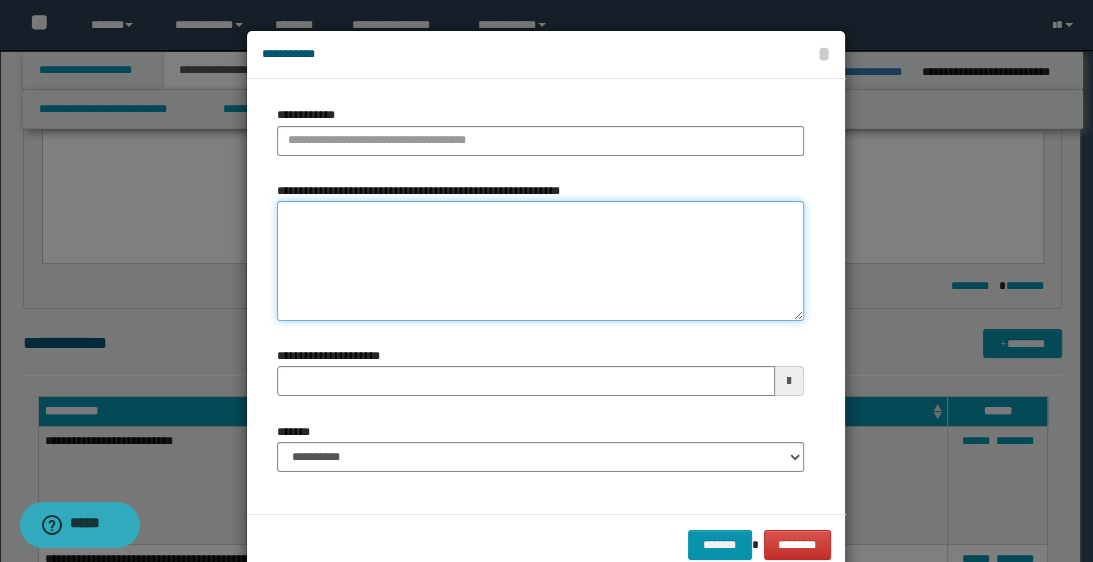 paste on "**********" 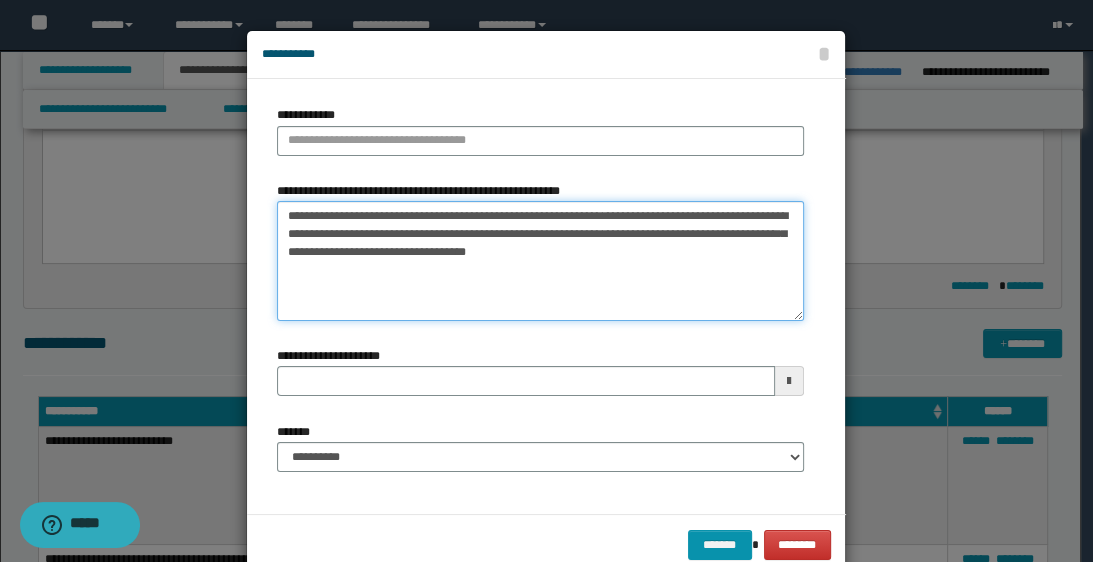 type on "**********" 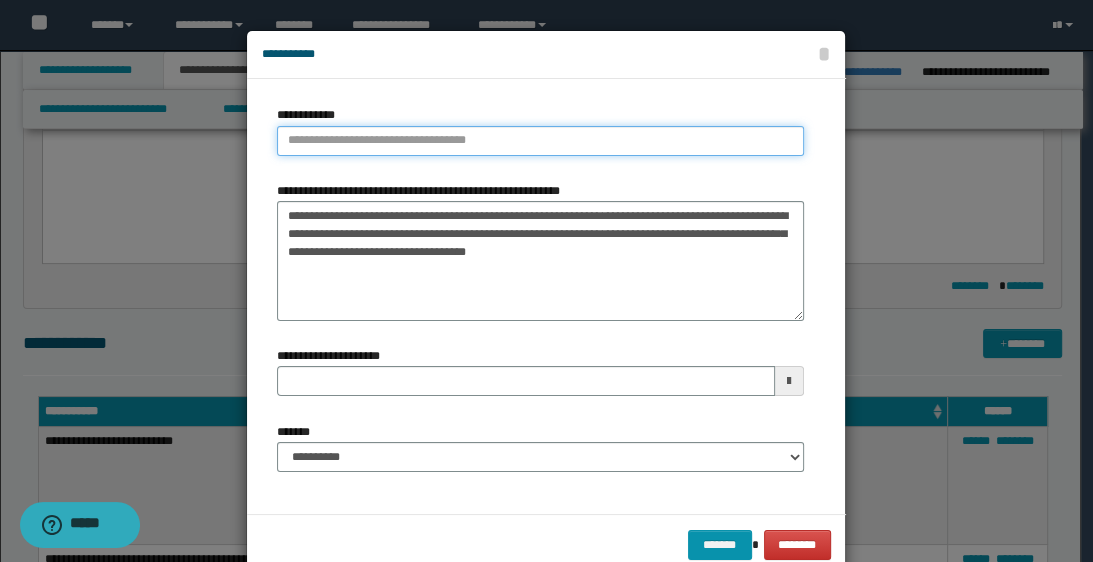 click on "**********" at bounding box center [540, 141] 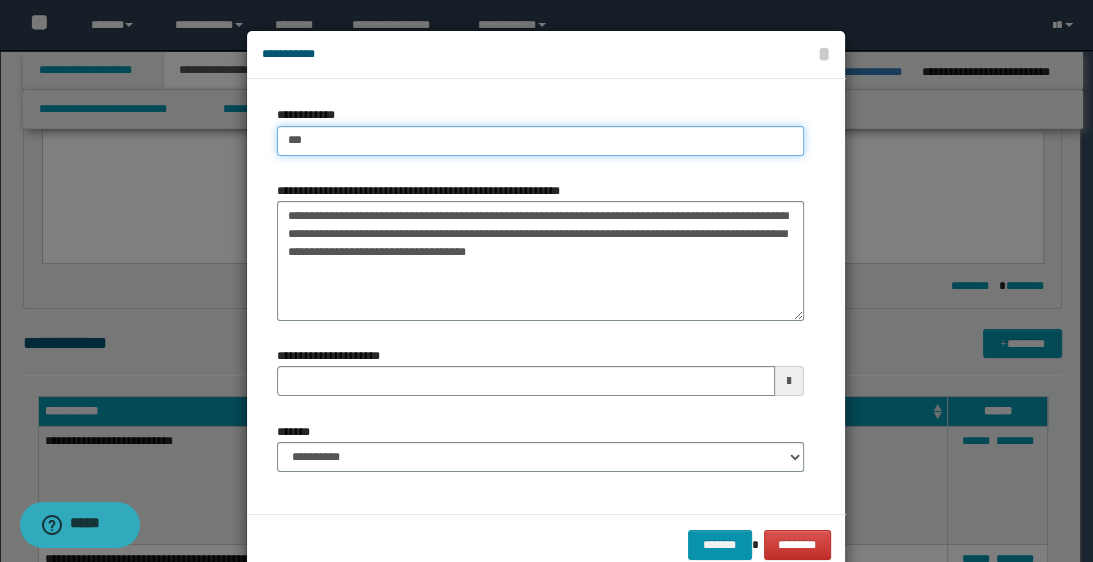 type on "****" 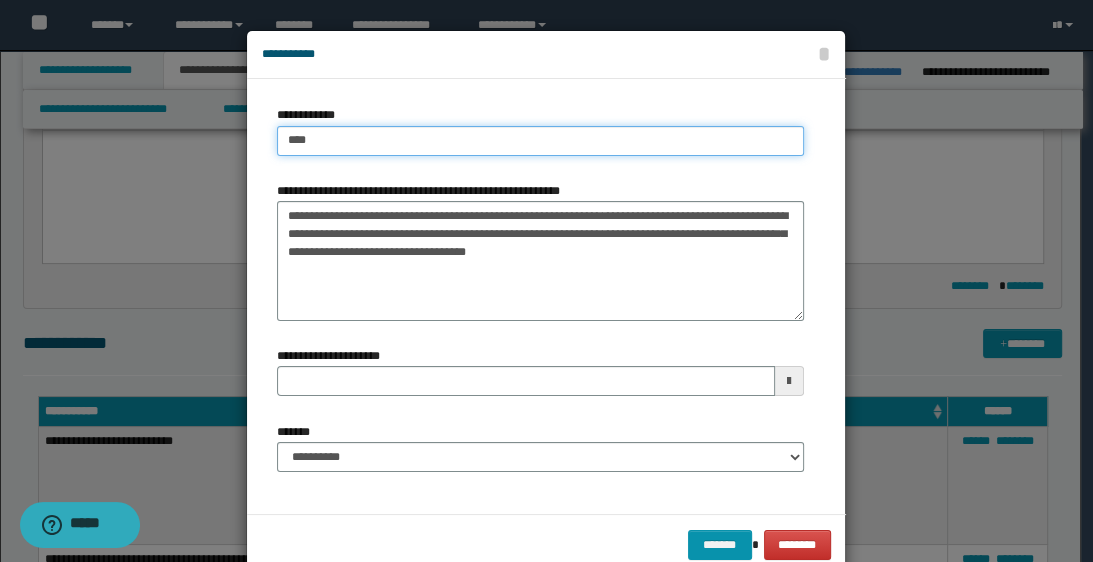 type on "****" 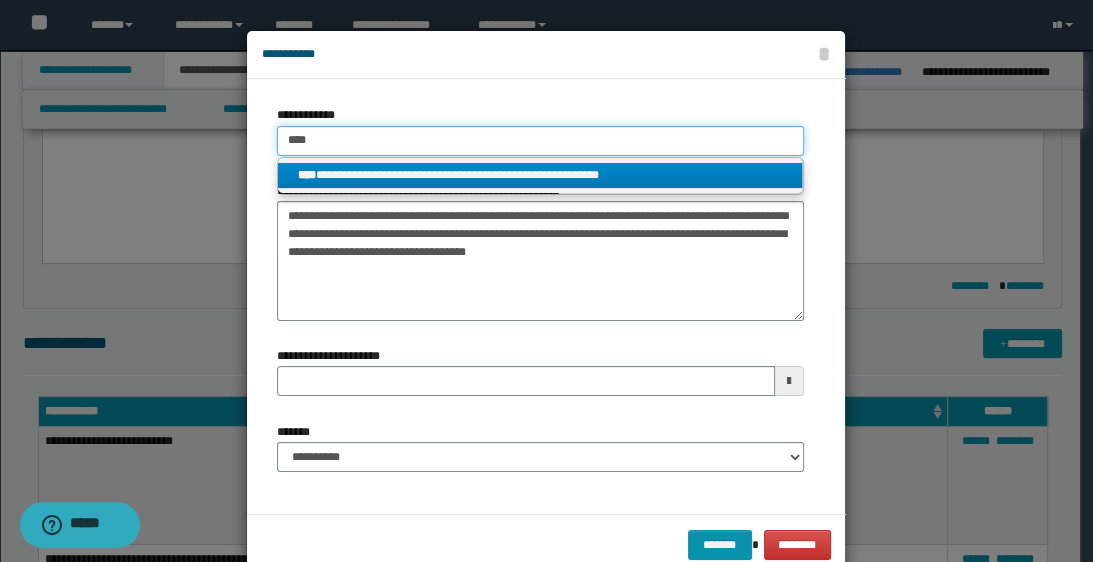click on "****" at bounding box center [540, 141] 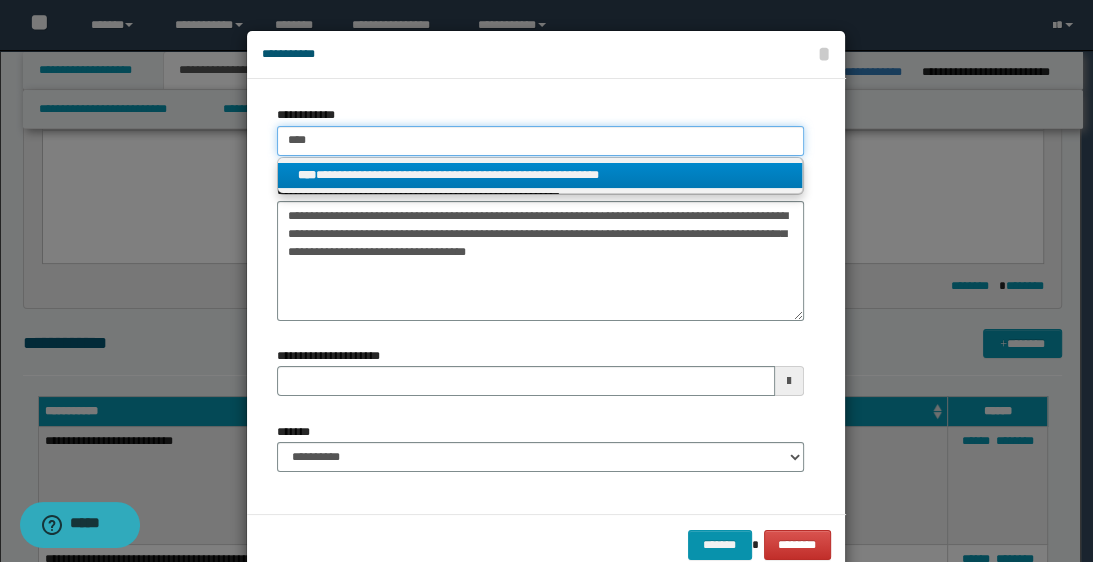 type on "***" 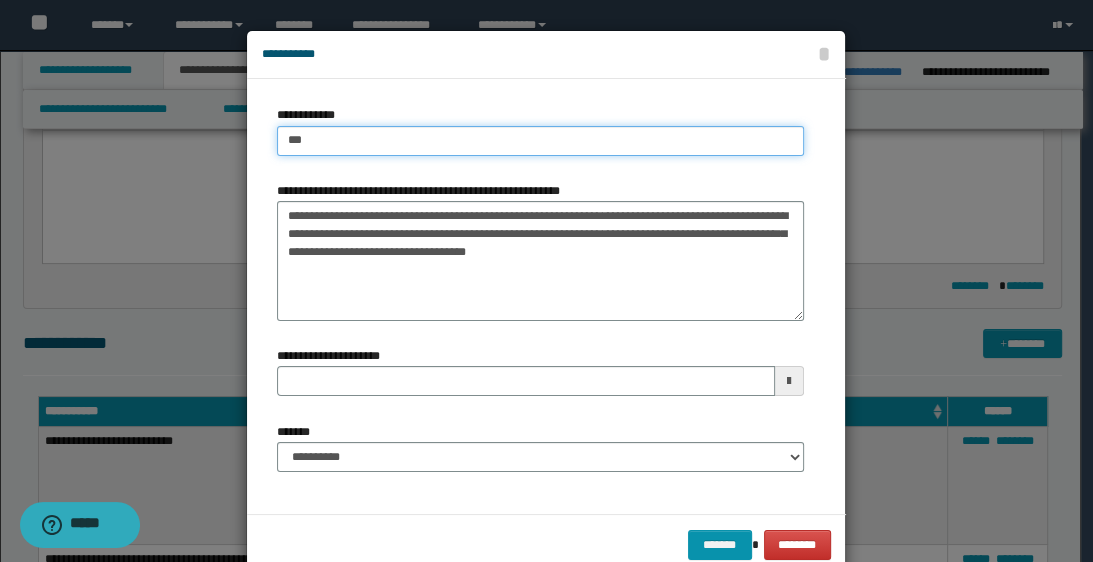 type on "***" 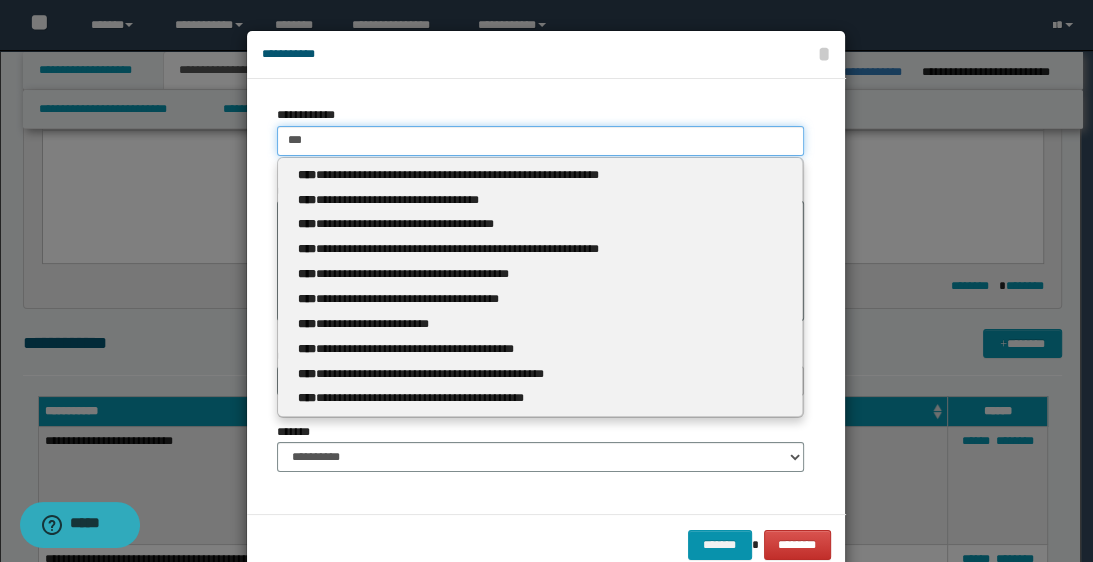 type 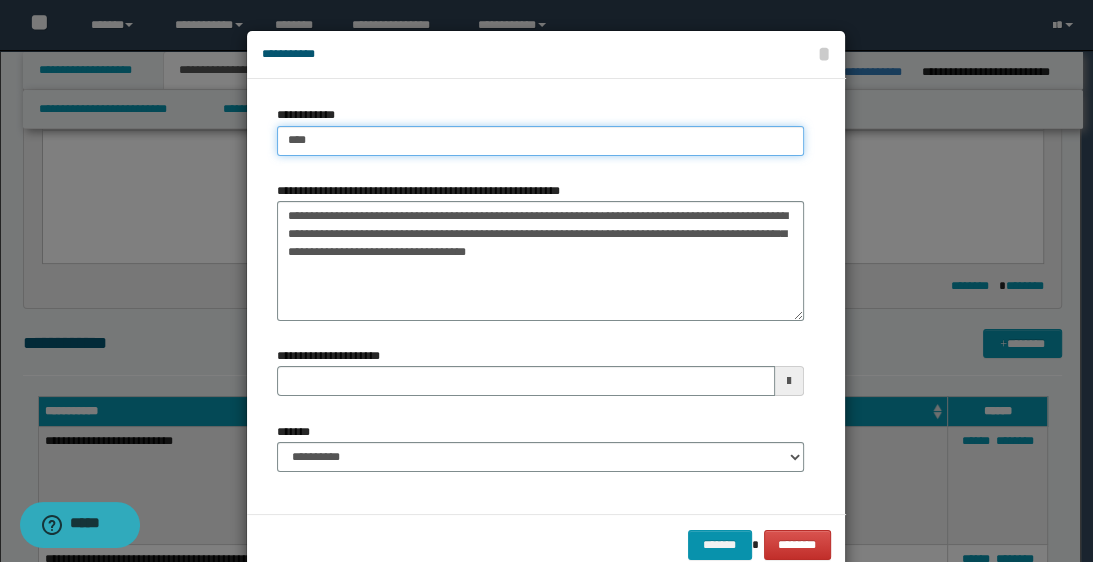 type on "****" 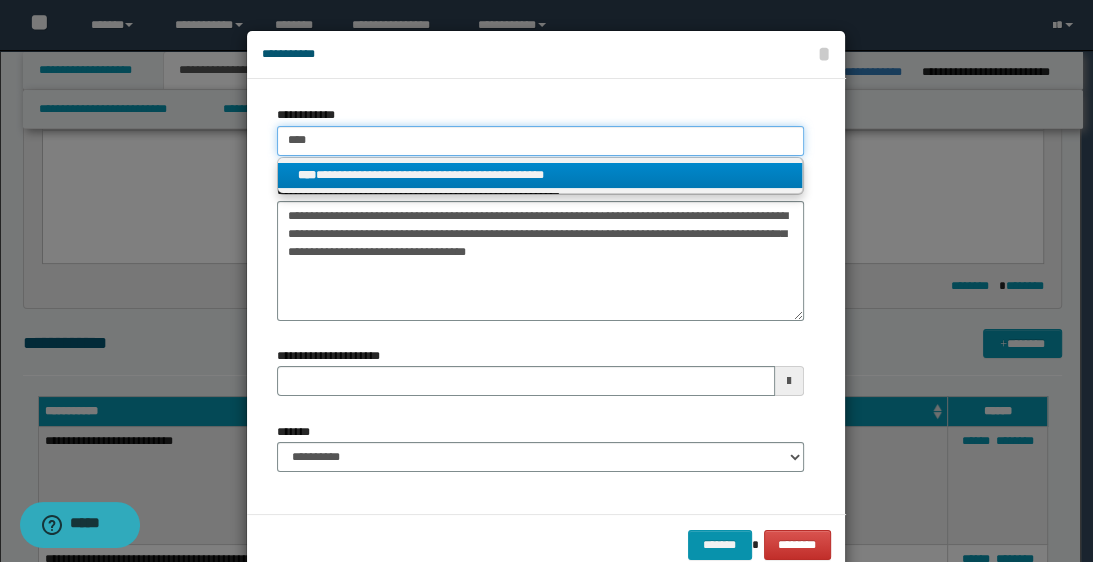 type on "****" 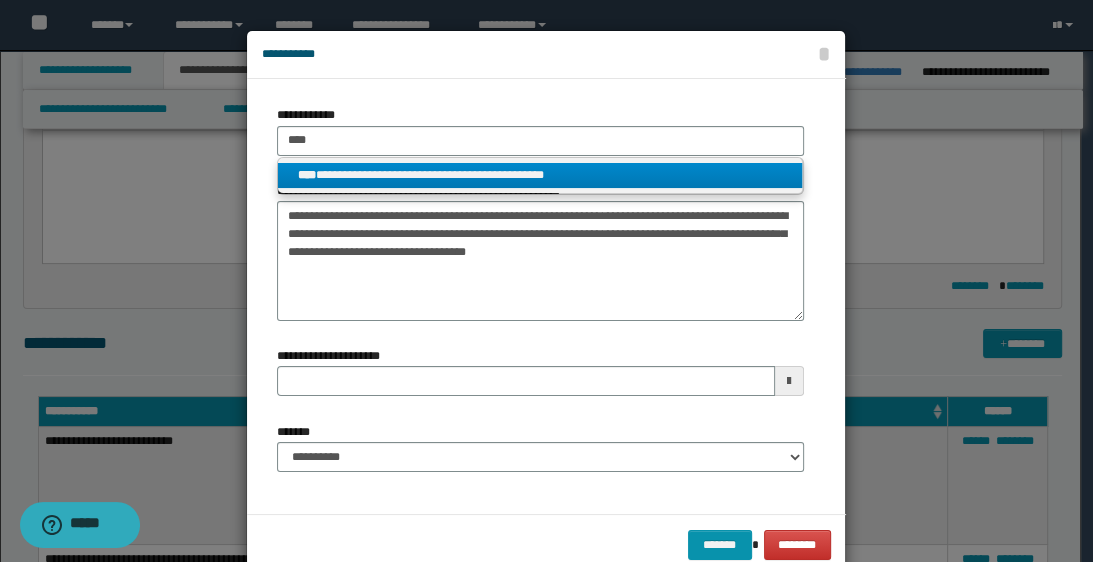 click on "**********" at bounding box center (540, 175) 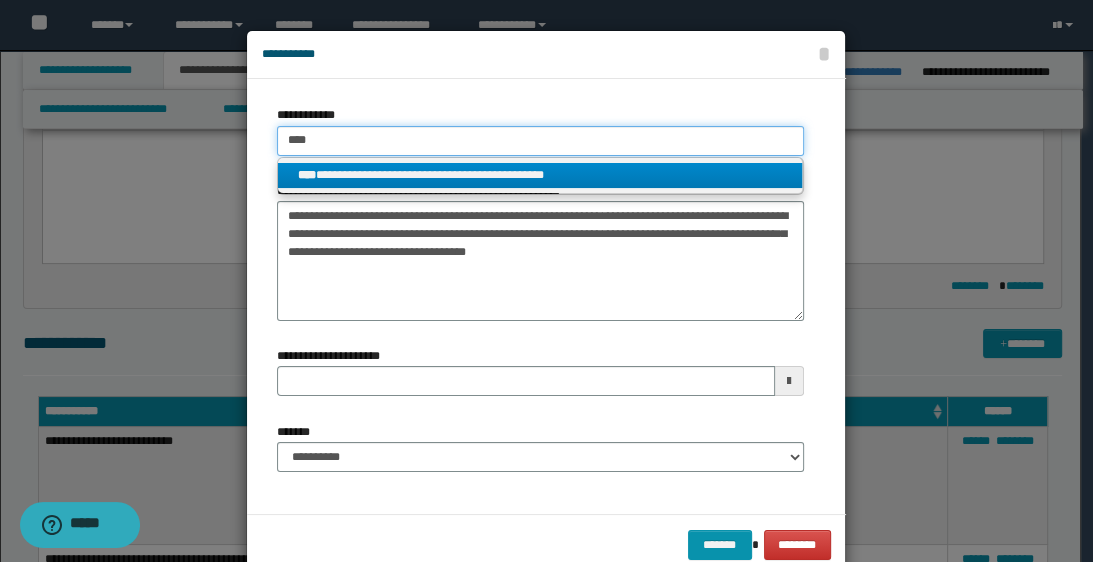 type 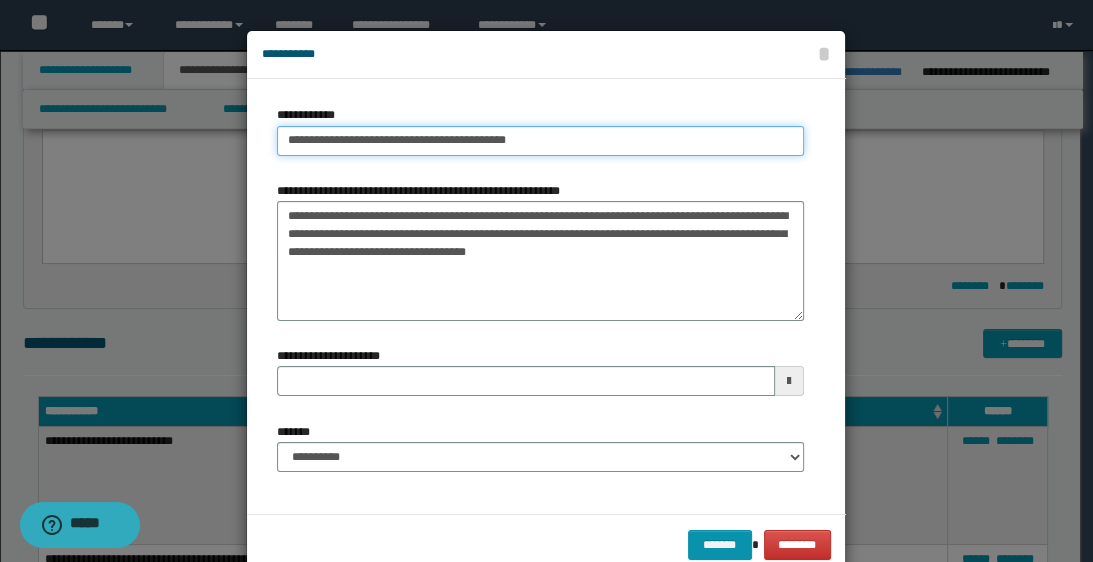drag, startPoint x: 277, startPoint y: 140, endPoint x: 512, endPoint y: 143, distance: 235.01915 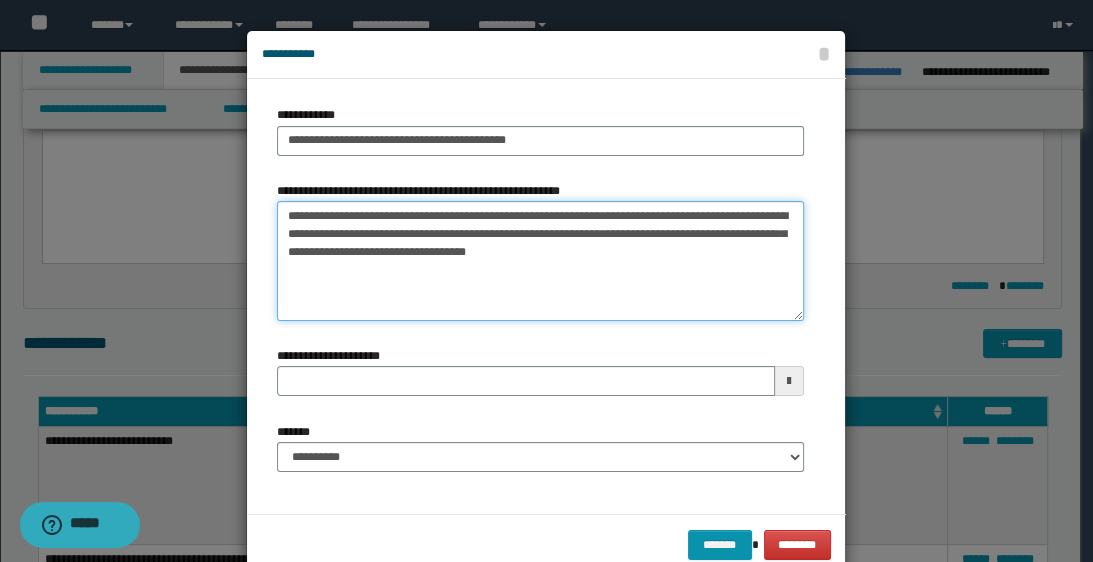 click on "**********" at bounding box center (540, 261) 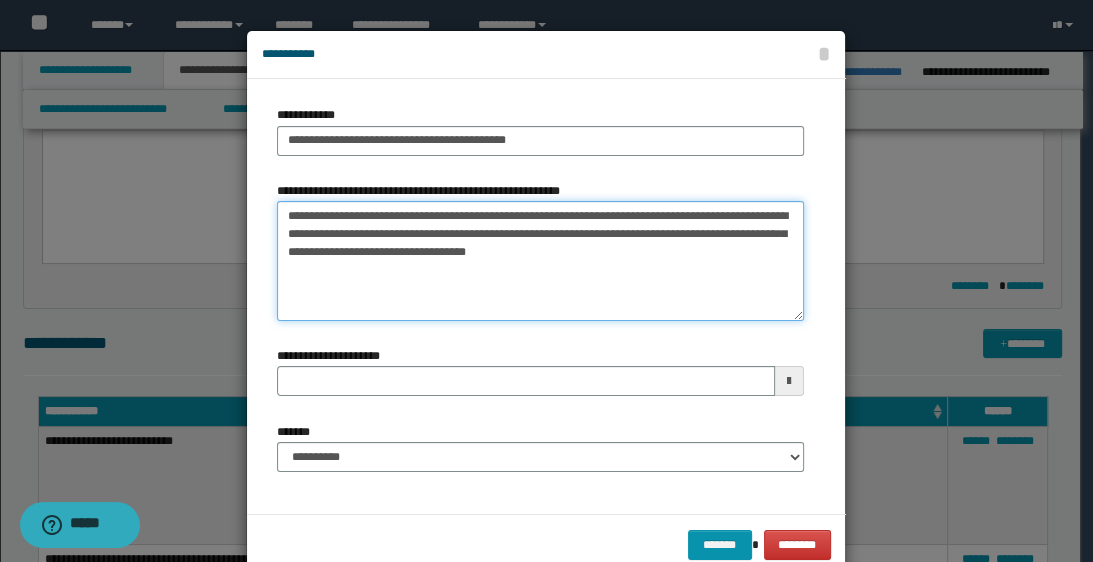 paste on "**********" 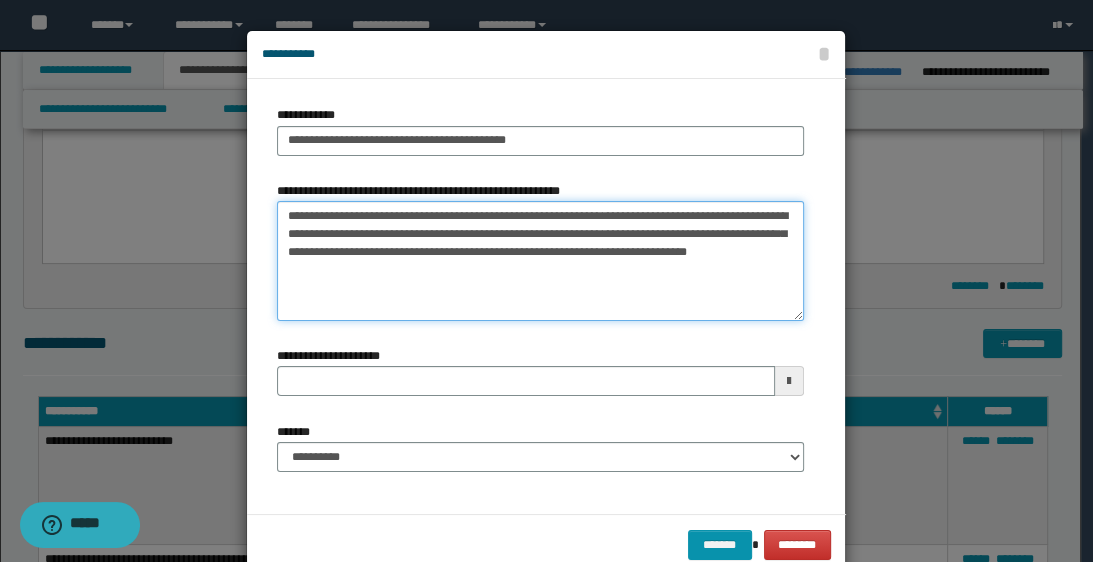 type 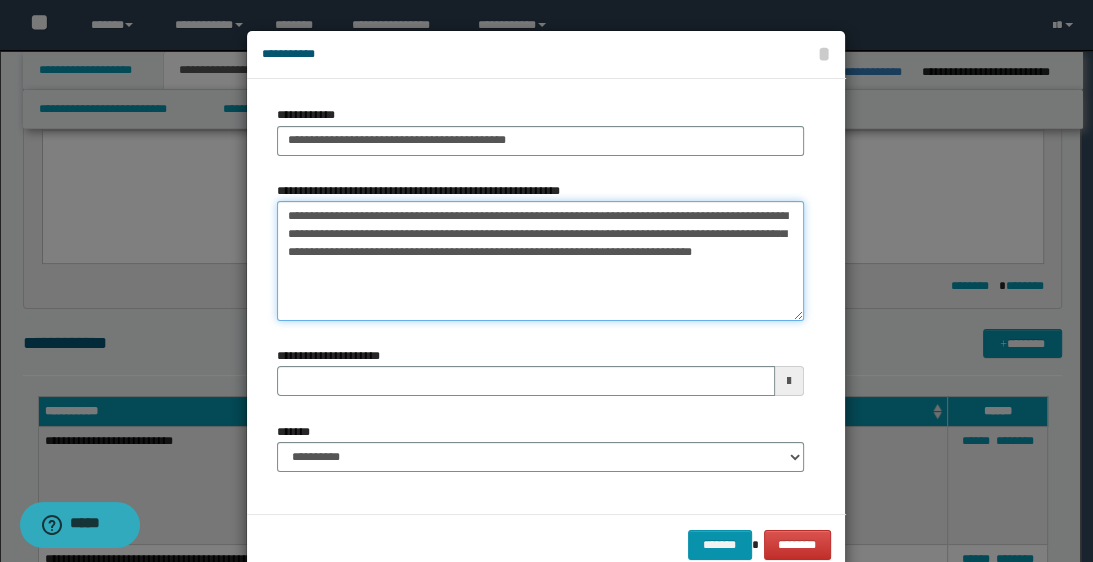 type on "**********" 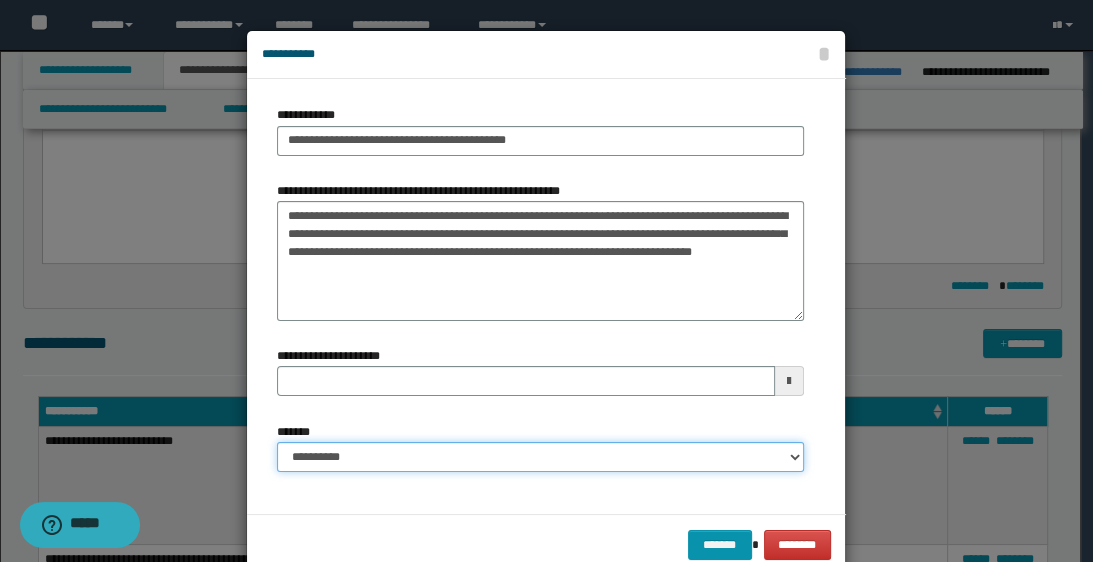 click on "**********" at bounding box center (540, 457) 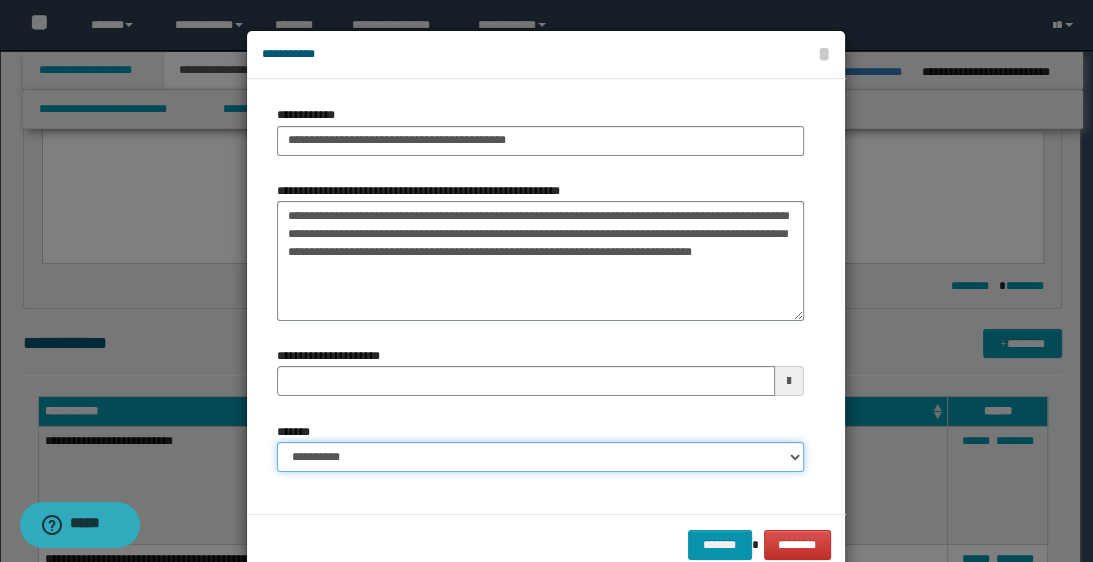 select on "*" 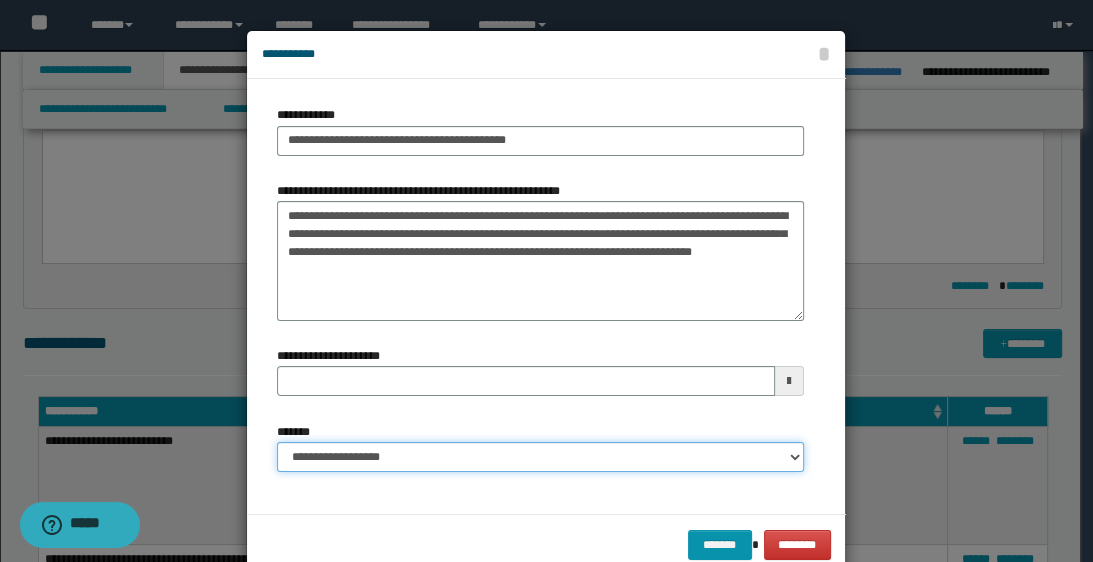 click on "**********" at bounding box center (540, 457) 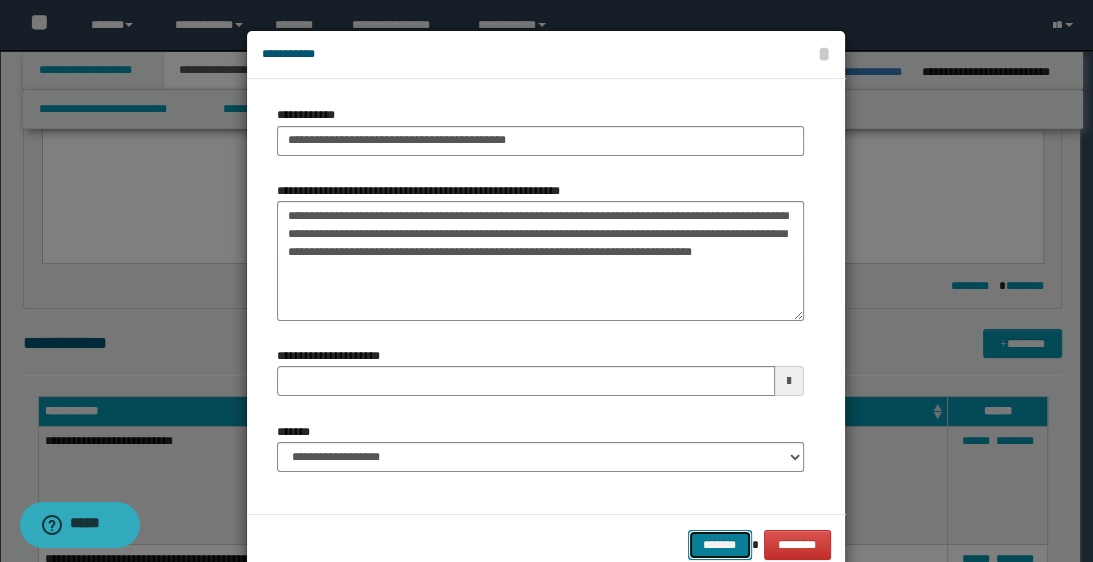 click on "*******" at bounding box center (720, 545) 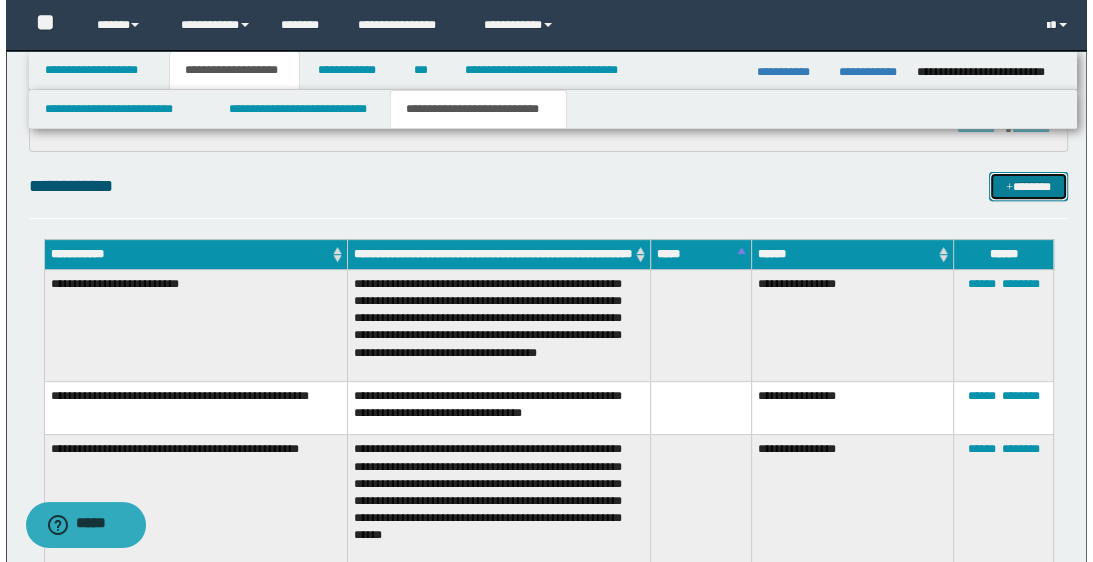 scroll, scrollTop: 640, scrollLeft: 0, axis: vertical 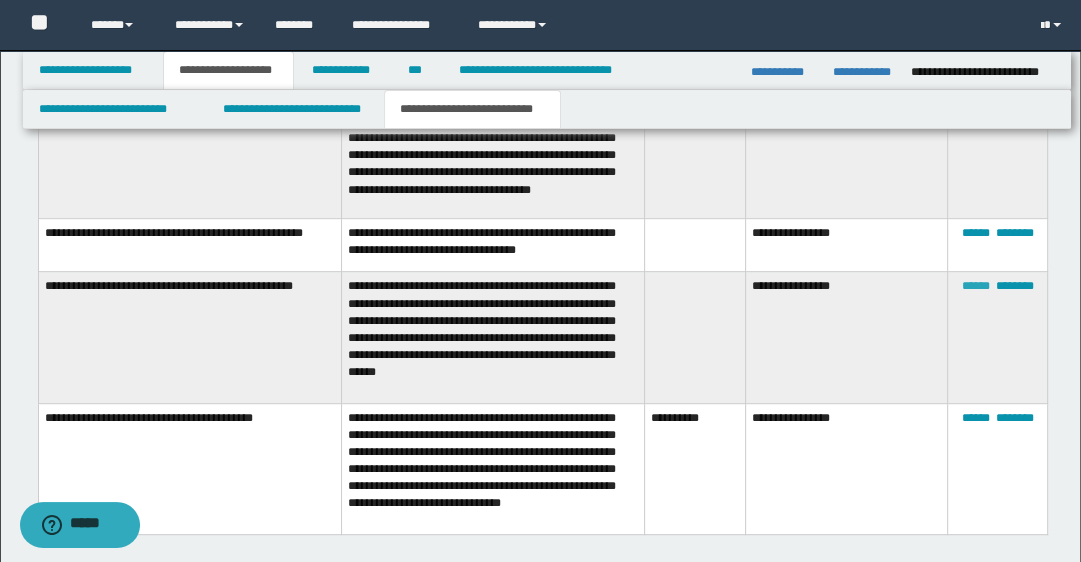 click on "******" at bounding box center [975, 286] 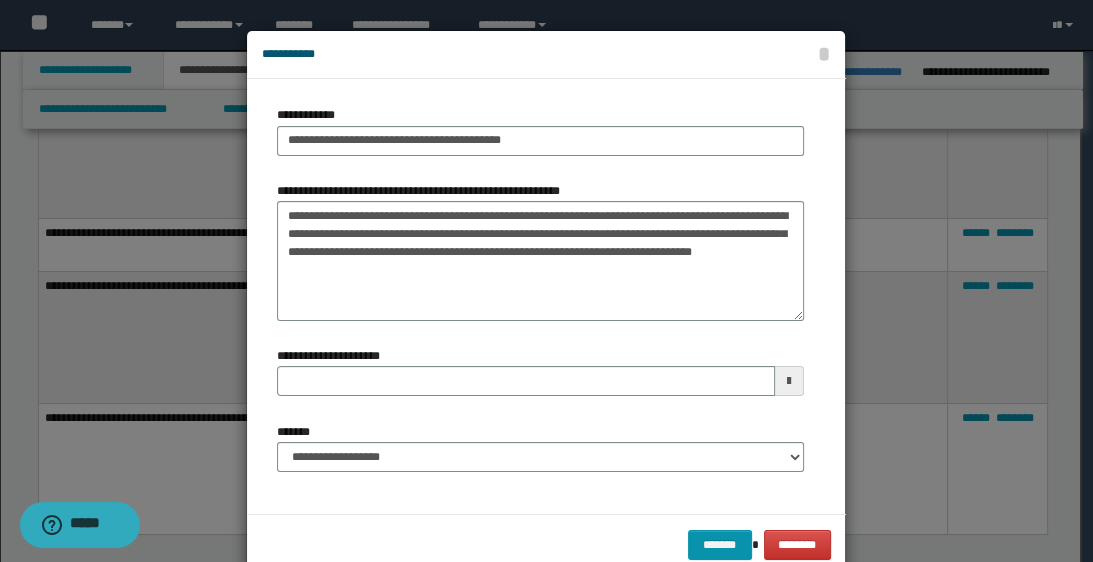 type 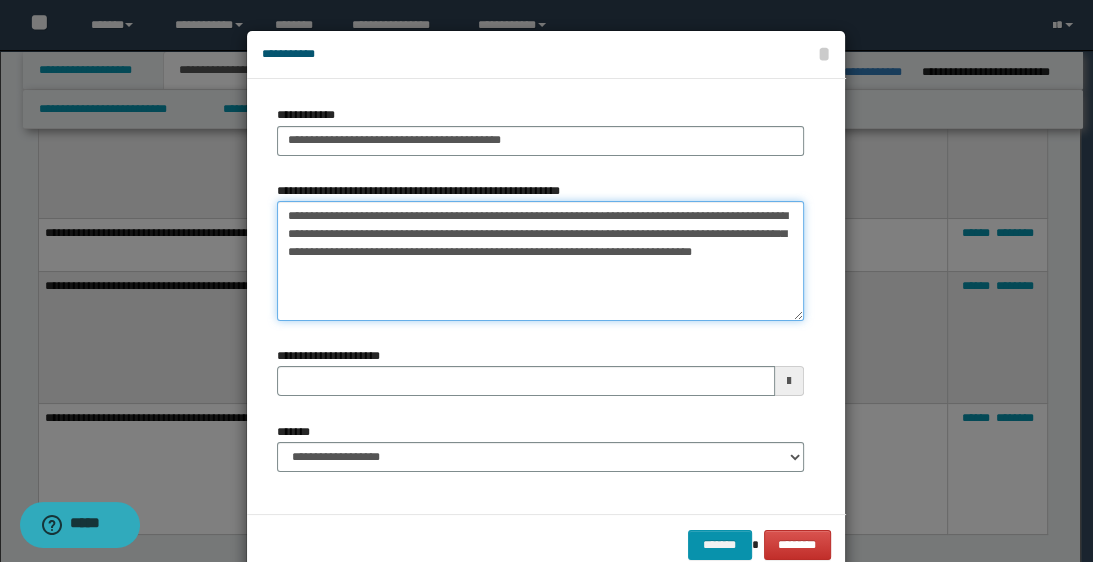 click on "**********" at bounding box center [540, 261] 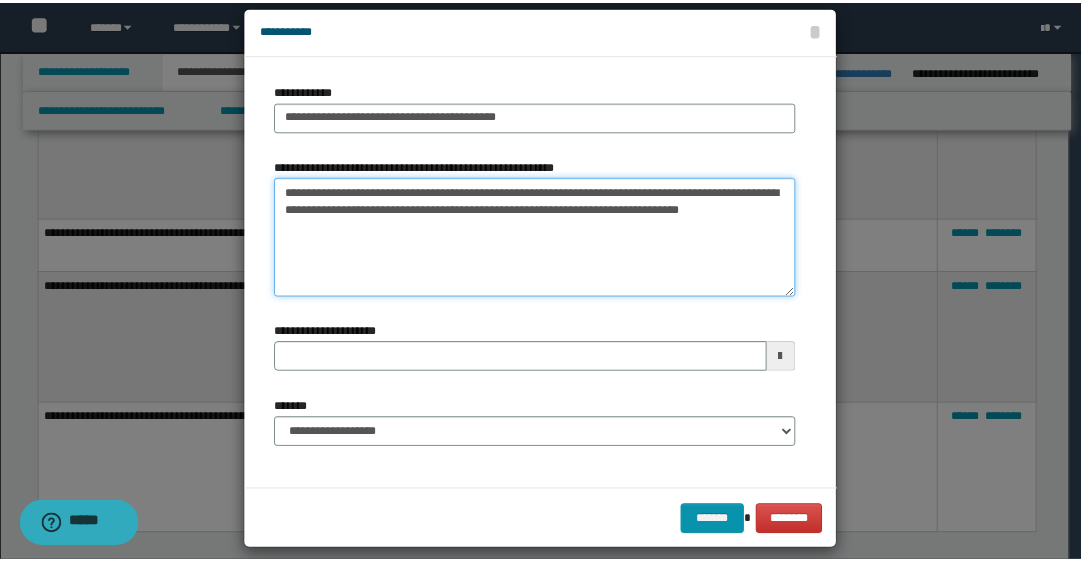 scroll, scrollTop: 43, scrollLeft: 0, axis: vertical 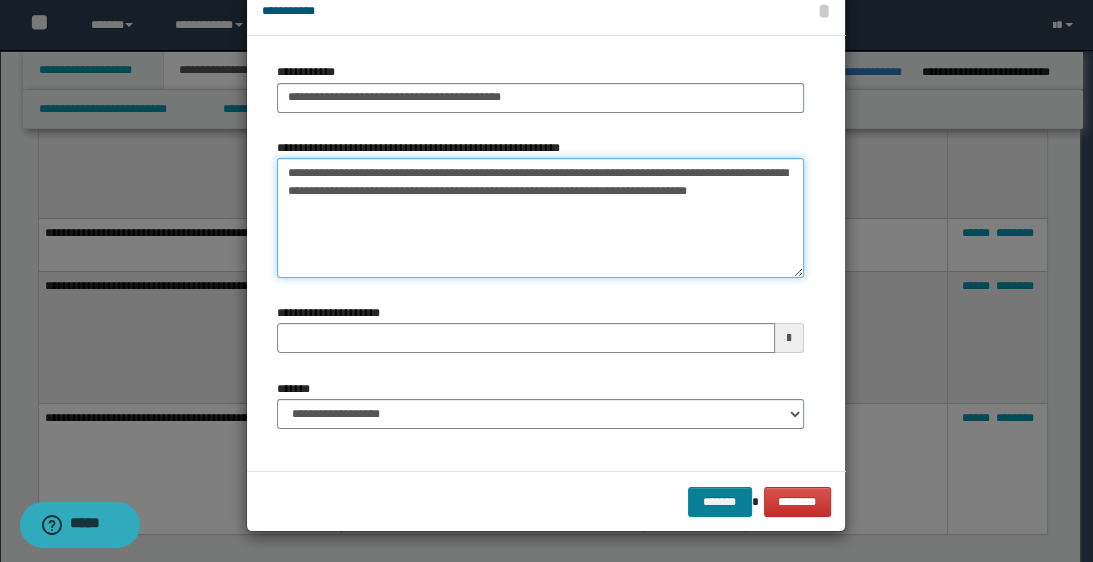type on "**********" 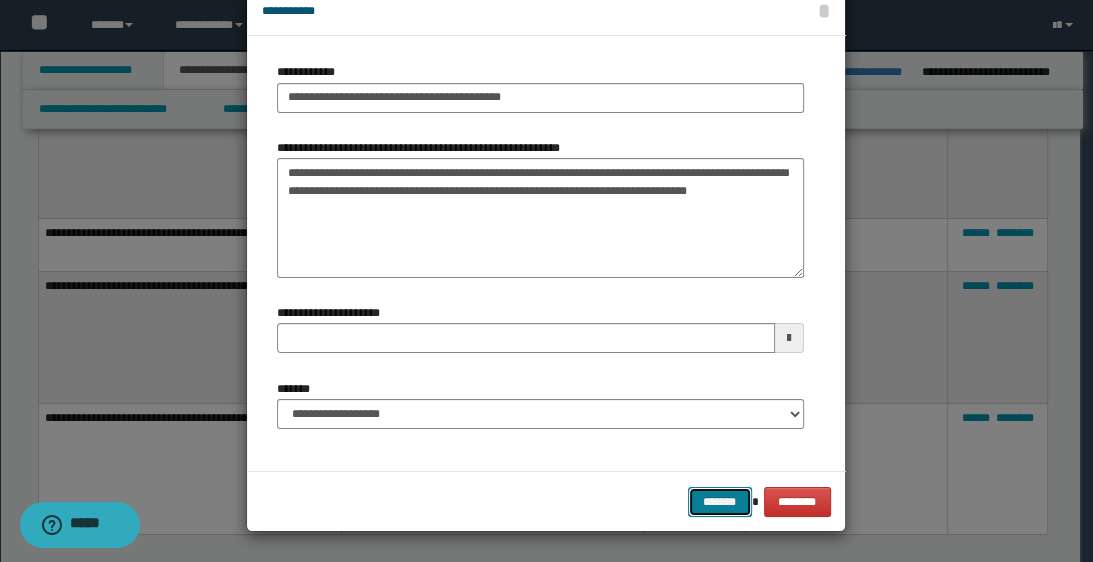 click on "*******" at bounding box center (720, 502) 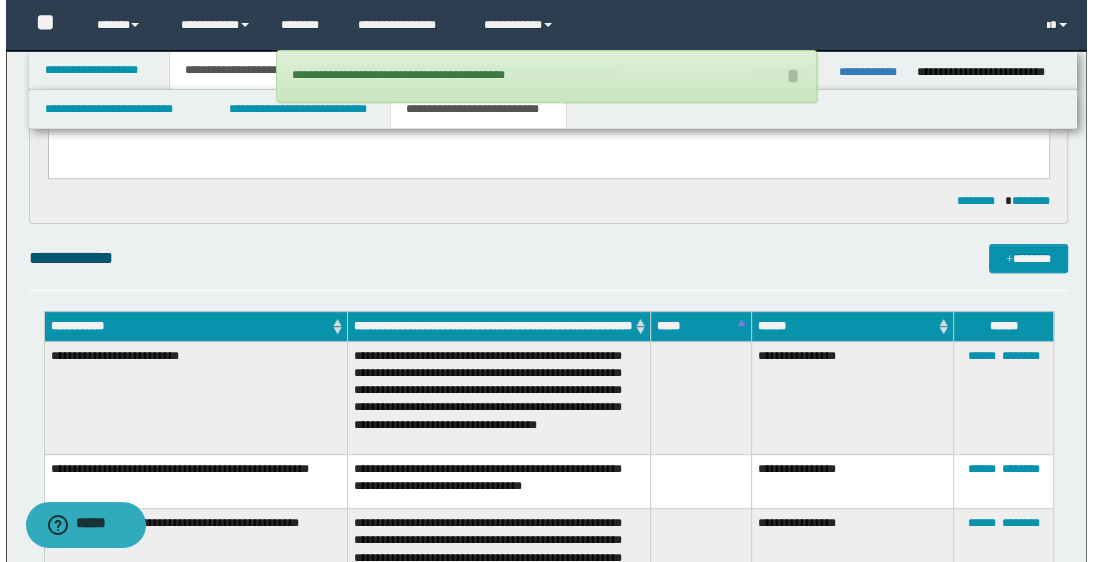 scroll, scrollTop: 400, scrollLeft: 0, axis: vertical 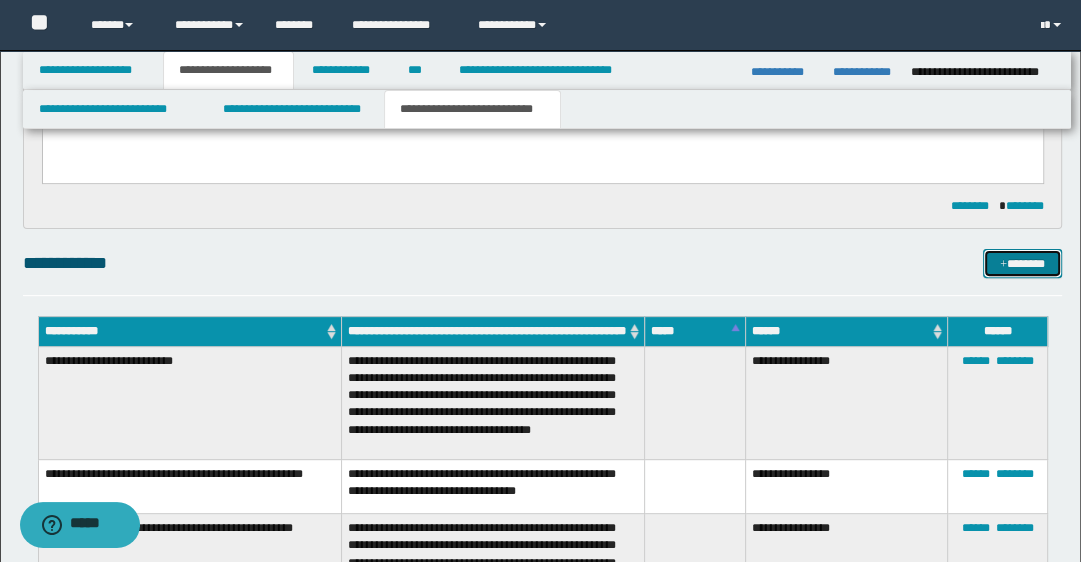 click on "*******" at bounding box center [1022, 264] 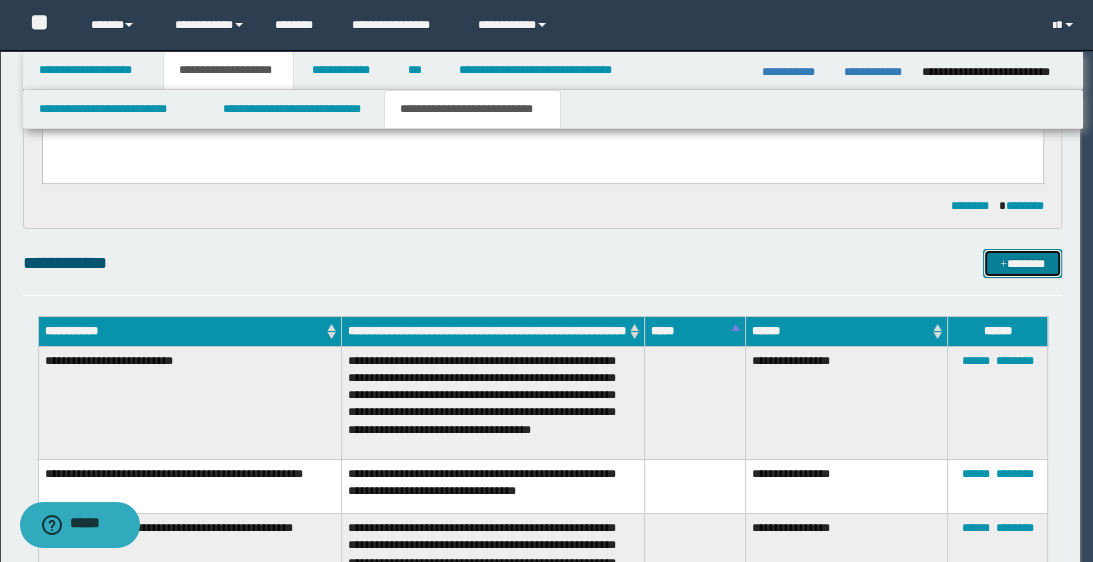 scroll, scrollTop: 0, scrollLeft: 0, axis: both 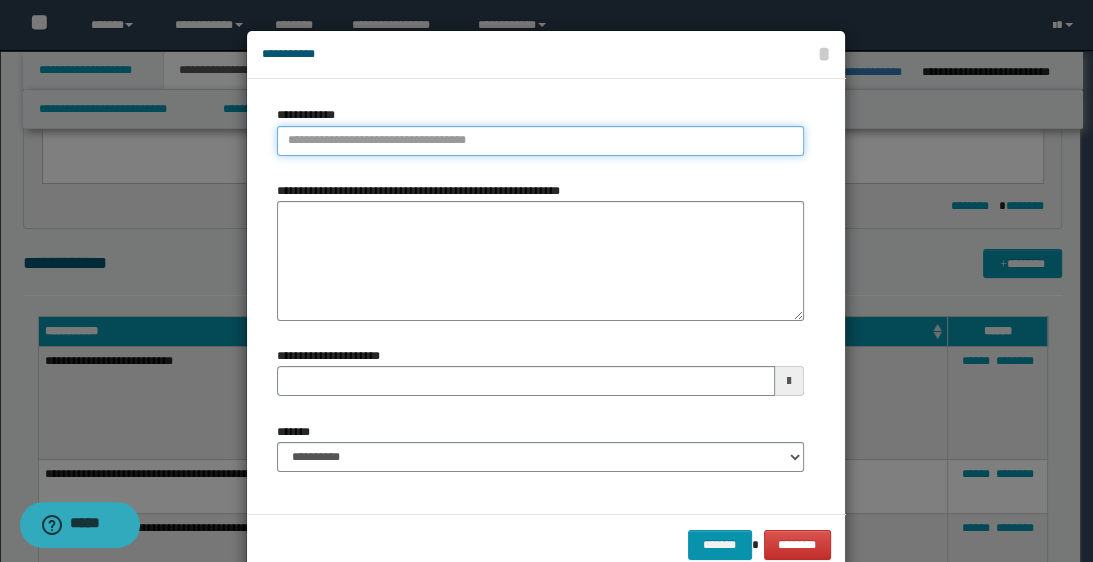 type on "**********" 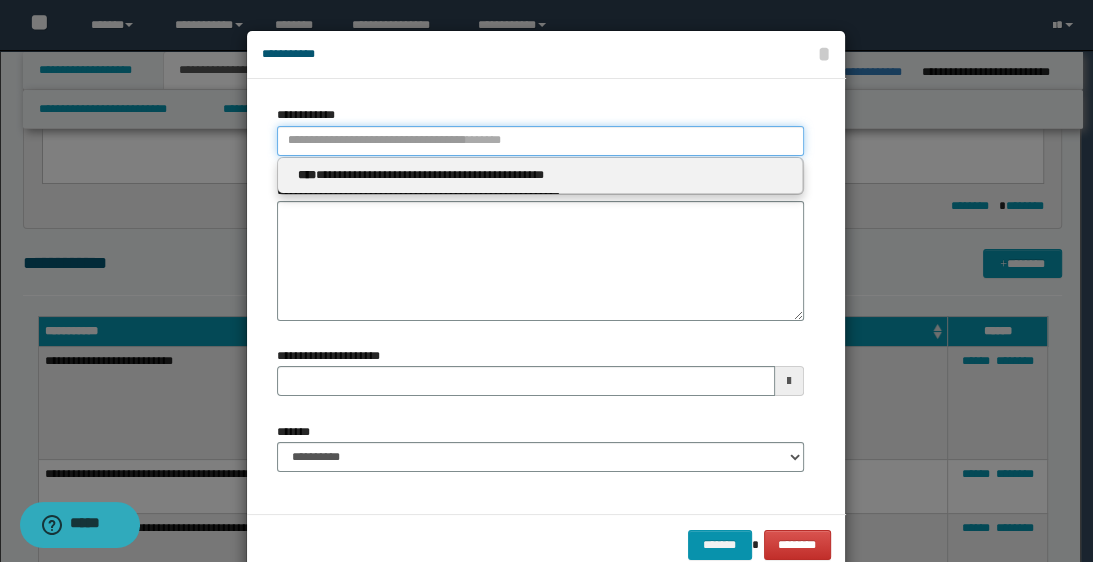 click on "**********" at bounding box center (540, 141) 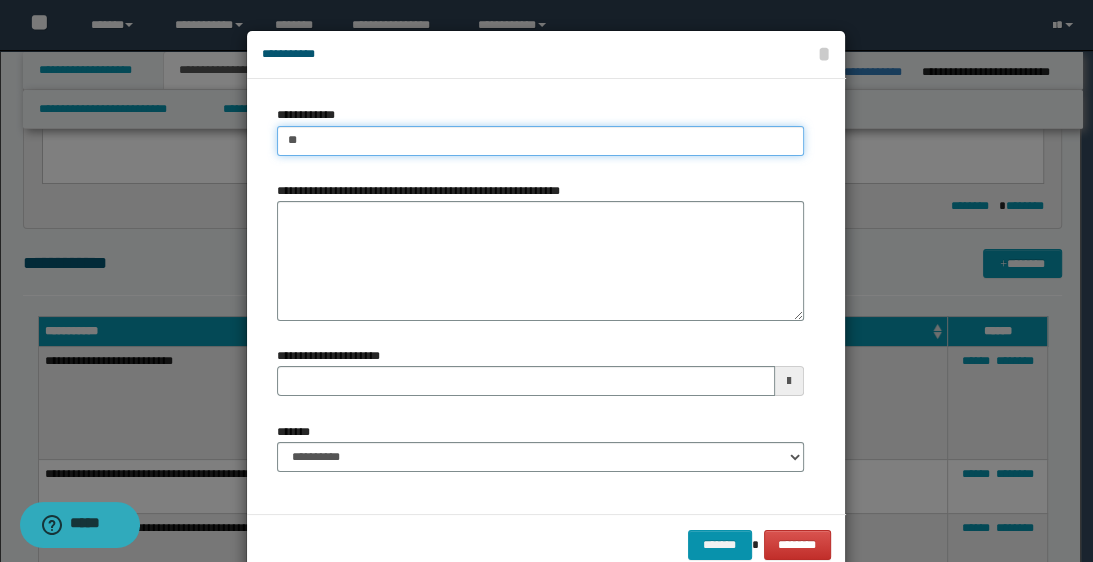 type on "***" 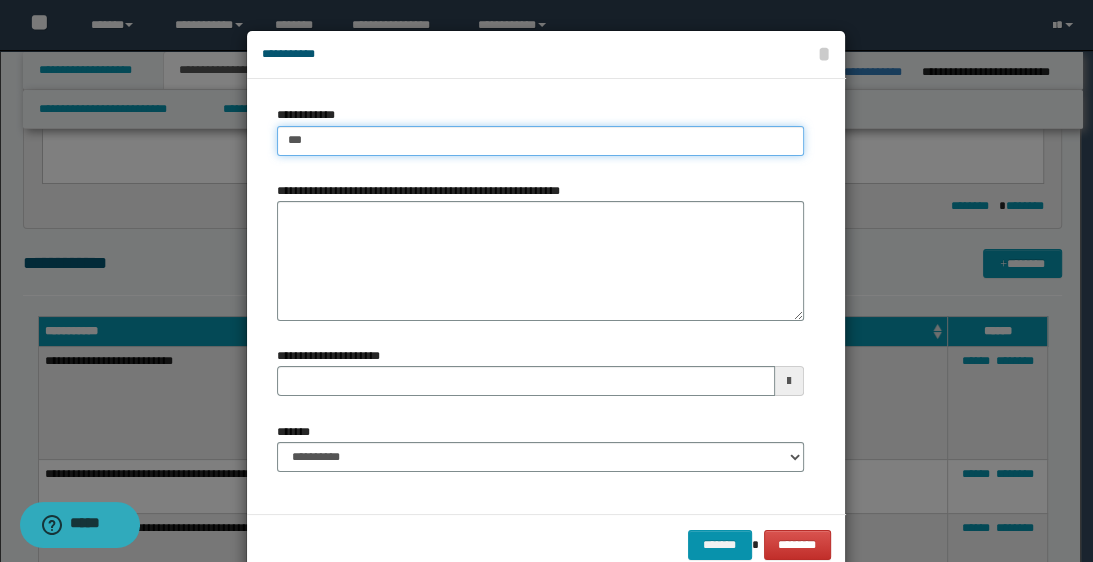 type on "***" 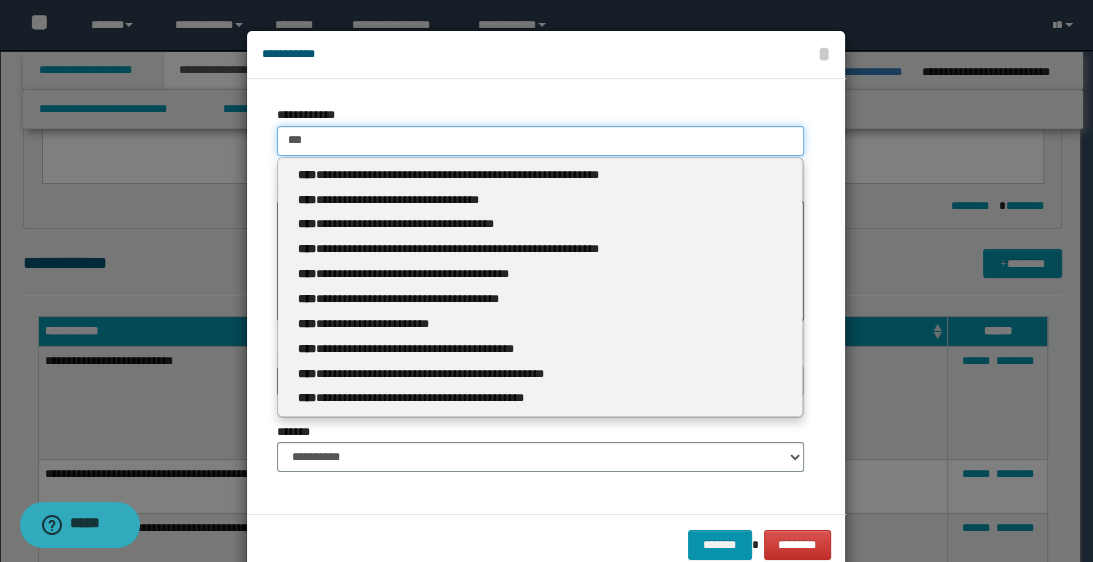 type 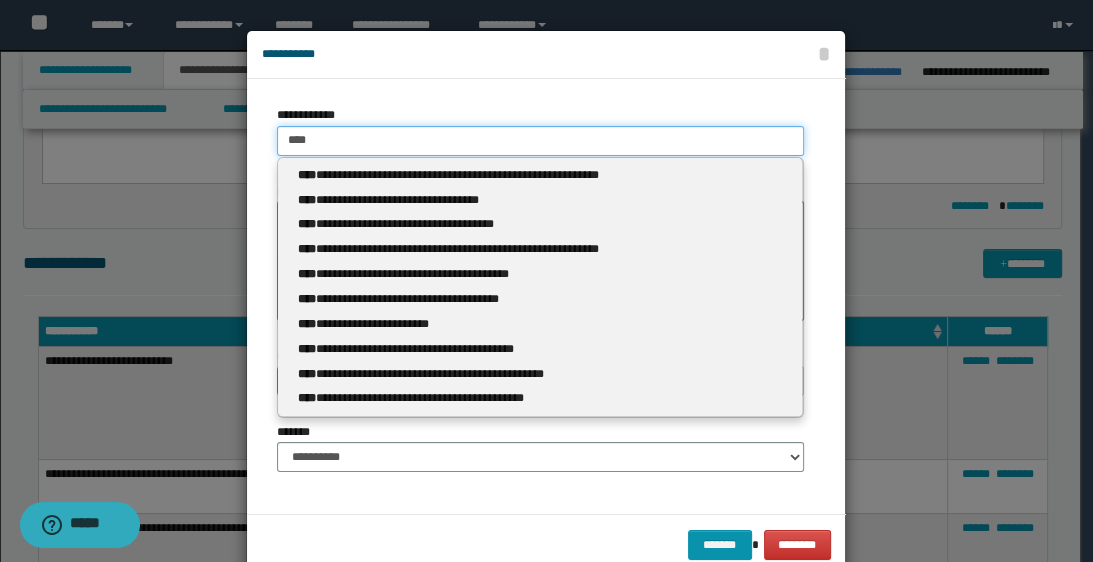 type on "****" 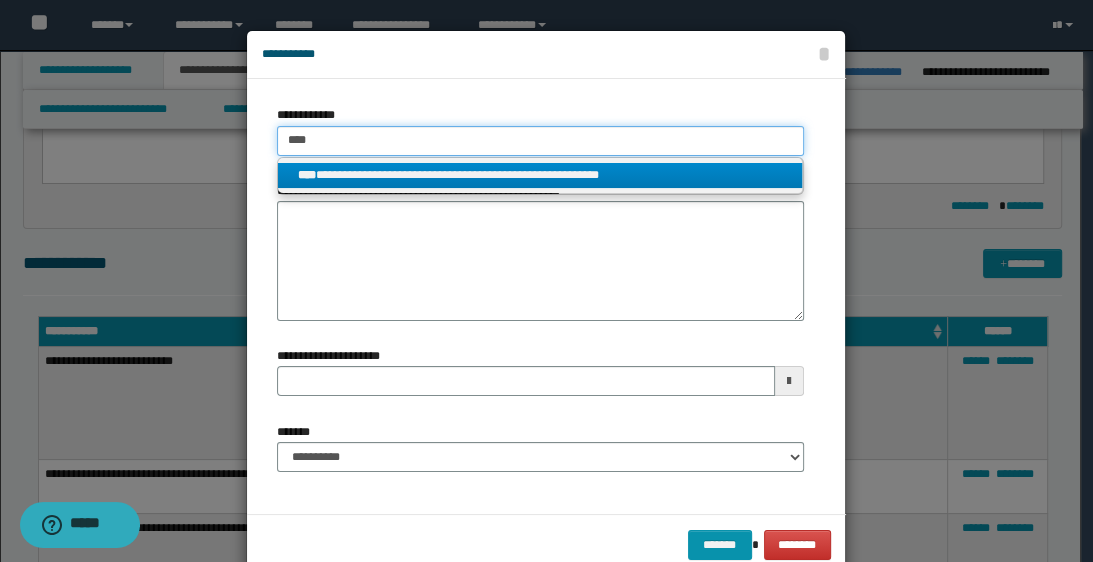 type on "****" 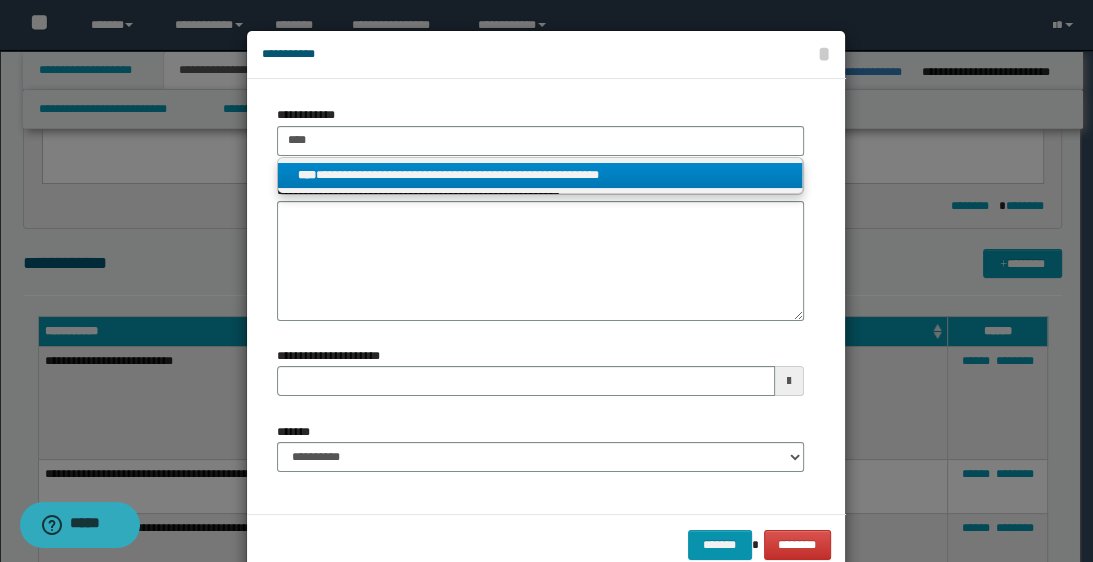 click on "**********" at bounding box center (540, 175) 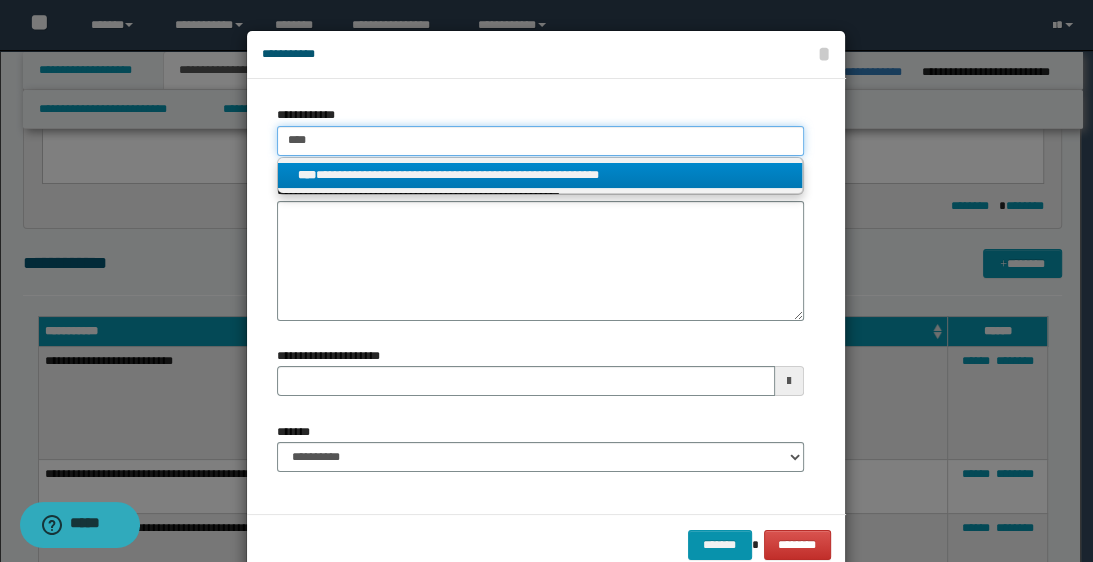 type 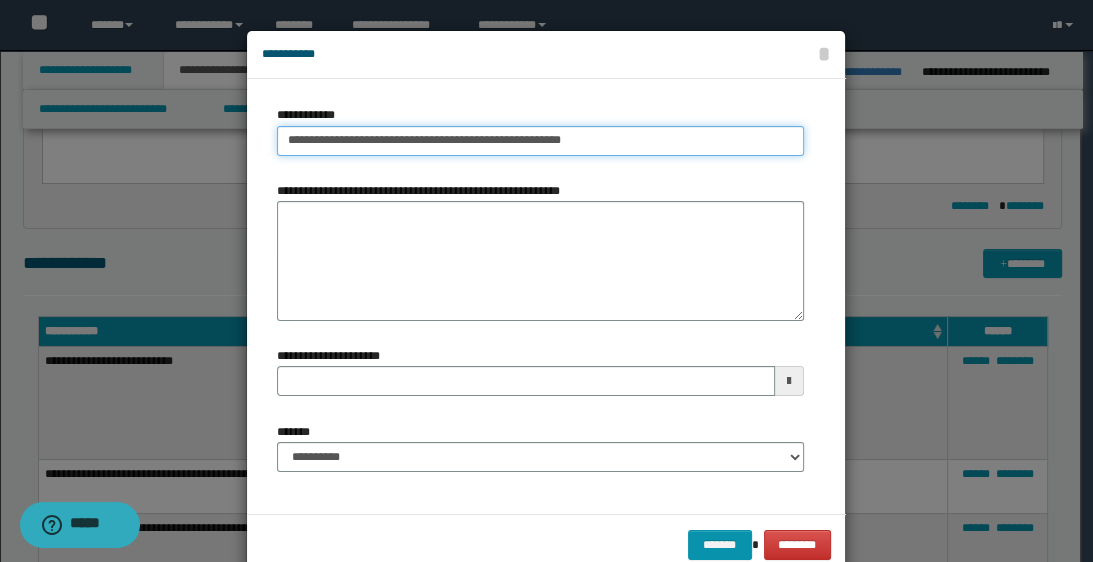 drag, startPoint x: 276, startPoint y: 139, endPoint x: 721, endPoint y: 182, distance: 447.0727 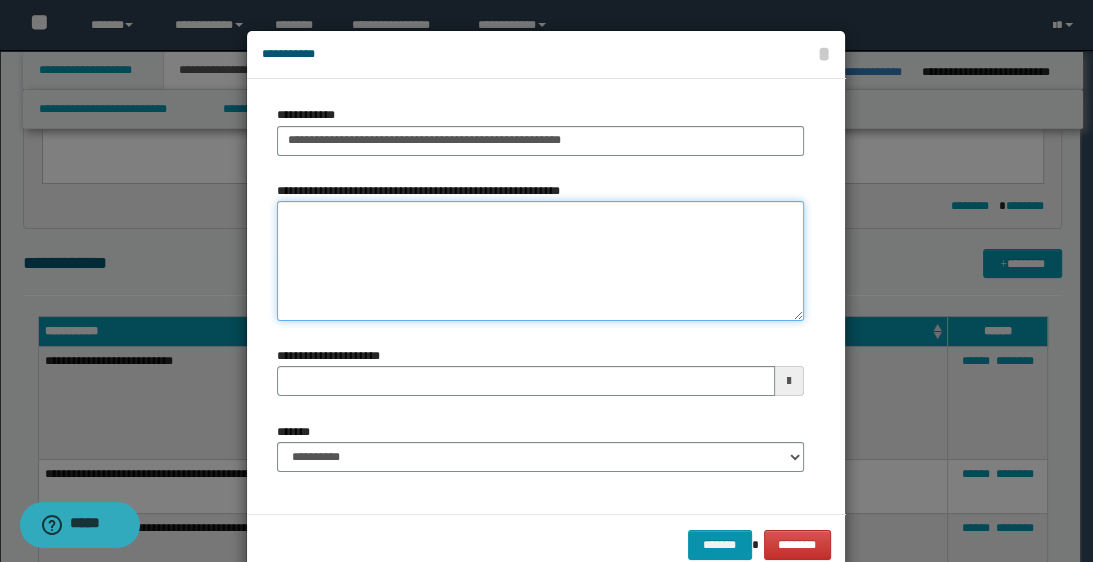 click on "**********" at bounding box center (540, 261) 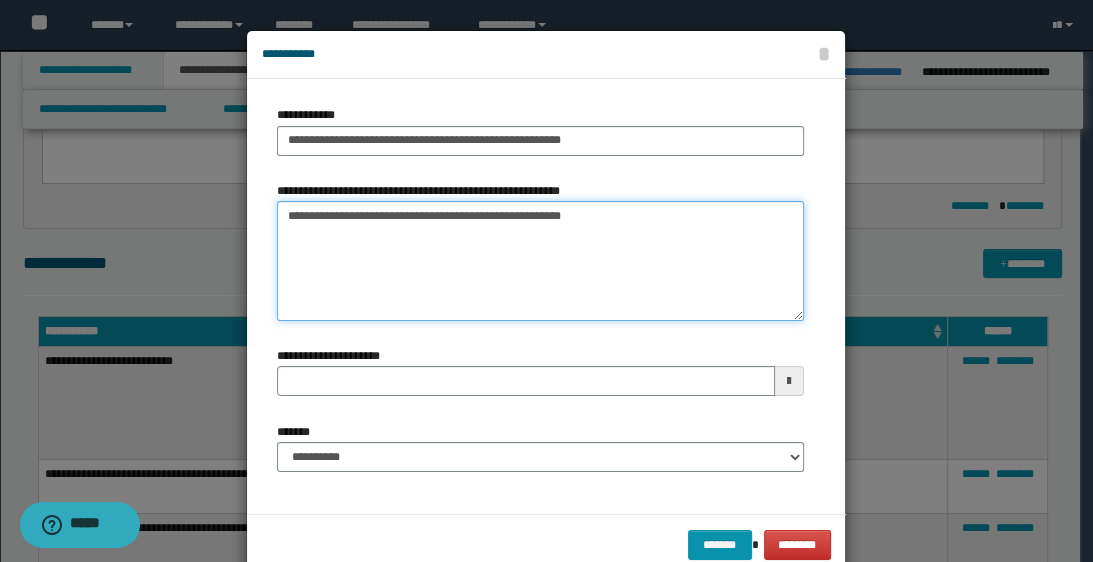 type 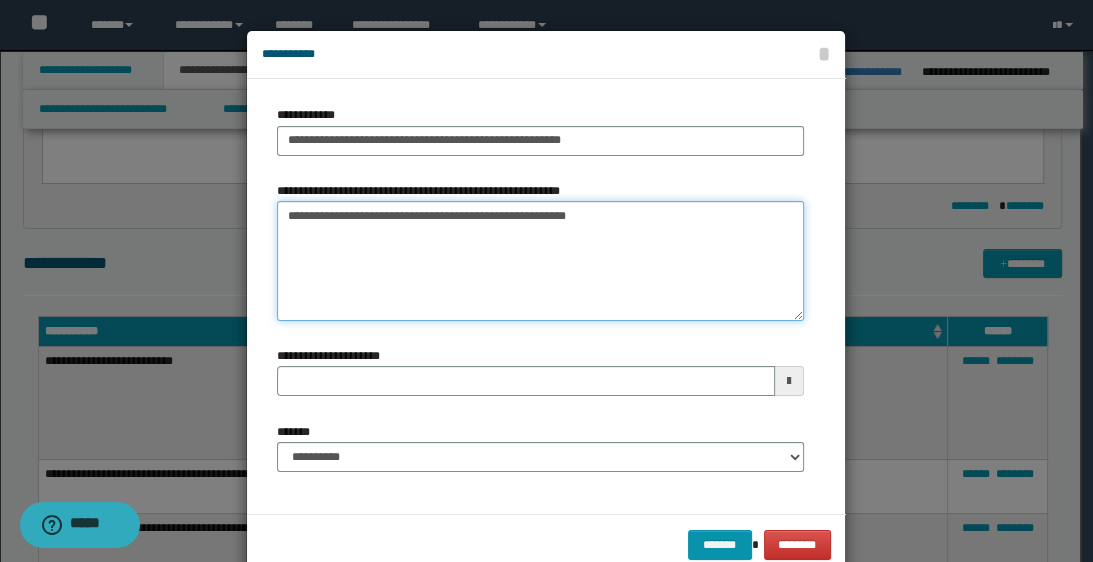 type 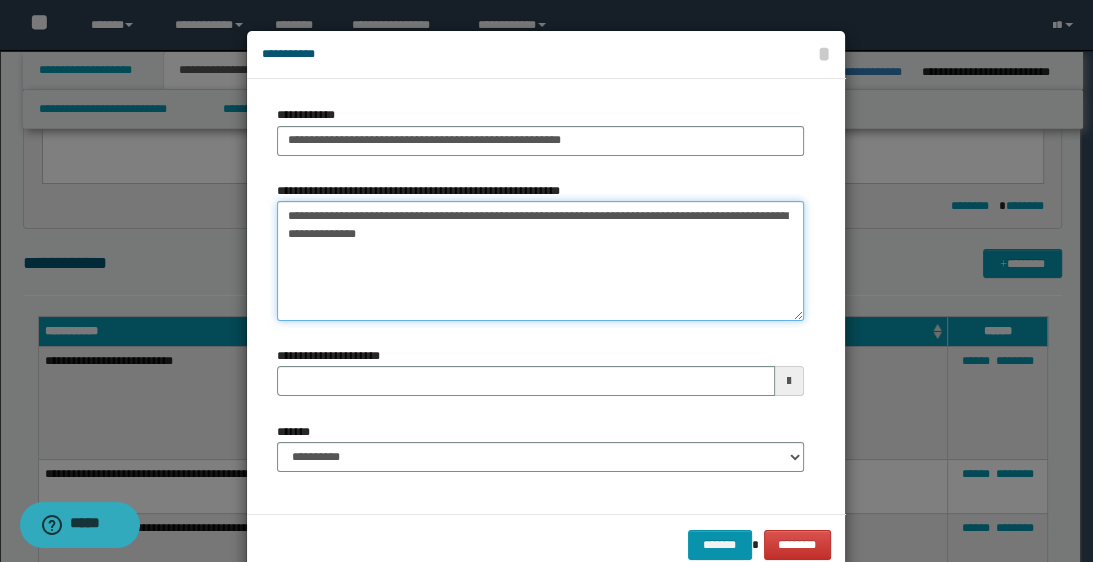 type on "**********" 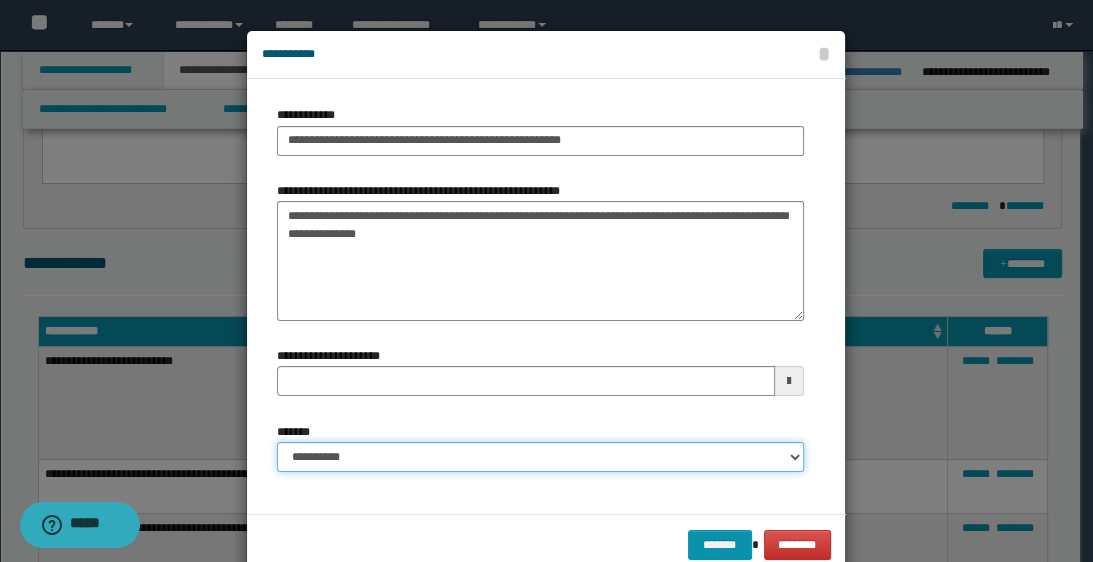 click on "**********" at bounding box center (540, 457) 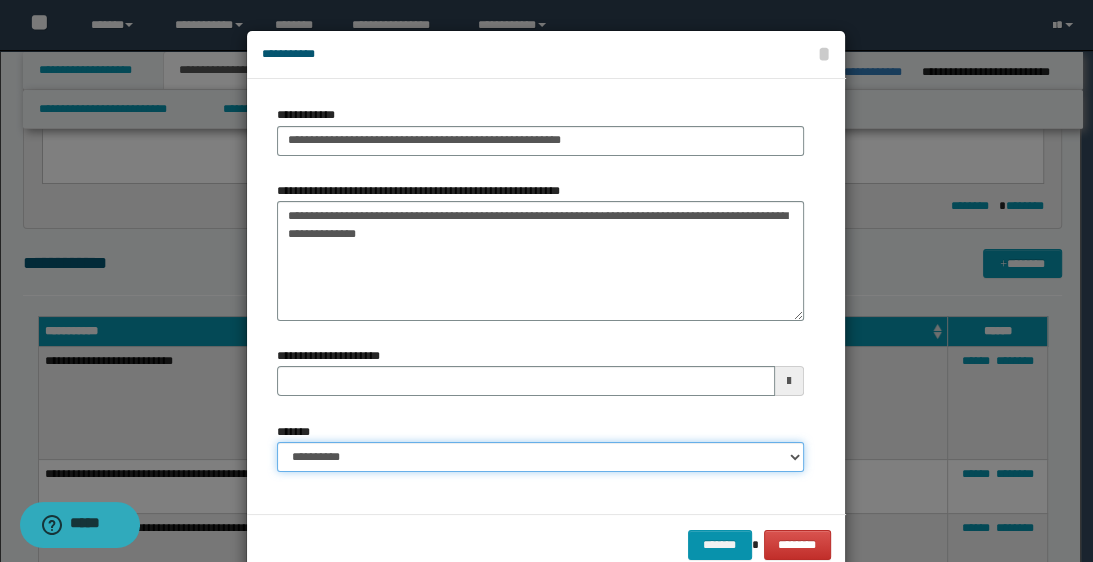 select on "*" 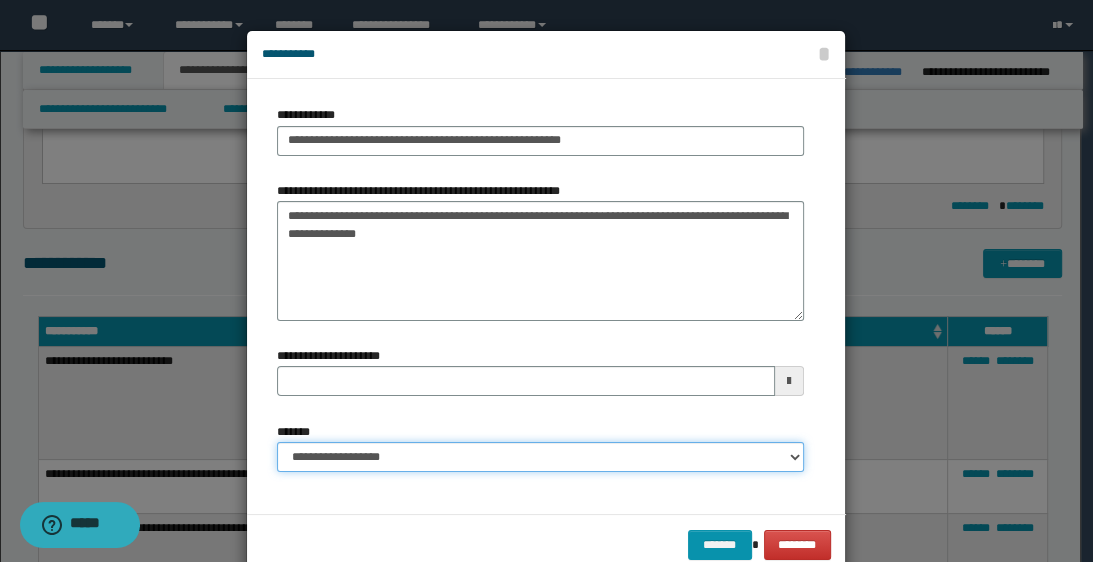 click on "**********" at bounding box center (540, 457) 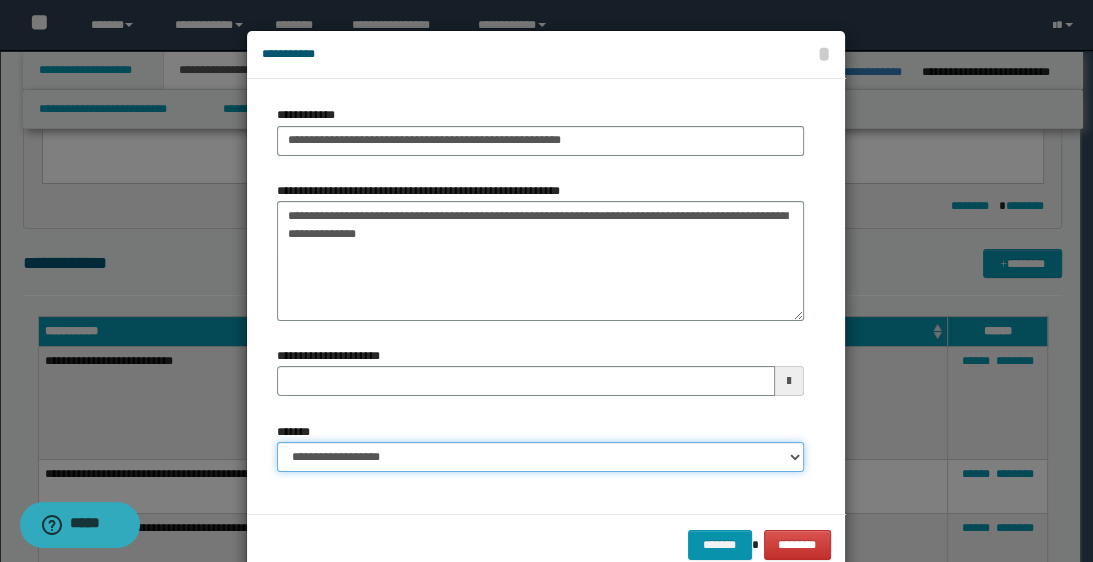 type 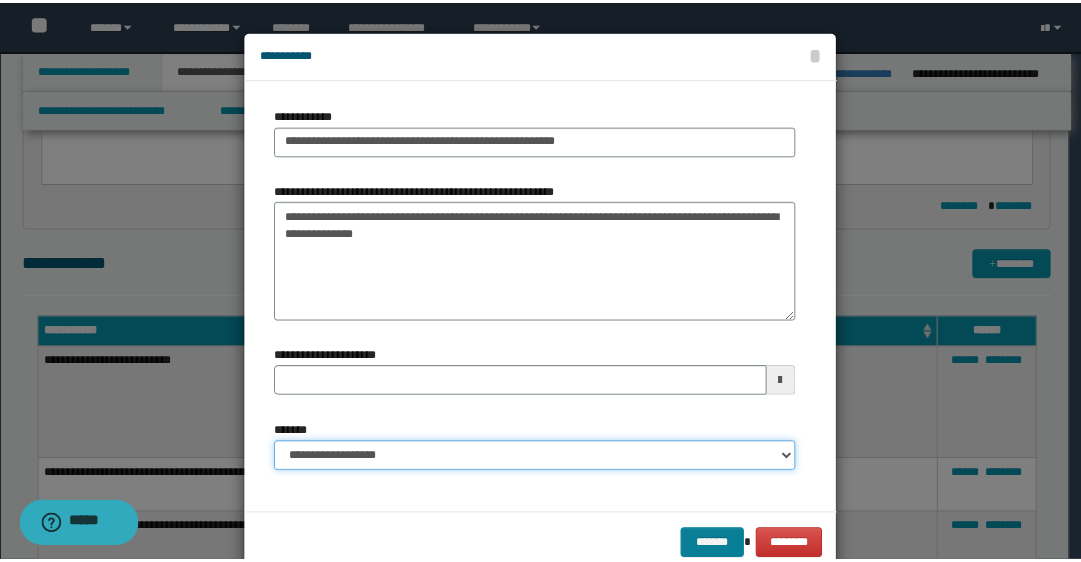 scroll, scrollTop: 43, scrollLeft: 0, axis: vertical 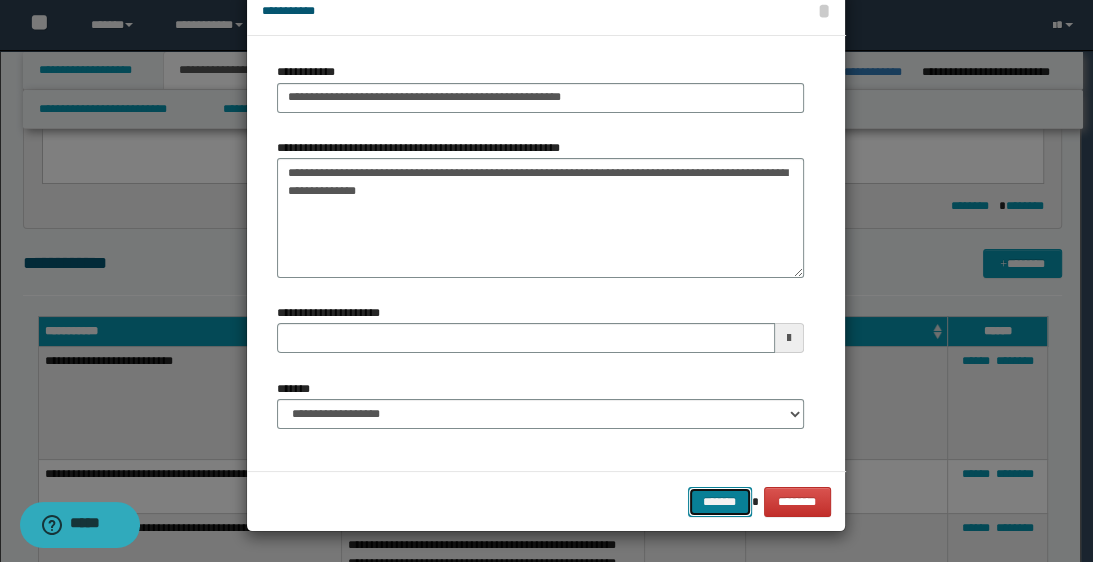 click on "*******" at bounding box center [720, 502] 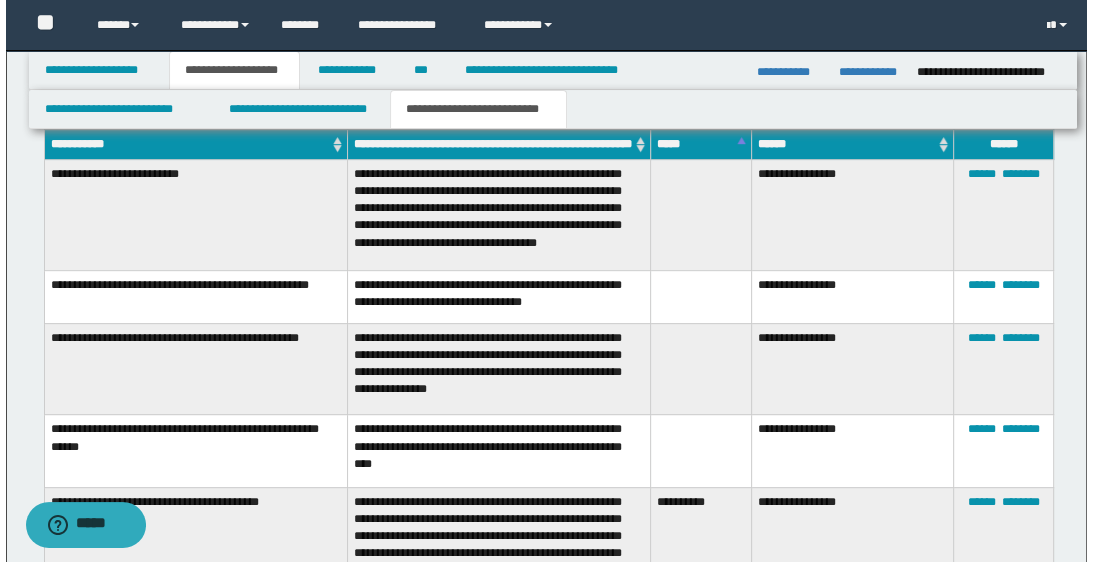 scroll, scrollTop: 560, scrollLeft: 0, axis: vertical 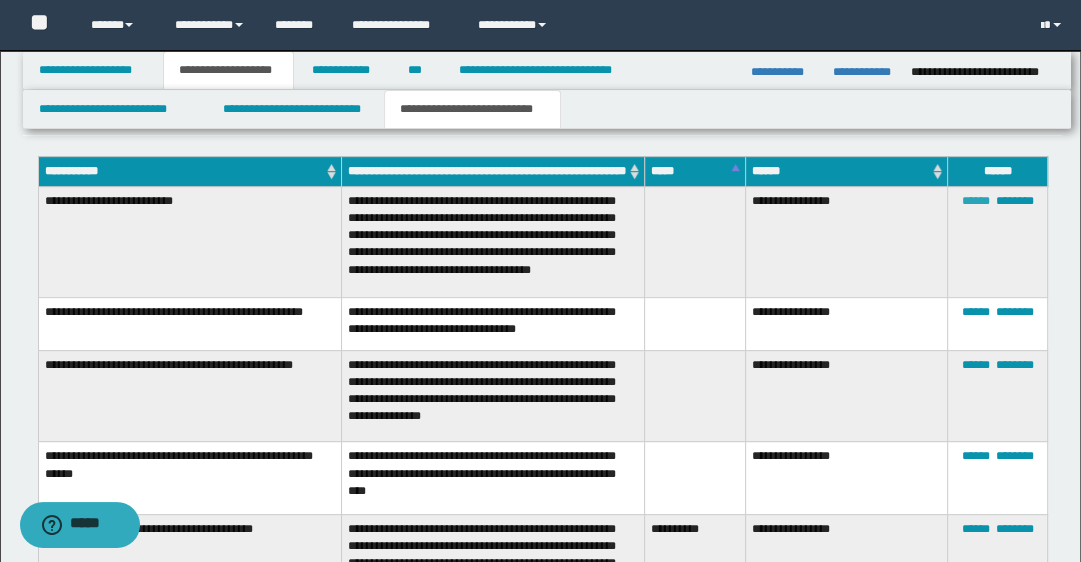 click on "******" at bounding box center (975, 201) 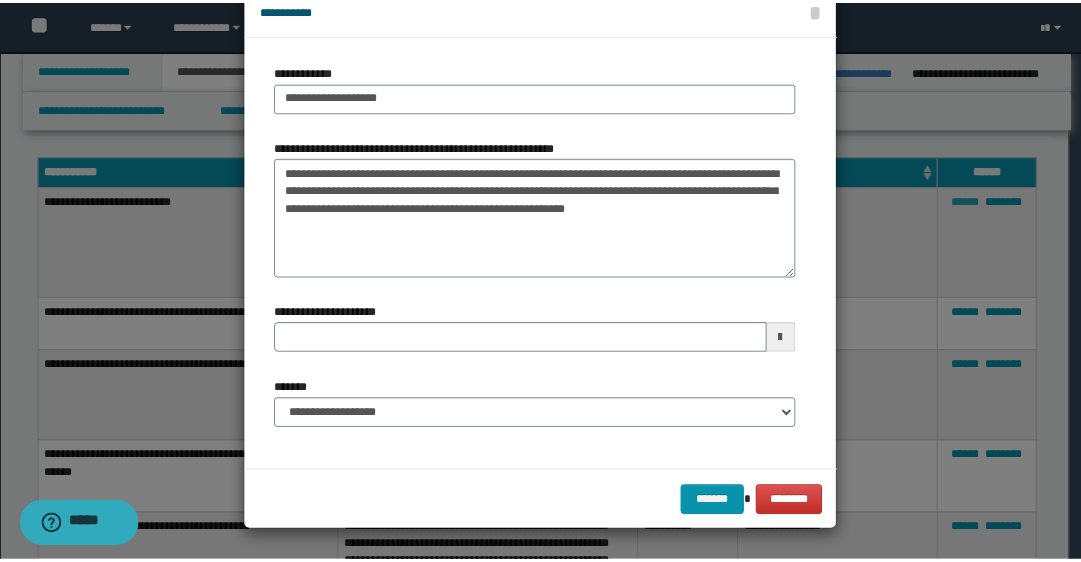 scroll, scrollTop: 0, scrollLeft: 0, axis: both 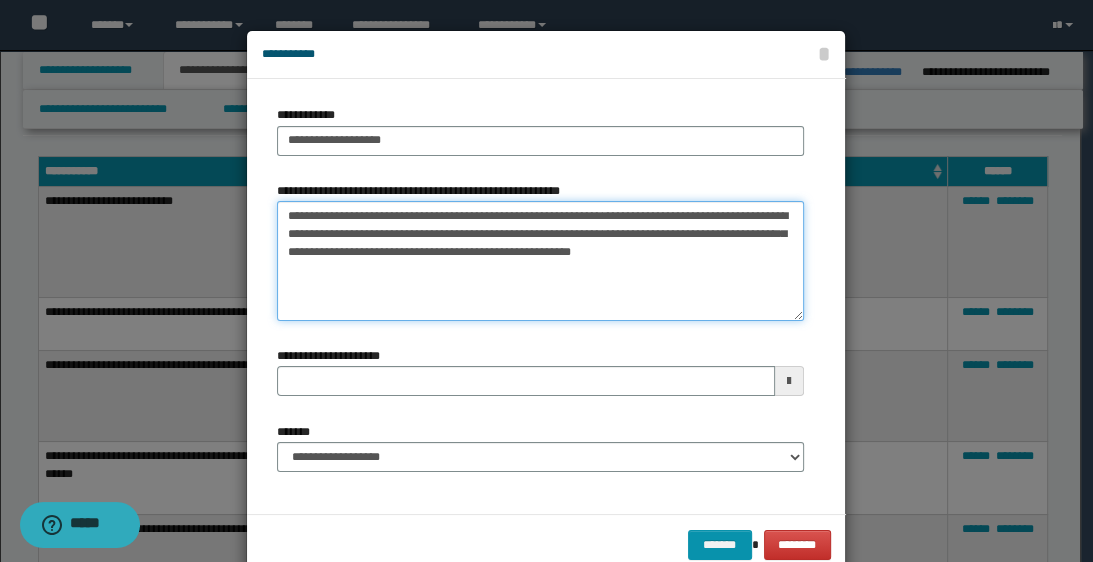 click on "**********" at bounding box center [540, 261] 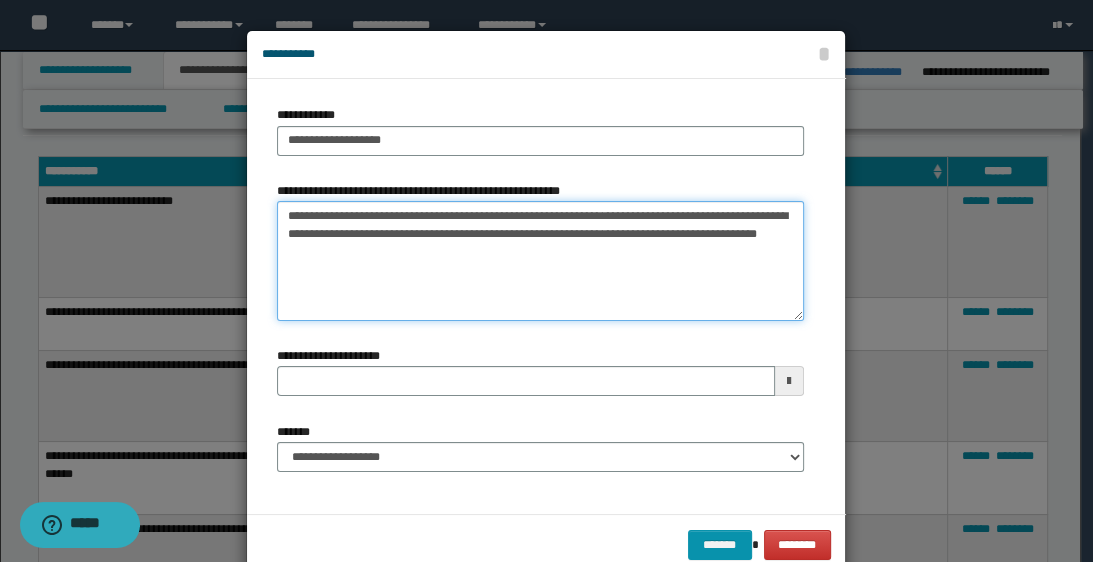 type on "**********" 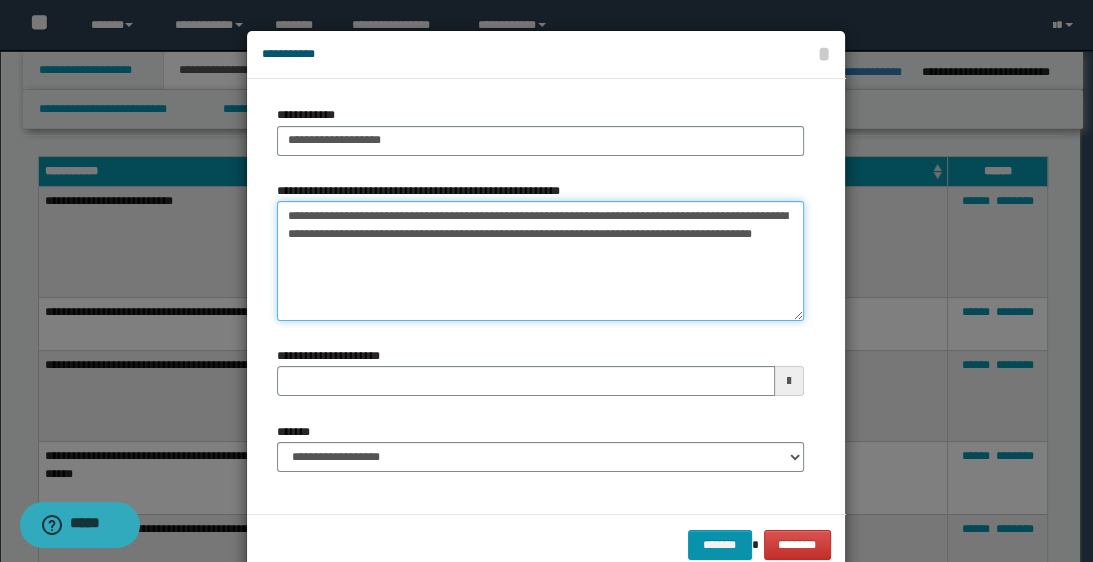 type 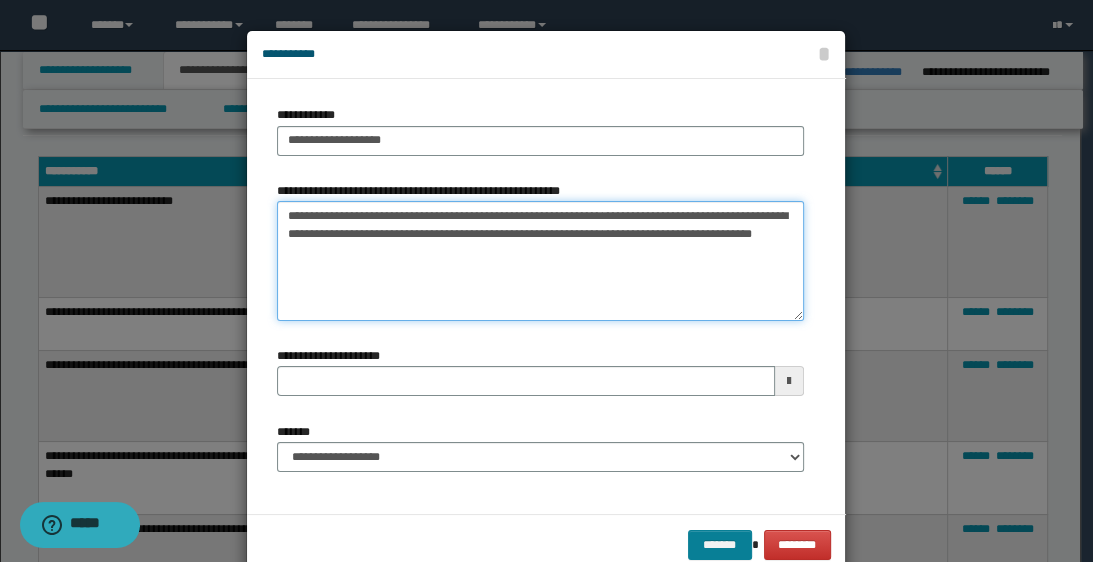type on "**********" 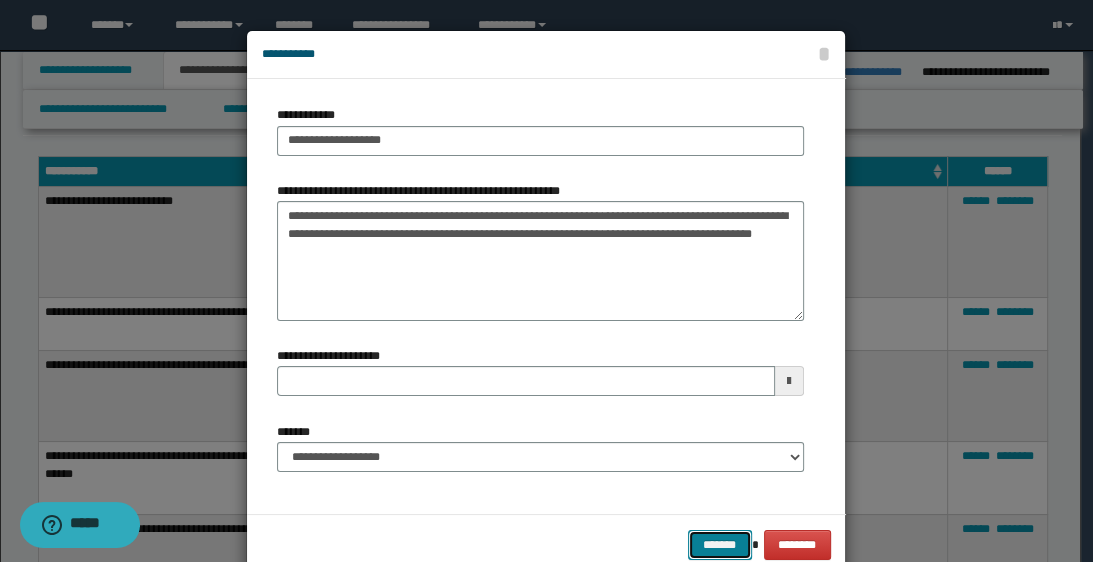 click on "*******" at bounding box center (720, 545) 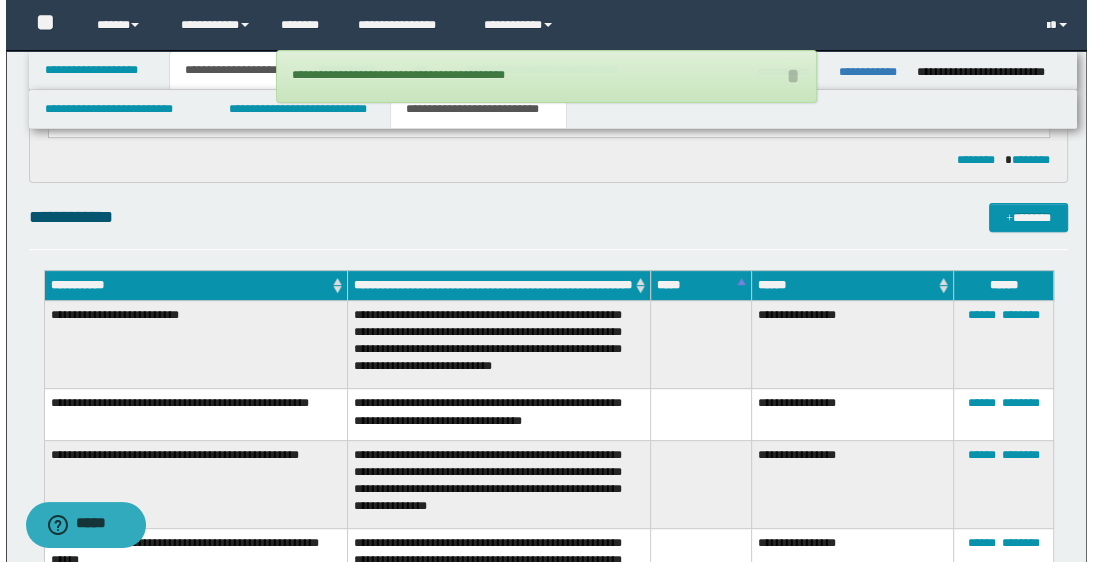 scroll, scrollTop: 320, scrollLeft: 0, axis: vertical 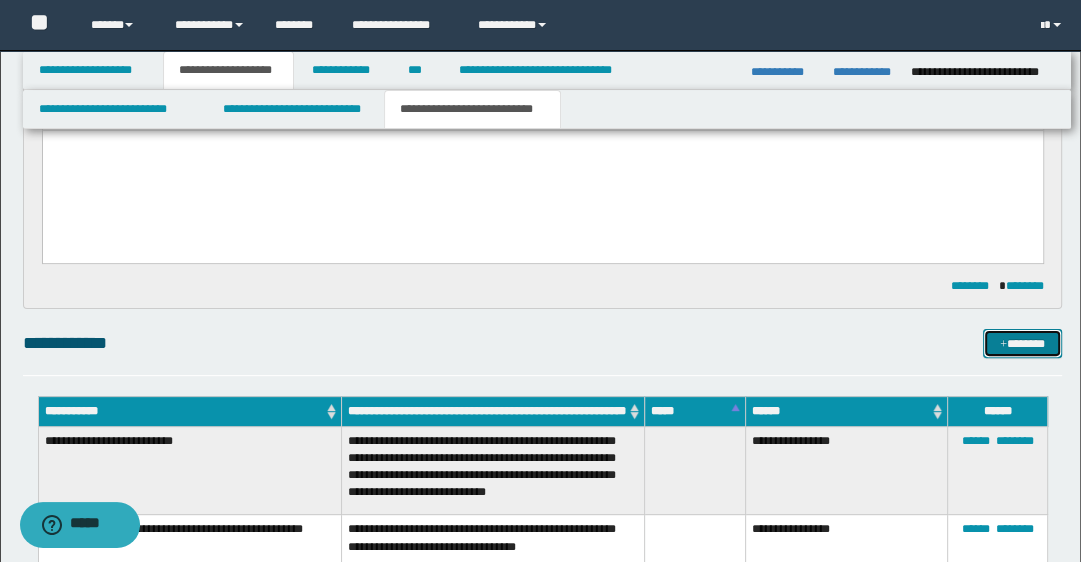 click on "*******" at bounding box center [1022, 344] 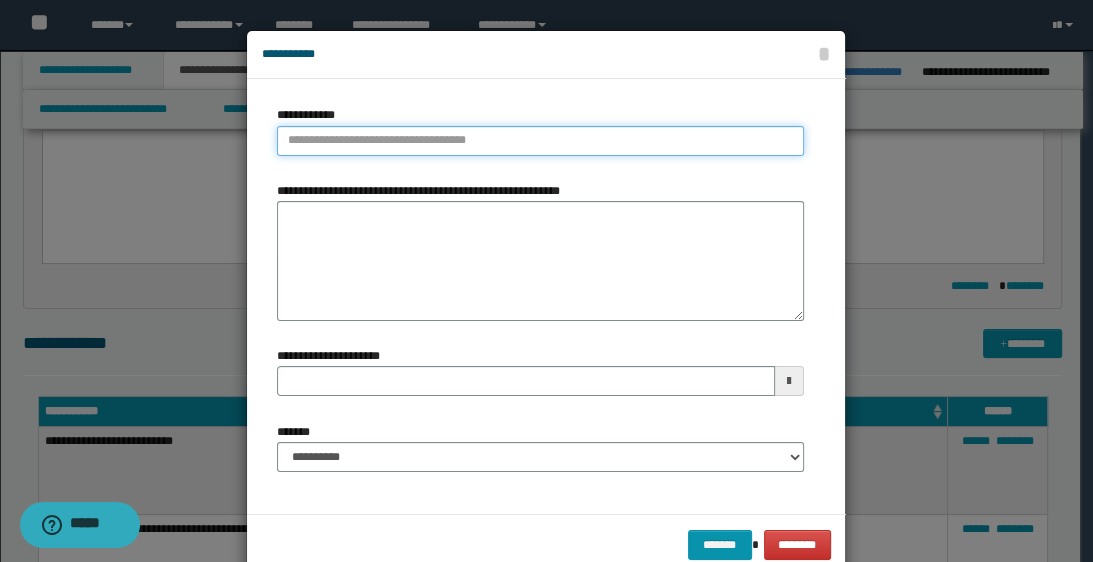 type on "**********" 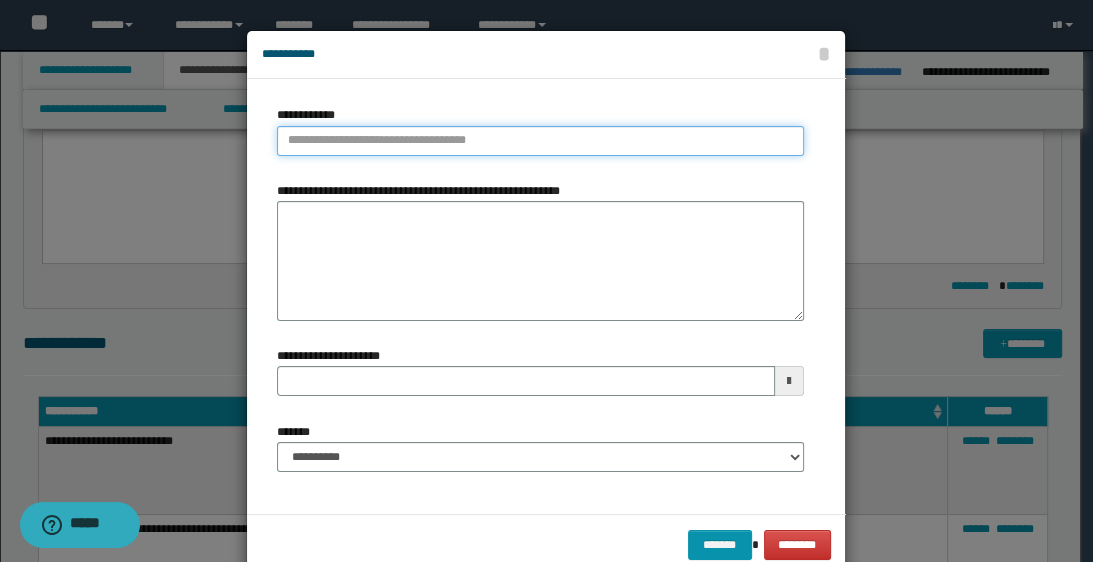 click on "**********" at bounding box center [540, 141] 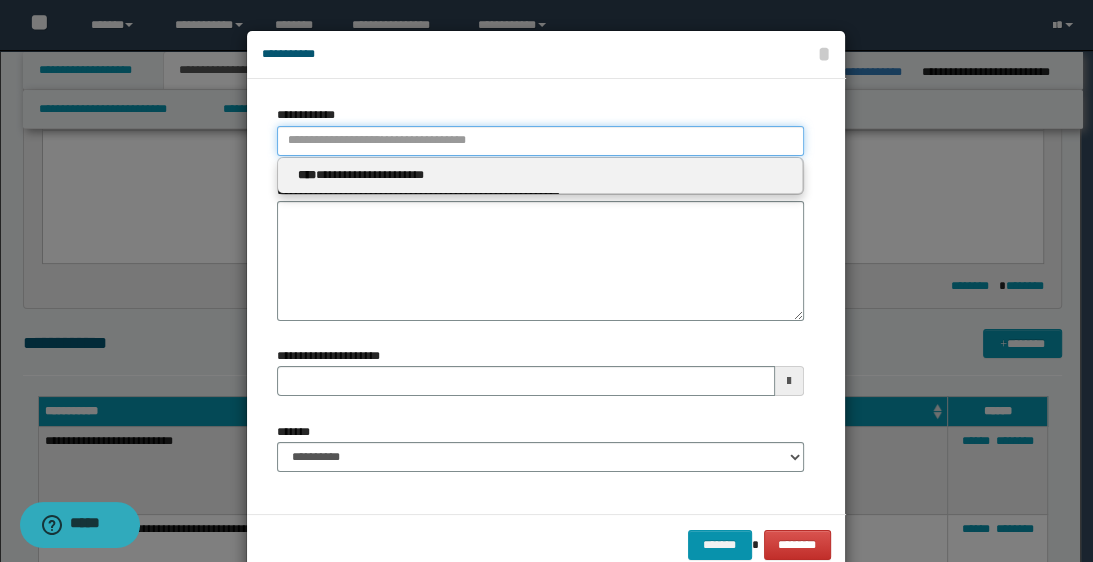 type 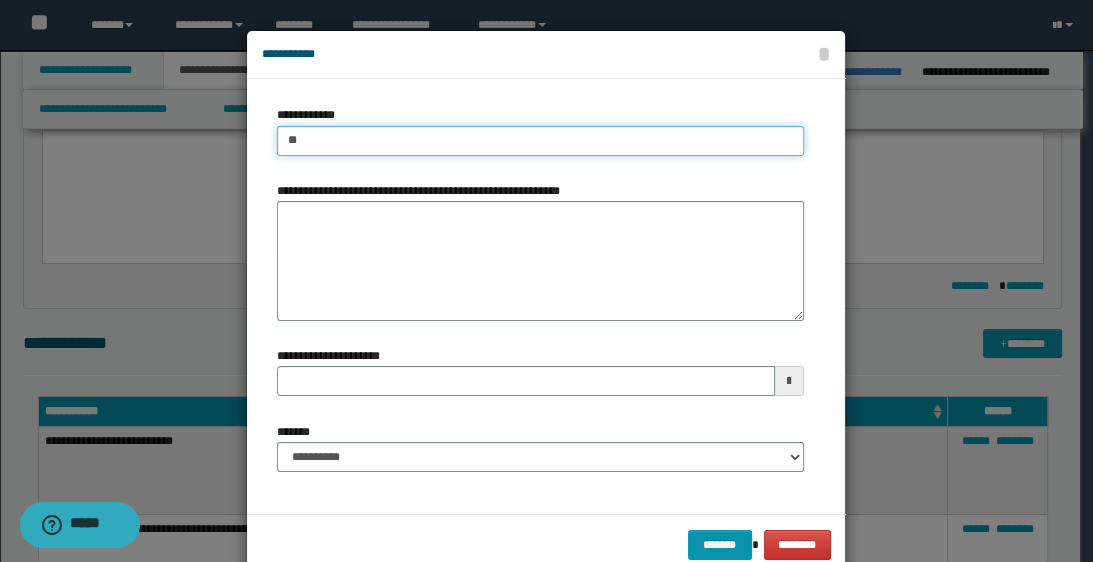type on "***" 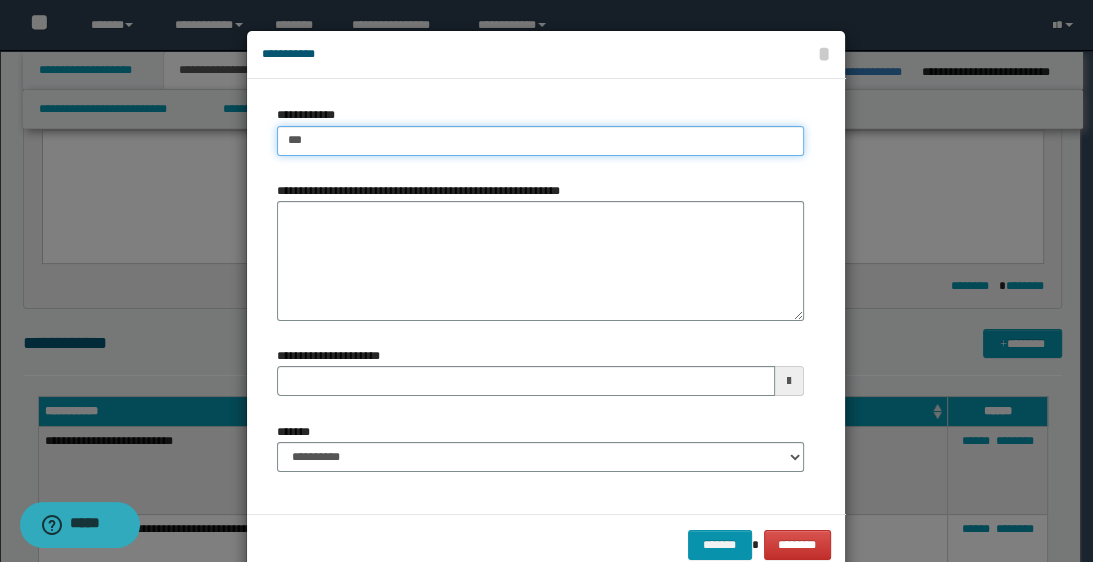 type on "**********" 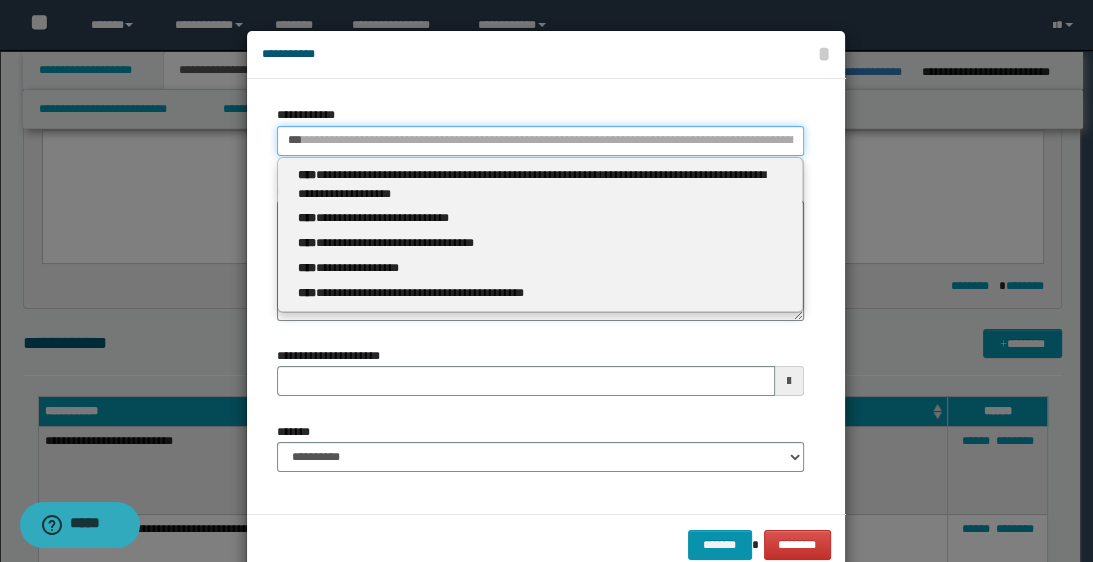 type 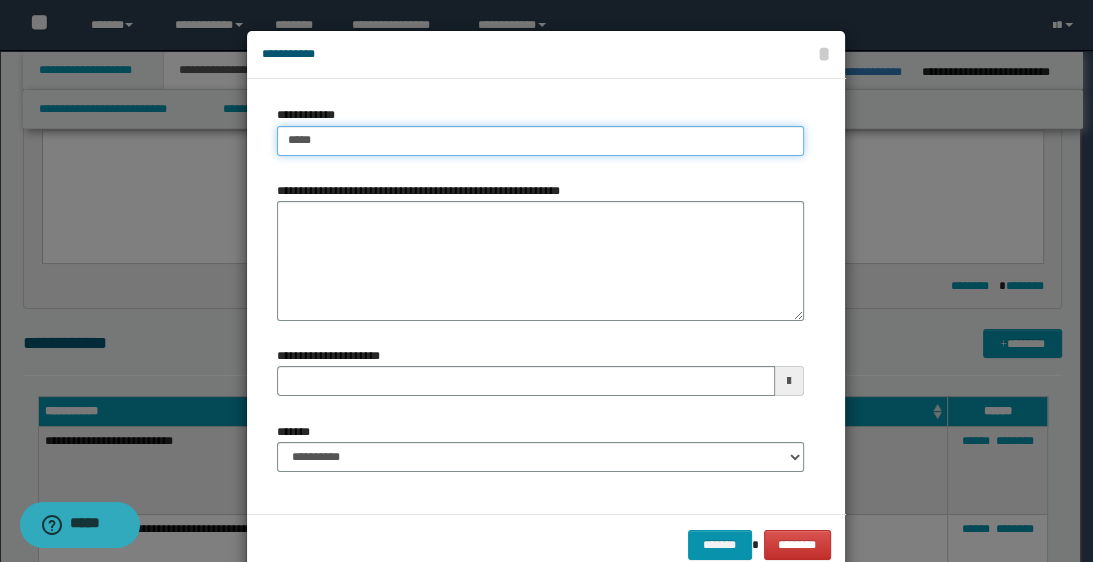 type on "******" 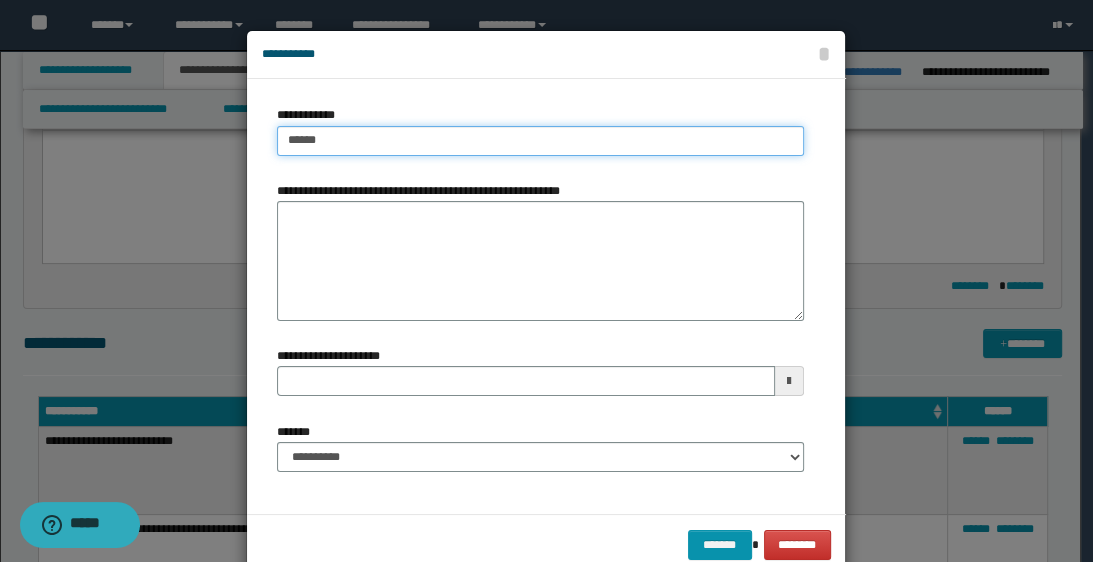 type on "**********" 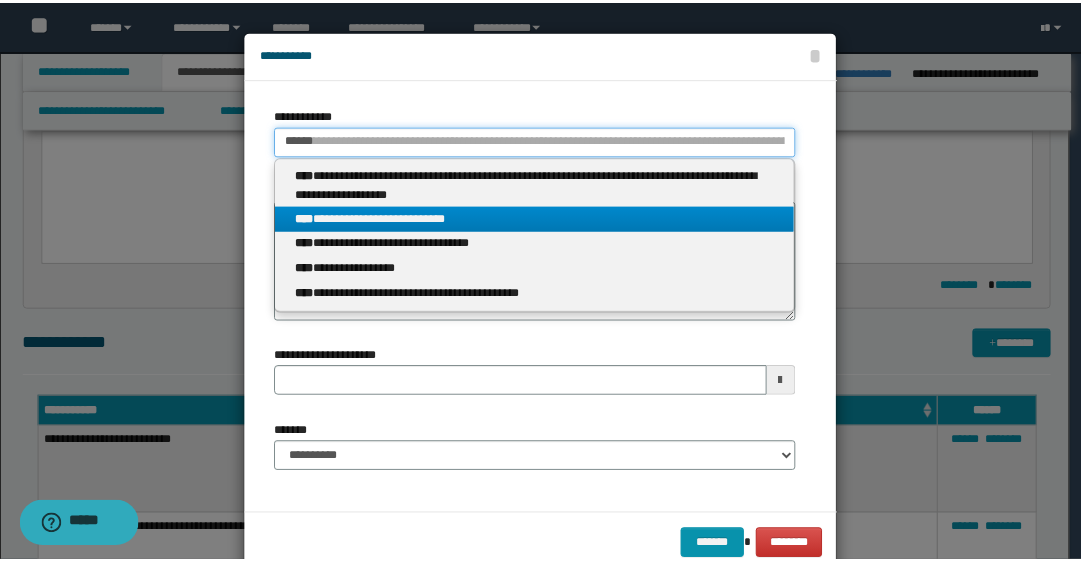 scroll, scrollTop: 43, scrollLeft: 0, axis: vertical 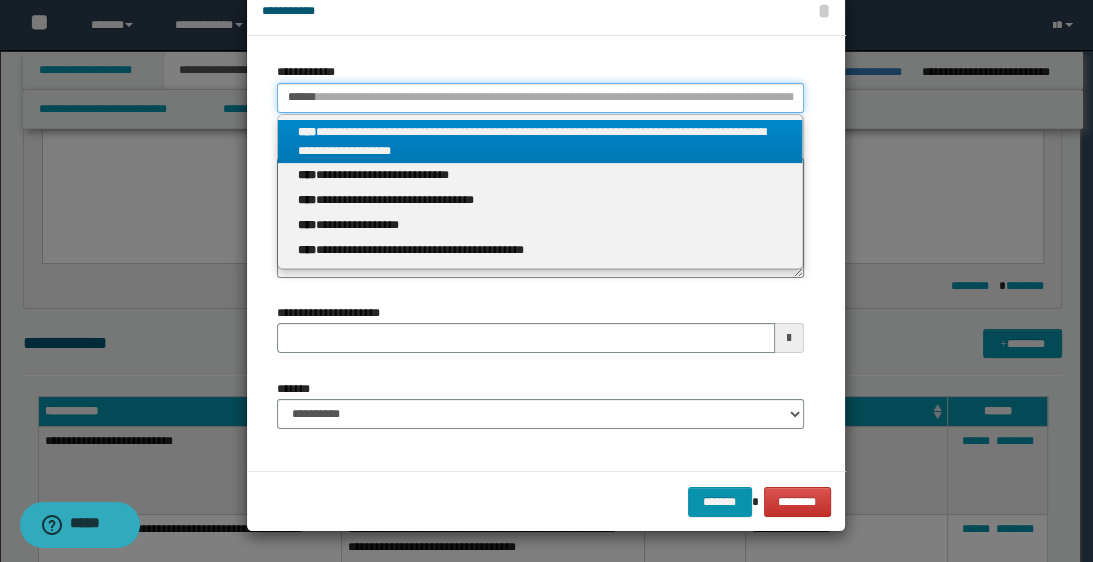 type 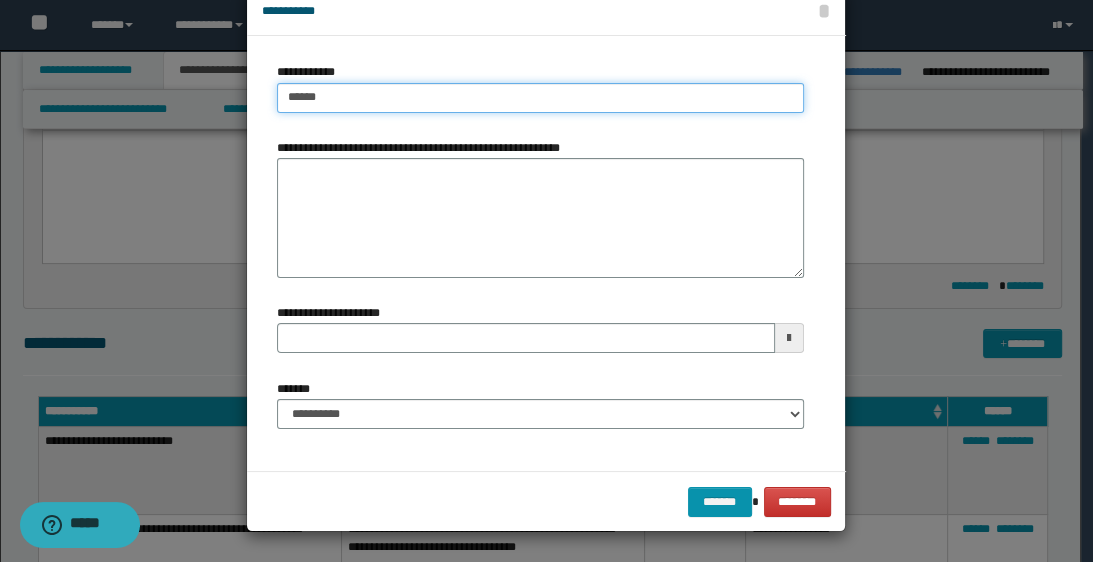 type on "*****" 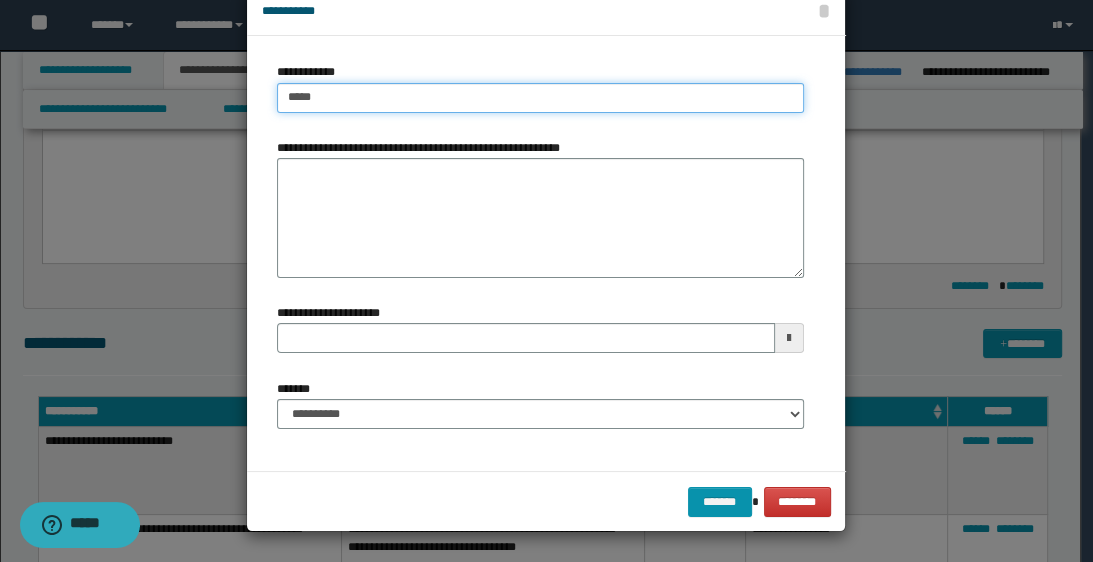 type 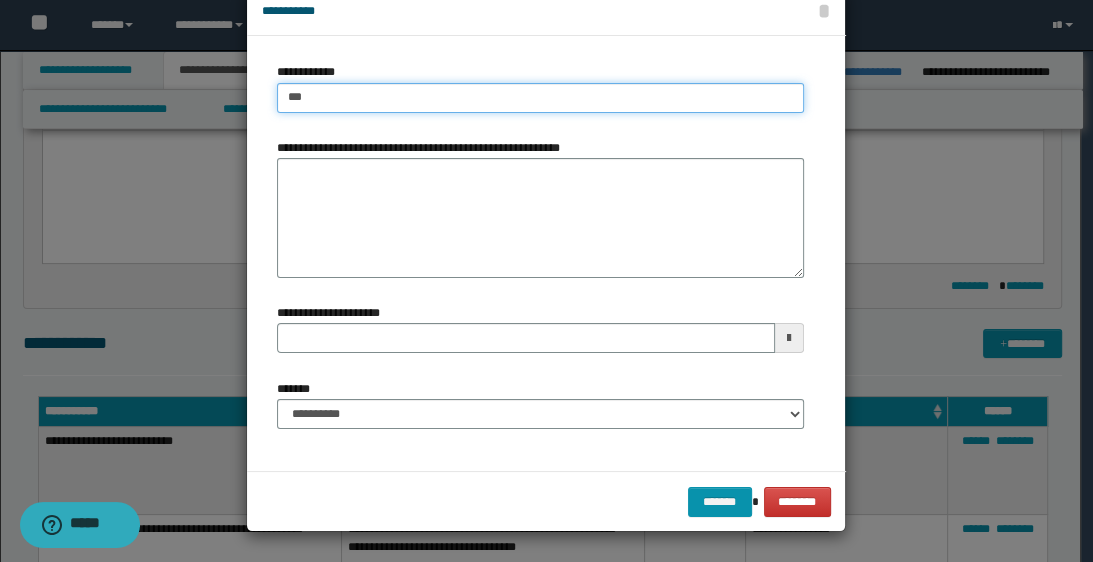 type on "**" 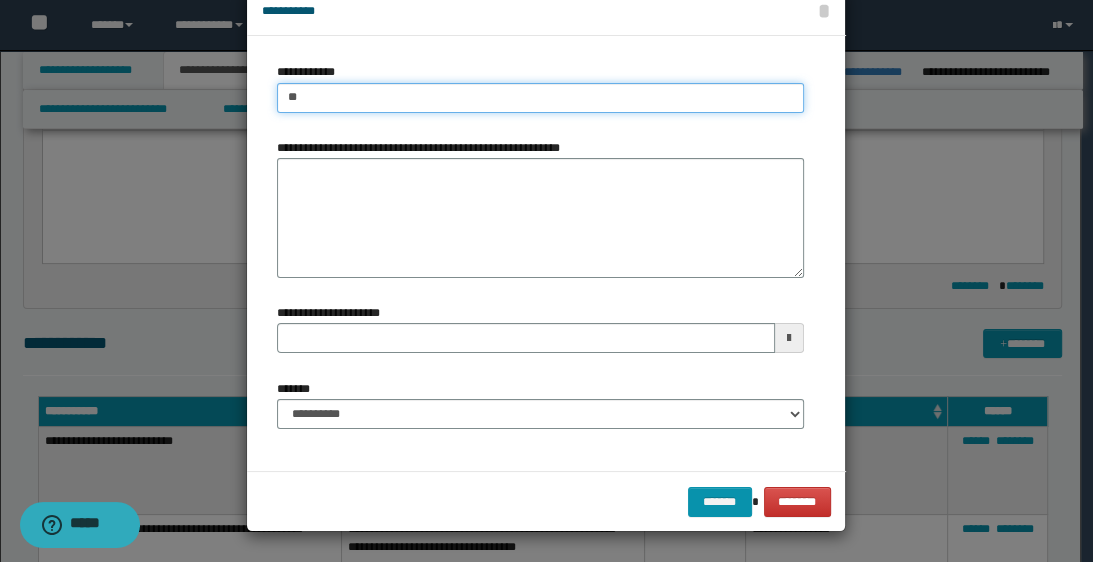 type 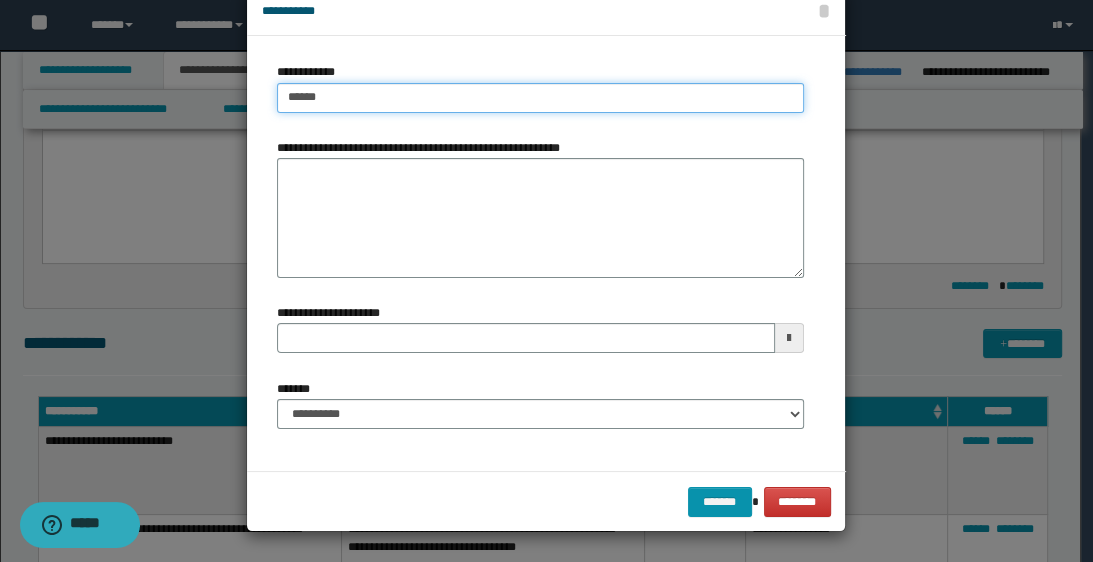 type on "*******" 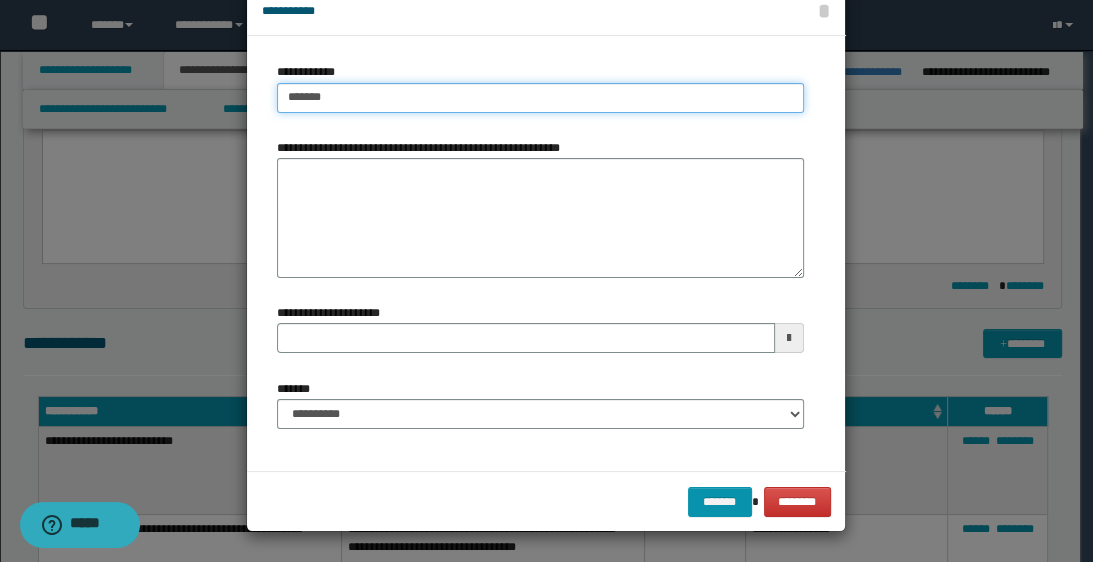 type on "*******" 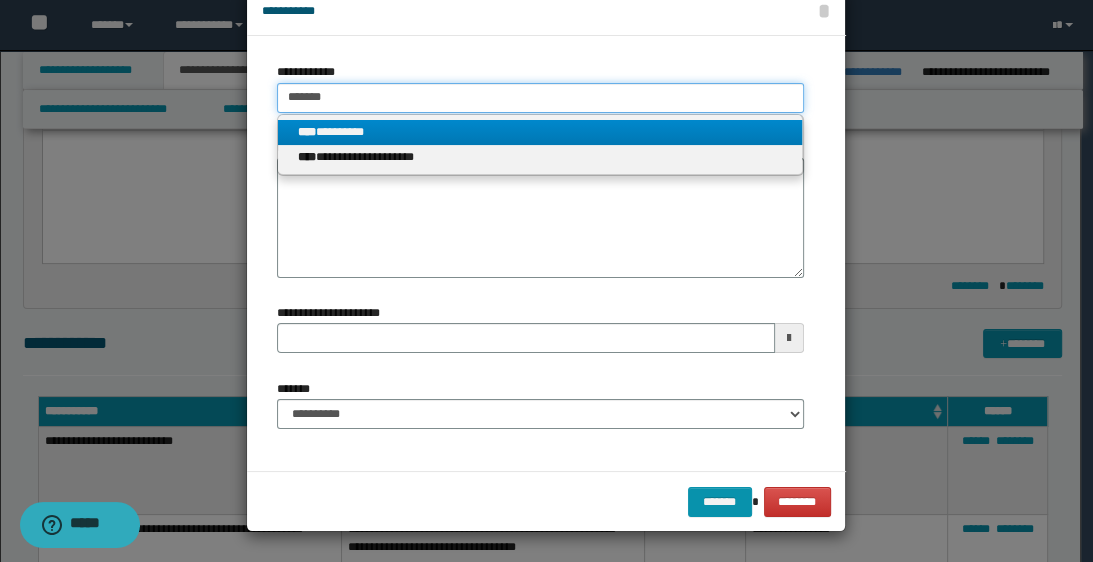 type on "*******" 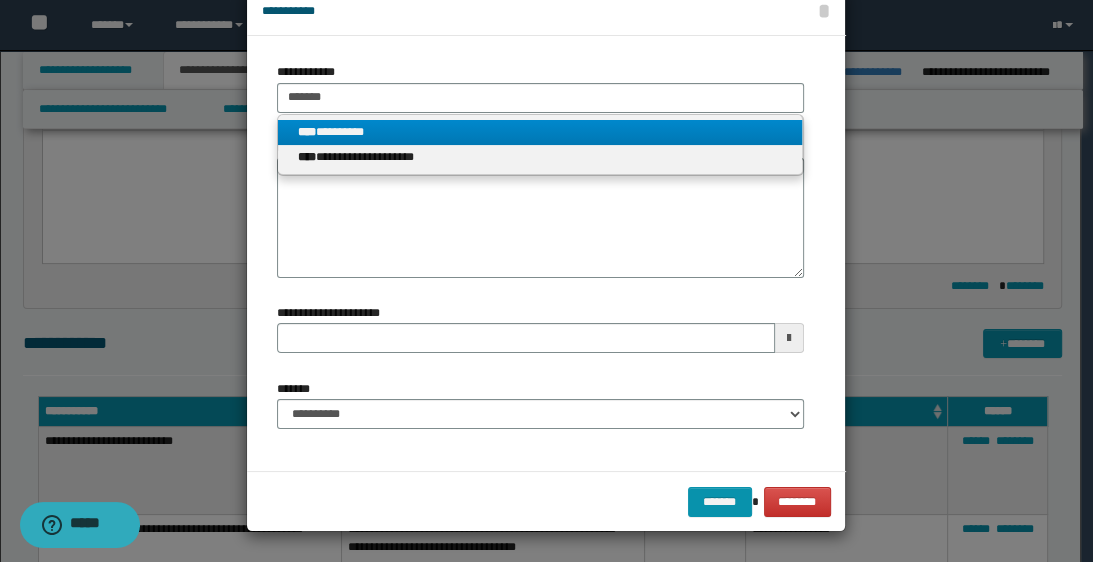 click on "**** *********" at bounding box center (540, 132) 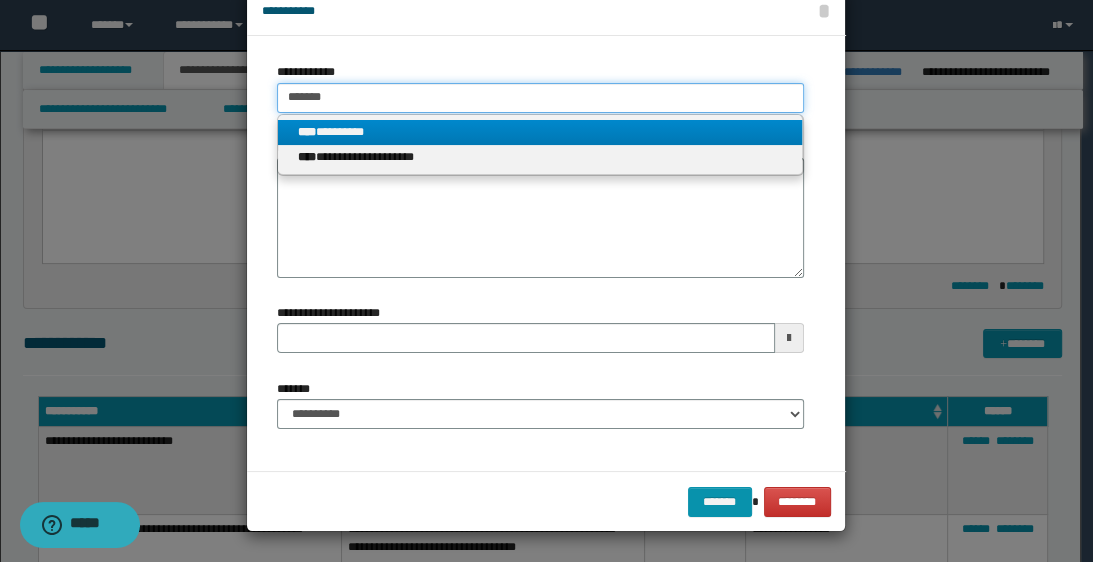 type 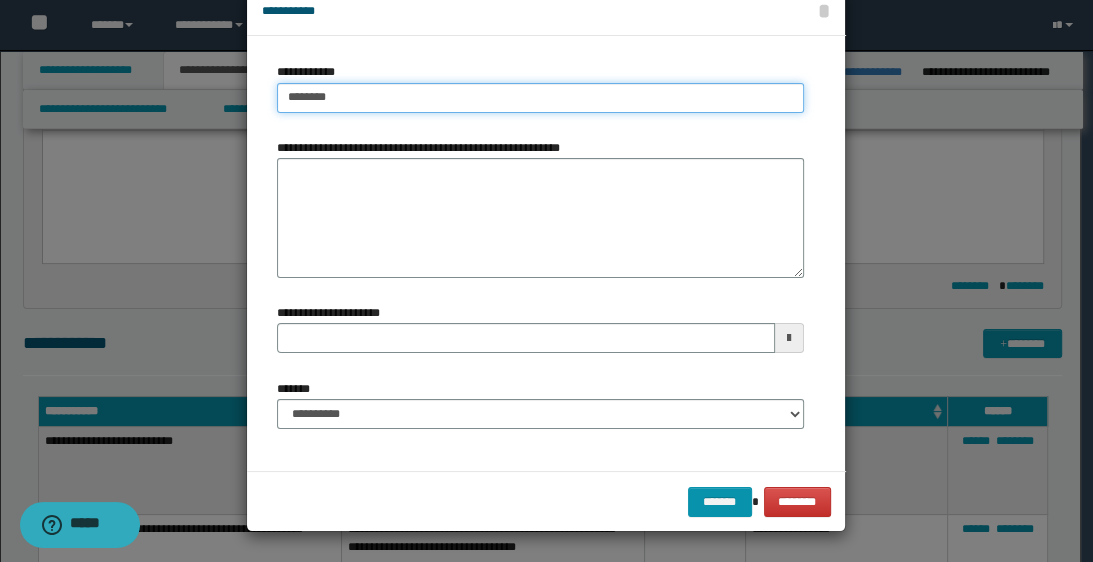 drag, startPoint x: 276, startPoint y: 95, endPoint x: 324, endPoint y: 96, distance: 48.010414 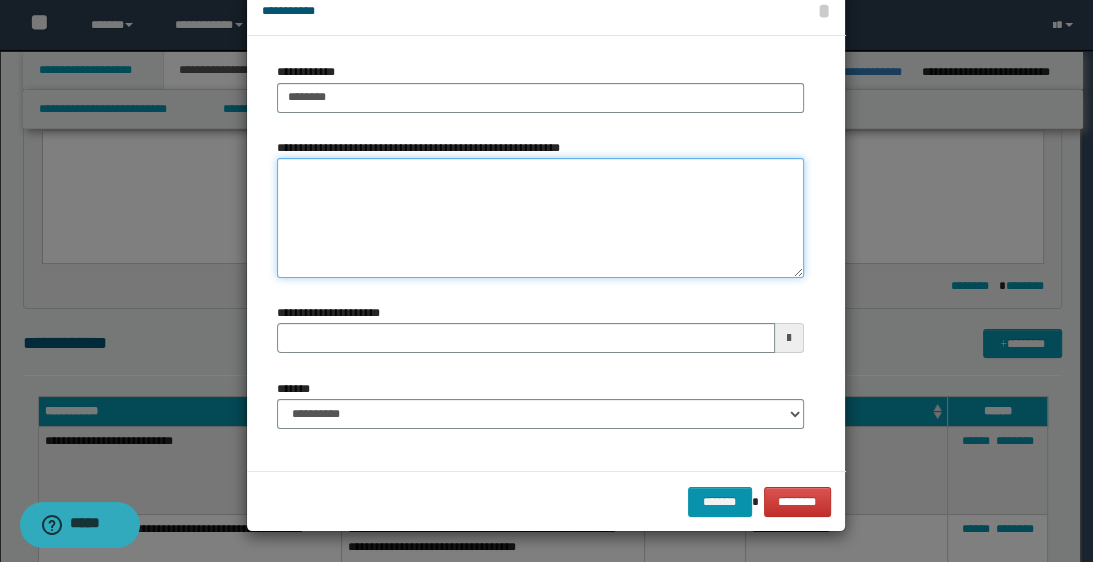click on "**********" at bounding box center [540, 218] 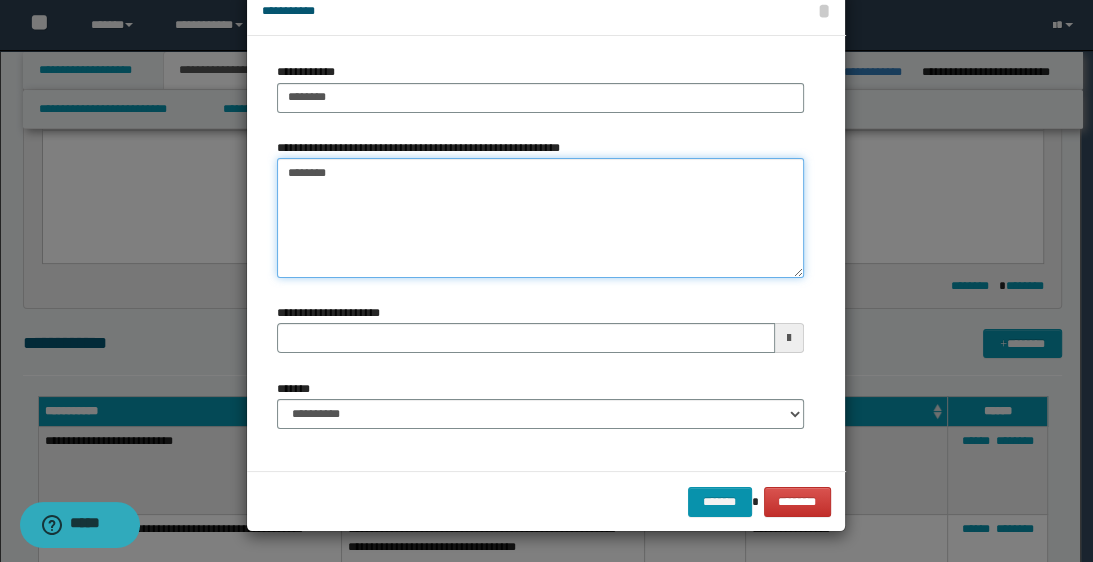 type on "********" 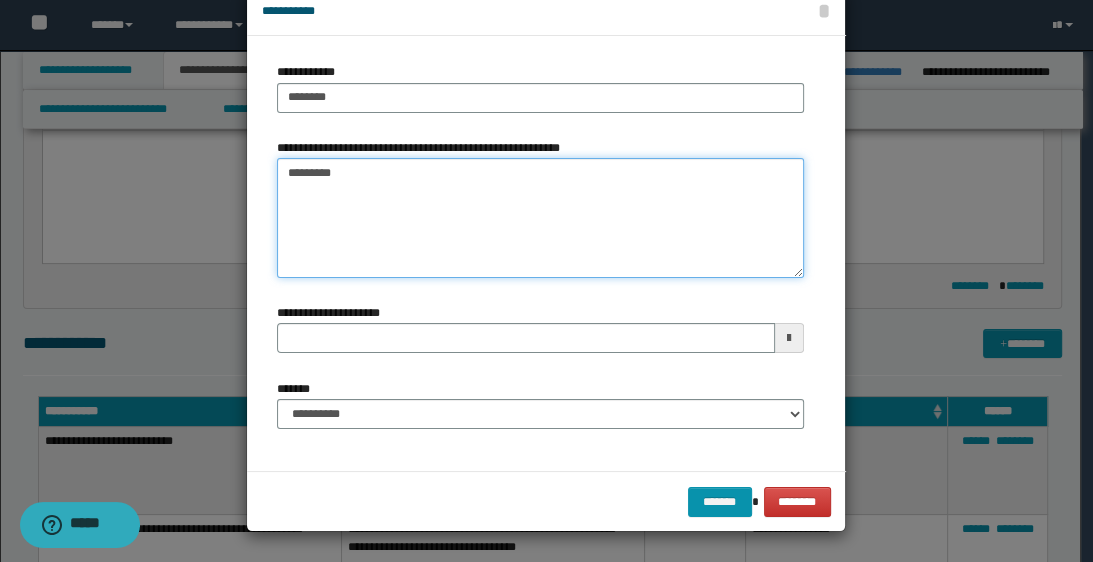 type 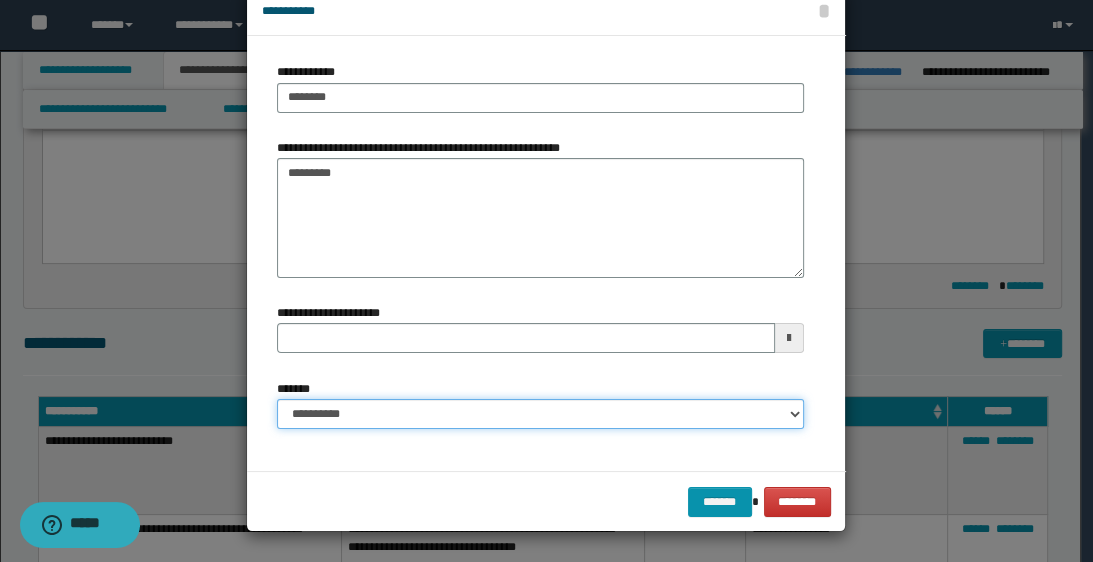 click on "**********" at bounding box center [540, 414] 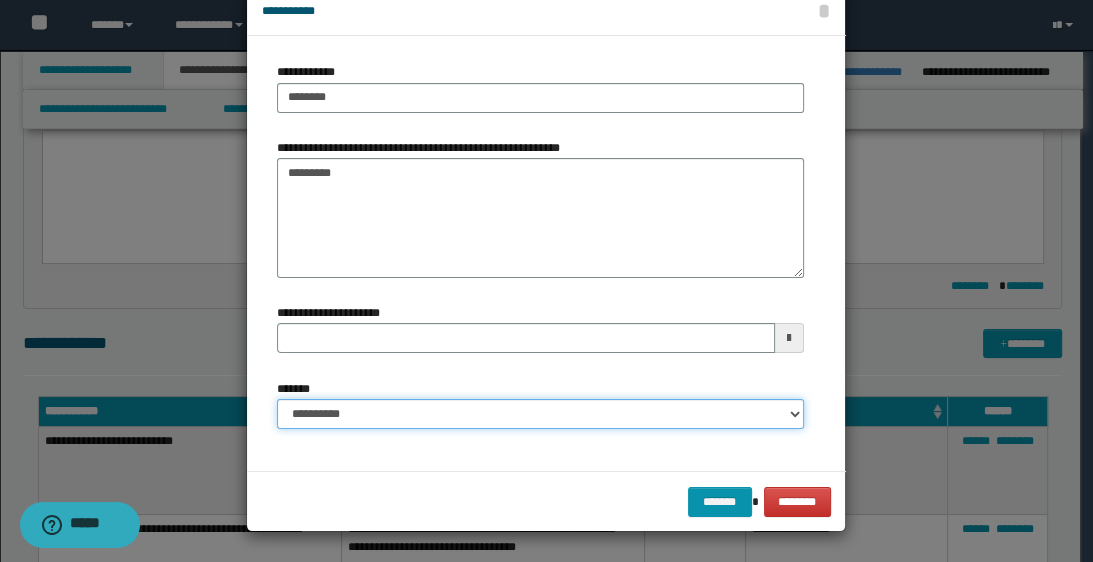 select on "*" 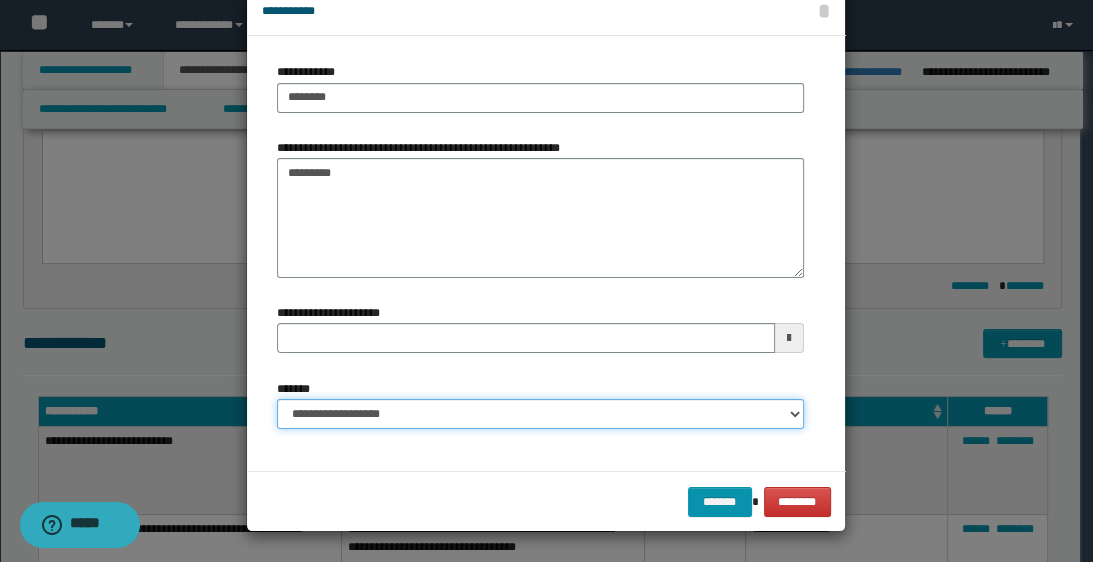type 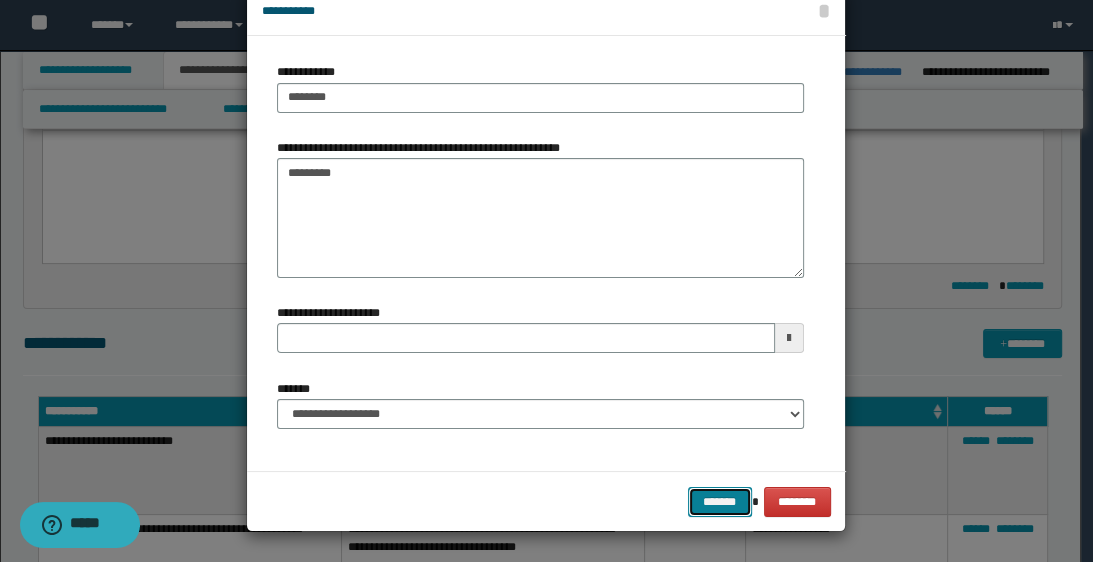 click on "*******" at bounding box center [720, 502] 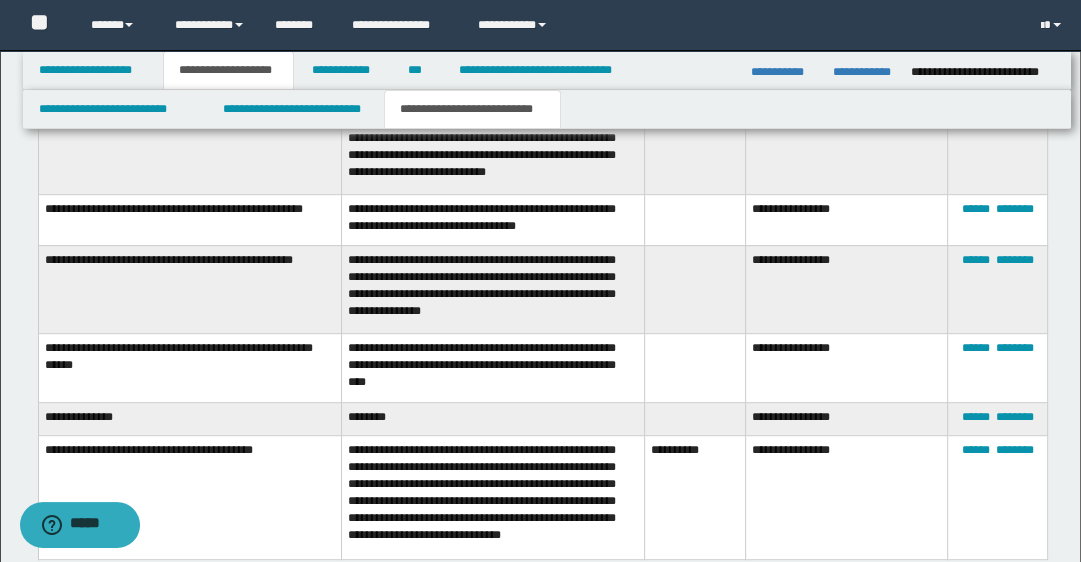 scroll, scrollTop: 720, scrollLeft: 0, axis: vertical 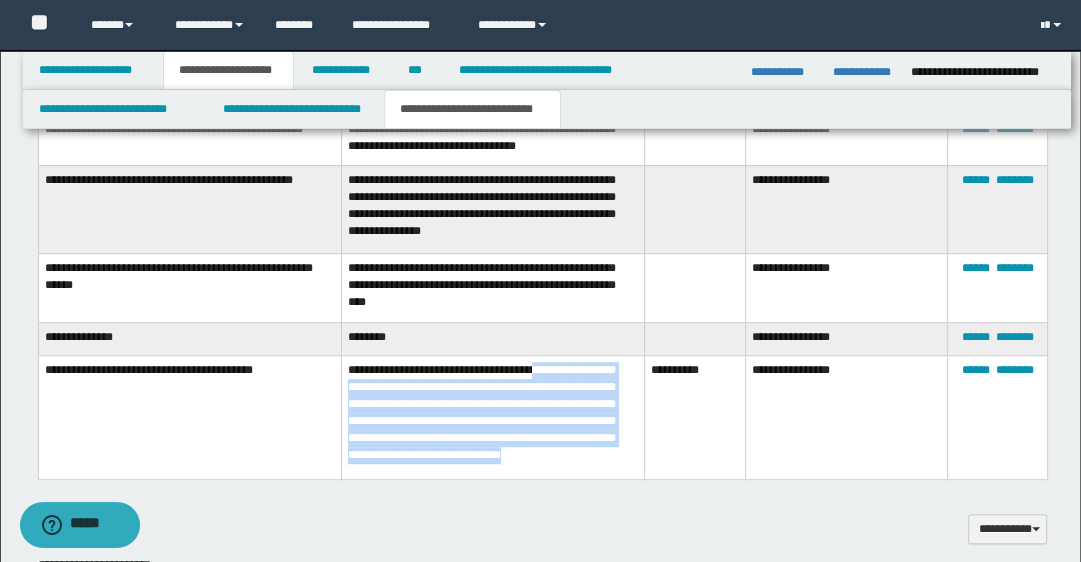 drag, startPoint x: 551, startPoint y: 359, endPoint x: 626, endPoint y: 448, distance: 116.38728 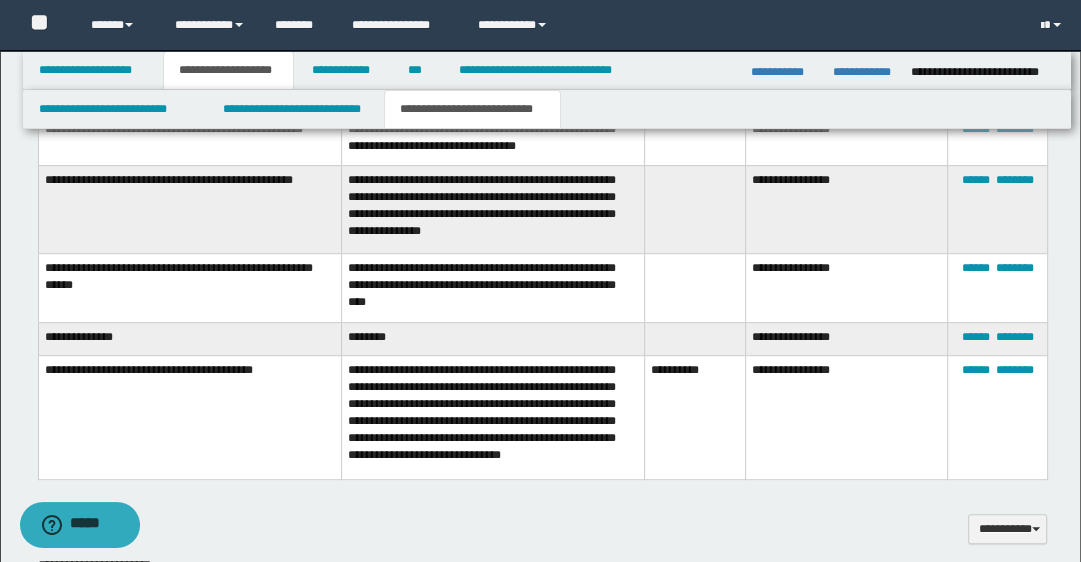 click on "**********" at bounding box center (695, 417) 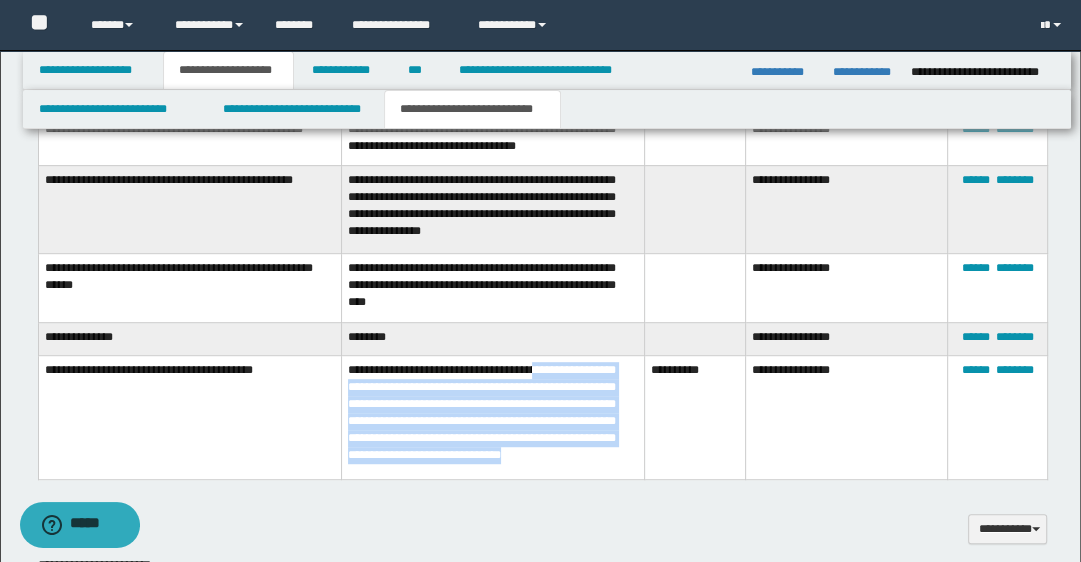 drag, startPoint x: 550, startPoint y: 358, endPoint x: 602, endPoint y: 435, distance: 92.91394 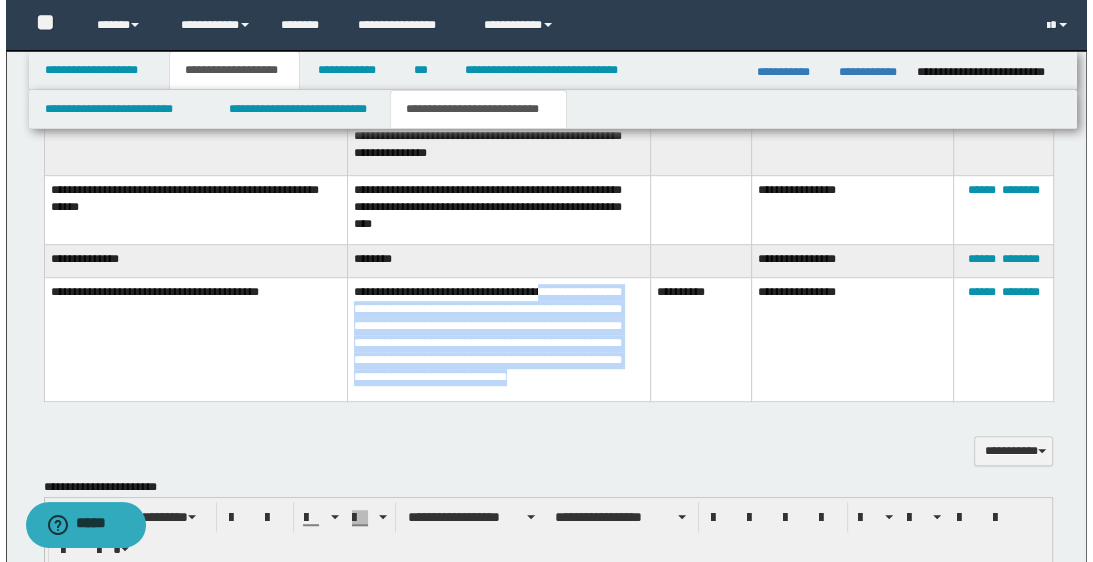 scroll, scrollTop: 800, scrollLeft: 0, axis: vertical 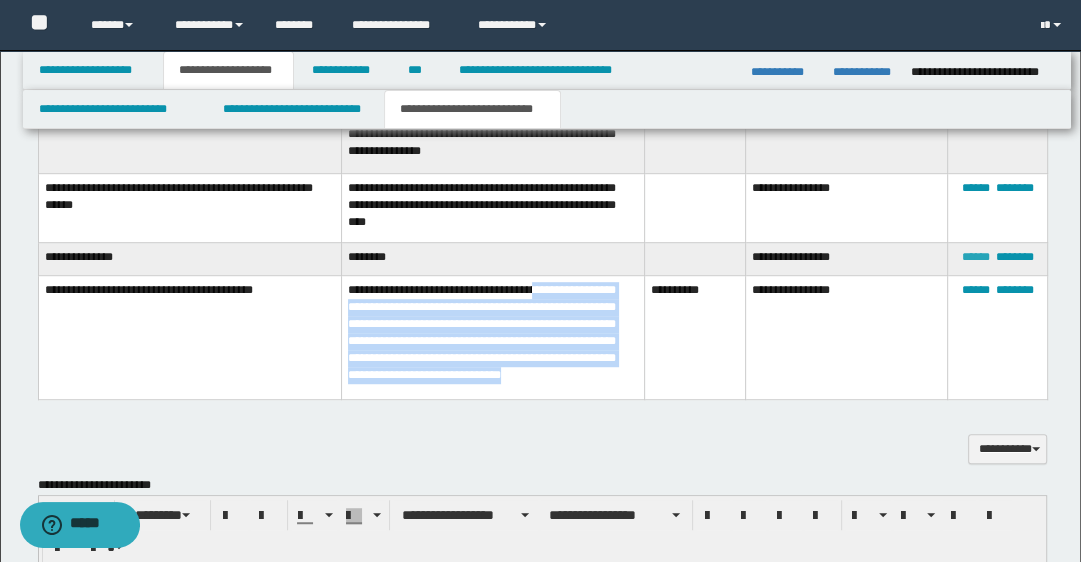click on "******" at bounding box center (975, 257) 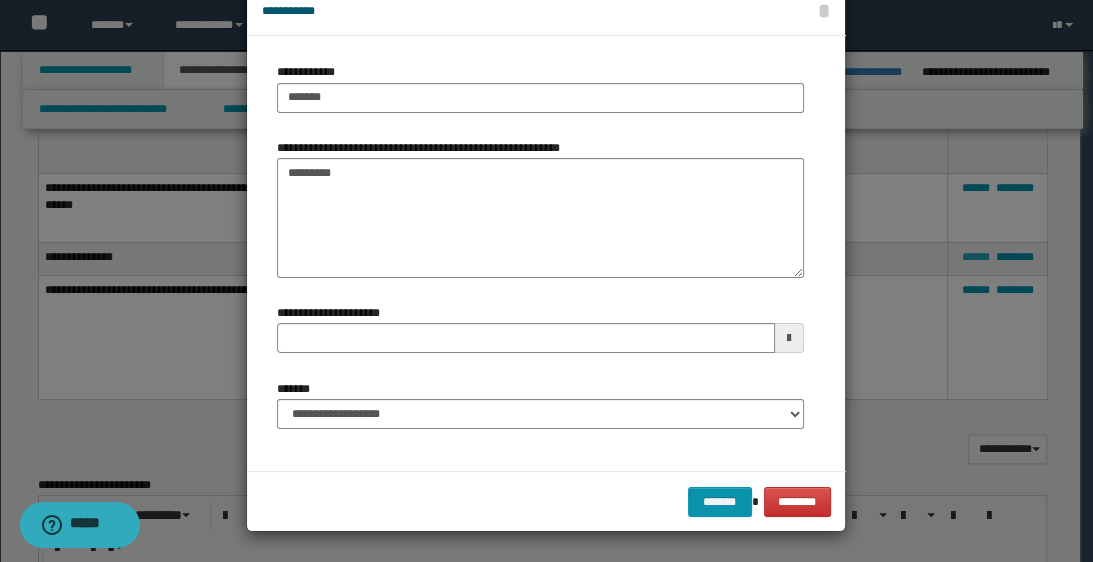 scroll, scrollTop: 0, scrollLeft: 0, axis: both 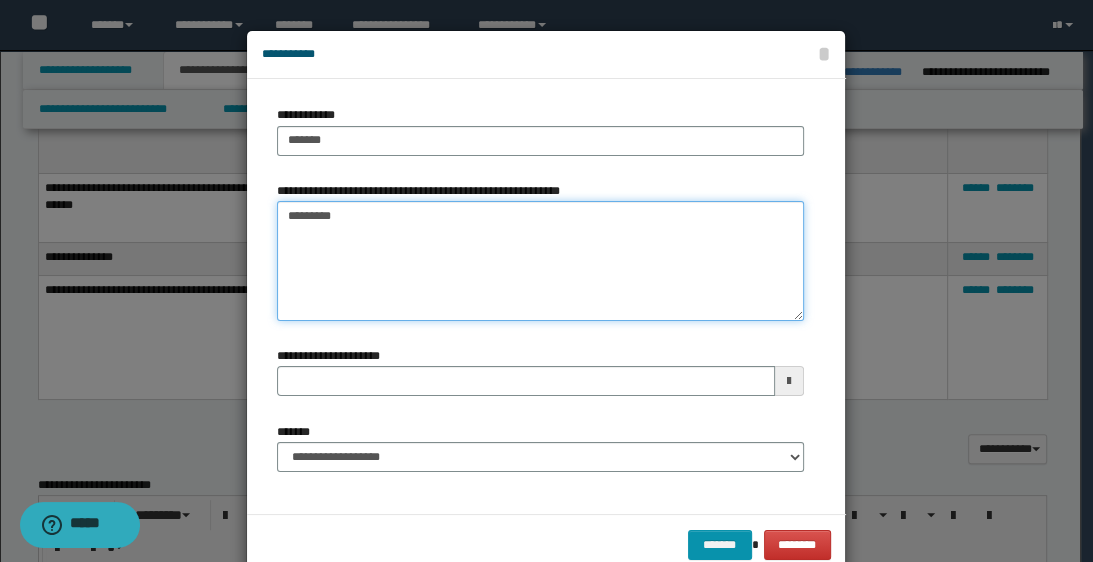 click on "********" at bounding box center (540, 261) 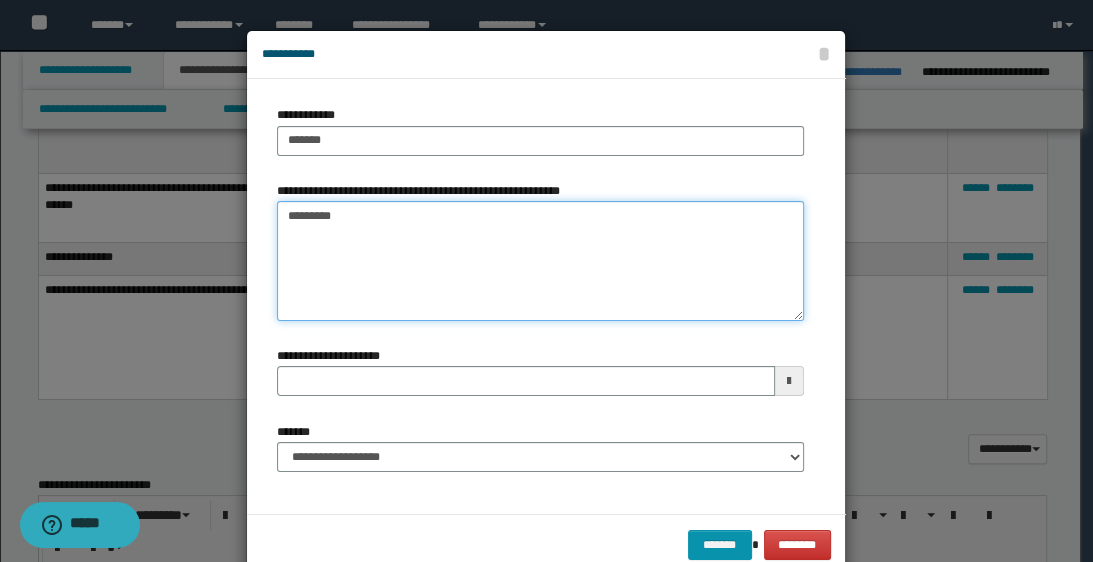 paste on "**********" 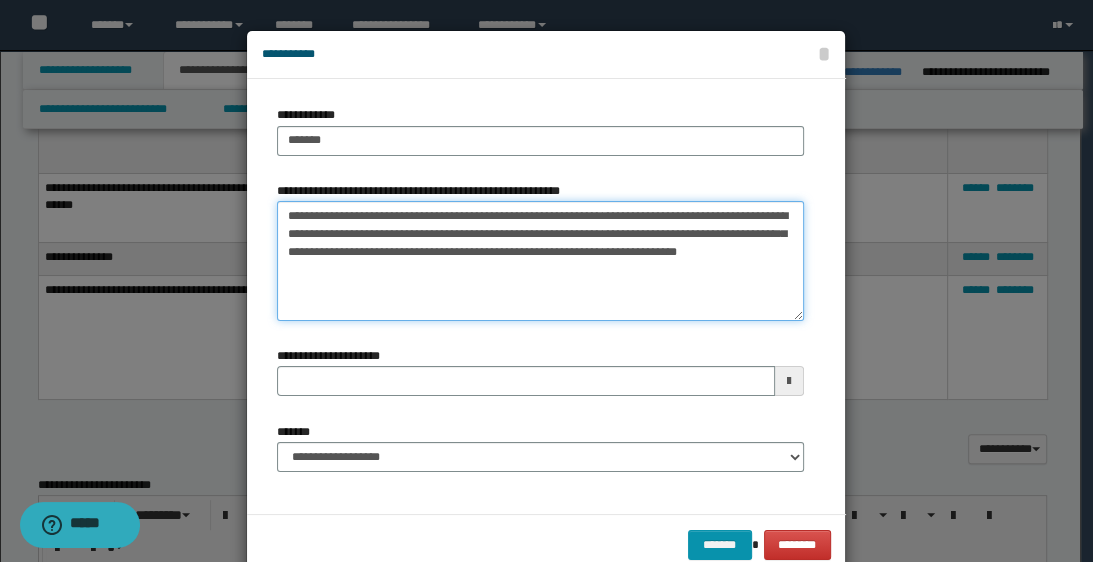 click on "**********" at bounding box center [540, 261] 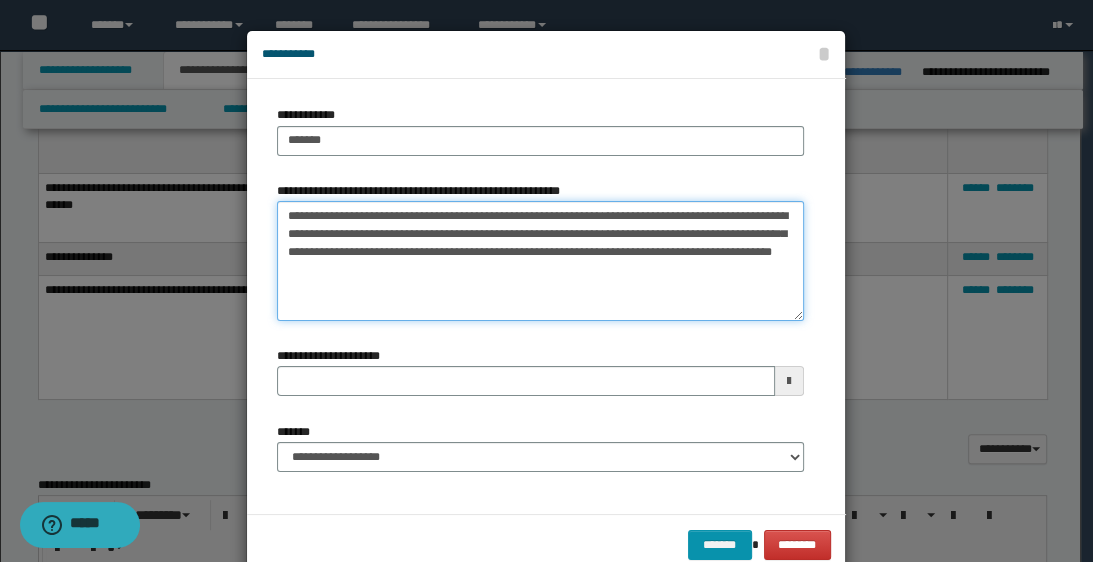 click on "**********" at bounding box center [540, 261] 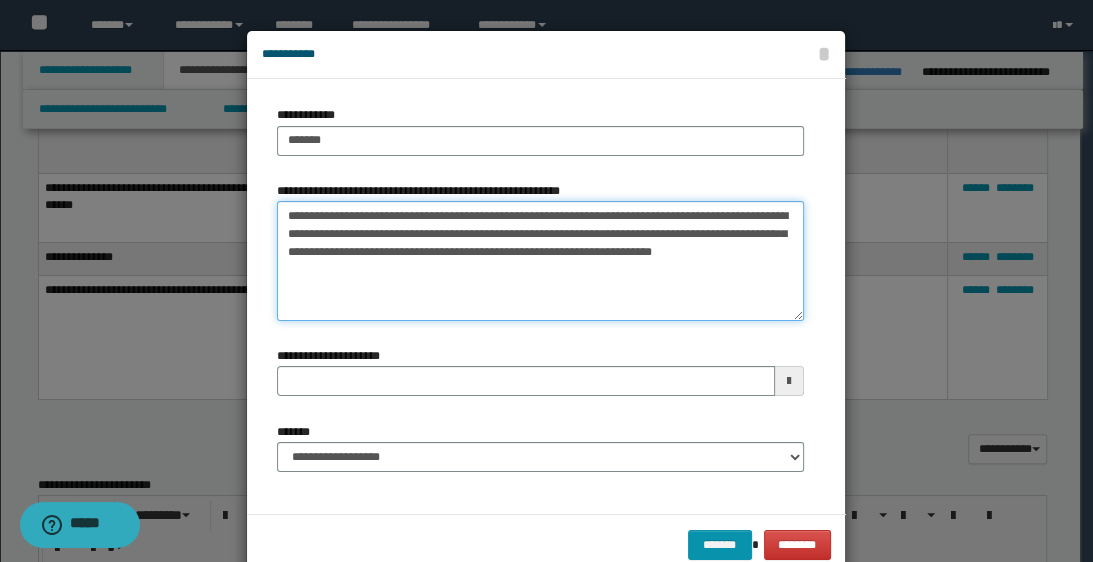 click on "**********" at bounding box center (540, 261) 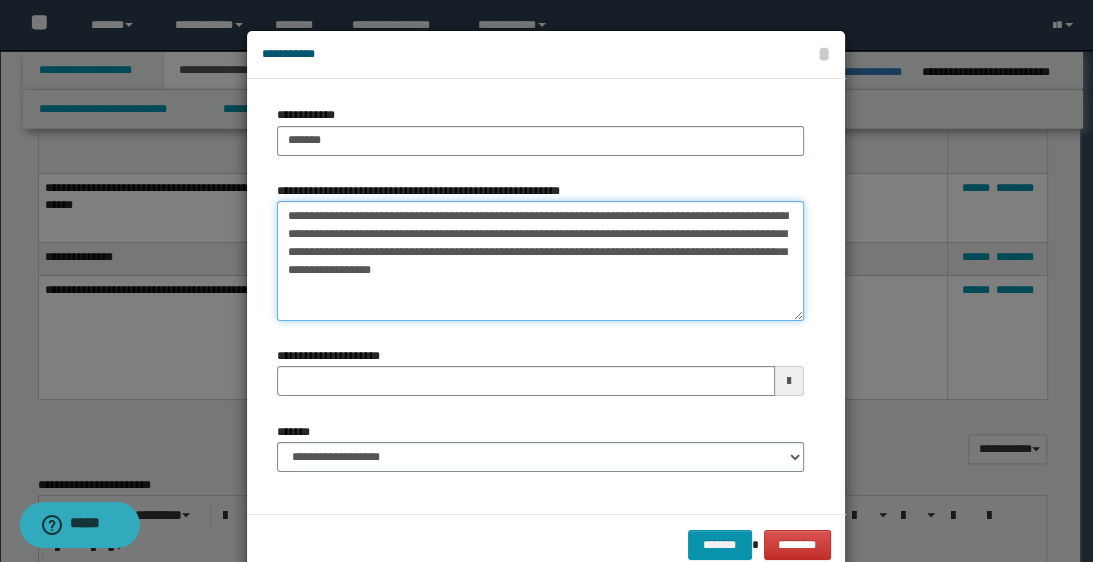 click on "**********" at bounding box center [540, 261] 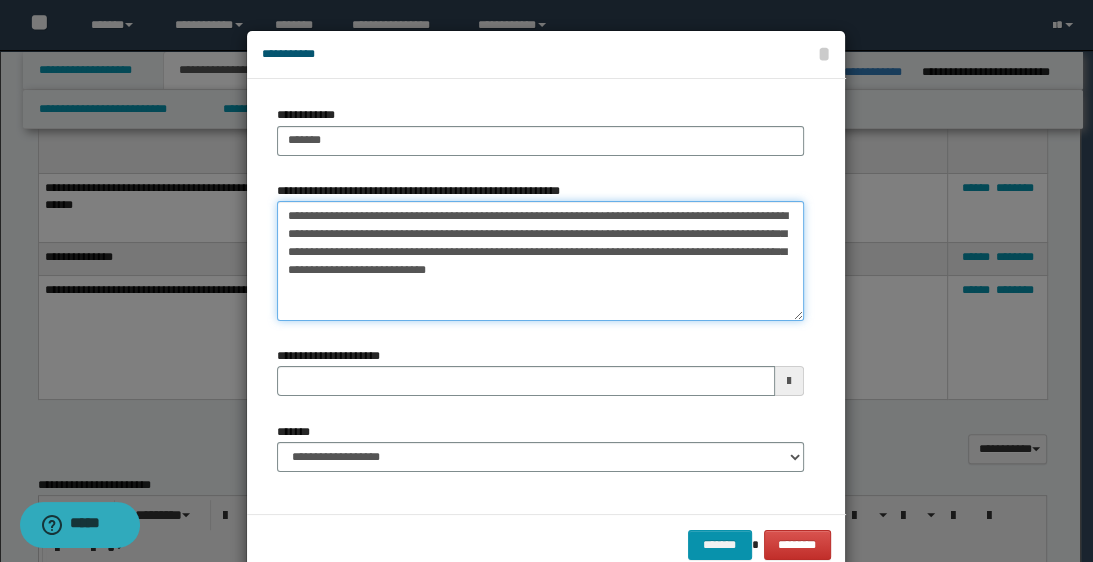type on "**********" 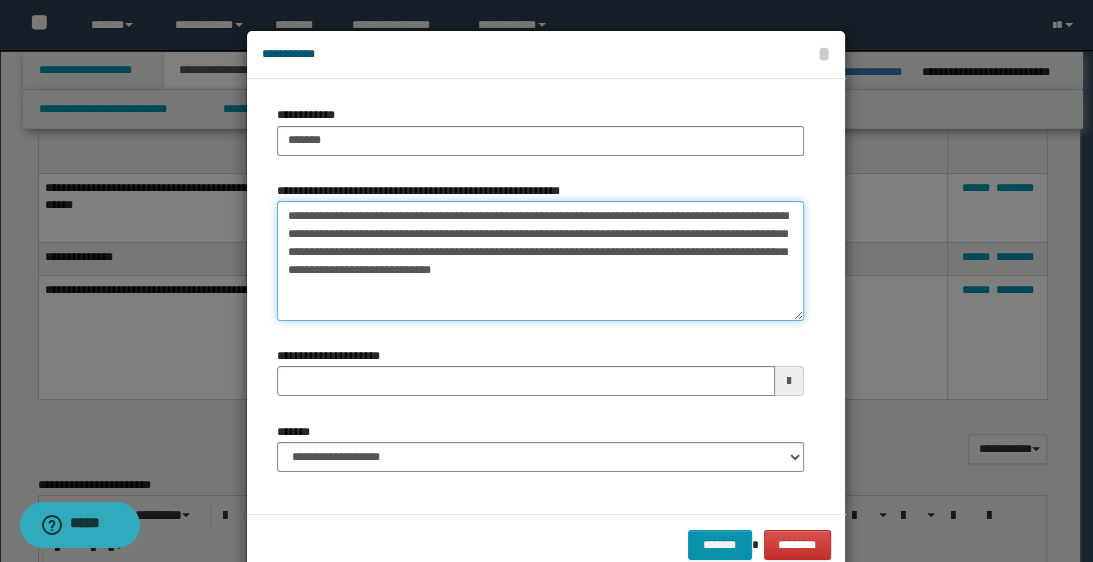 type 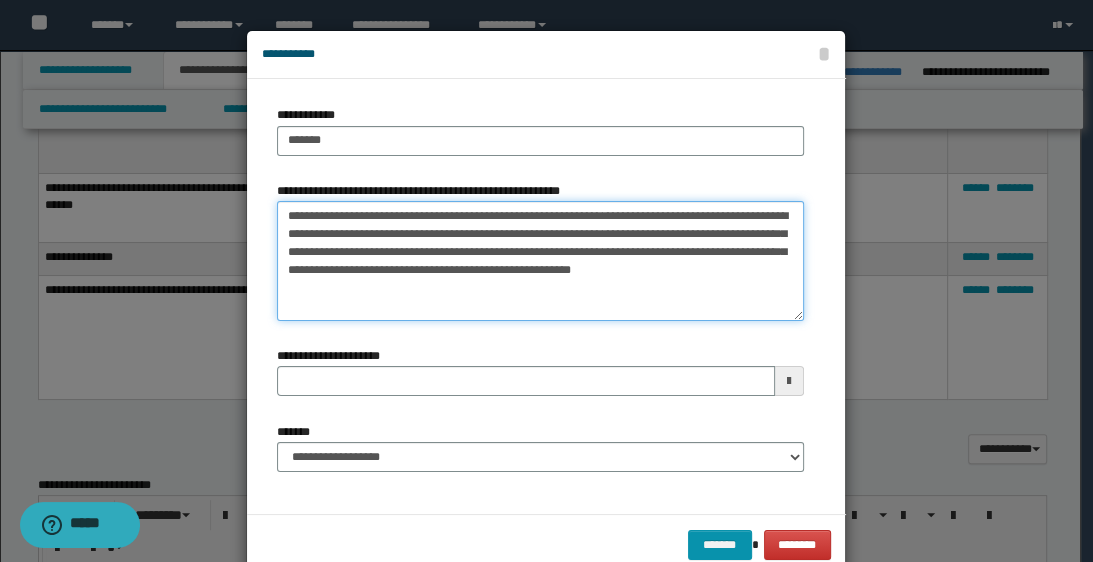 type on "**********" 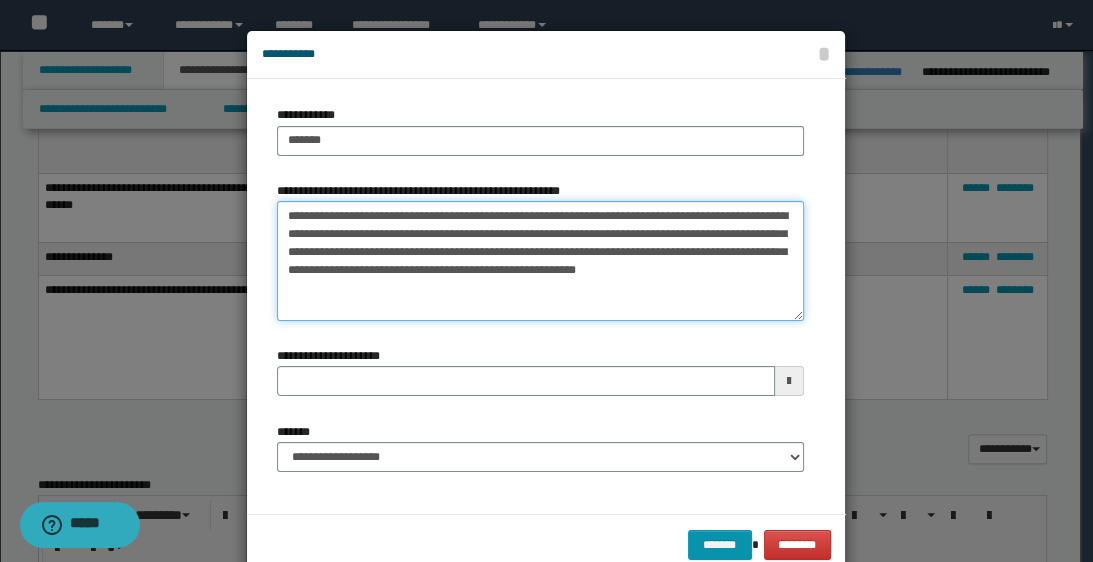 click on "**********" at bounding box center [540, 261] 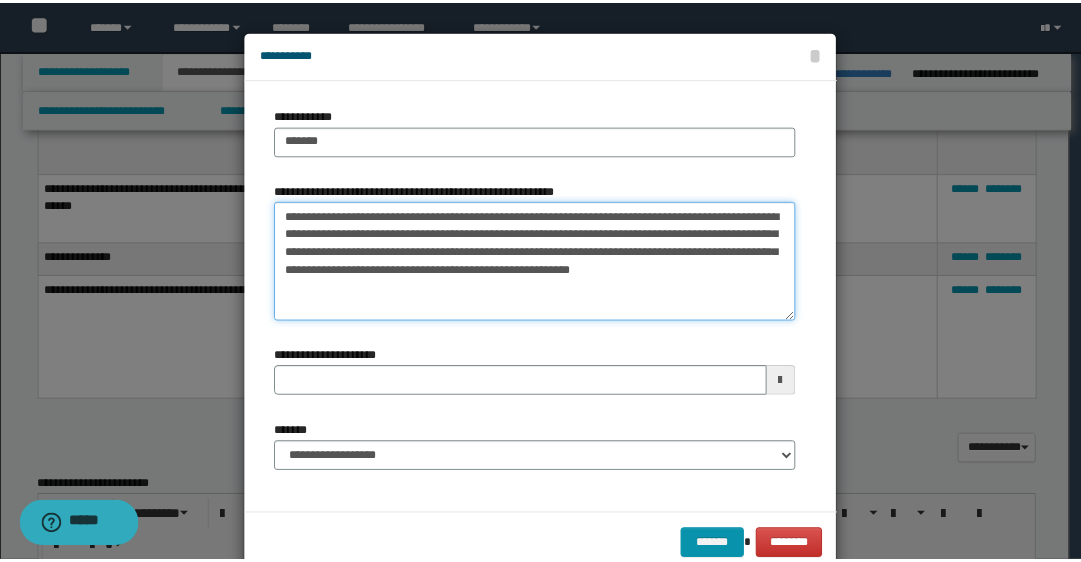 scroll, scrollTop: 43, scrollLeft: 0, axis: vertical 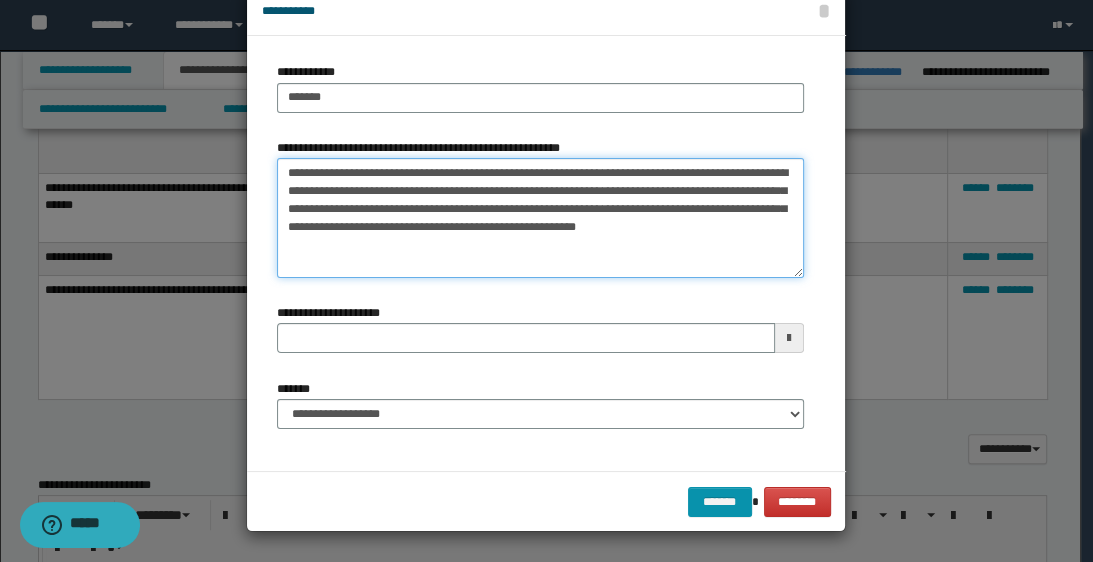 type 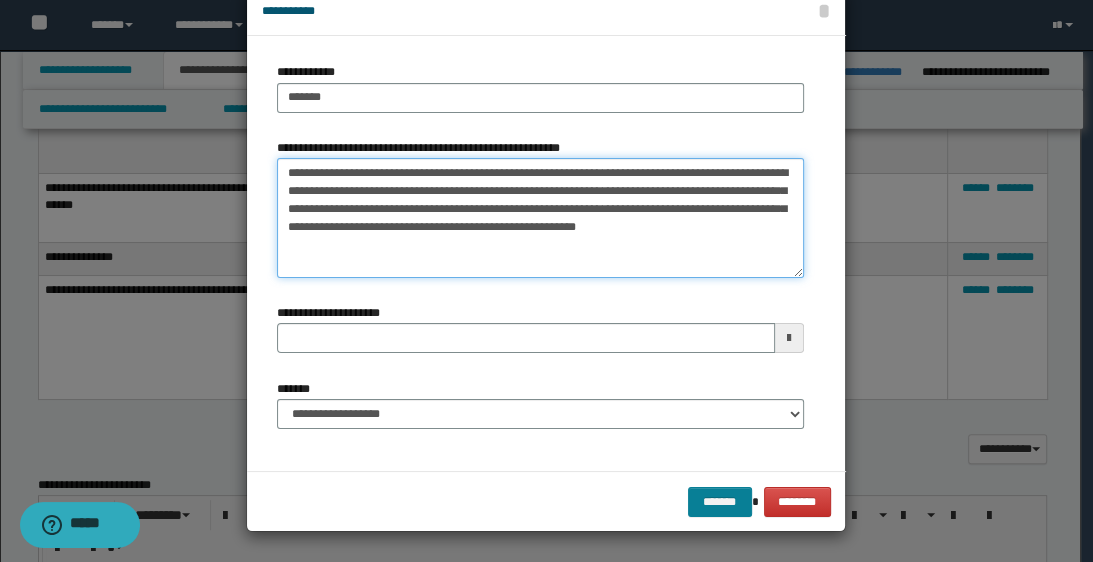 type on "**********" 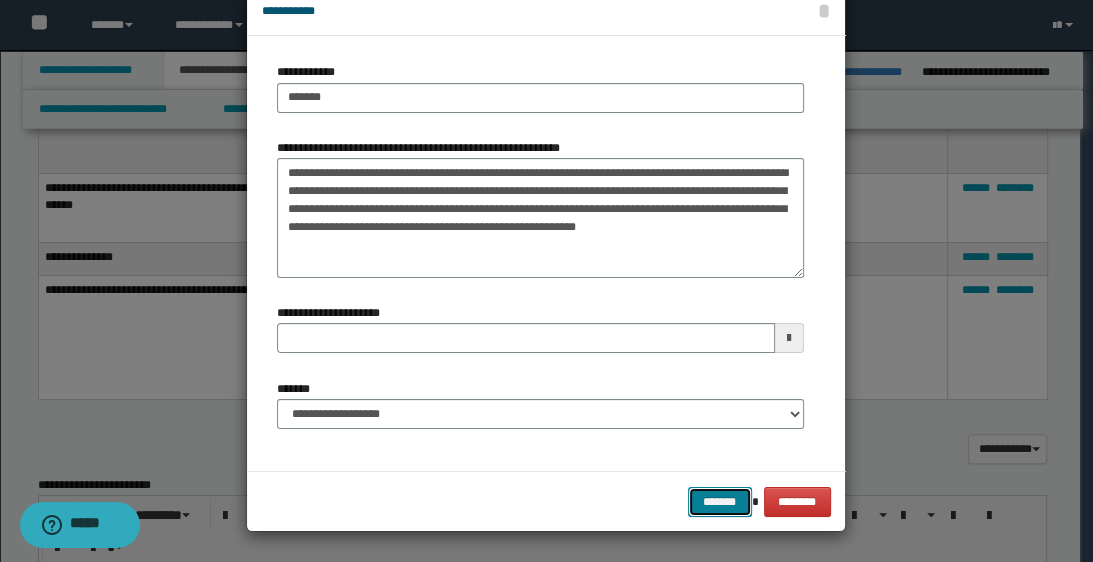 click on "*******" at bounding box center (720, 502) 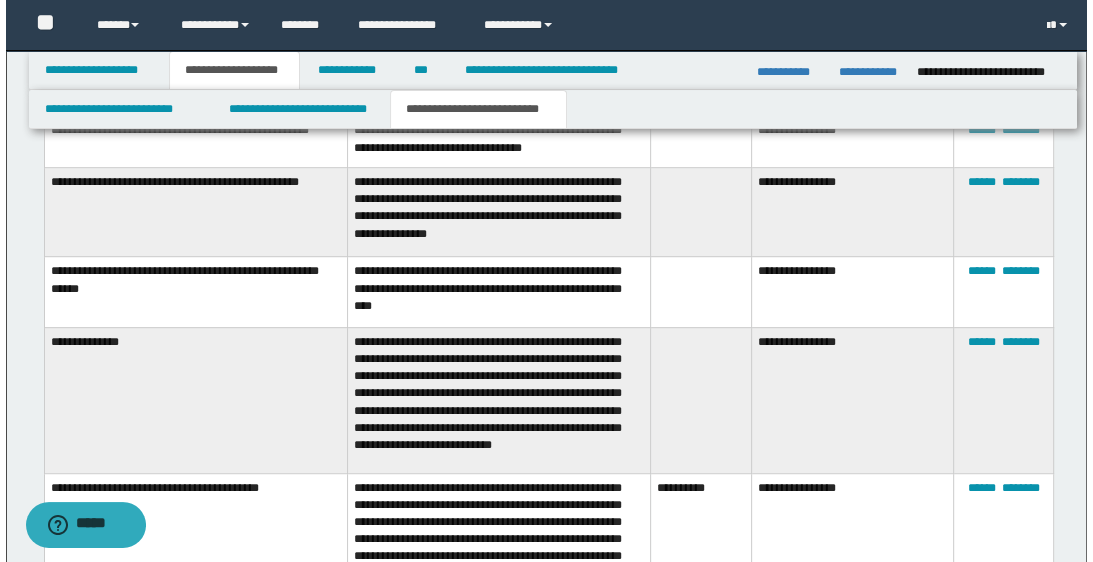 scroll, scrollTop: 800, scrollLeft: 0, axis: vertical 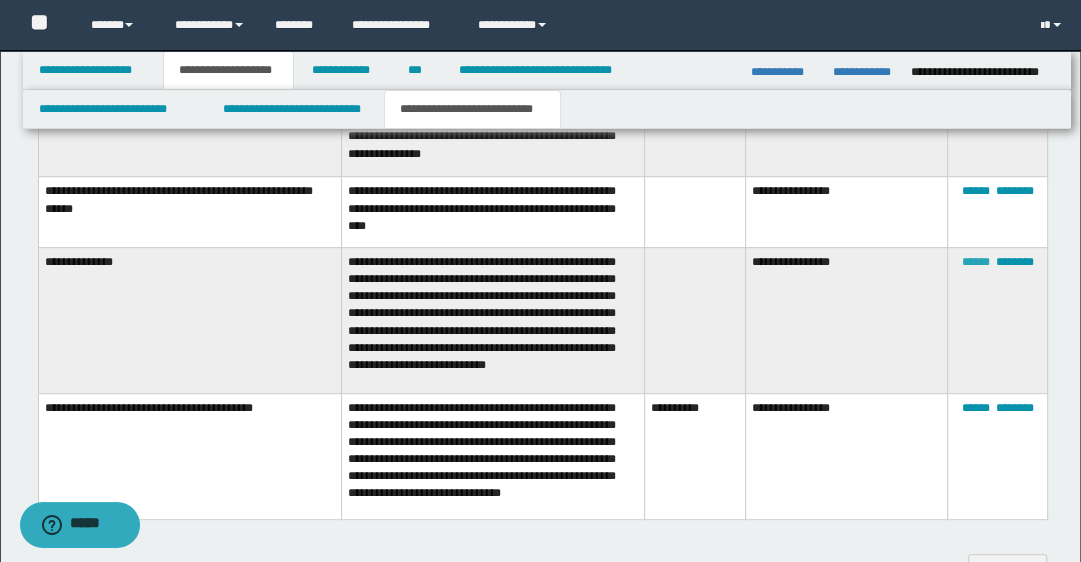 click on "******" at bounding box center (975, 262) 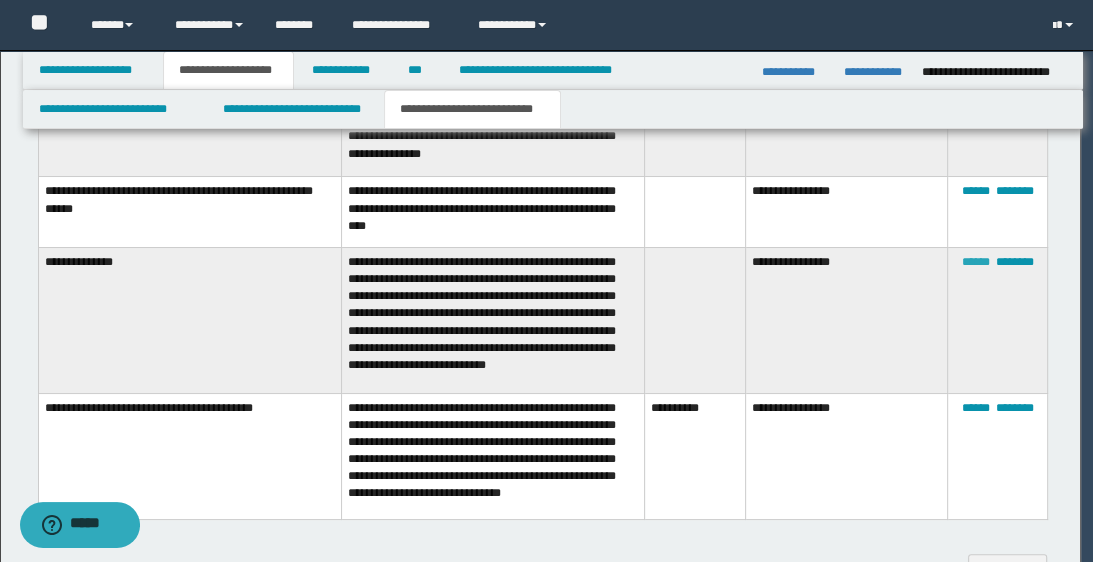 scroll, scrollTop: 0, scrollLeft: 0, axis: both 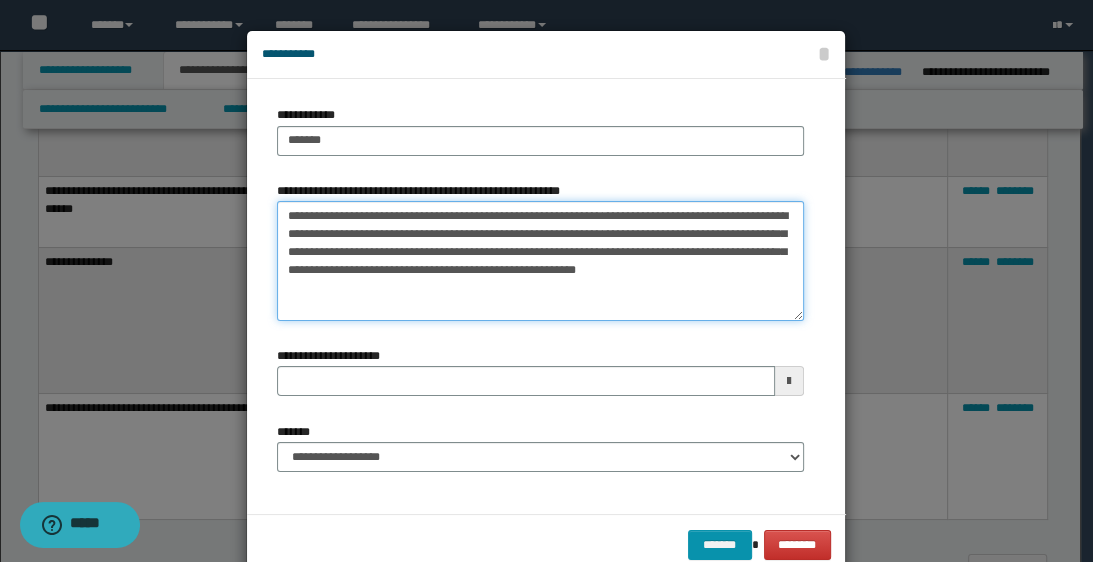 click on "**********" at bounding box center (540, 261) 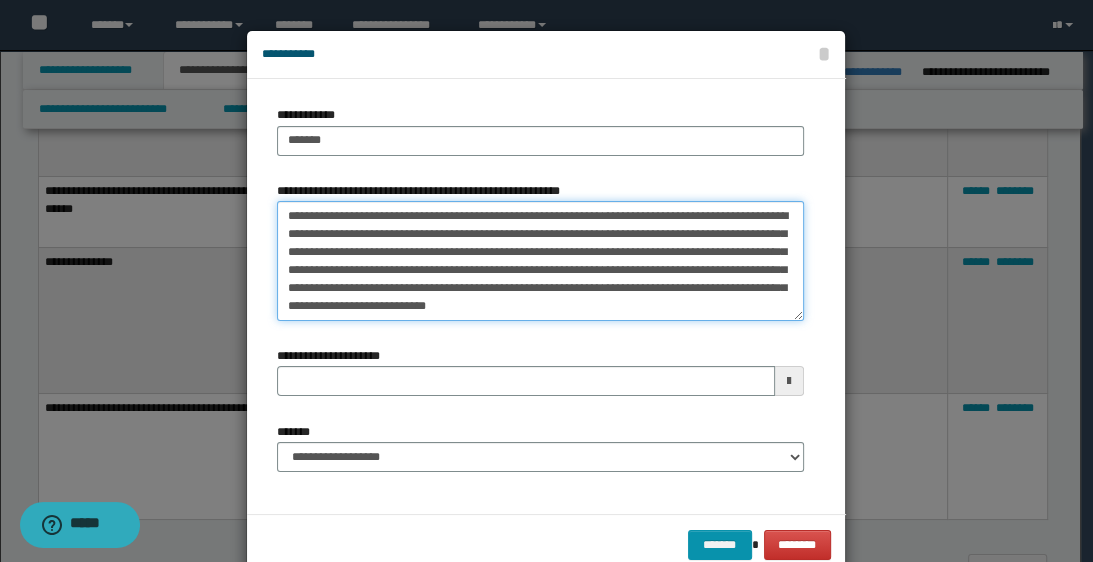scroll, scrollTop: 12, scrollLeft: 0, axis: vertical 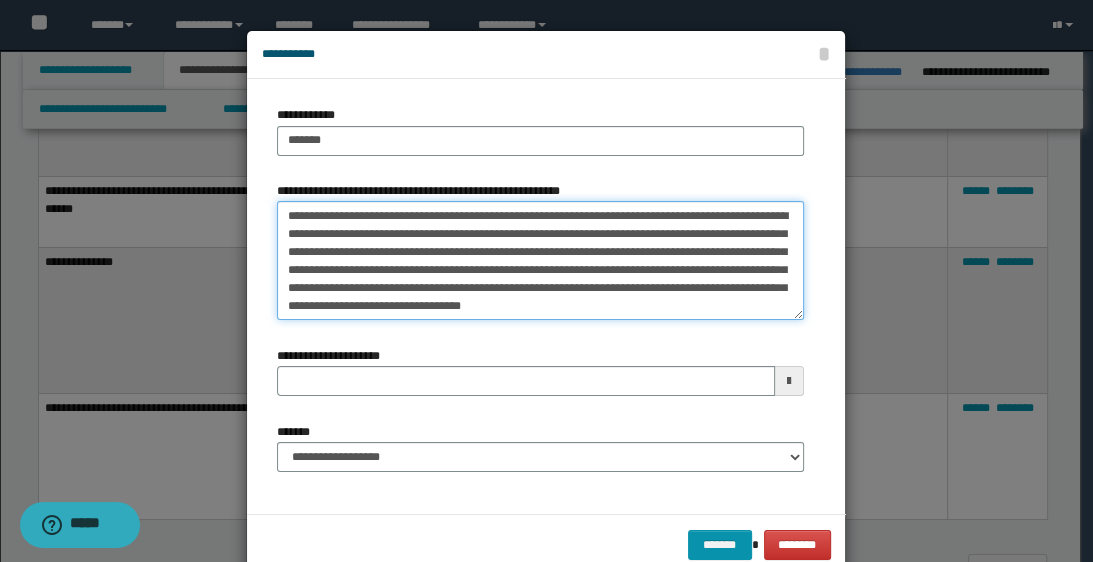 type on "**********" 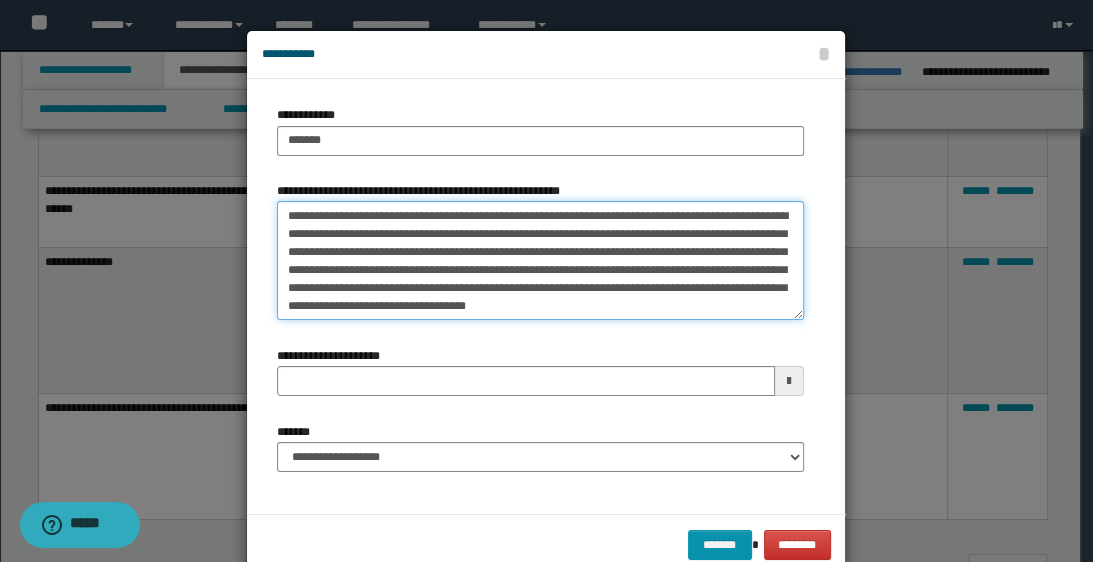 type 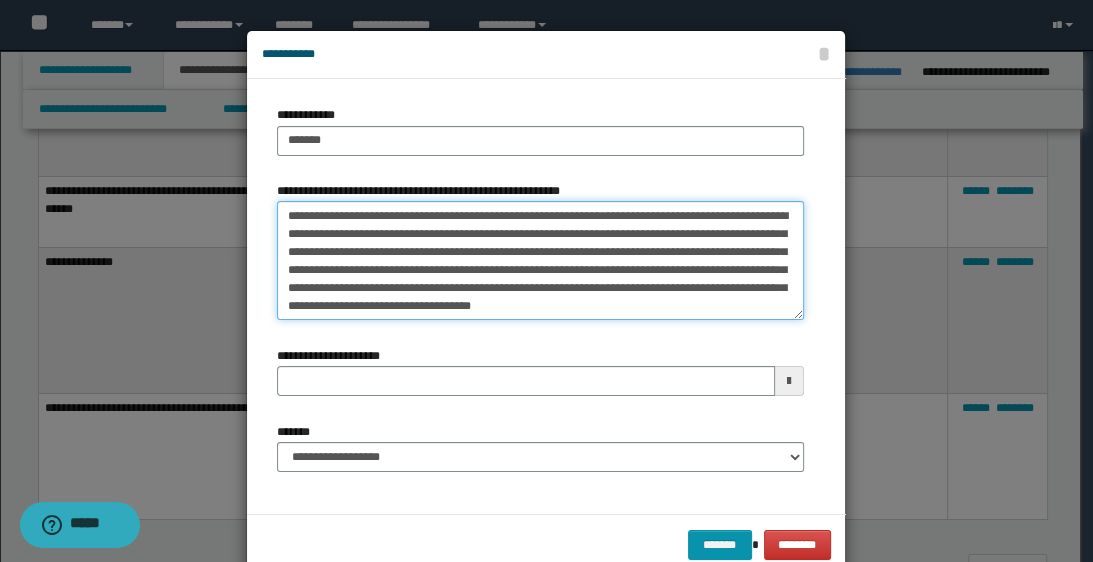 type on "**********" 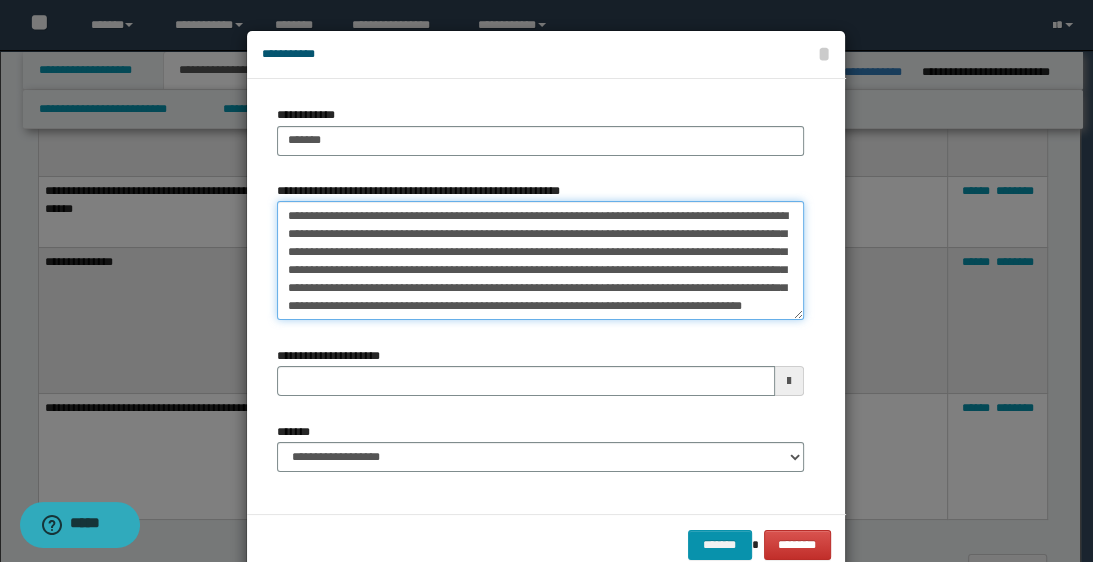 scroll, scrollTop: 30, scrollLeft: 0, axis: vertical 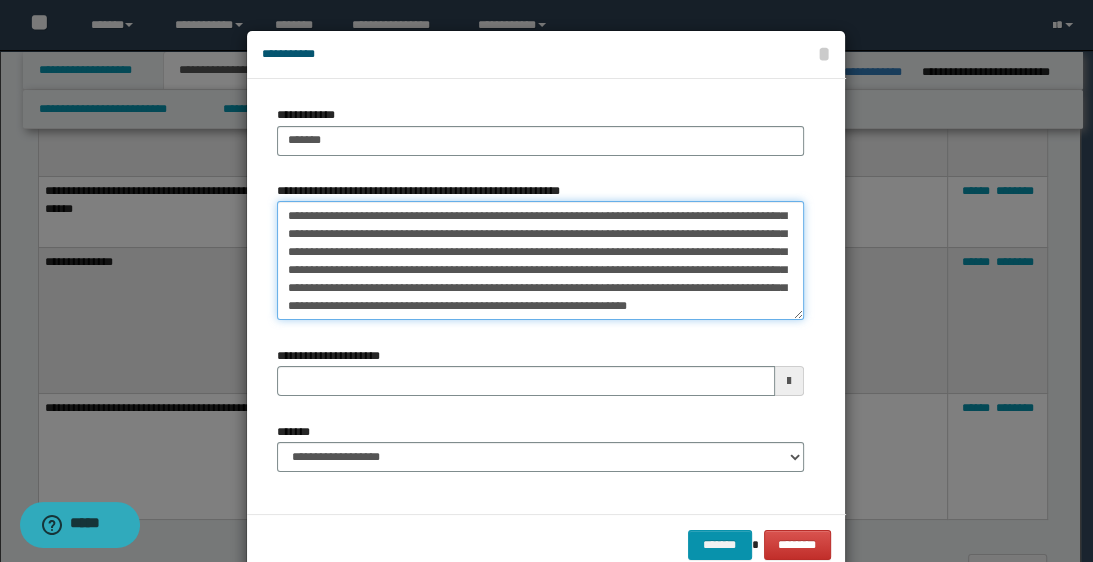 type on "**********" 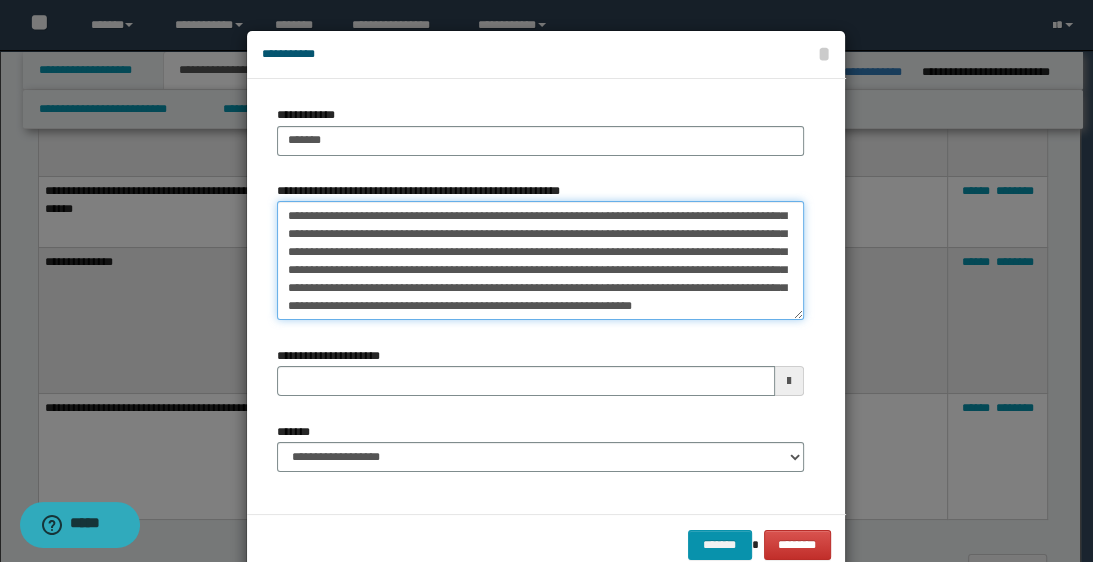 scroll, scrollTop: 36, scrollLeft: 0, axis: vertical 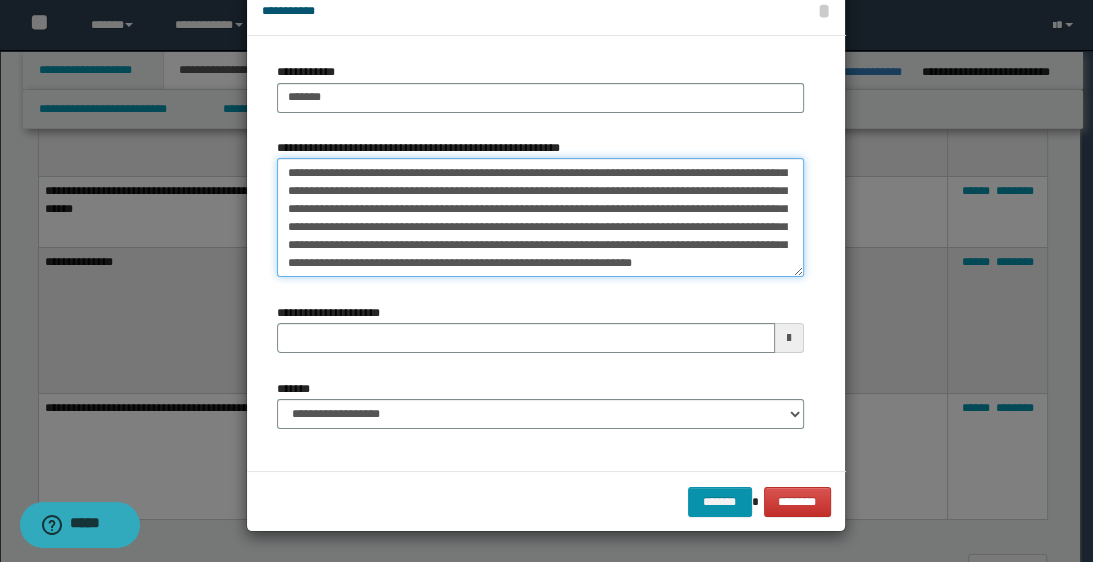 type 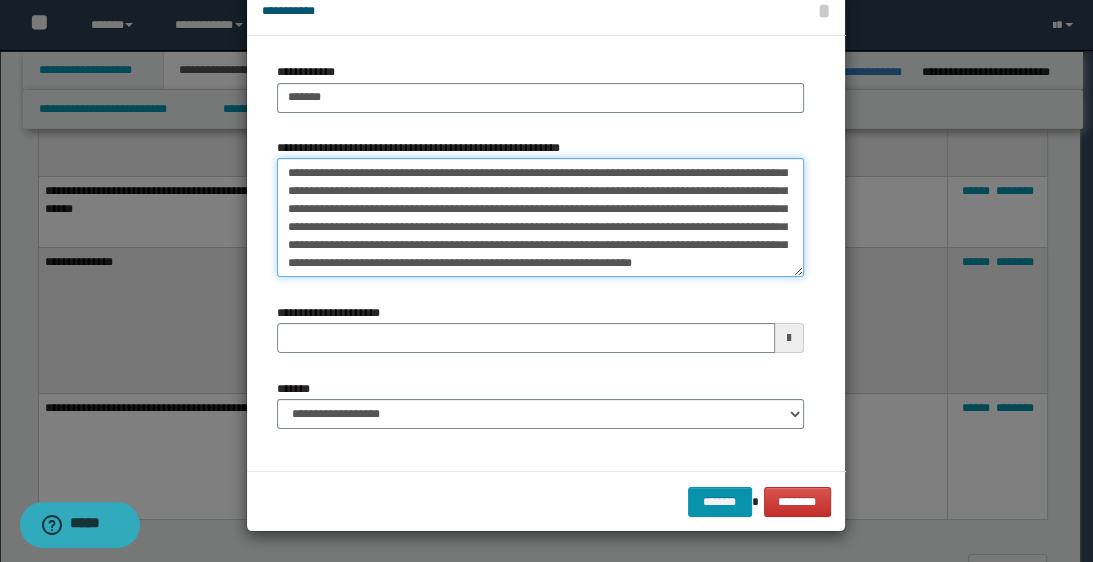 type on "**********" 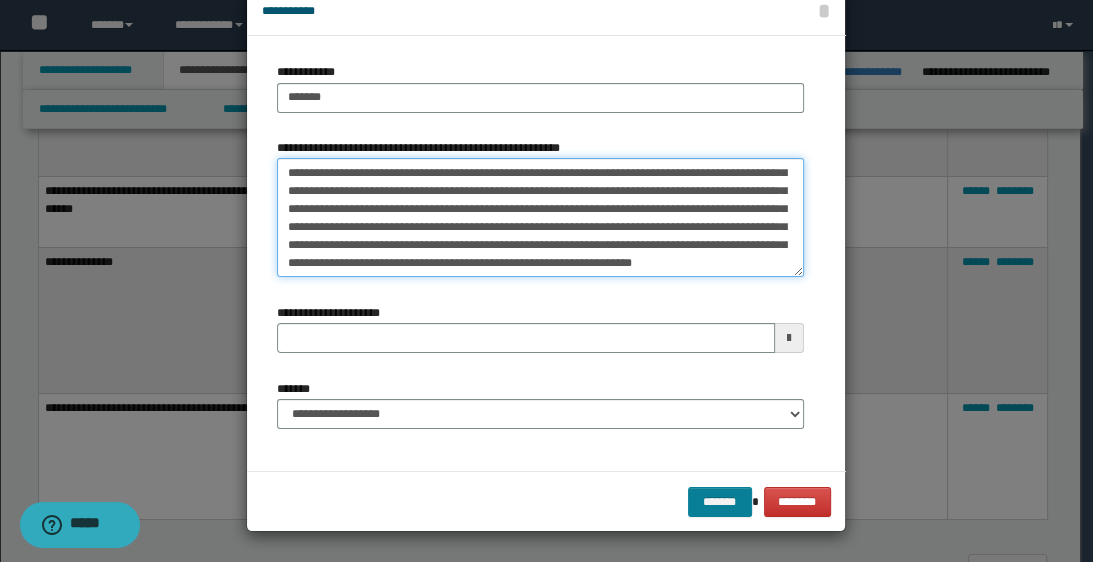 type on "**********" 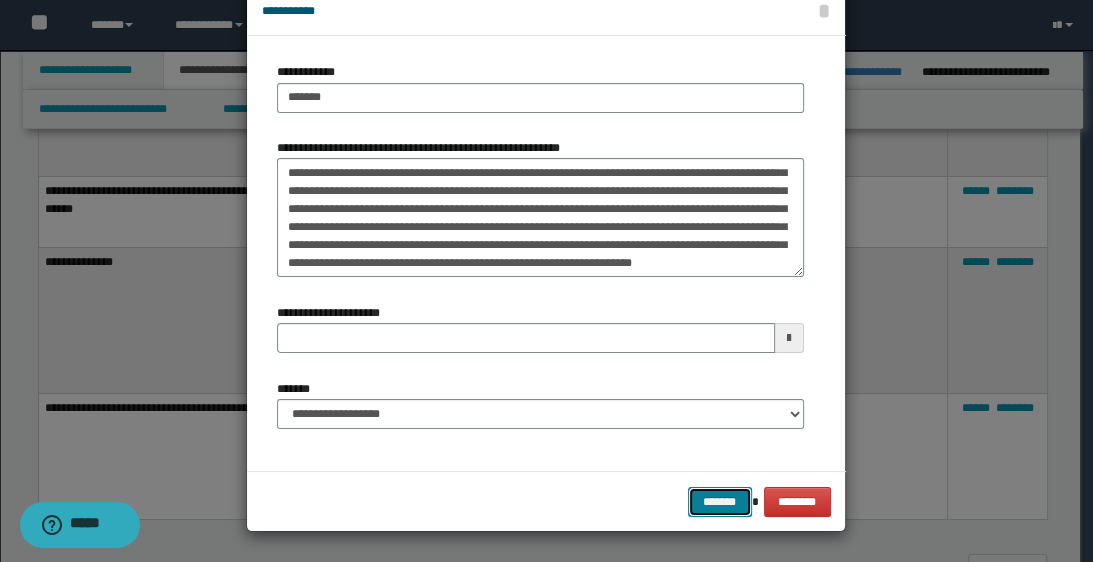 click on "*******" at bounding box center (720, 502) 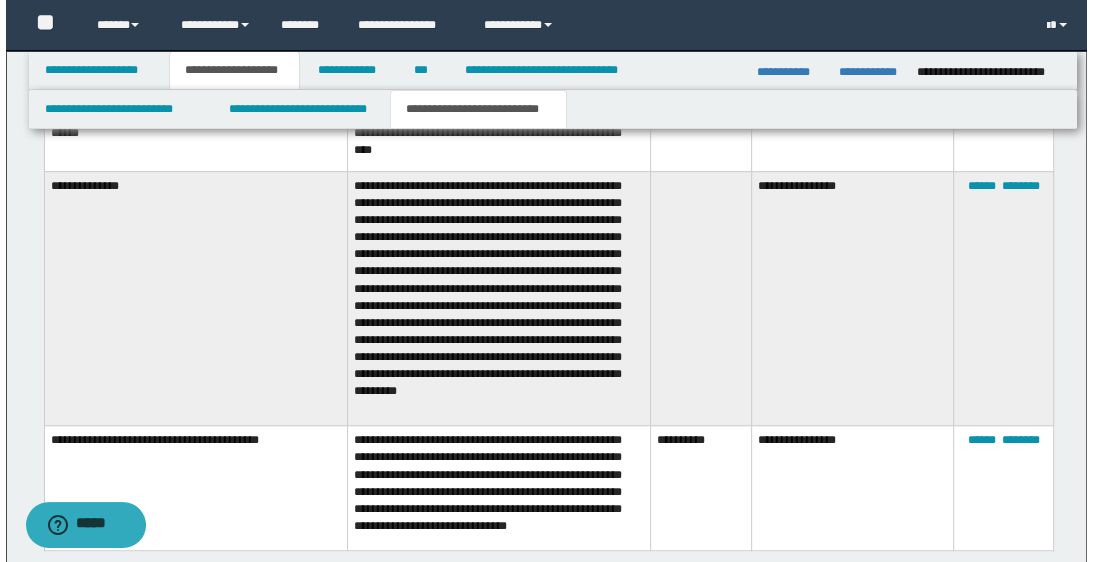 scroll, scrollTop: 880, scrollLeft: 0, axis: vertical 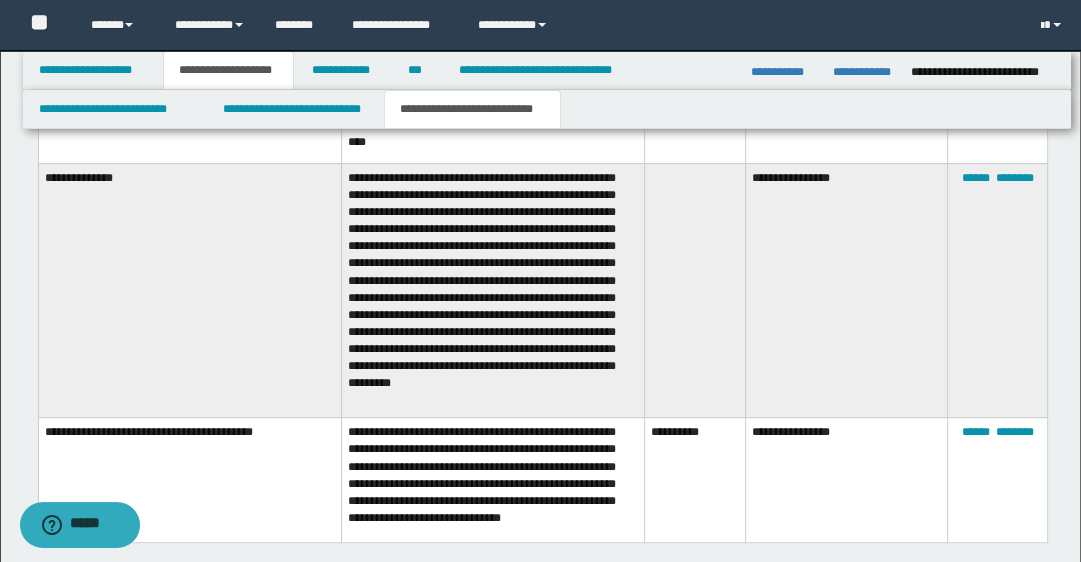click on "**********" at bounding box center [492, 290] 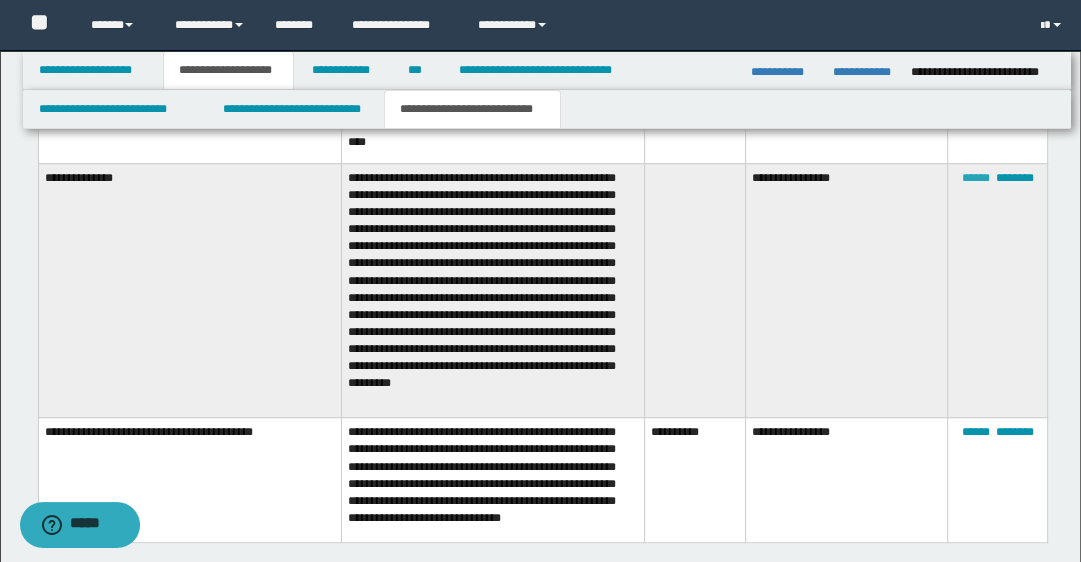 click on "******" at bounding box center [975, 178] 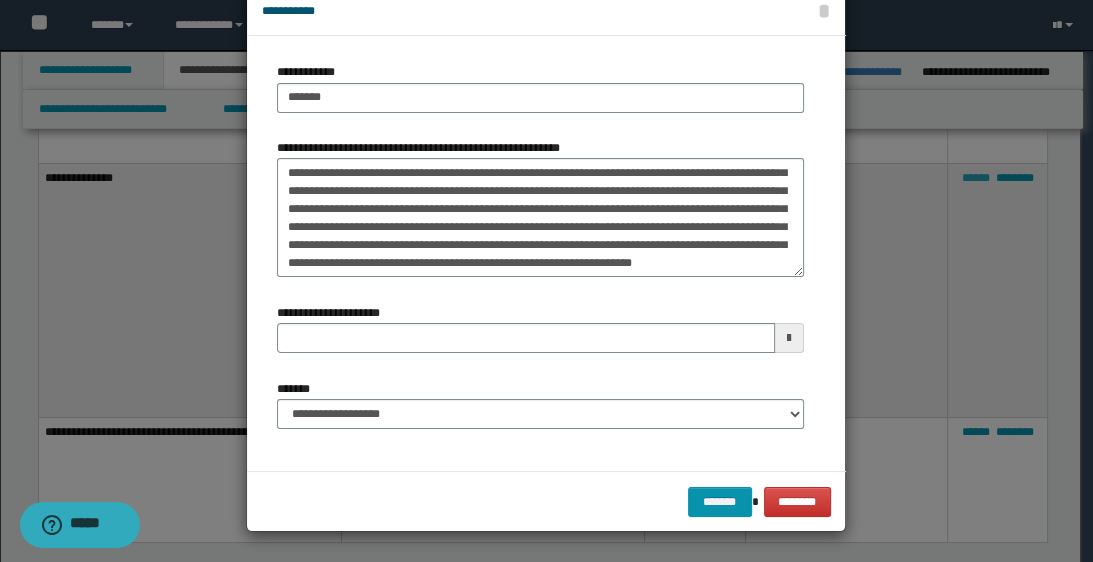 scroll, scrollTop: 0, scrollLeft: 0, axis: both 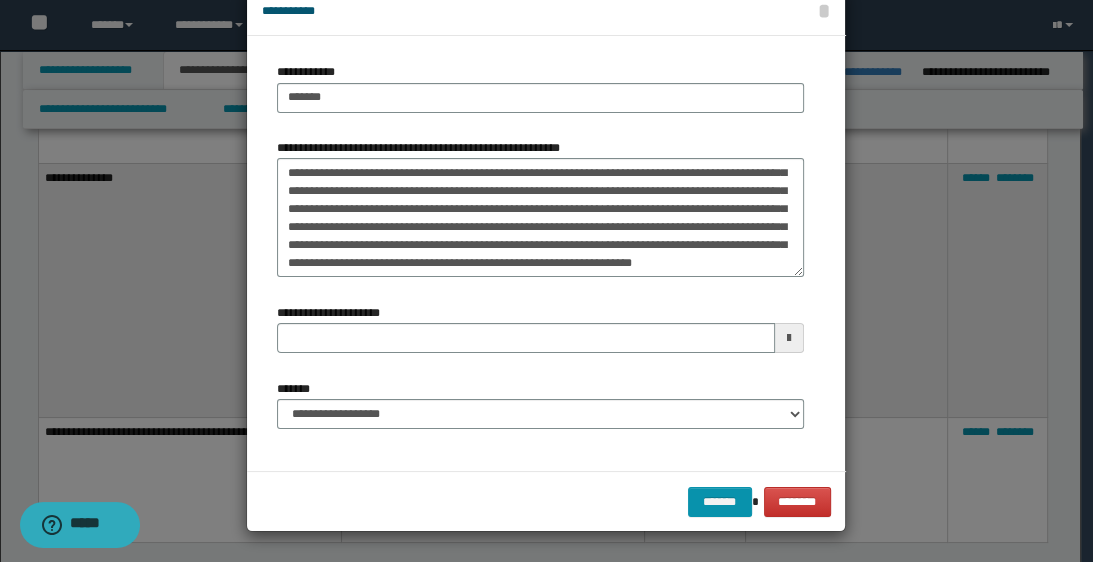 type 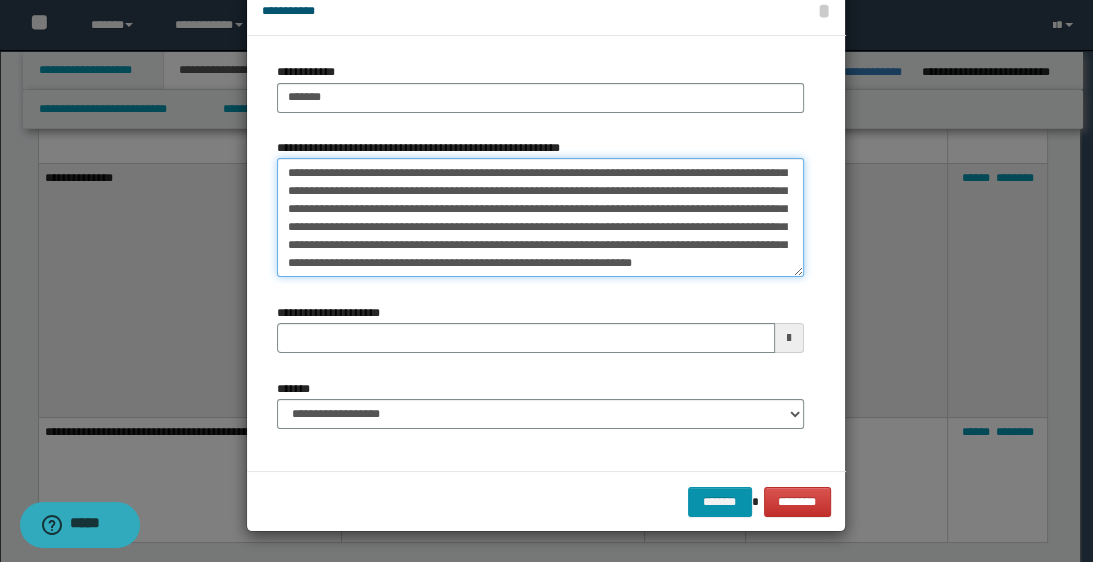 click on "**********" at bounding box center (540, 218) 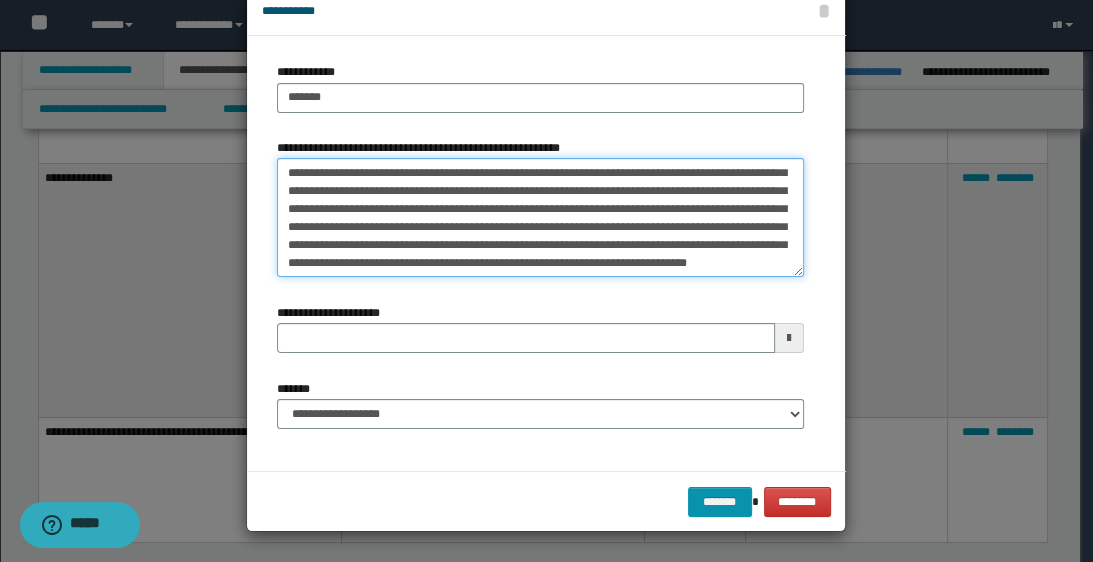 type on "**********" 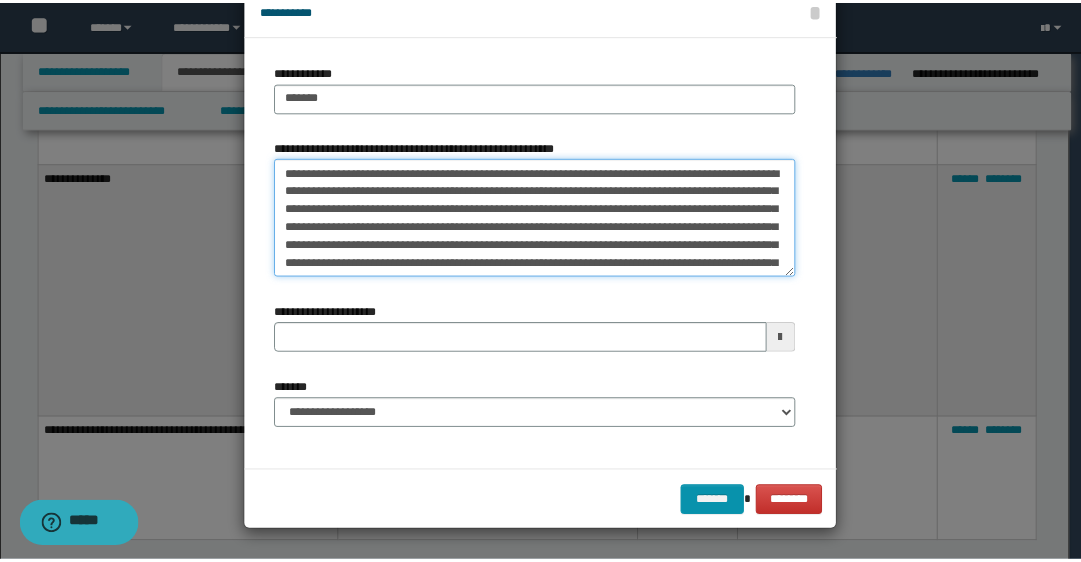 scroll, scrollTop: 0, scrollLeft: 0, axis: both 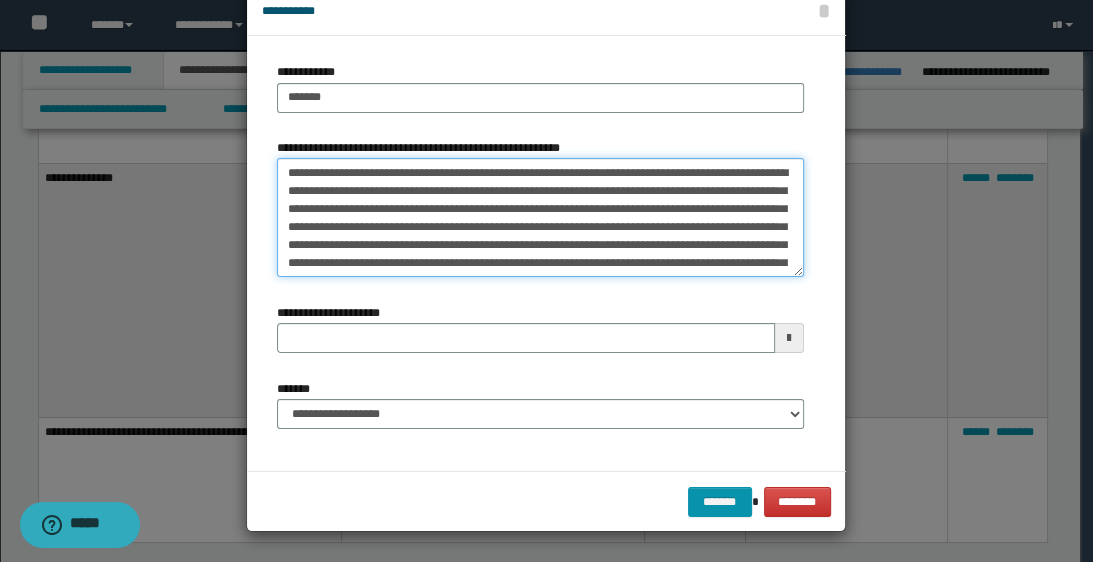 type 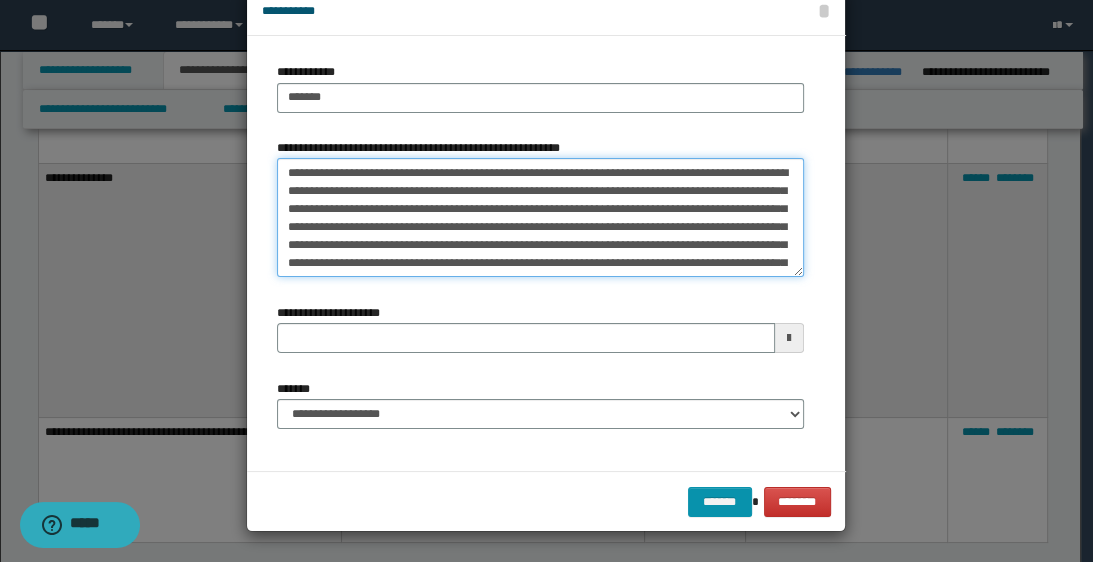 type on "**********" 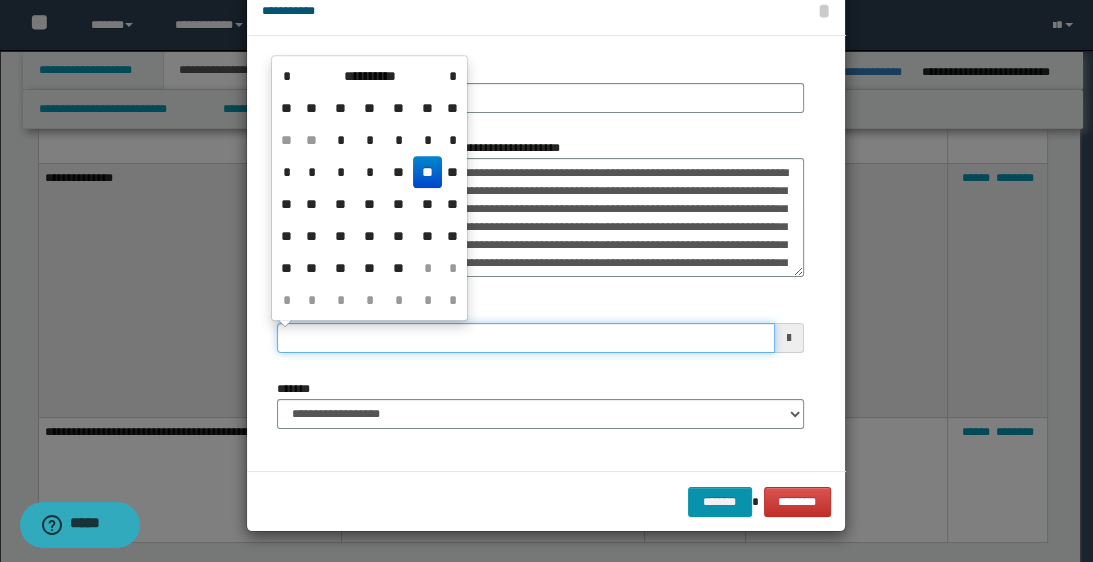 click on "**********" at bounding box center (525, 338) 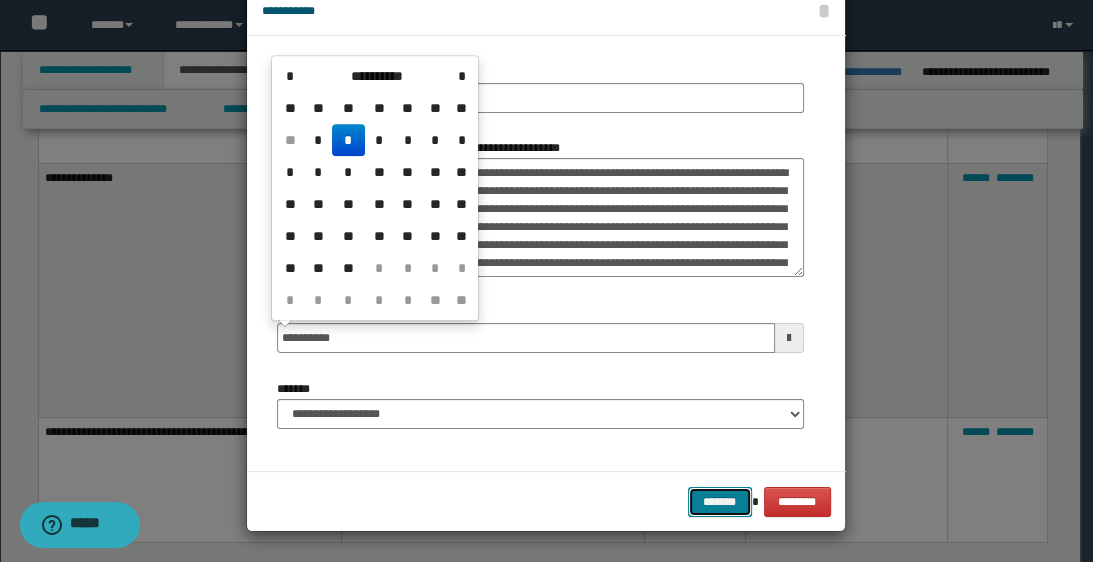 type on "**********" 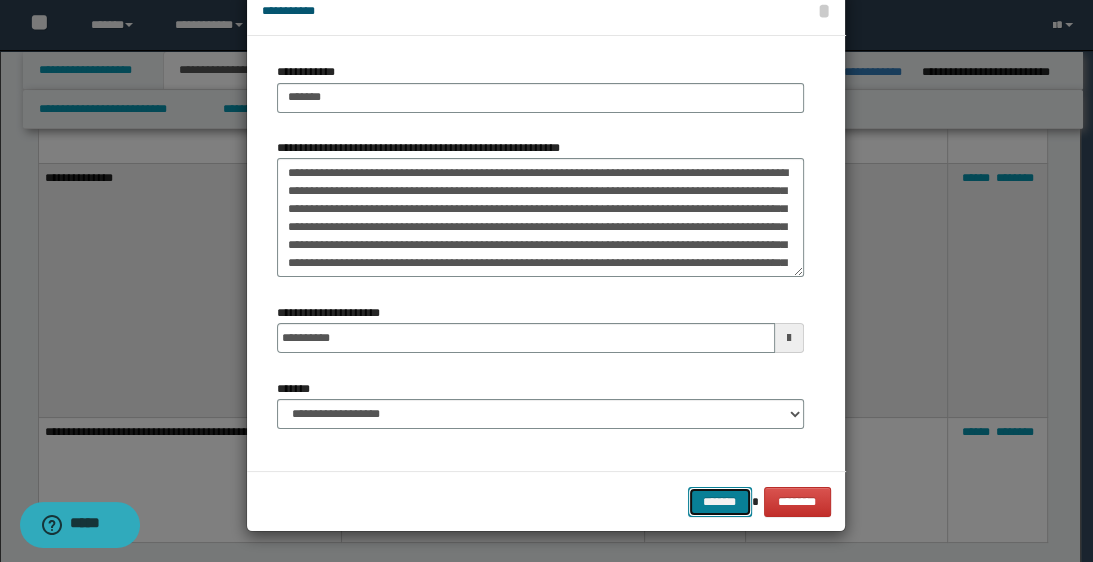 click on "*******" at bounding box center (720, 502) 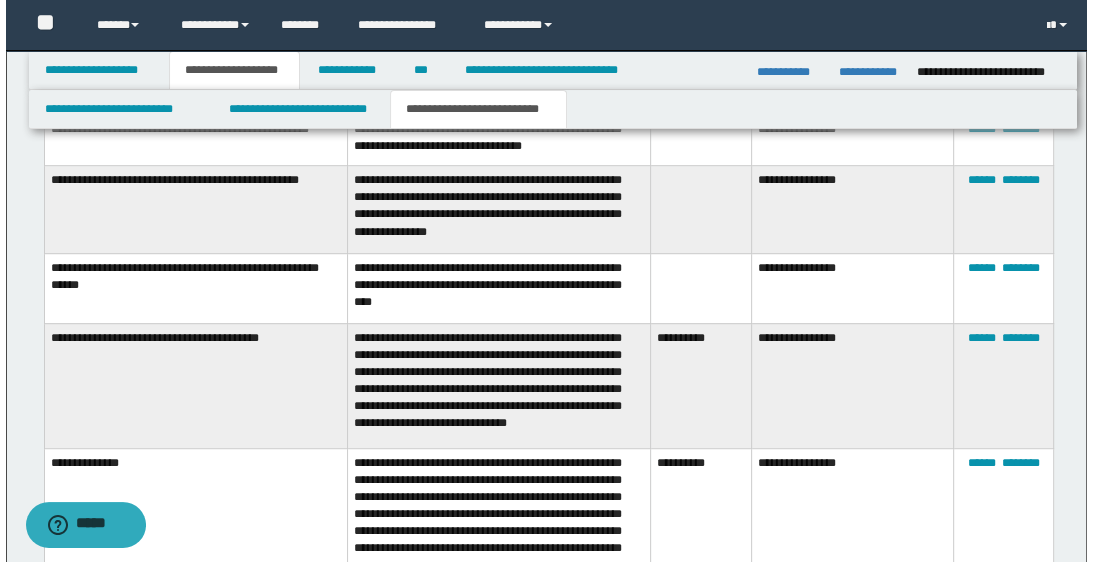 scroll, scrollTop: 560, scrollLeft: 0, axis: vertical 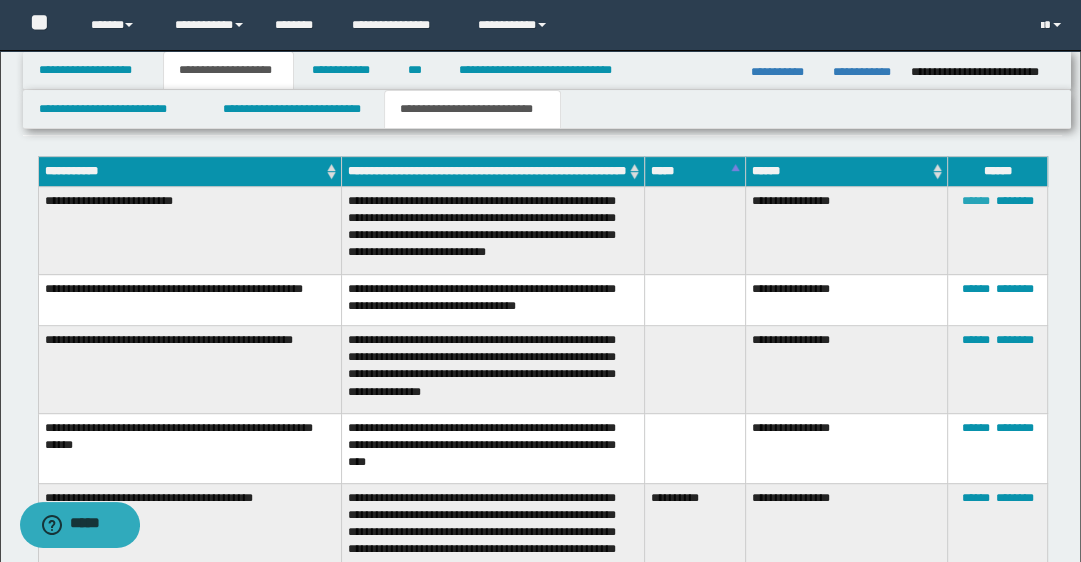 click on "******" at bounding box center (975, 201) 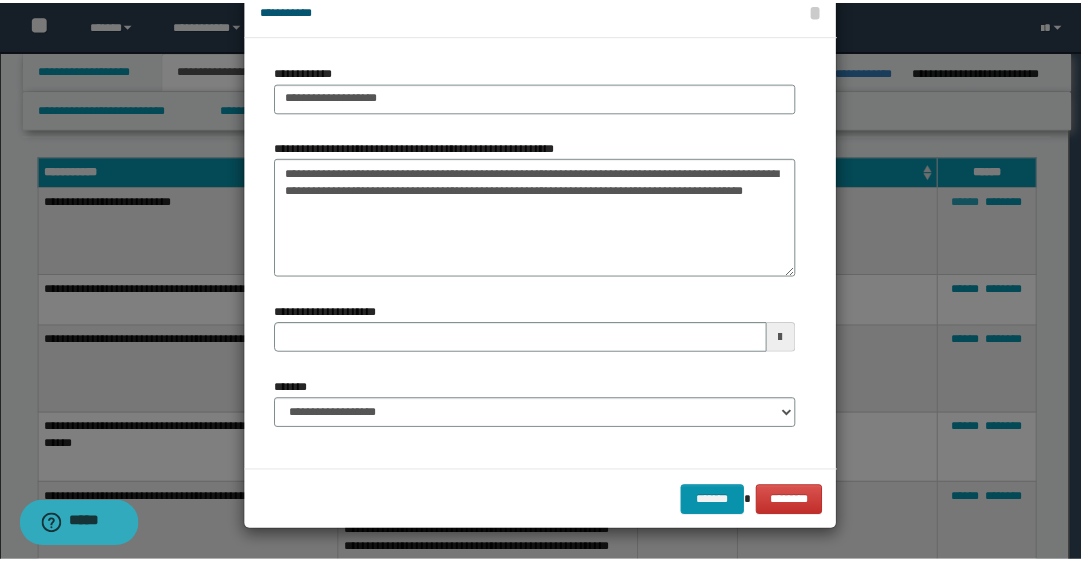 scroll, scrollTop: 0, scrollLeft: 0, axis: both 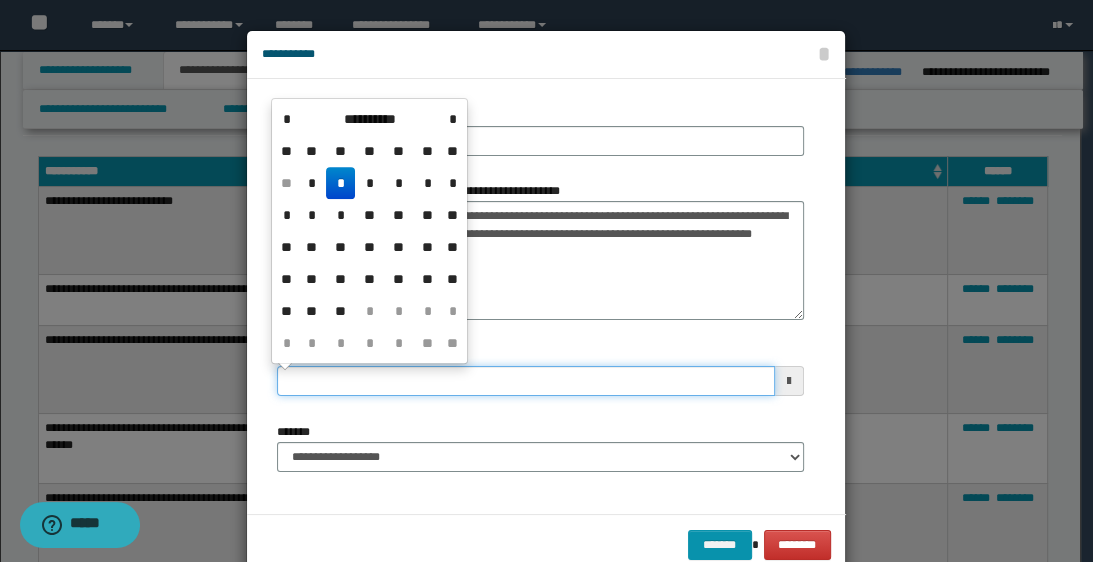 click on "**********" at bounding box center (525, 381) 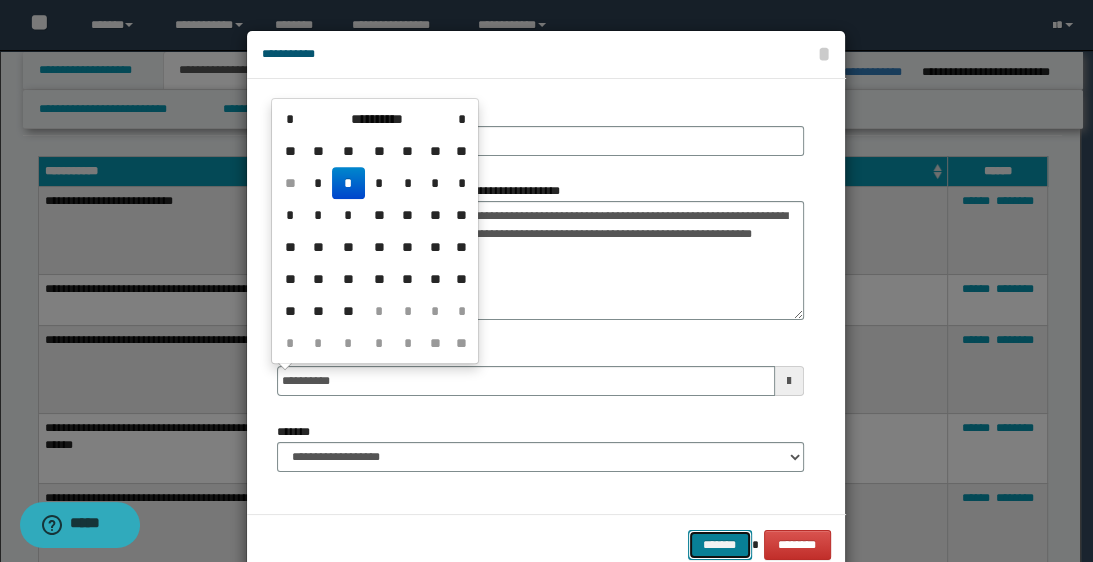 type on "**********" 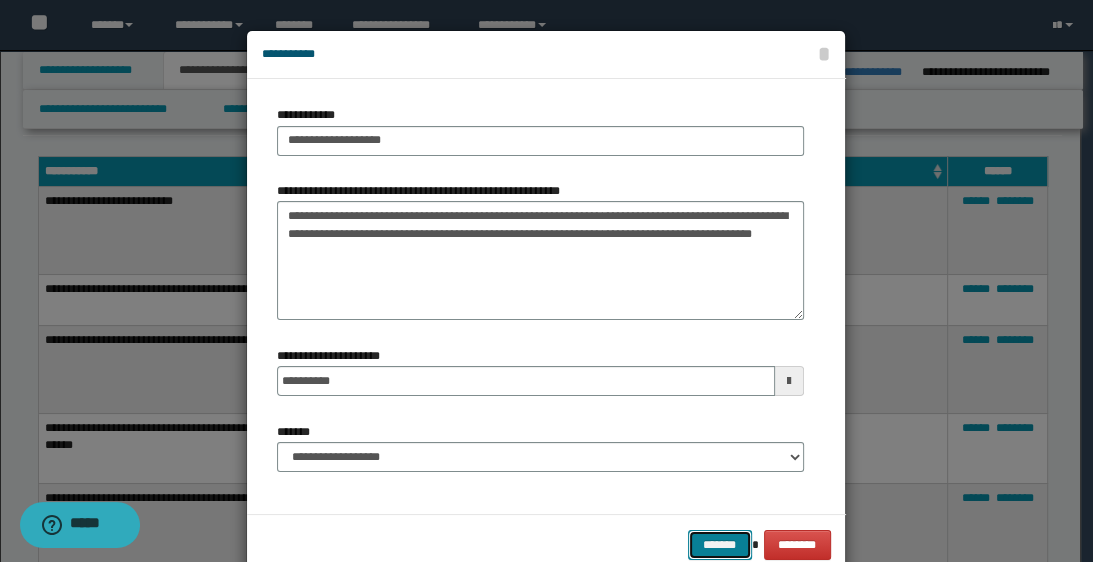 click on "*******" at bounding box center [720, 545] 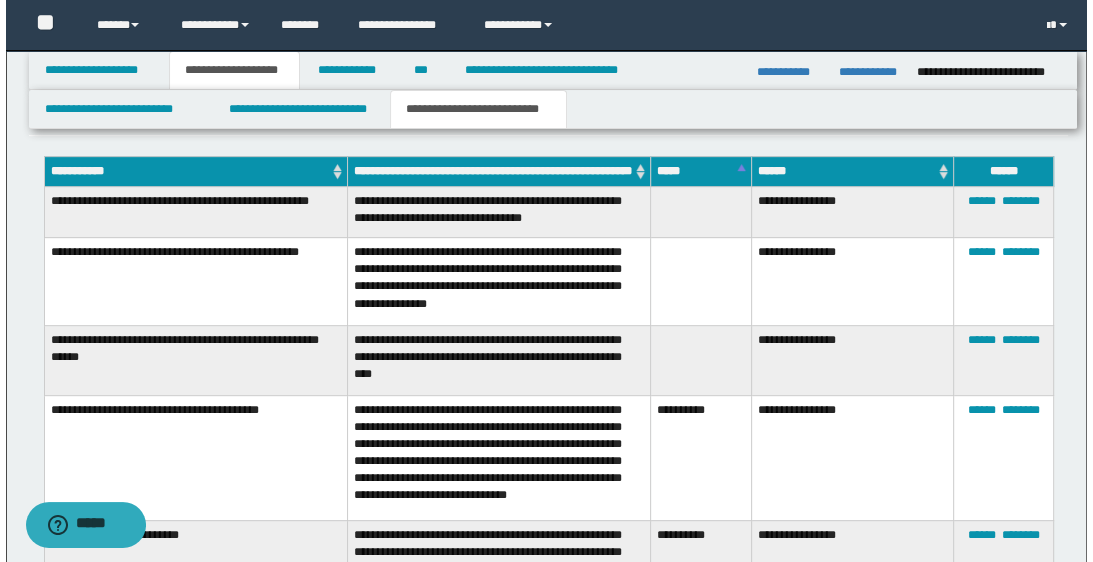 scroll, scrollTop: 640, scrollLeft: 0, axis: vertical 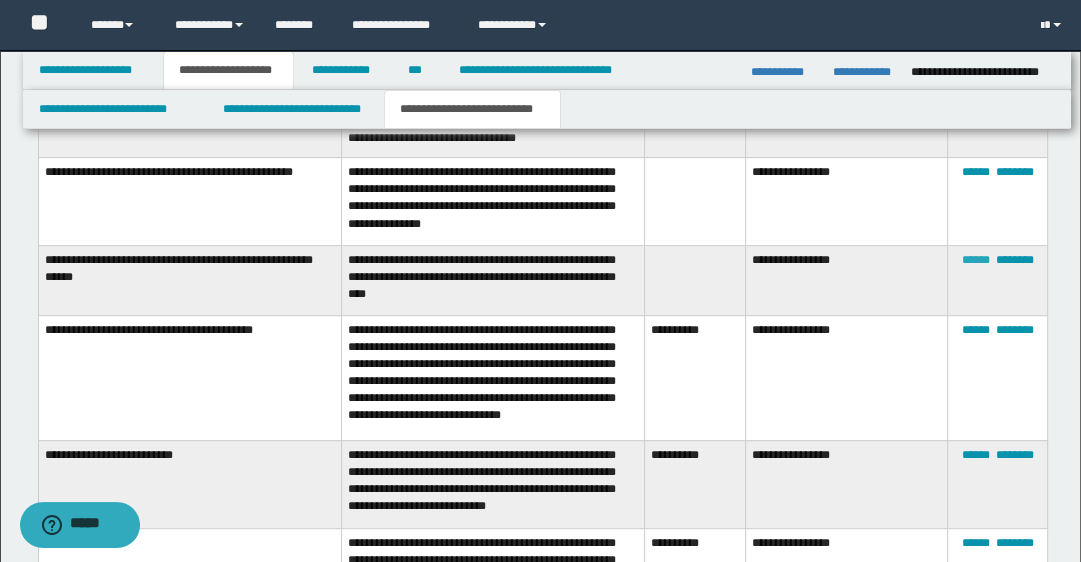 click on "******" at bounding box center [975, 260] 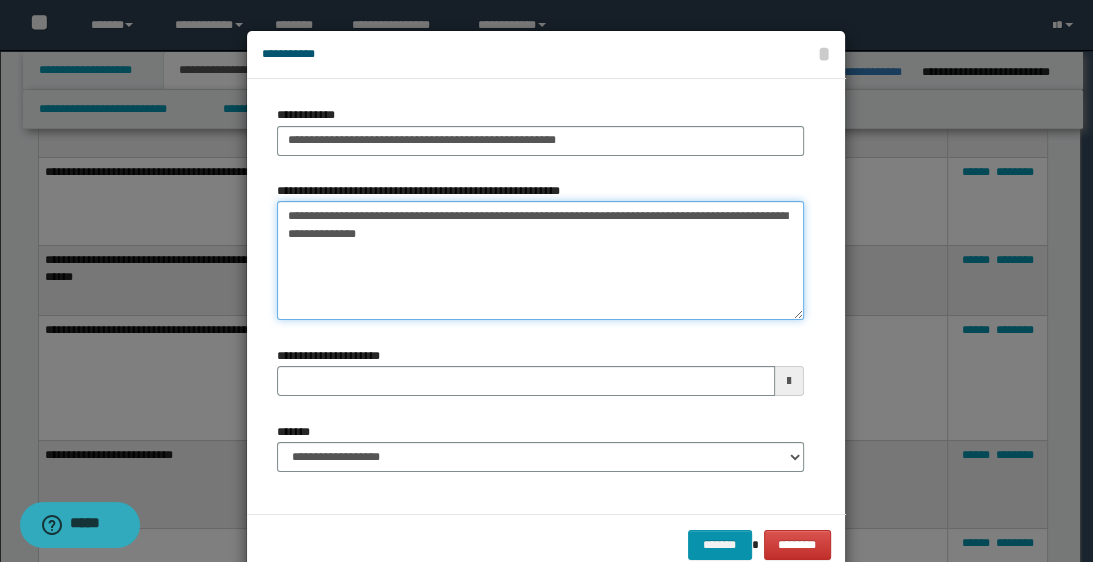 click on "**********" at bounding box center (540, 261) 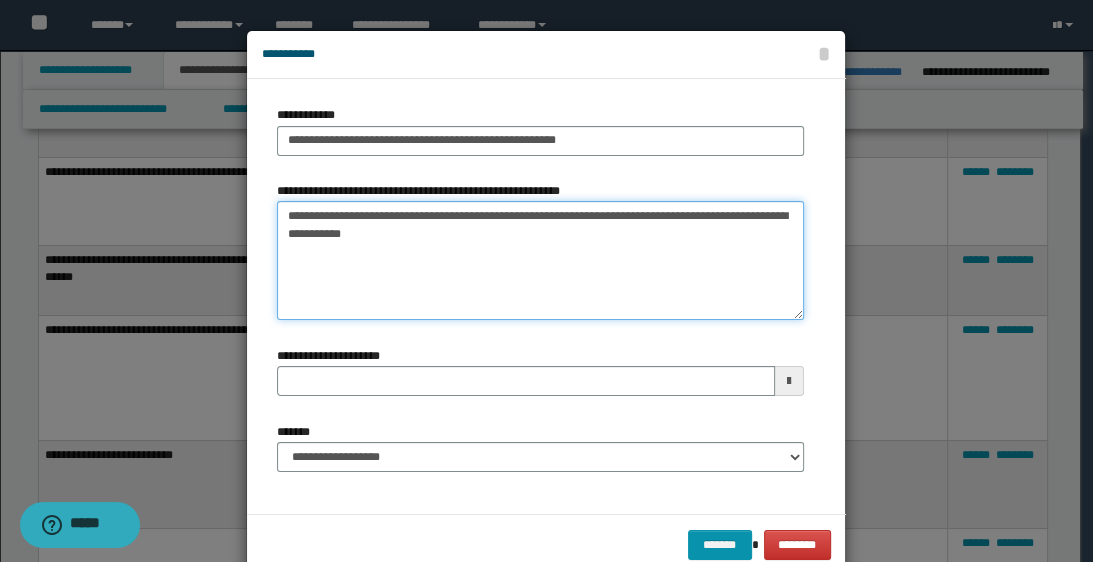 type on "**********" 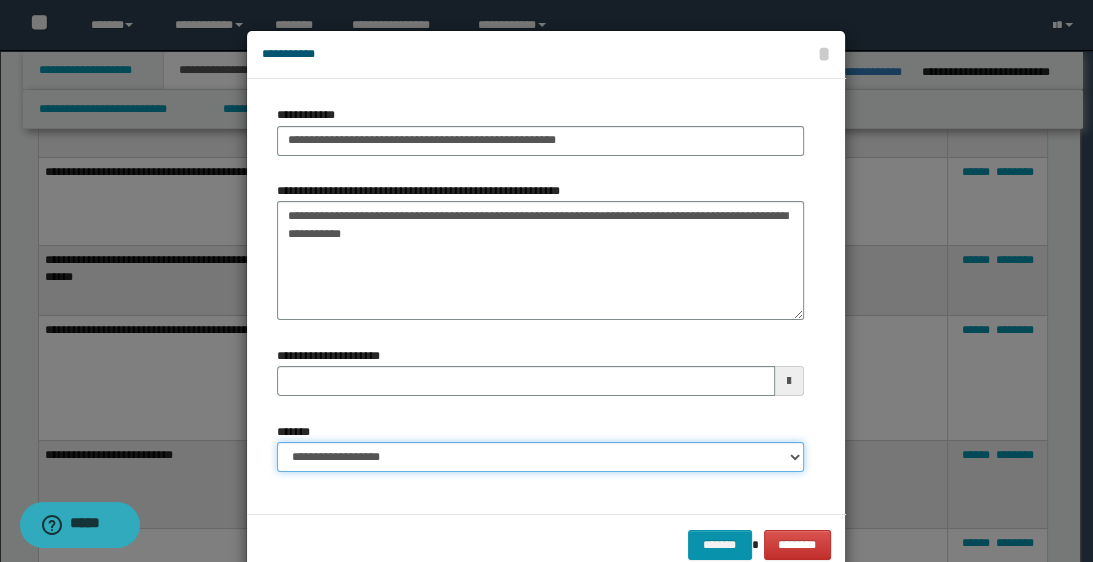 click on "**********" at bounding box center [540, 457] 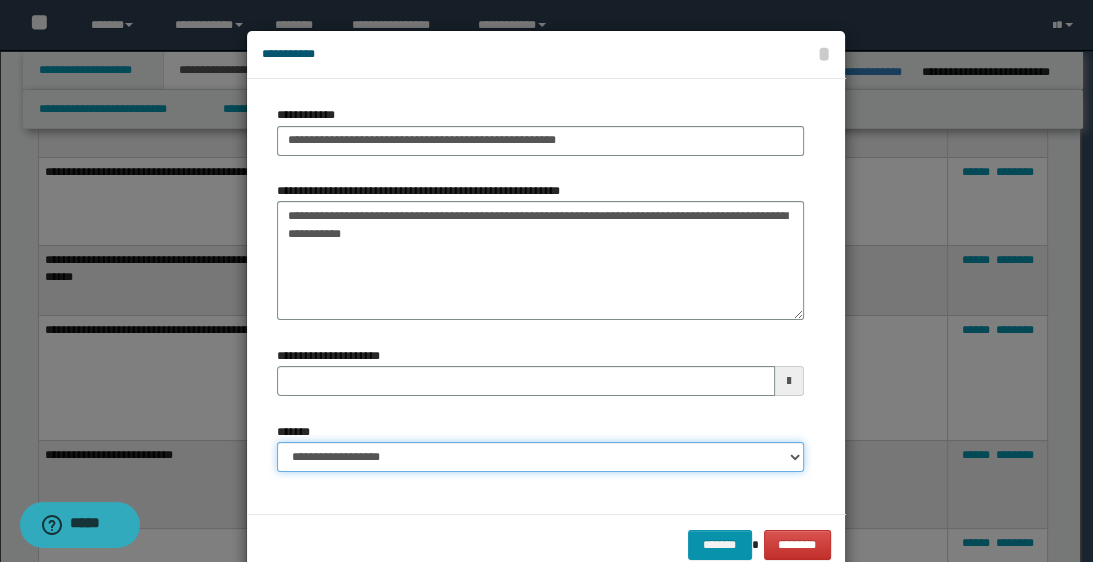 click on "**********" at bounding box center [540, 457] 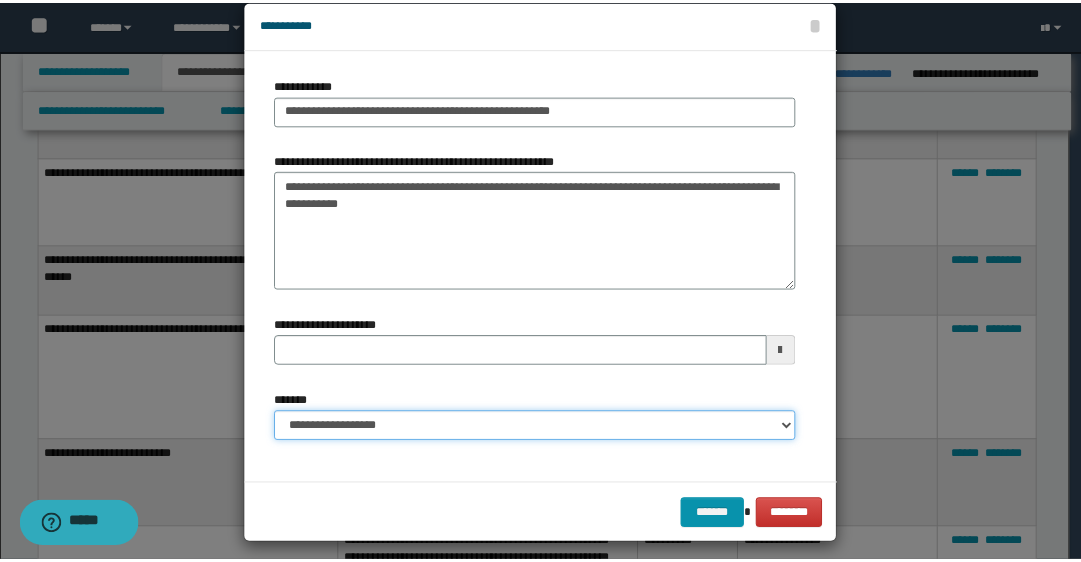 scroll, scrollTop: 43, scrollLeft: 0, axis: vertical 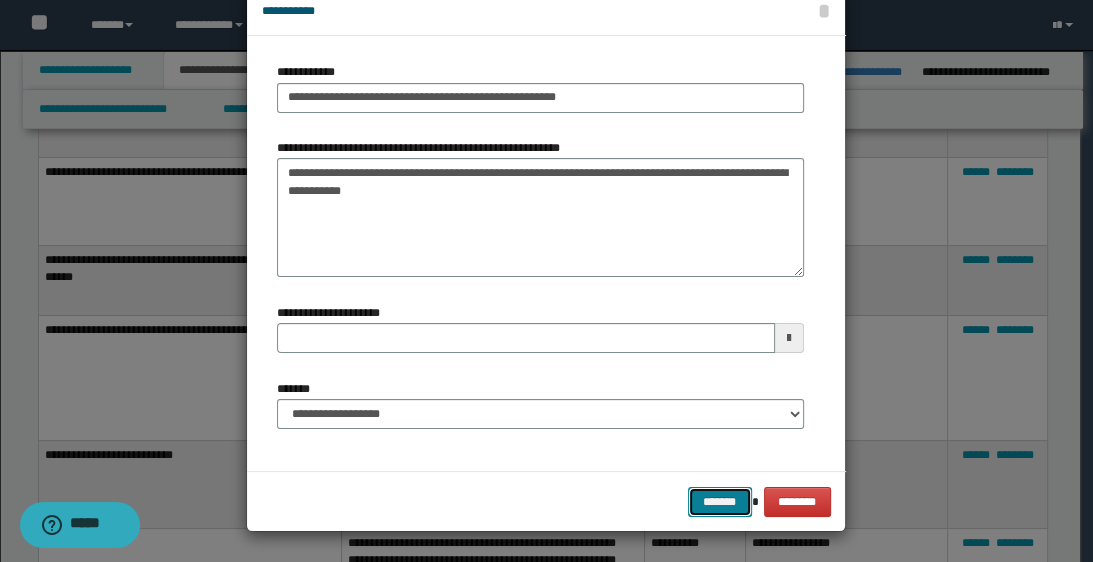 click on "*******" at bounding box center [720, 502] 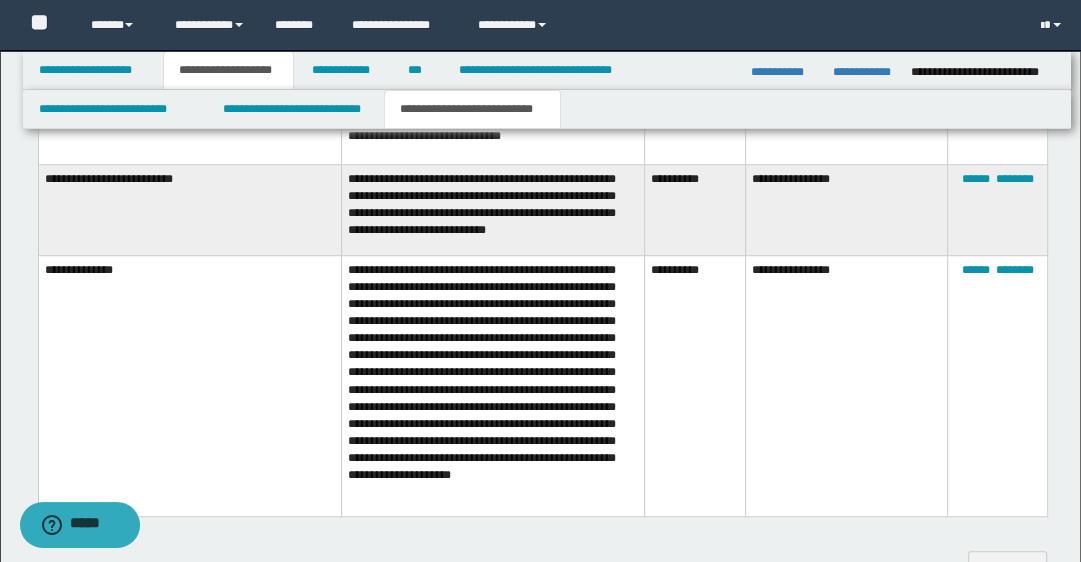 scroll, scrollTop: 880, scrollLeft: 0, axis: vertical 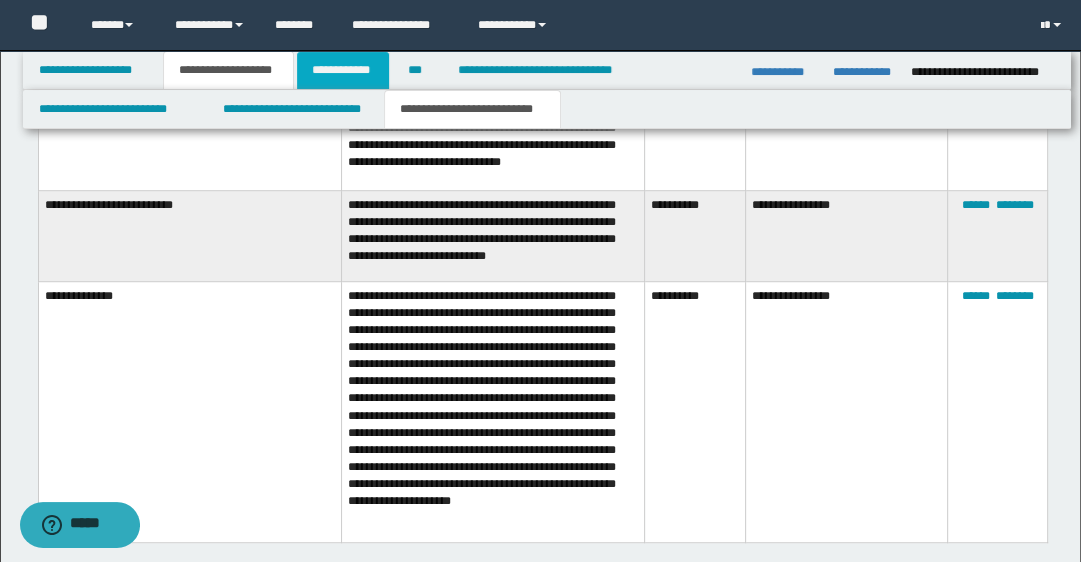click on "**********" at bounding box center [343, 70] 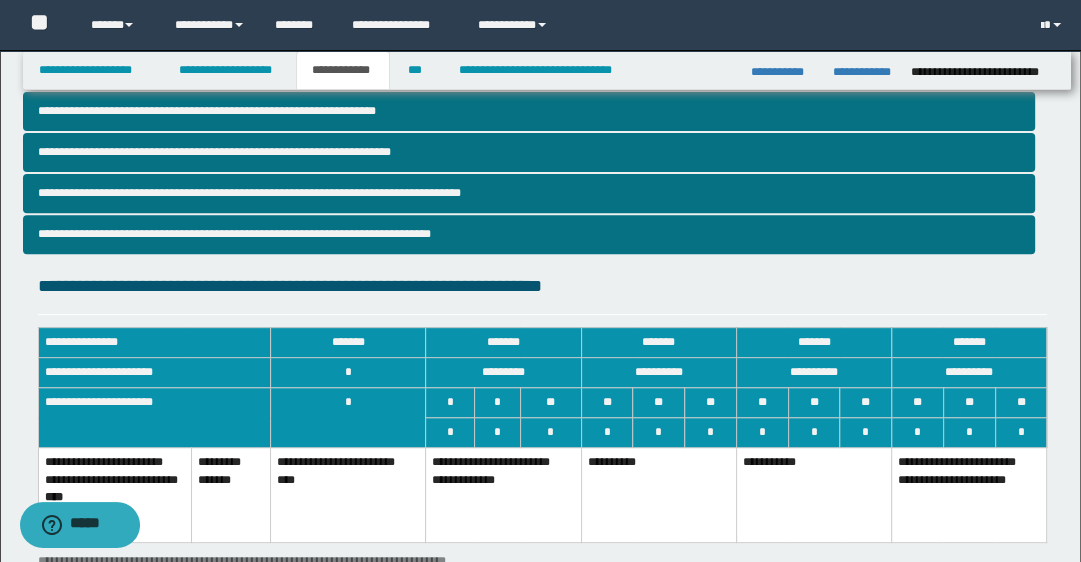 scroll, scrollTop: 448, scrollLeft: 0, axis: vertical 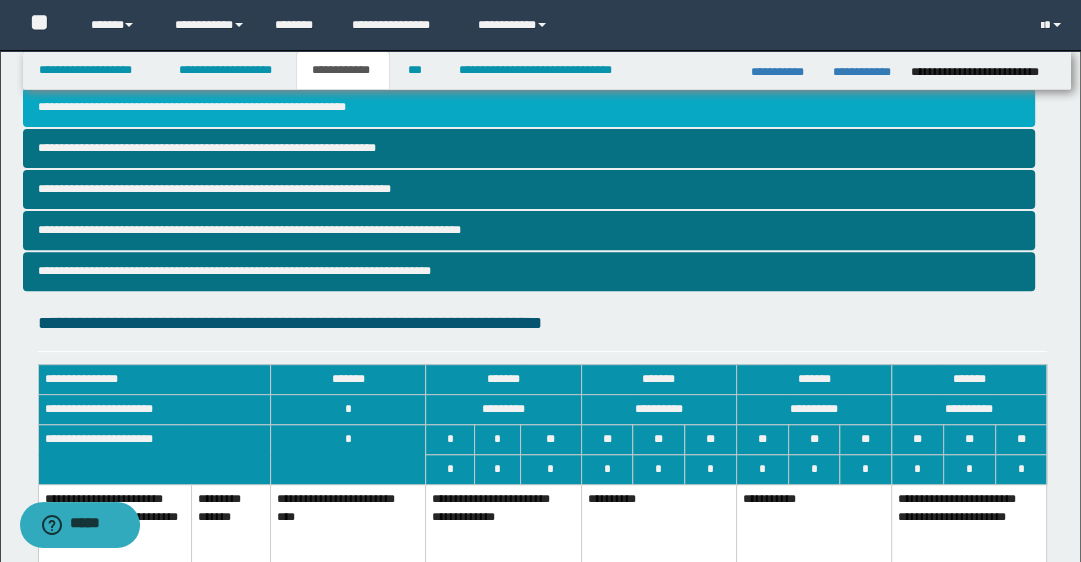 click on "**********" at bounding box center [529, 107] 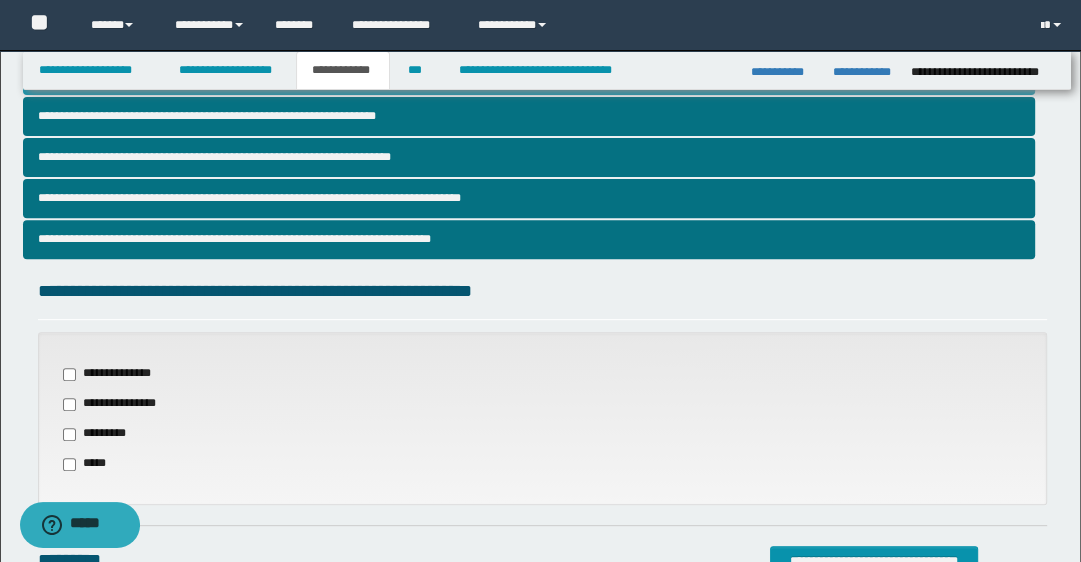 scroll, scrollTop: 640, scrollLeft: 0, axis: vertical 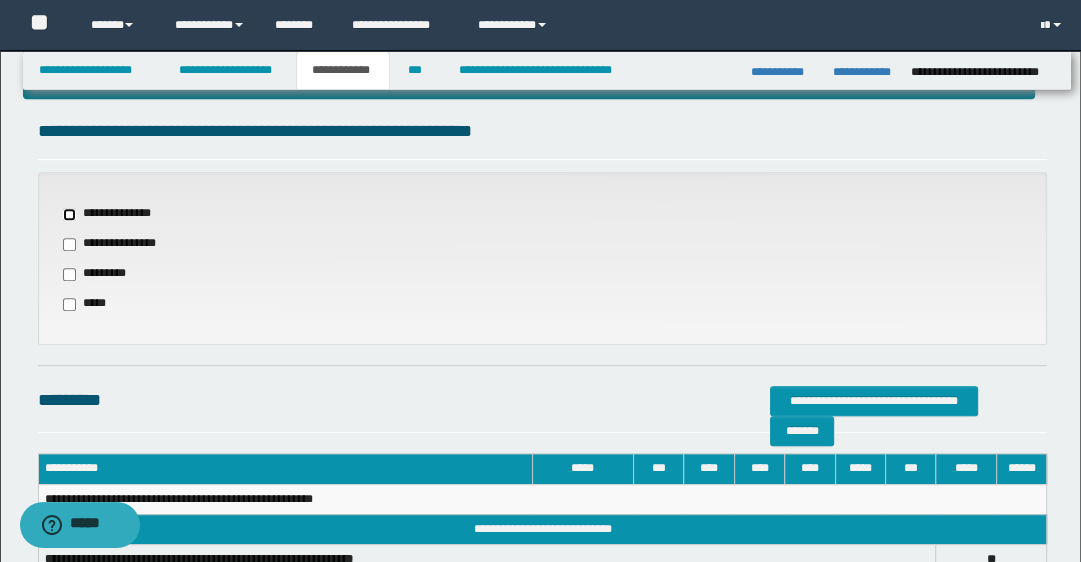 select on "*" 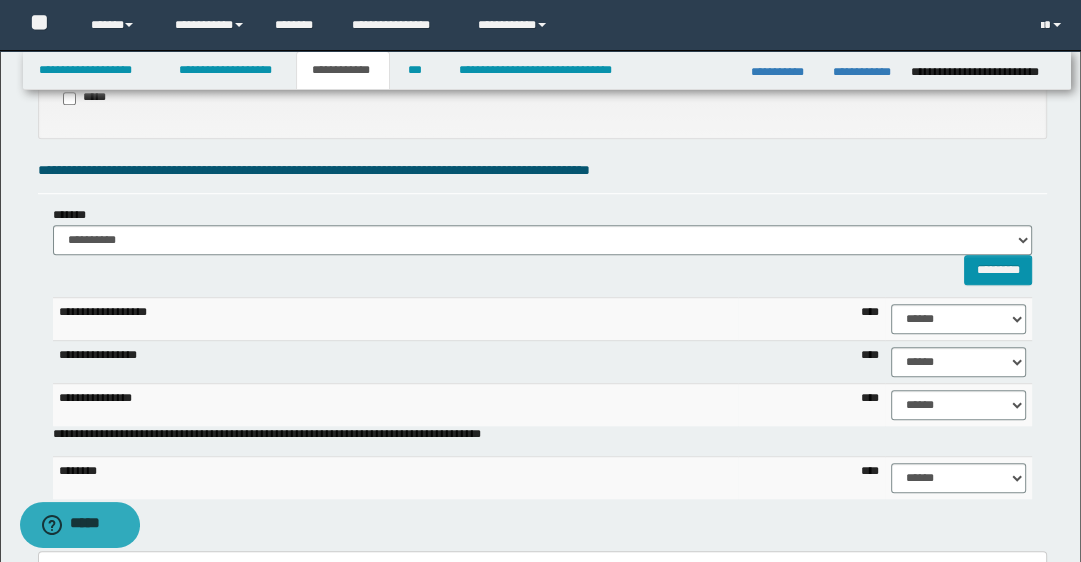 scroll, scrollTop: 880, scrollLeft: 0, axis: vertical 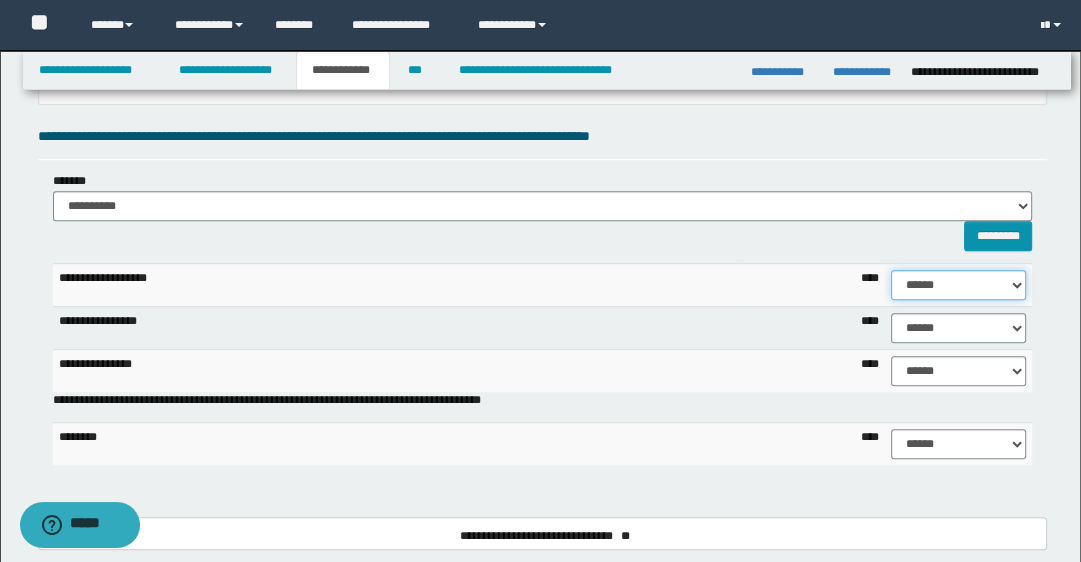 click on "******
****
**
**
**
**
**
**
**
**
***
***
***
***
***
***
***
***
***
***
****
****
****
****" at bounding box center (958, 285) 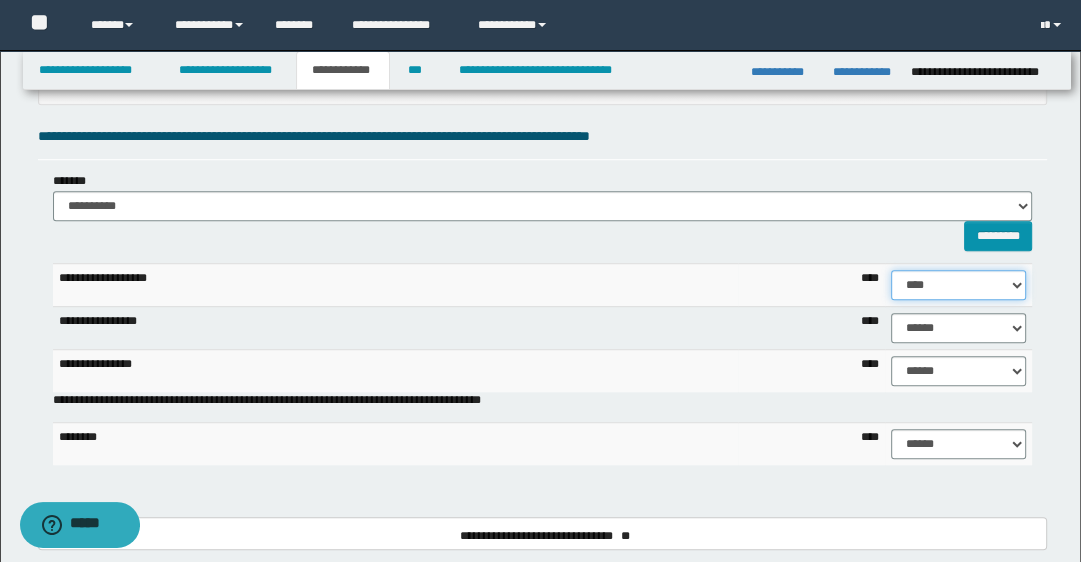 click on "******
****
**
**
**
**
**
**
**
**
***
***
***
***
***
***
***
***
***
***
****
****
****
****" at bounding box center [958, 285] 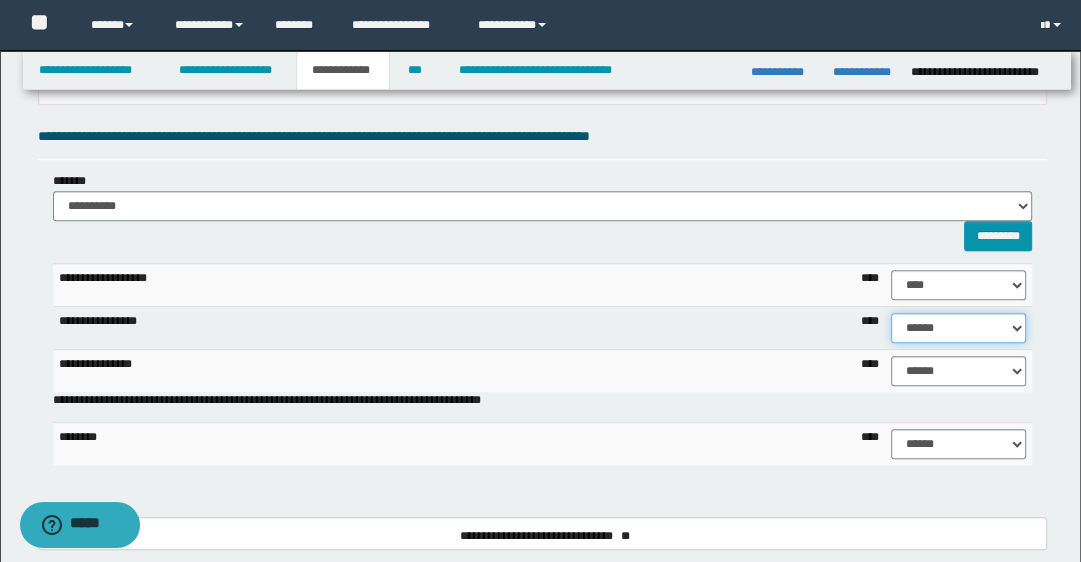click on "******
****
**
**
**
**
**
**
**
**
***
***
***
***
***
***
***
***
***
***
****
****
****
****" at bounding box center (958, 328) 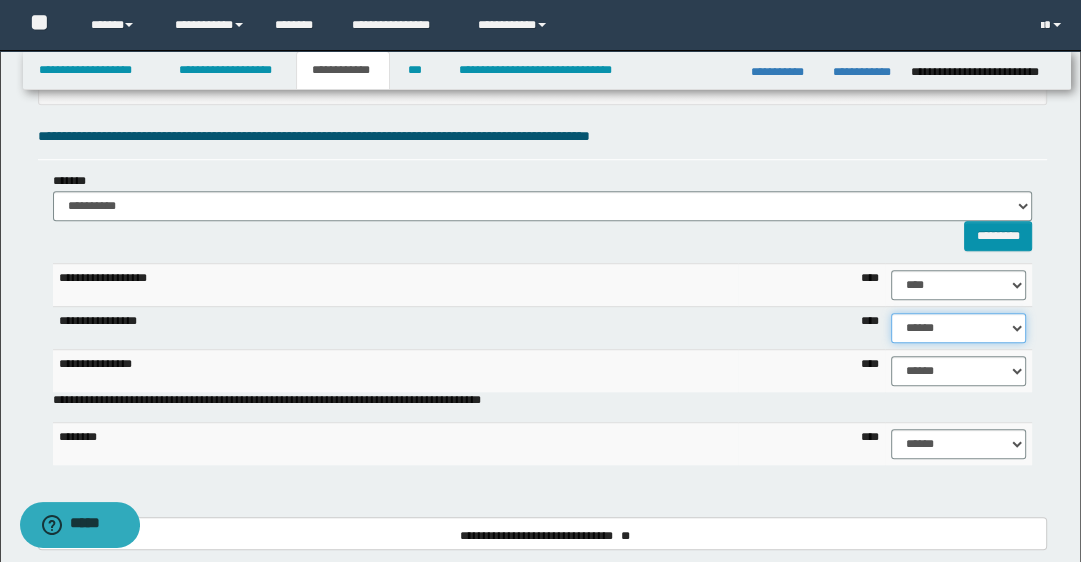 select on "****" 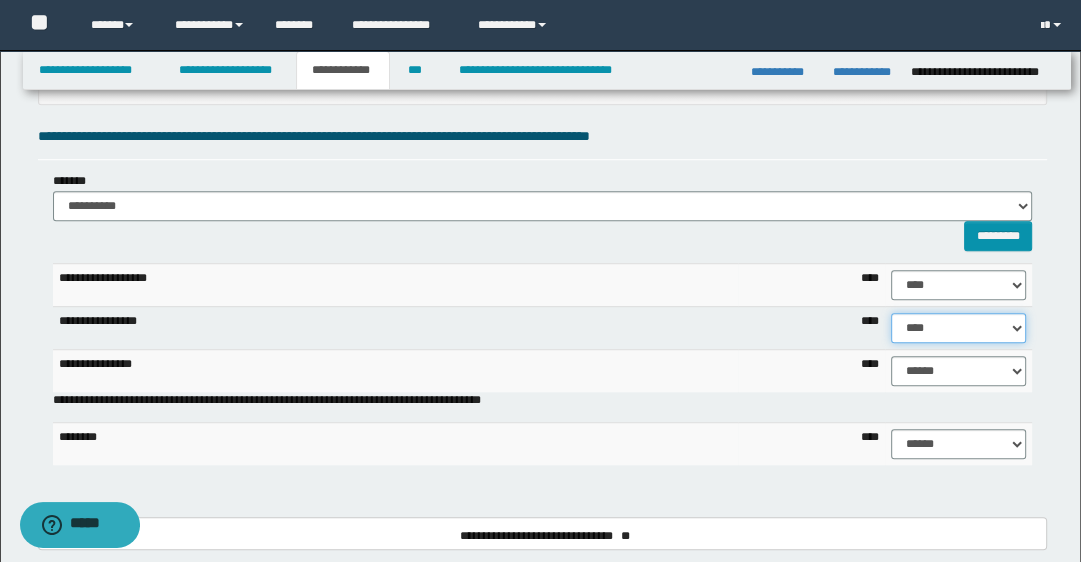click on "******
****
**
**
**
**
**
**
**
**
***
***
***
***
***
***
***
***
***
***
****
****
****
****" at bounding box center [958, 328] 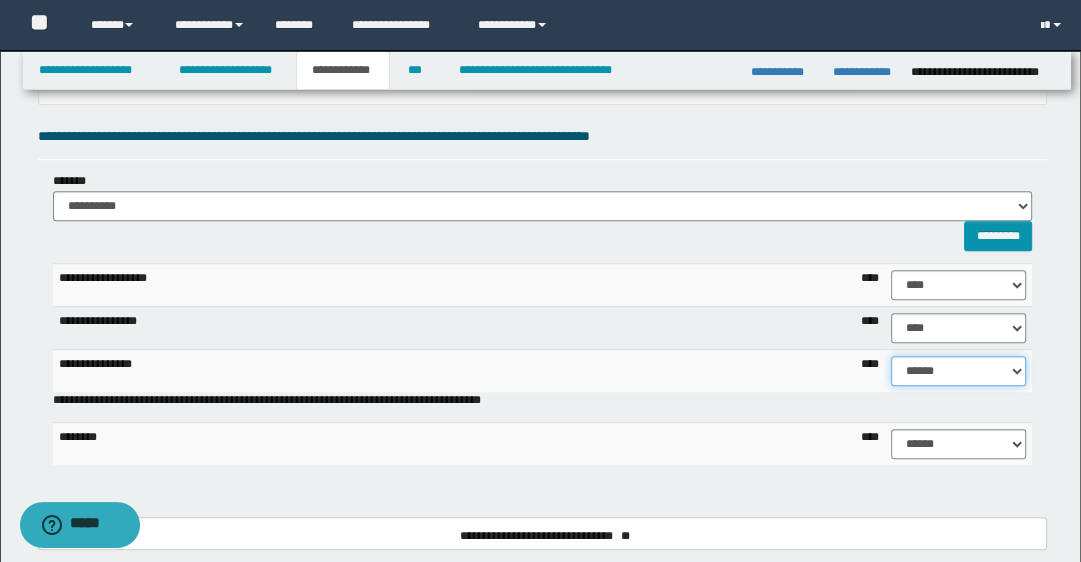 click on "******
****
**
**
**
**
**
**
**
**
***
***
***
***
***
***
***
***
***
***
****
****
****
****" at bounding box center (958, 371) 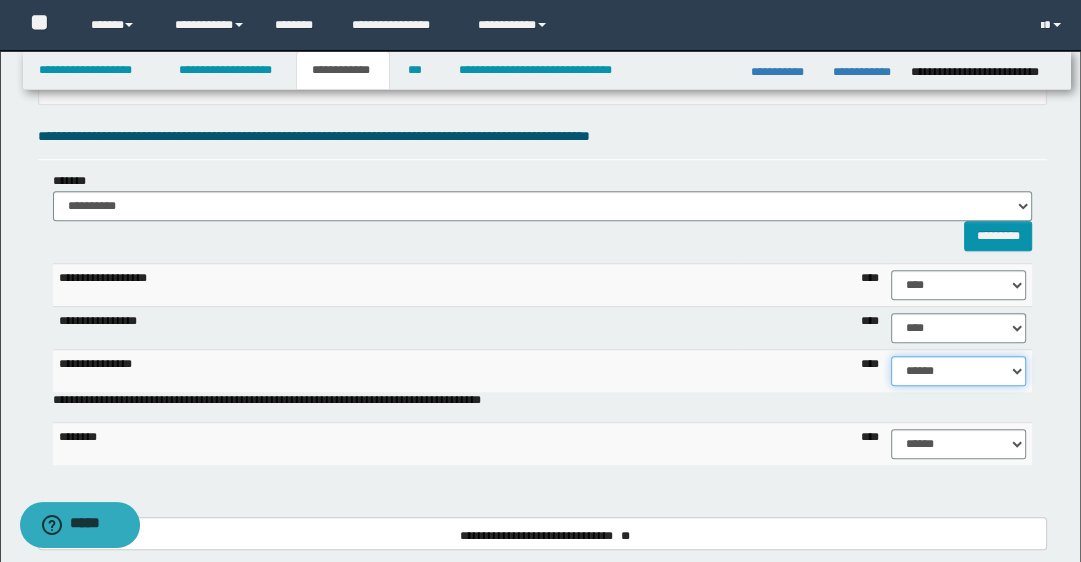 select on "****" 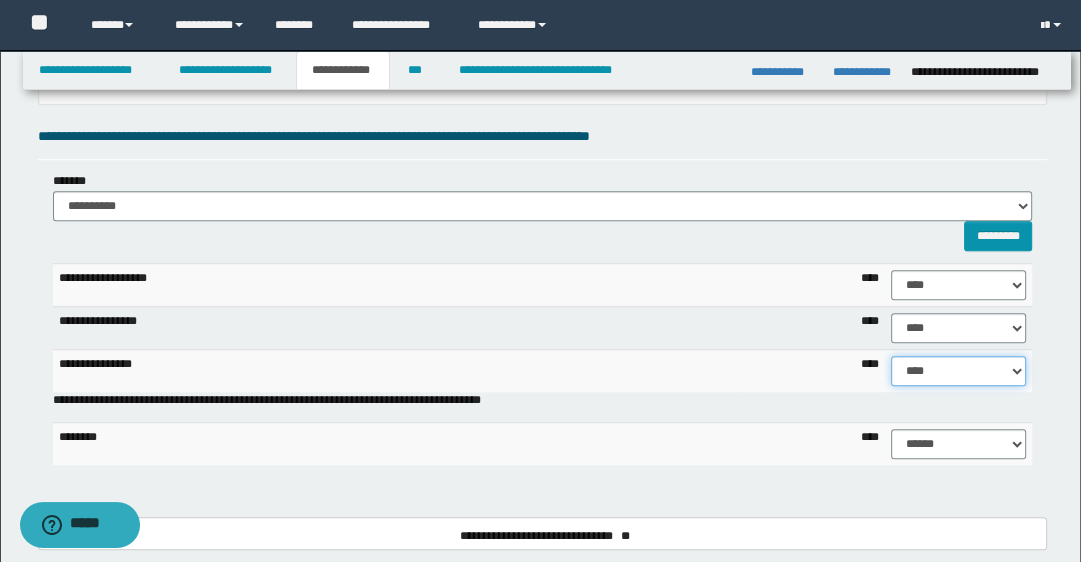click on "******
****
**
**
**
**
**
**
**
**
***
***
***
***
***
***
***
***
***
***
****
****
****
****" at bounding box center (958, 371) 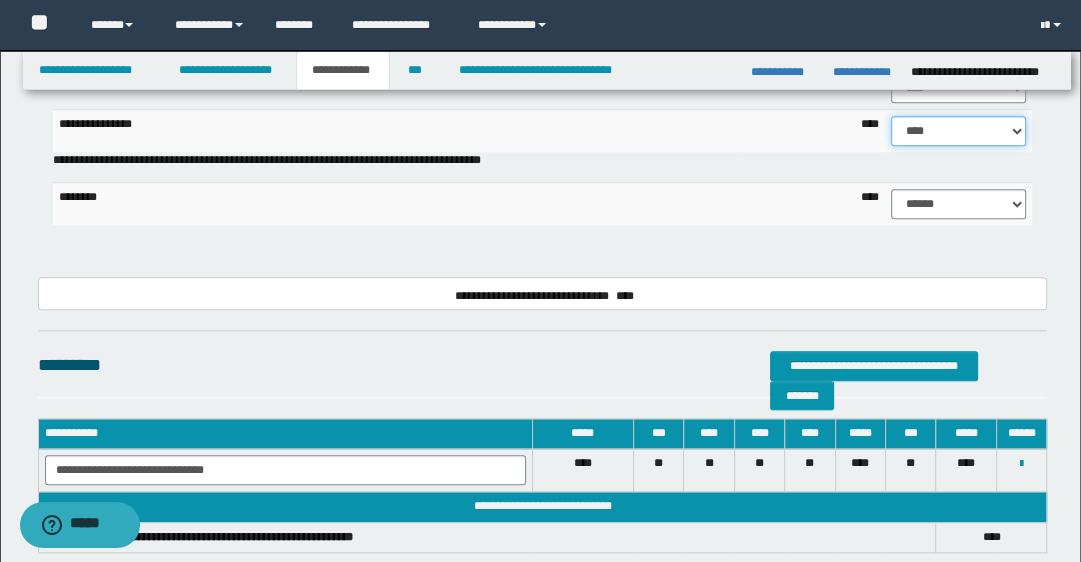 scroll, scrollTop: 1200, scrollLeft: 0, axis: vertical 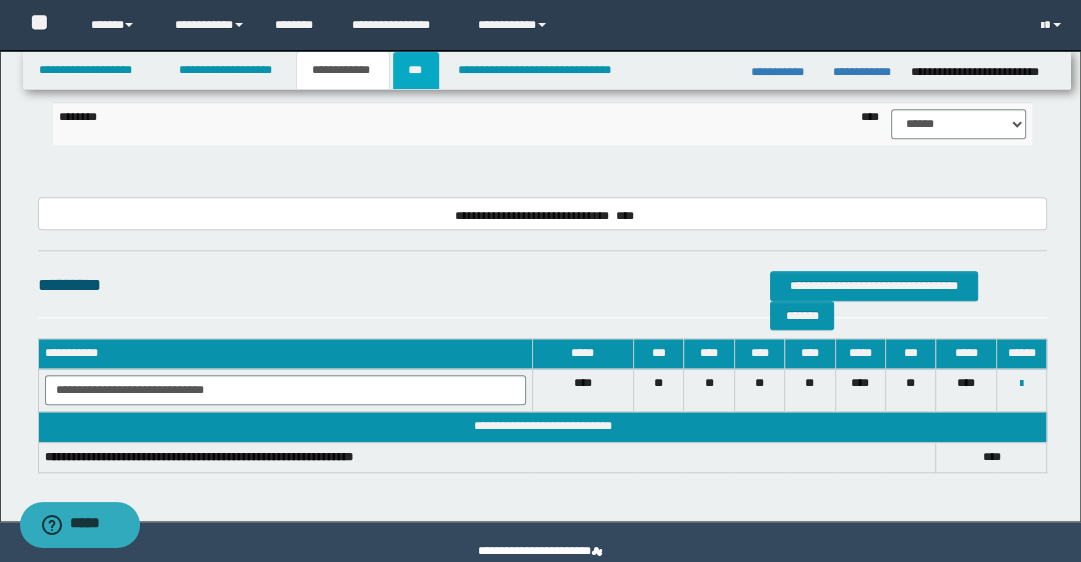 click on "***" at bounding box center (416, 70) 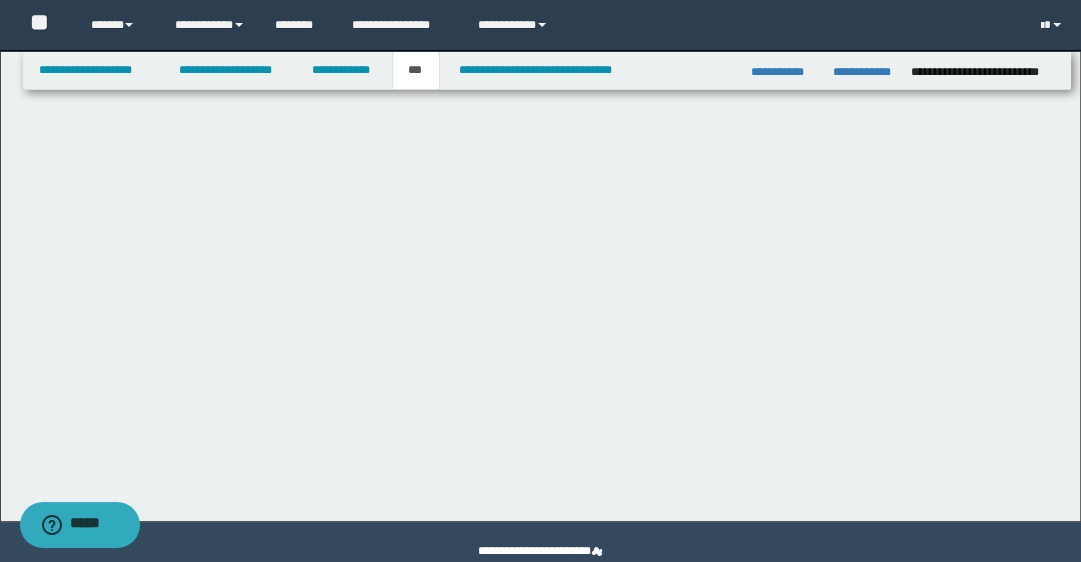 scroll, scrollTop: 0, scrollLeft: 0, axis: both 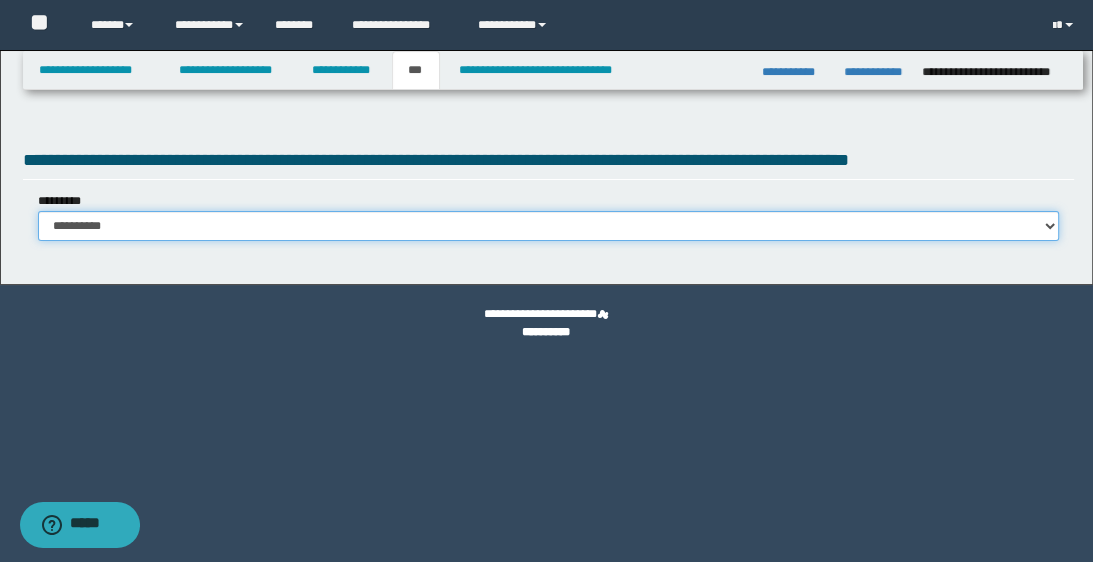click on "**********" at bounding box center (549, 226) 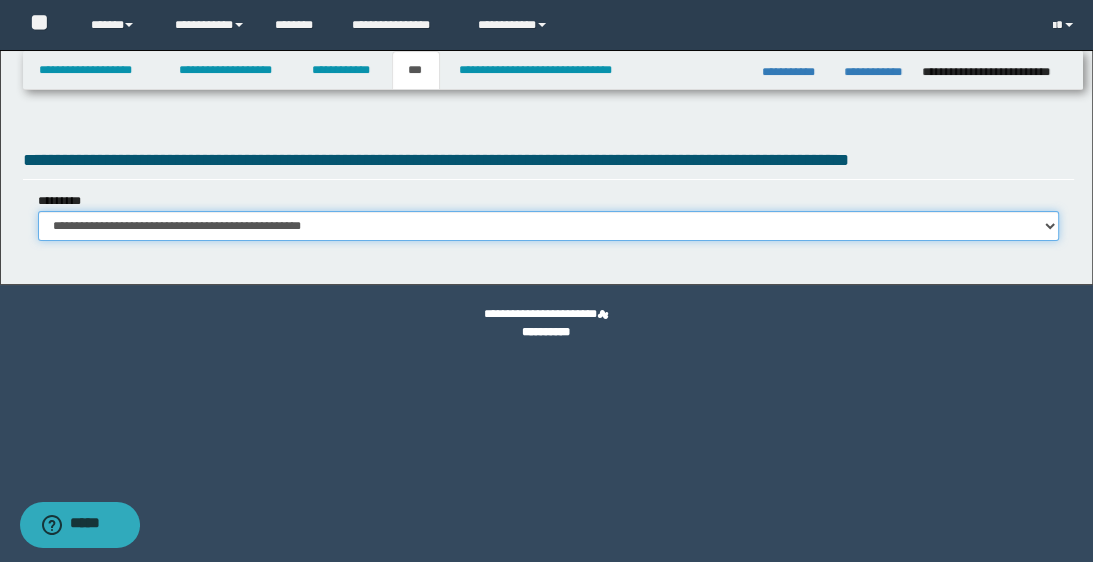 click on "**********" at bounding box center (549, 226) 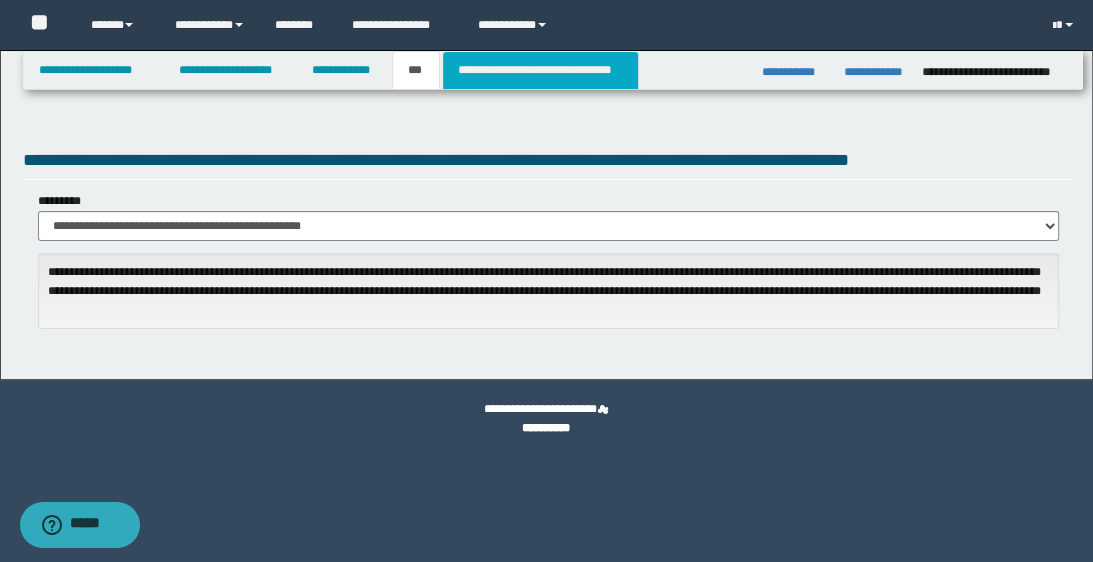 click on "**********" at bounding box center [540, 70] 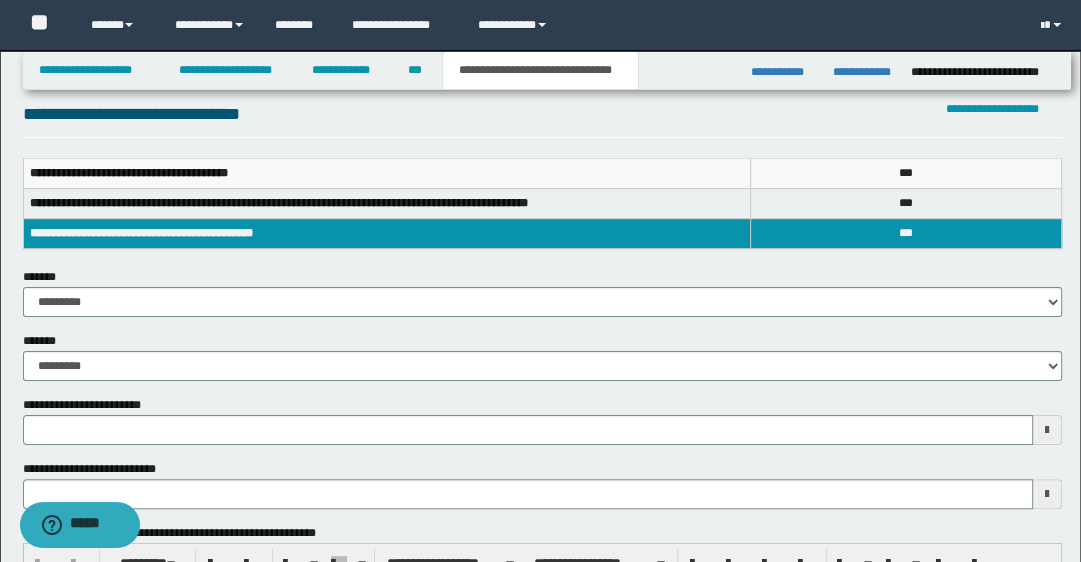 scroll, scrollTop: 240, scrollLeft: 0, axis: vertical 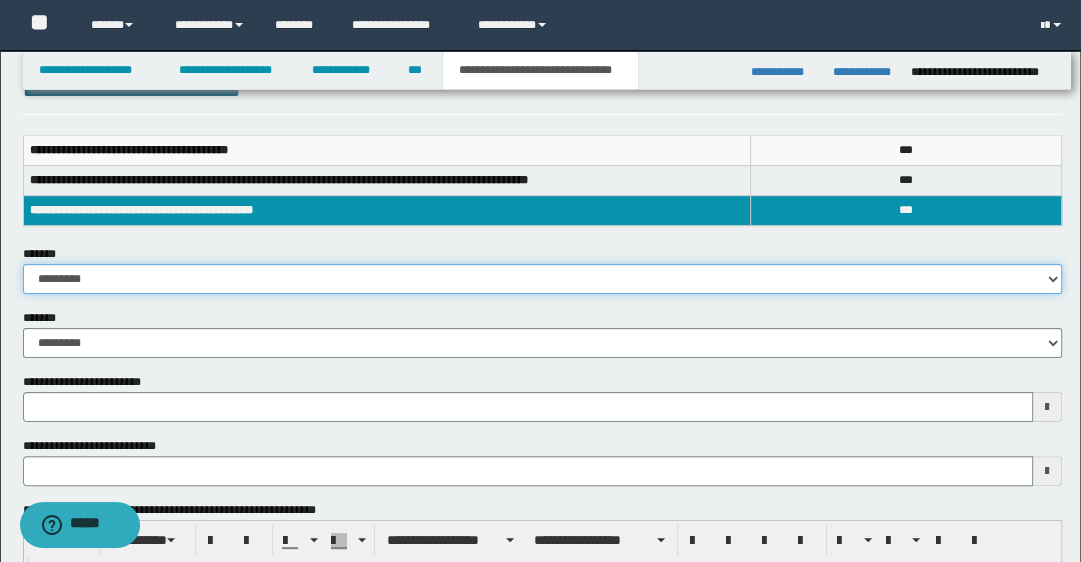 click on "**********" at bounding box center (543, 279) 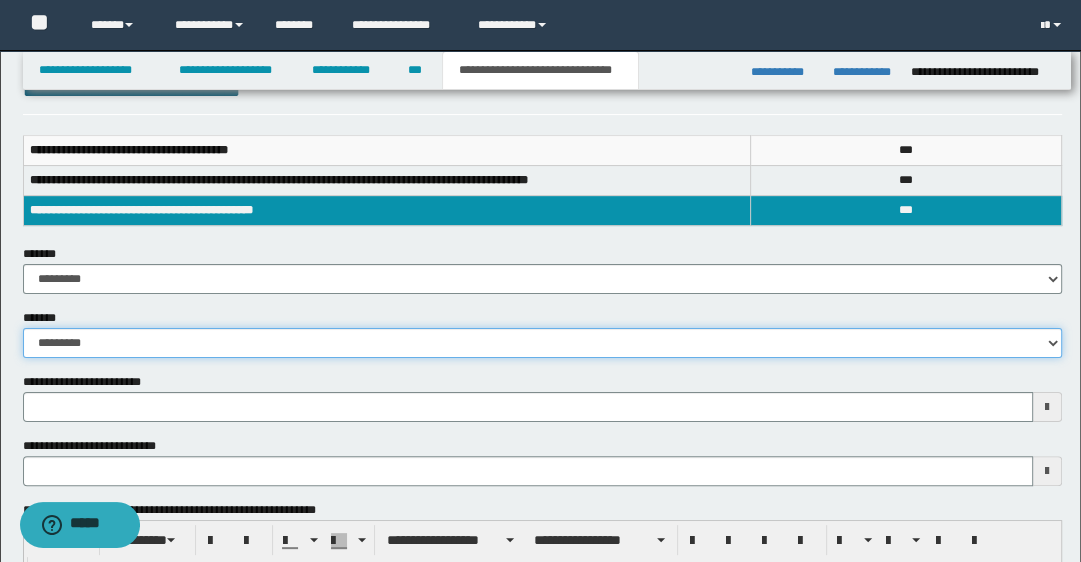 click on "**********" at bounding box center (543, 343) 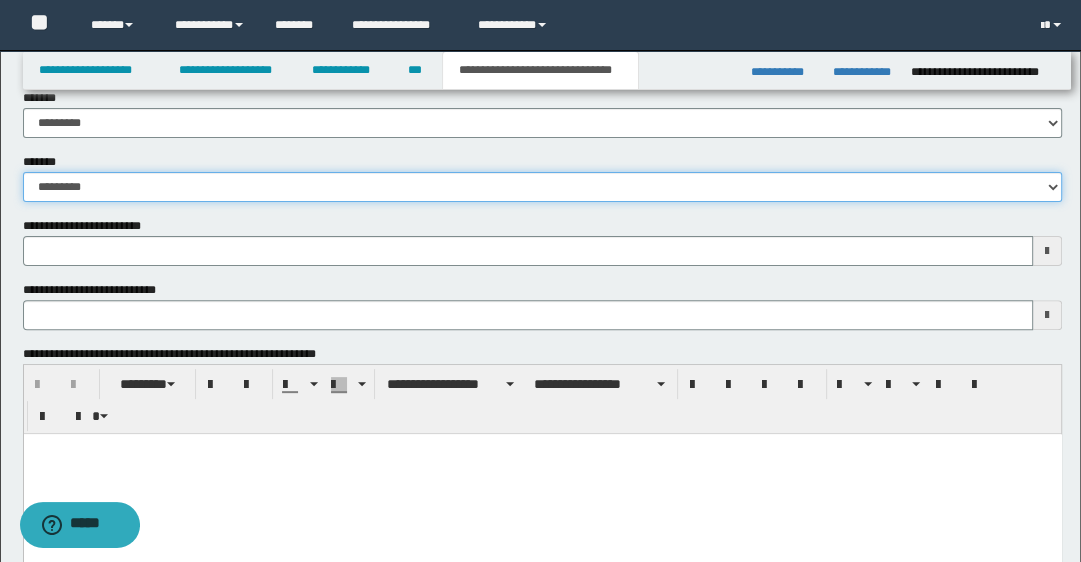 scroll, scrollTop: 400, scrollLeft: 0, axis: vertical 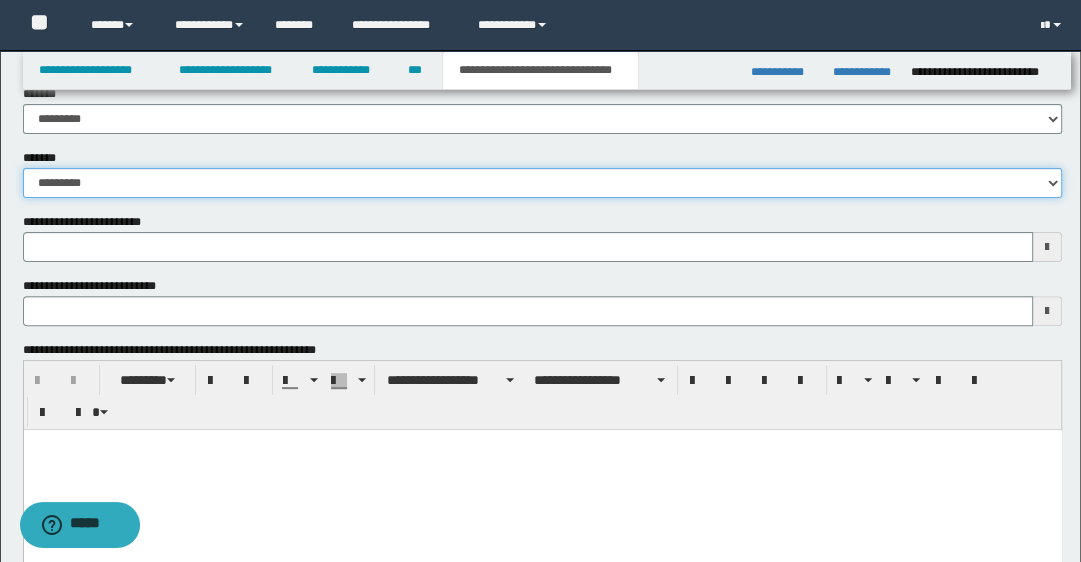 type 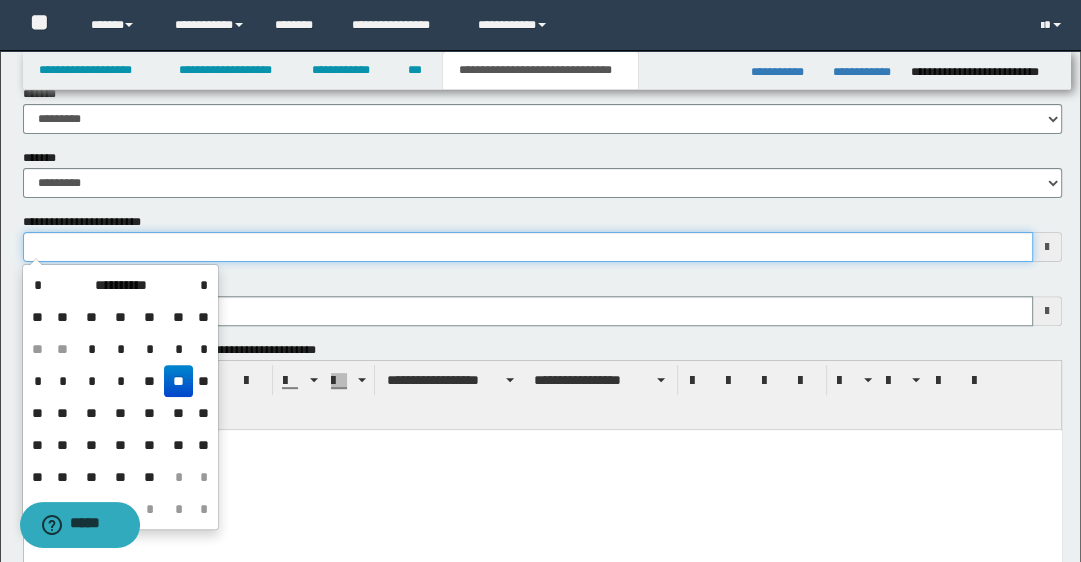 click on "**********" at bounding box center (528, 247) 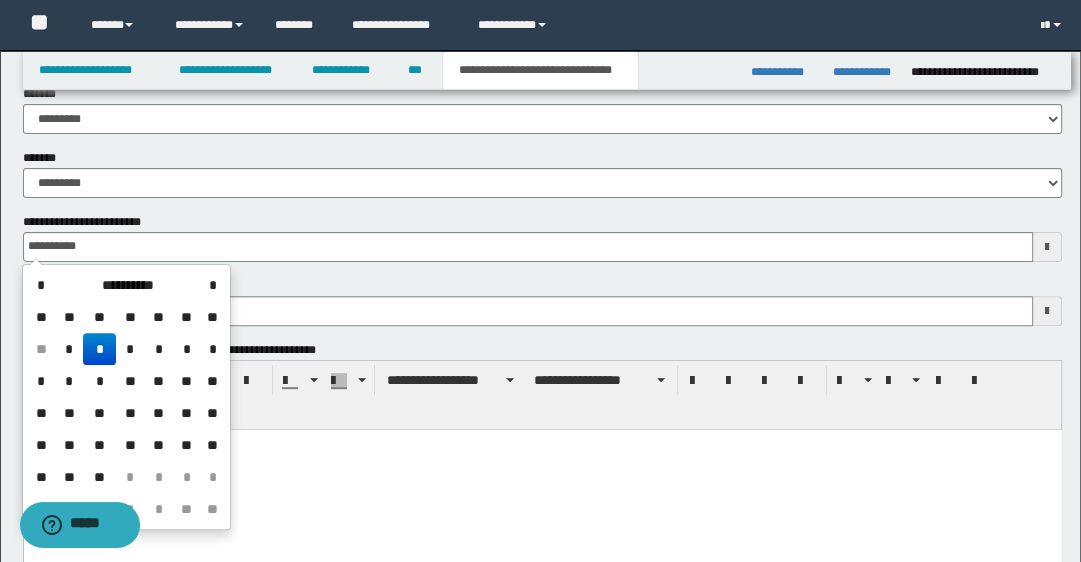 click on "**********" at bounding box center (543, 301) 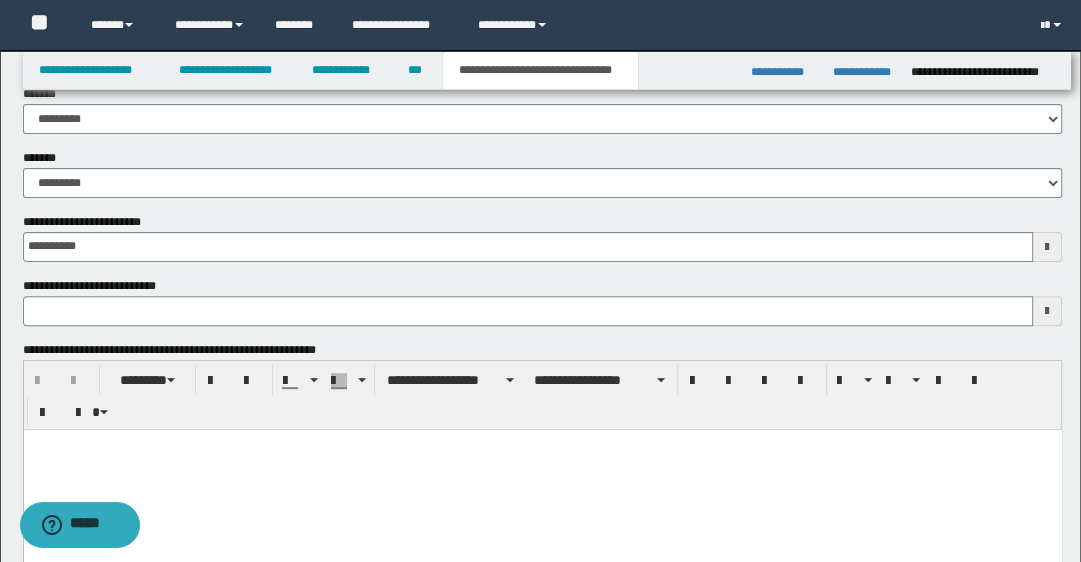 type 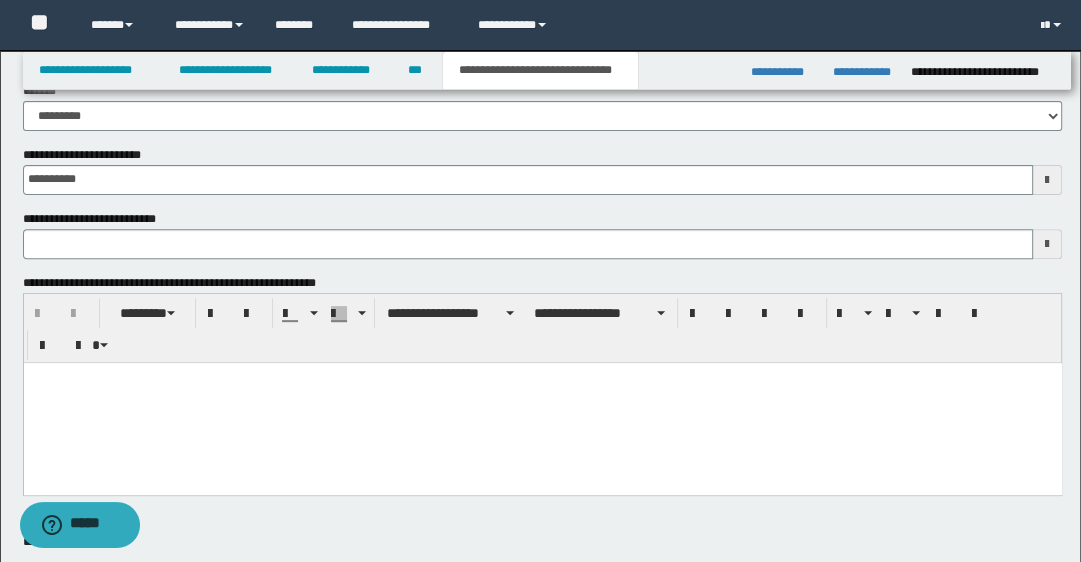 scroll, scrollTop: 560, scrollLeft: 0, axis: vertical 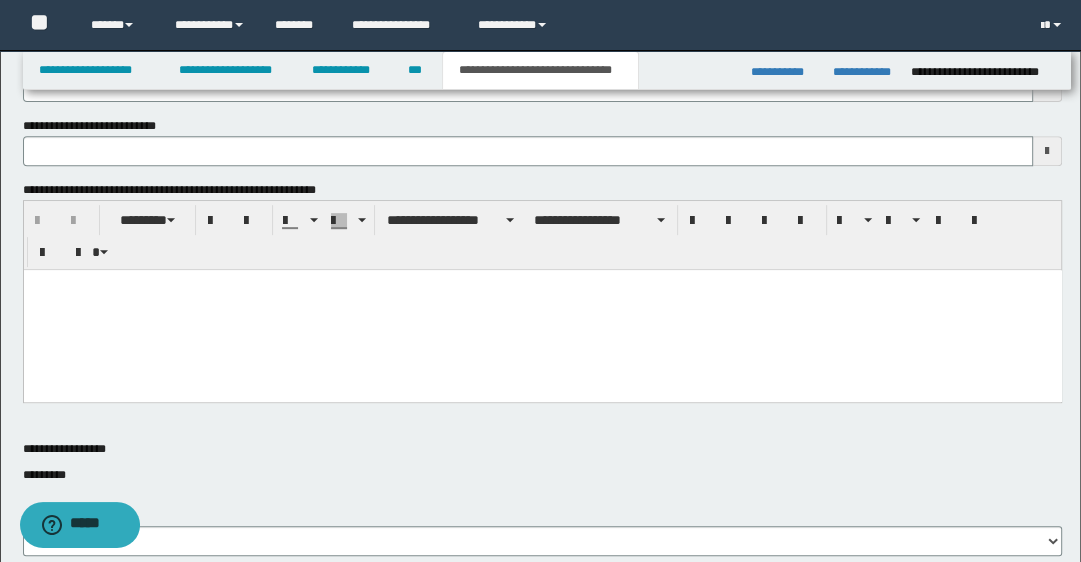 click at bounding box center [542, 309] 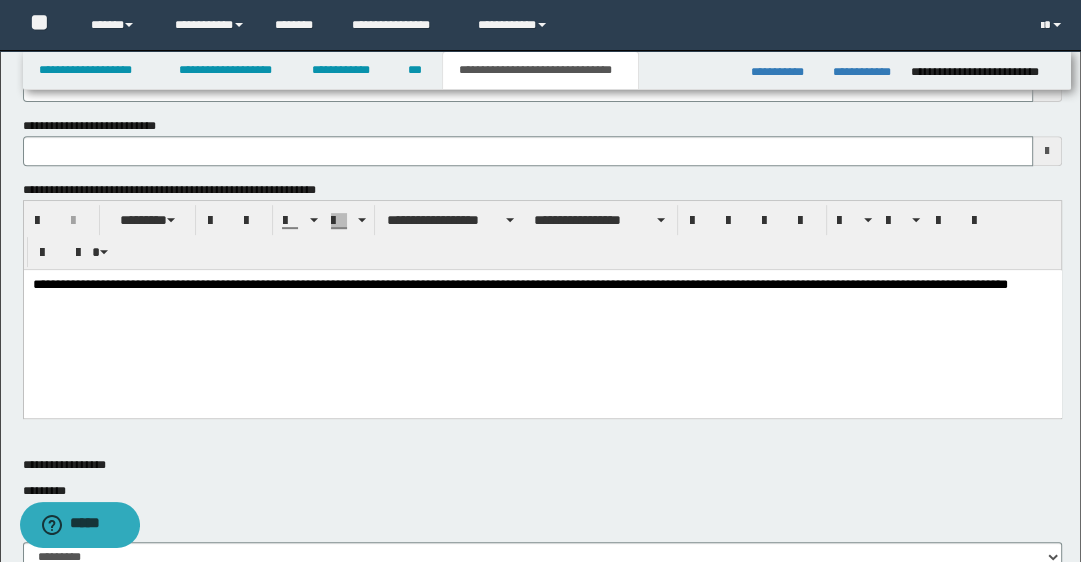 click on "**********" at bounding box center (542, 293) 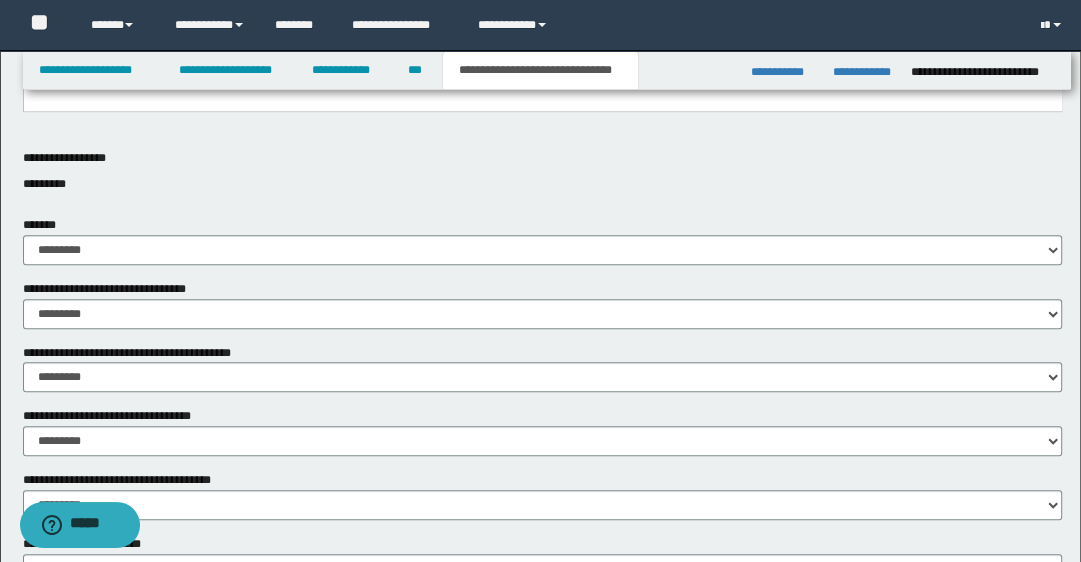 scroll, scrollTop: 880, scrollLeft: 0, axis: vertical 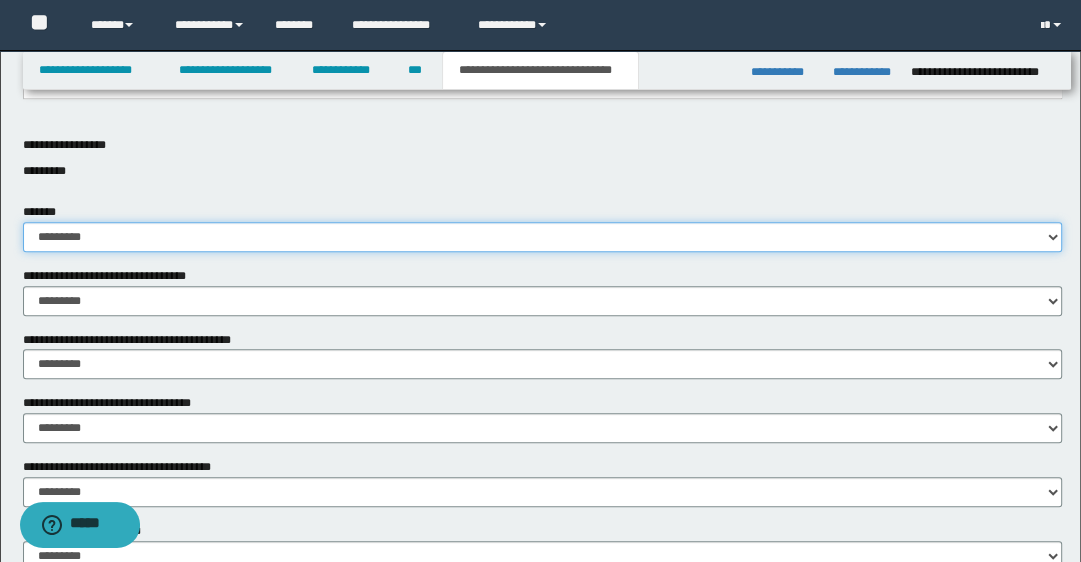 click on "*********
**
**" at bounding box center [543, 237] 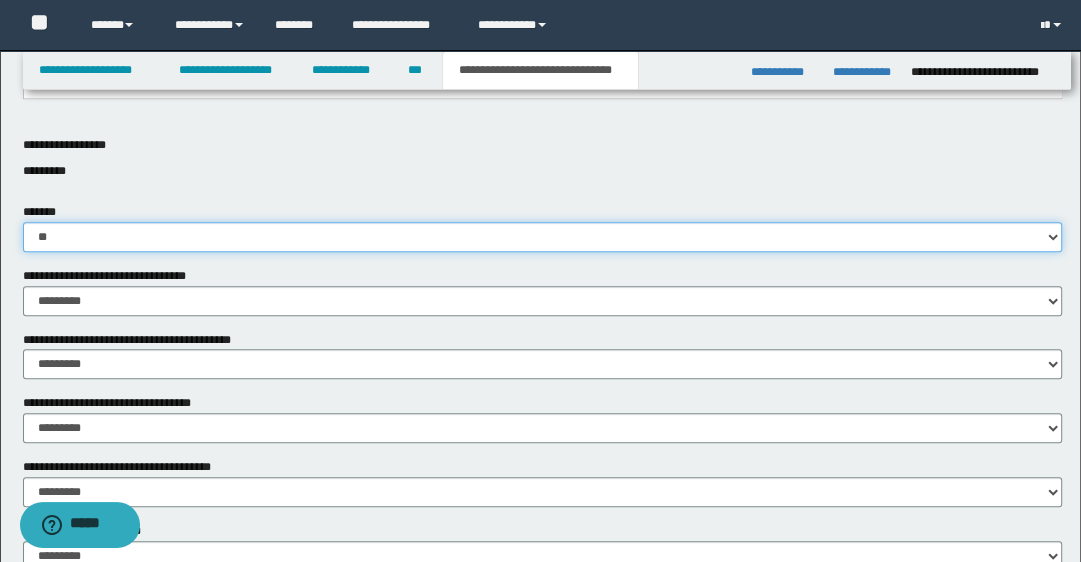 click on "*********
**
**" at bounding box center [543, 237] 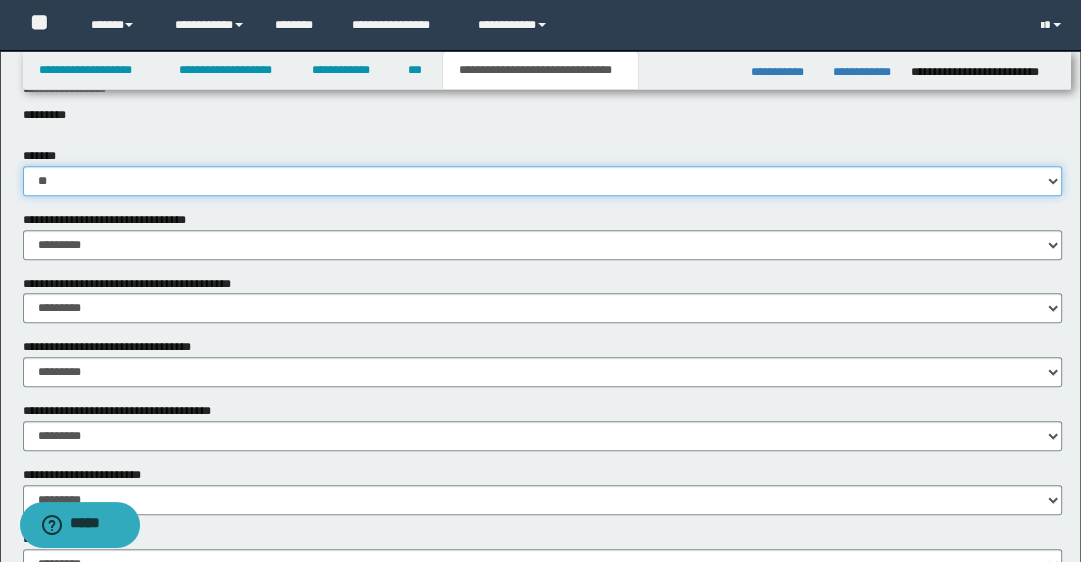 scroll, scrollTop: 1040, scrollLeft: 0, axis: vertical 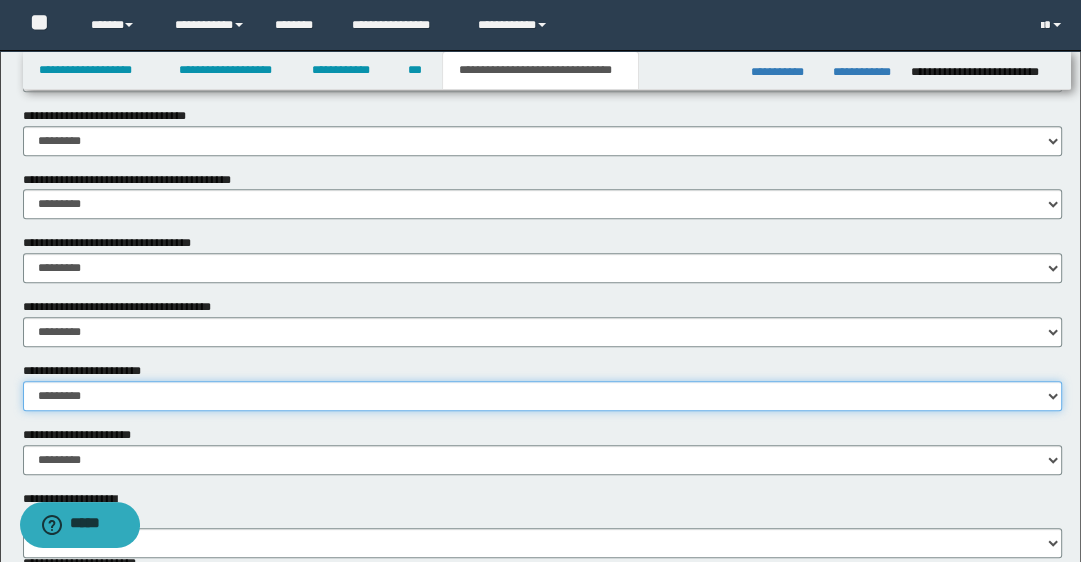 click on "*********
**
**" at bounding box center (543, 396) 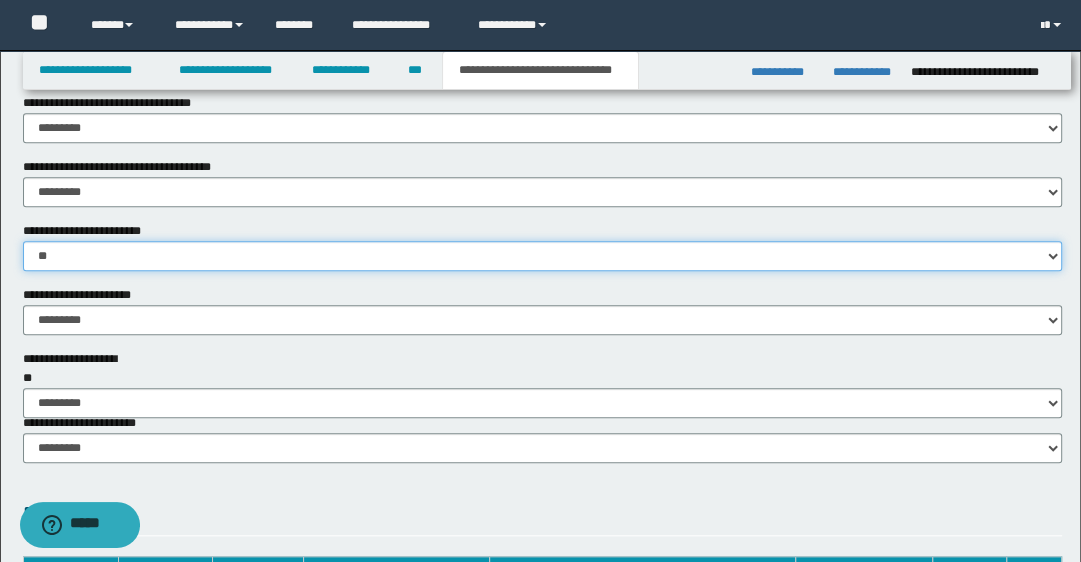 scroll, scrollTop: 1200, scrollLeft: 0, axis: vertical 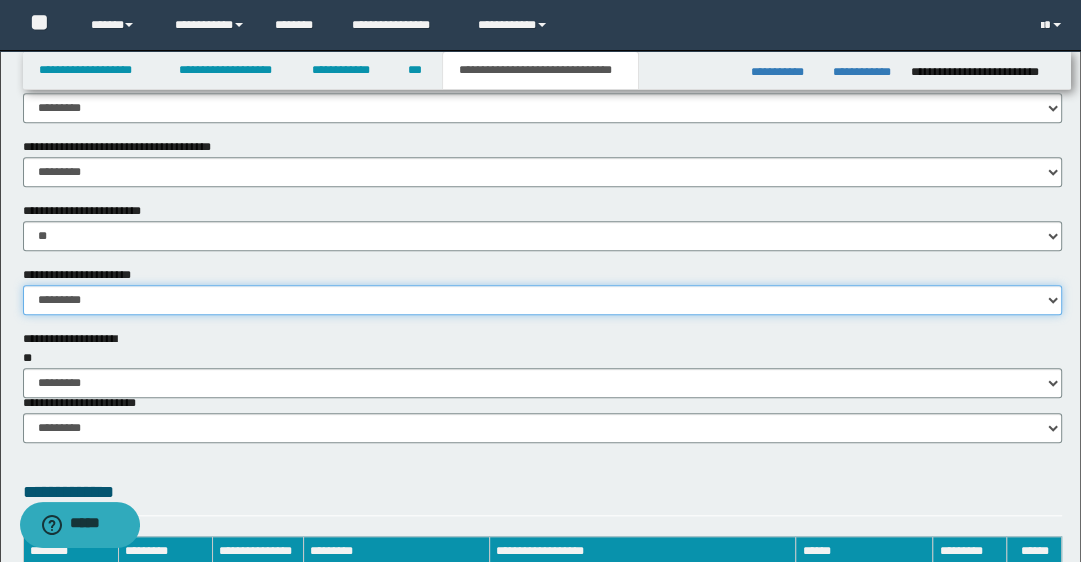 click on "*********
**
**" at bounding box center [543, 300] 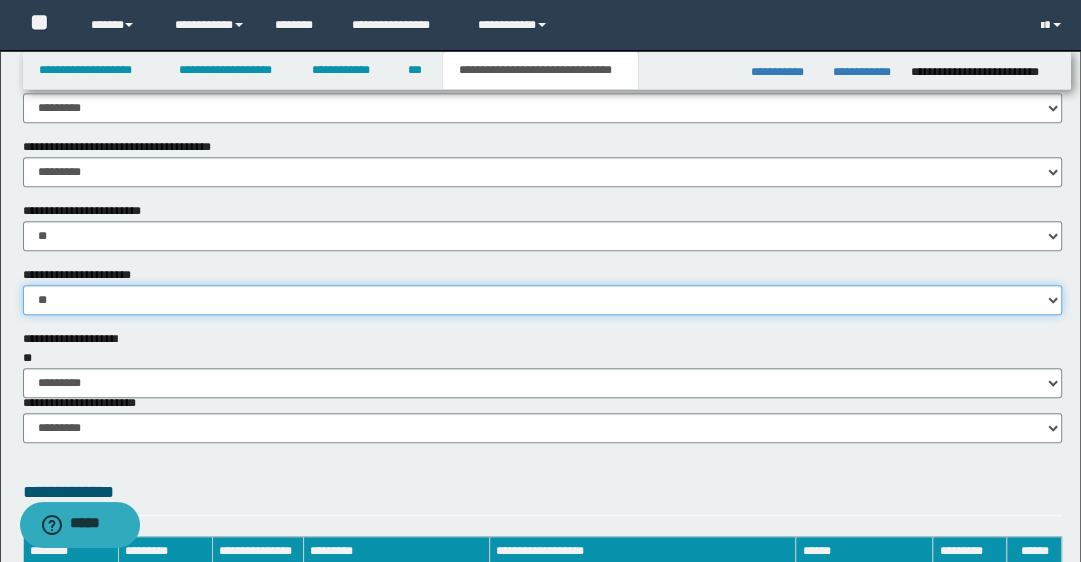 click on "*********
**
**" at bounding box center (543, 300) 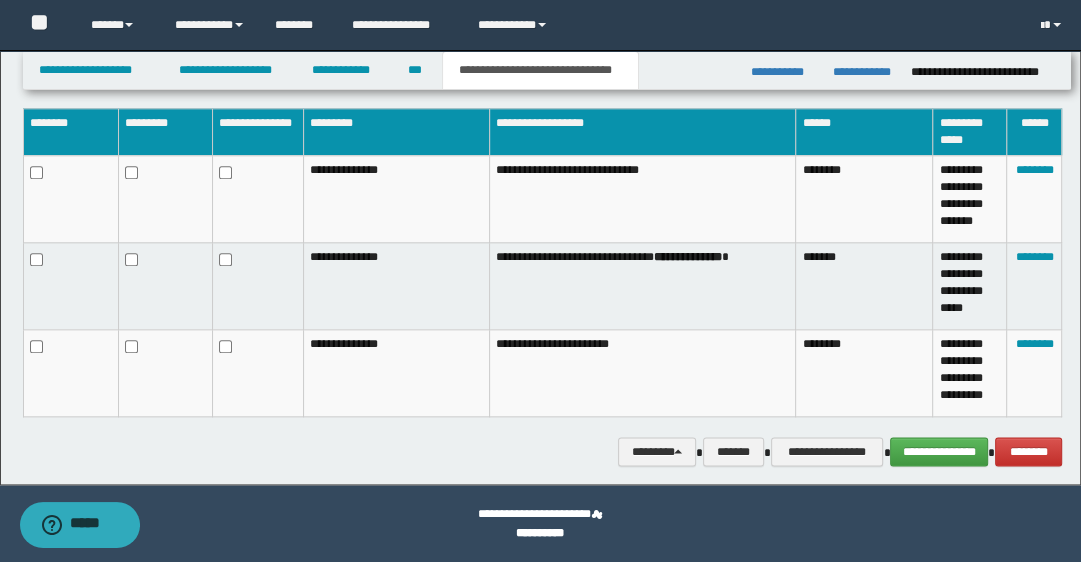 scroll, scrollTop: 1628, scrollLeft: 0, axis: vertical 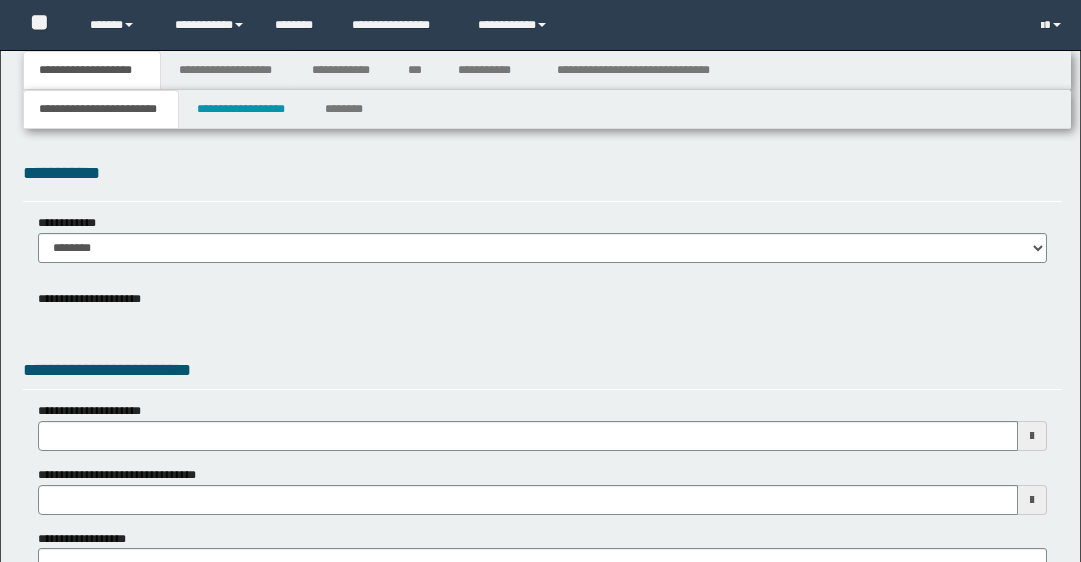 type 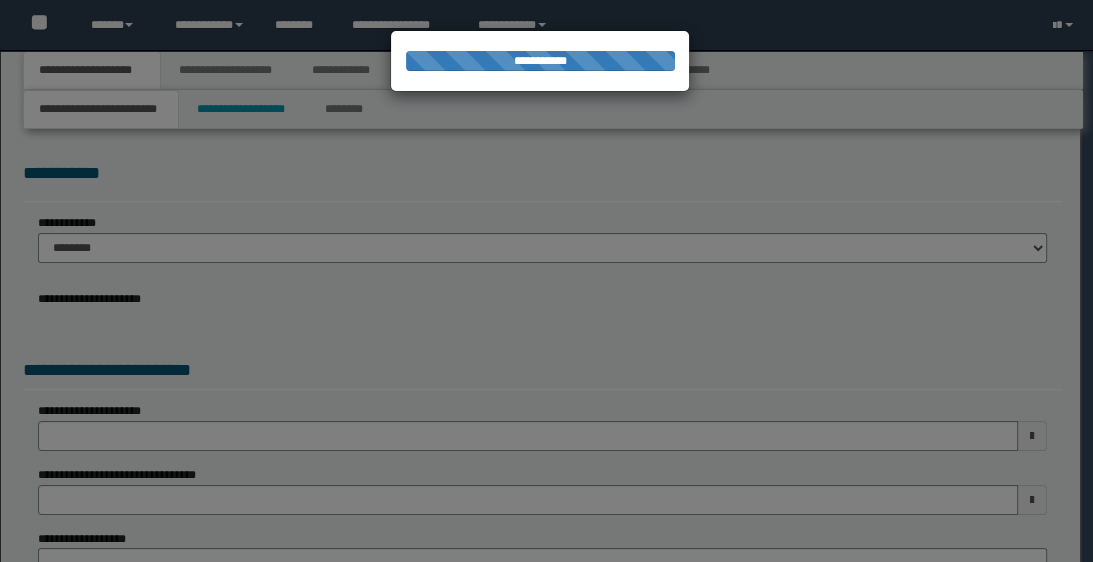 click at bounding box center (546, 281) 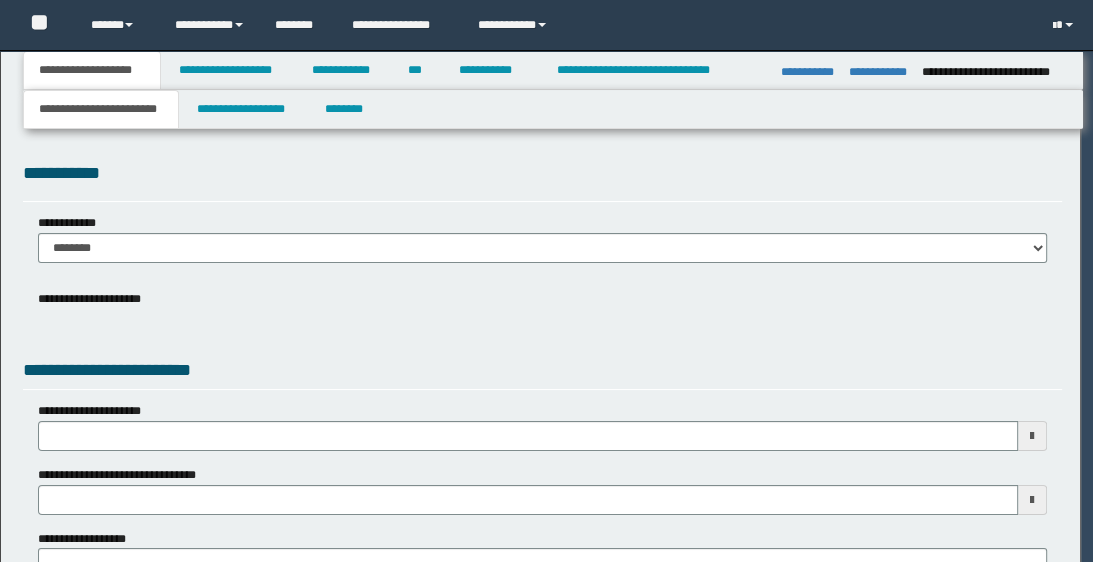 select on "*" 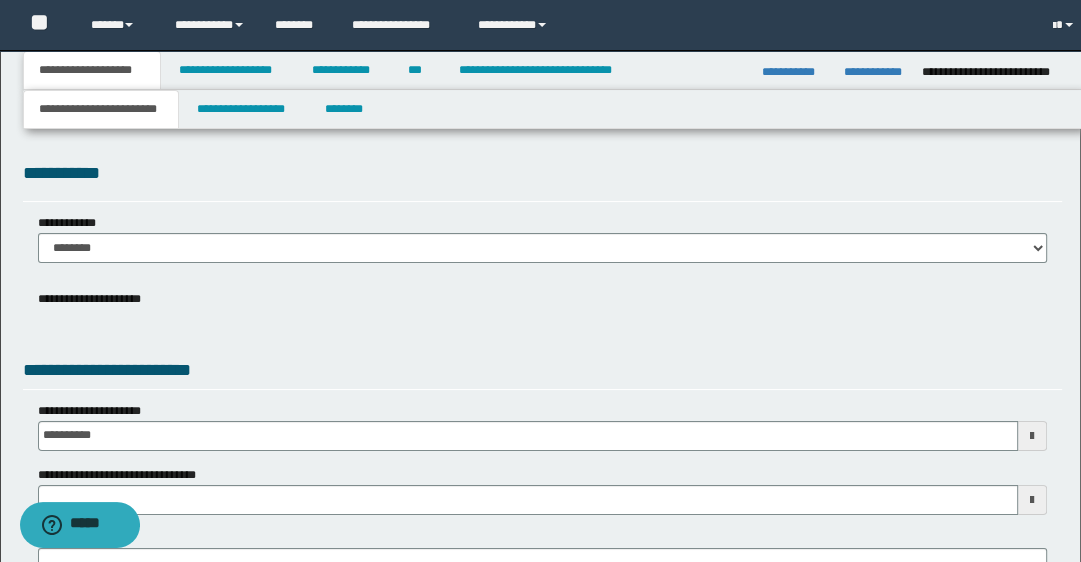 scroll, scrollTop: 0, scrollLeft: 0, axis: both 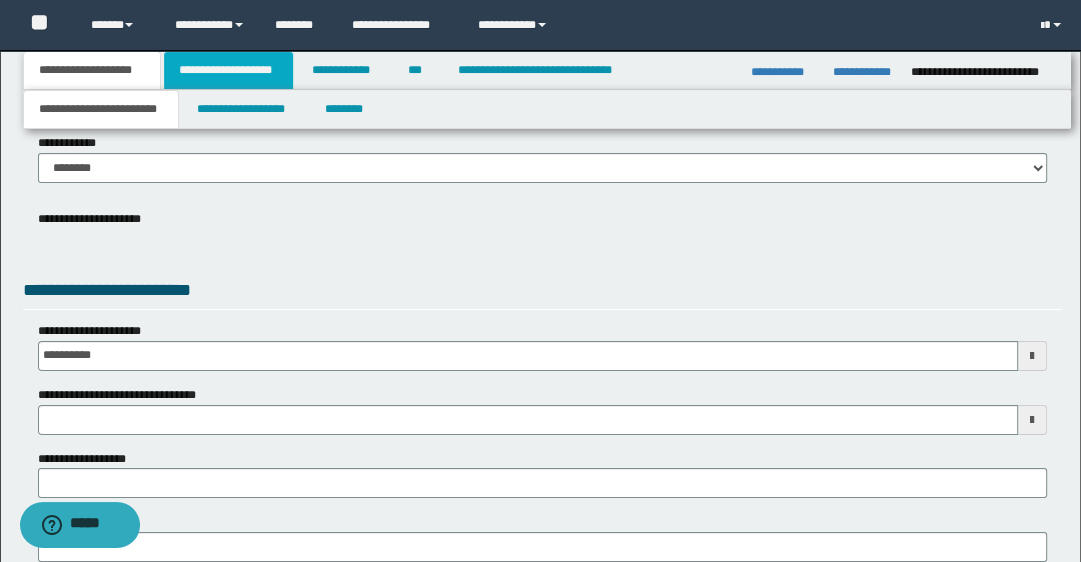 click on "**********" at bounding box center (228, 70) 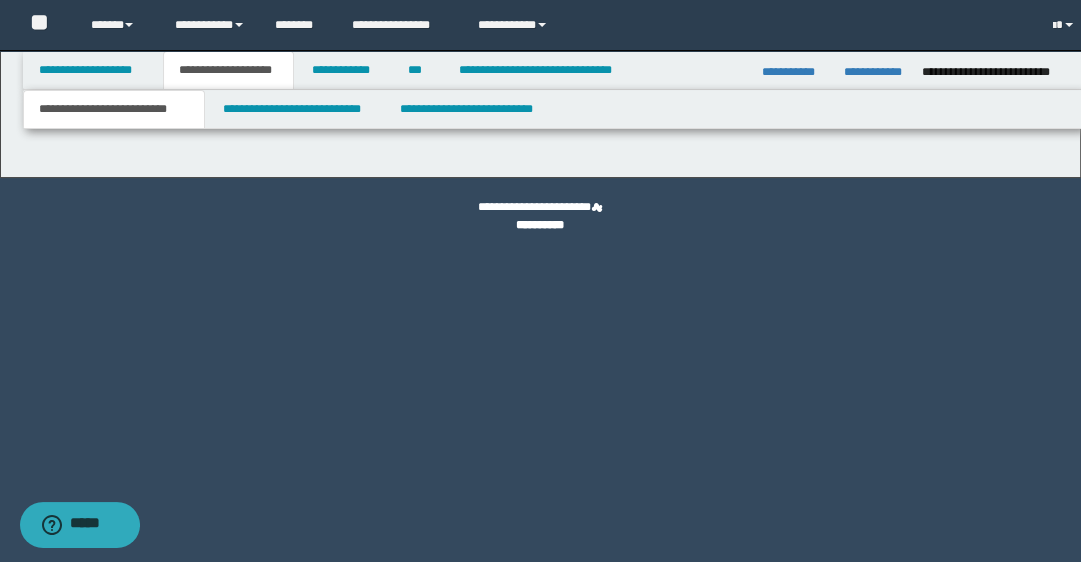 scroll, scrollTop: 0, scrollLeft: 0, axis: both 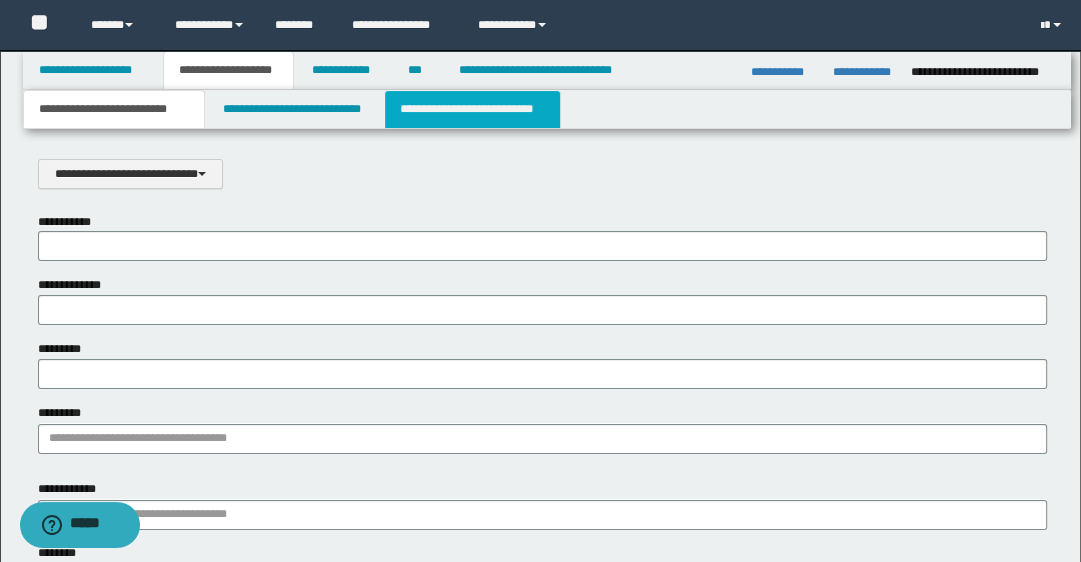 click on "**********" at bounding box center [472, 109] 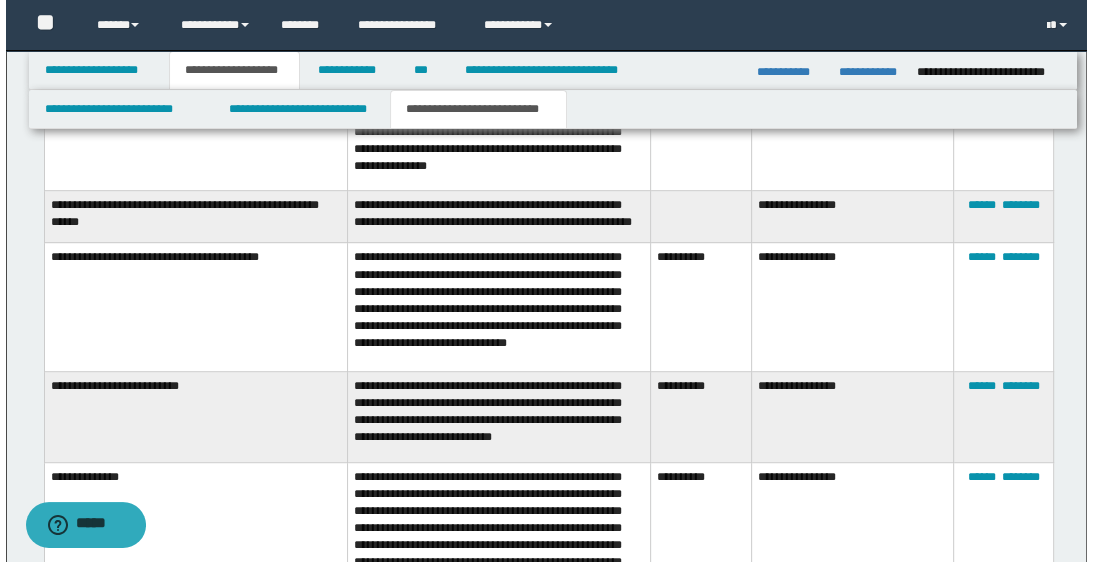 scroll, scrollTop: 800, scrollLeft: 0, axis: vertical 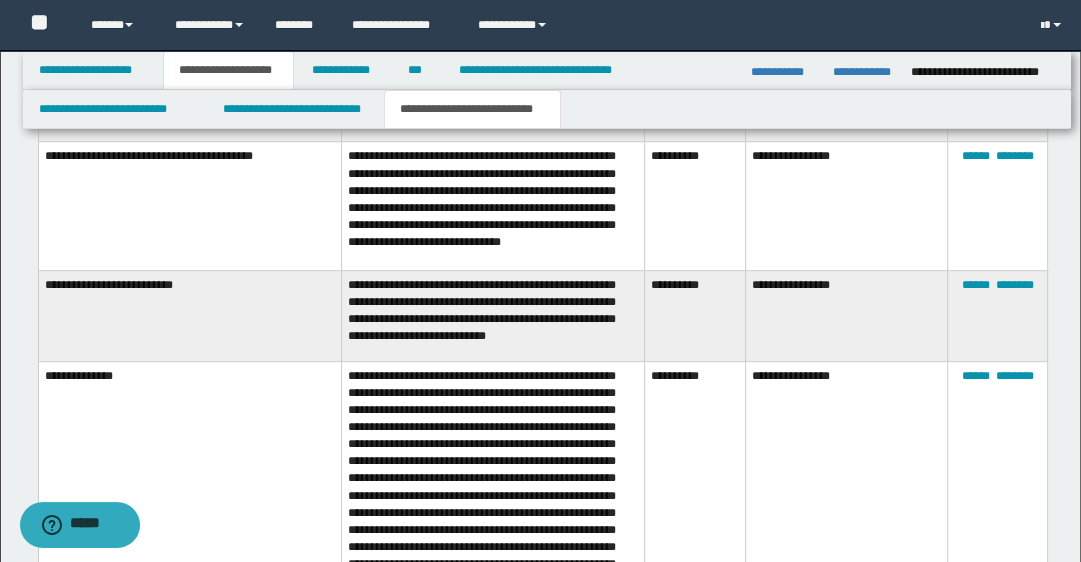 click on "******    ********" at bounding box center (997, 206) 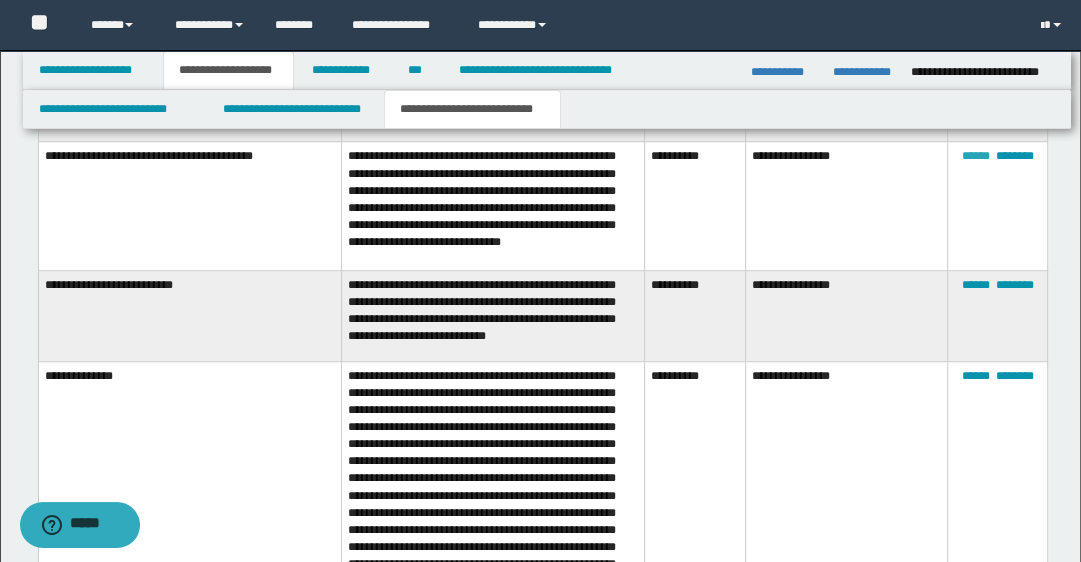click on "******" at bounding box center (975, 156) 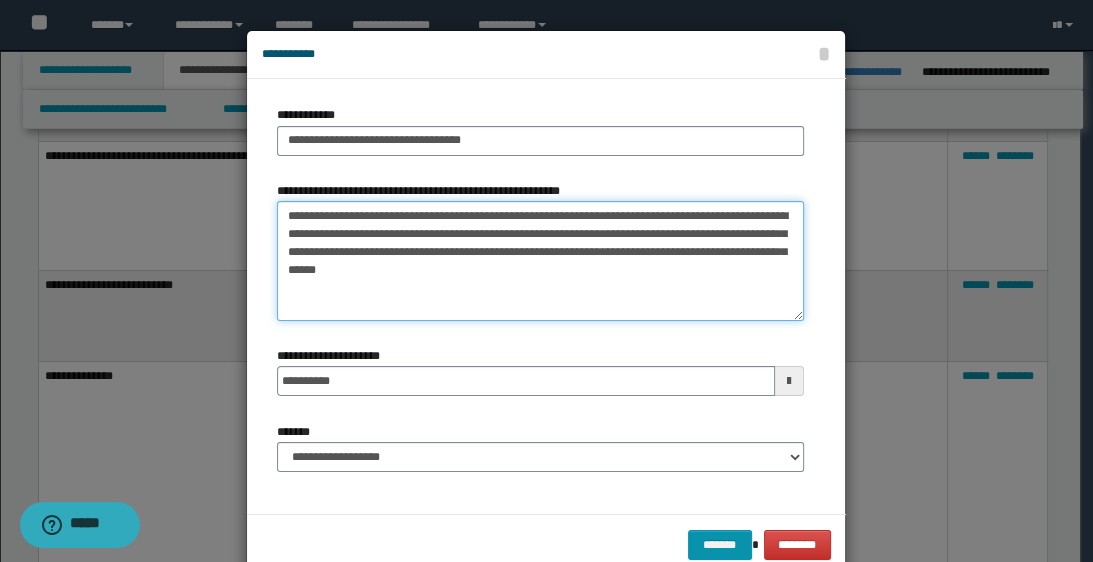 click on "**********" at bounding box center (540, 261) 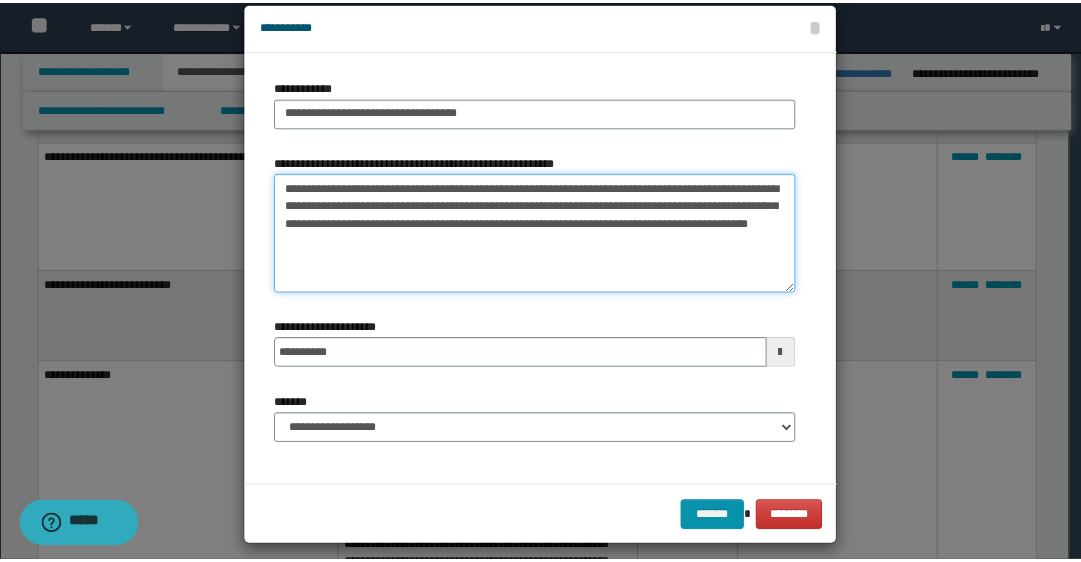 scroll, scrollTop: 43, scrollLeft: 0, axis: vertical 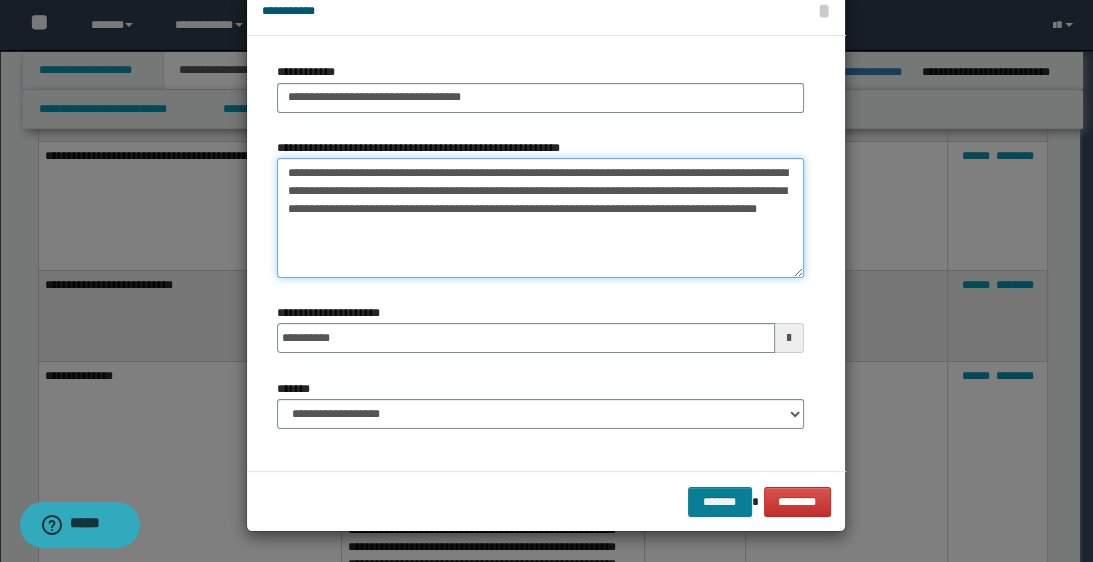 type on "**********" 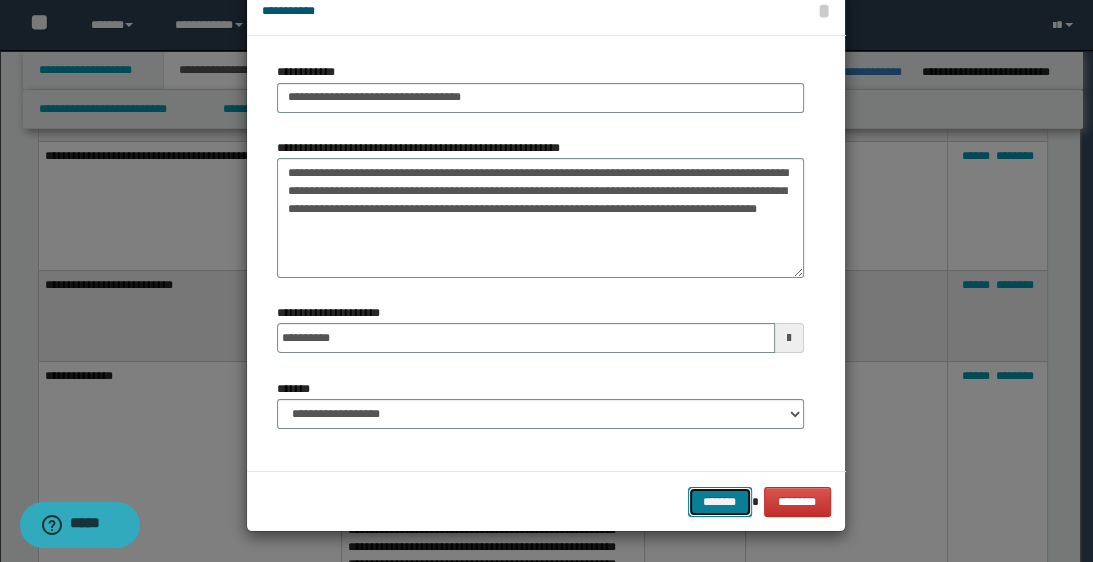click on "*******" at bounding box center [720, 502] 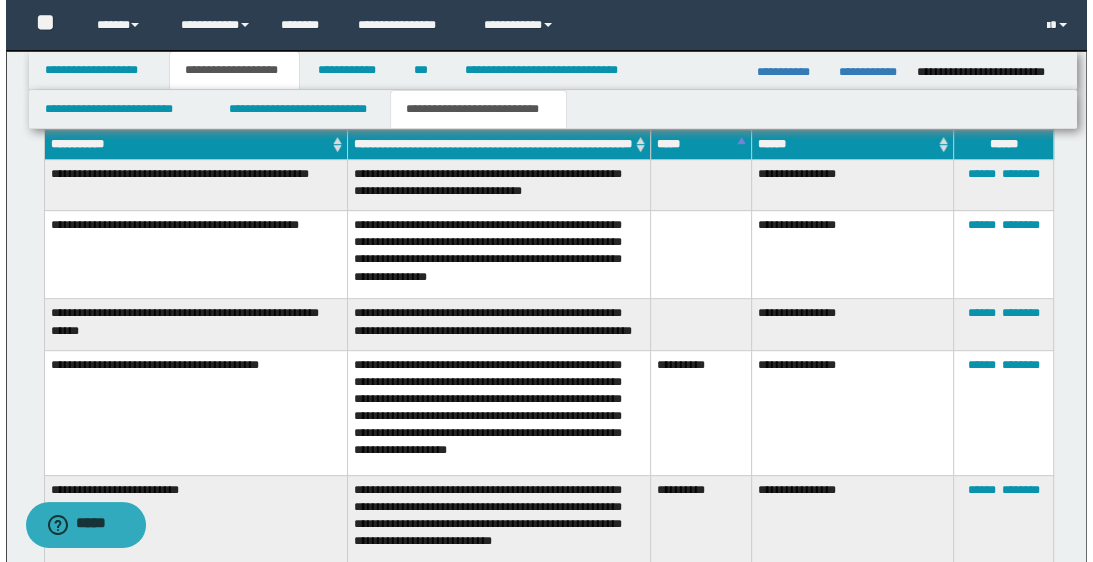 scroll, scrollTop: 560, scrollLeft: 0, axis: vertical 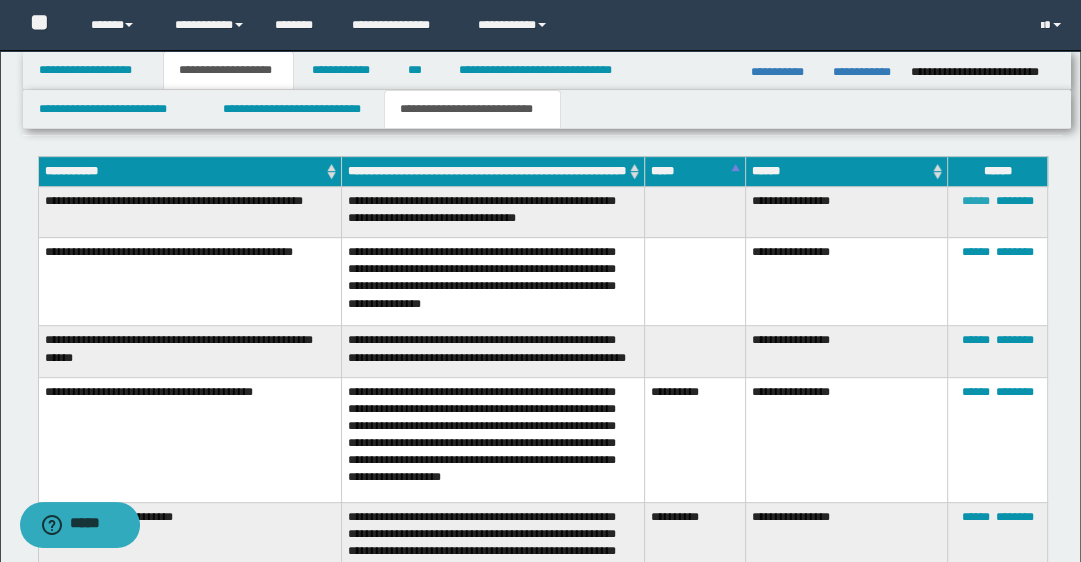 click on "******" at bounding box center [975, 201] 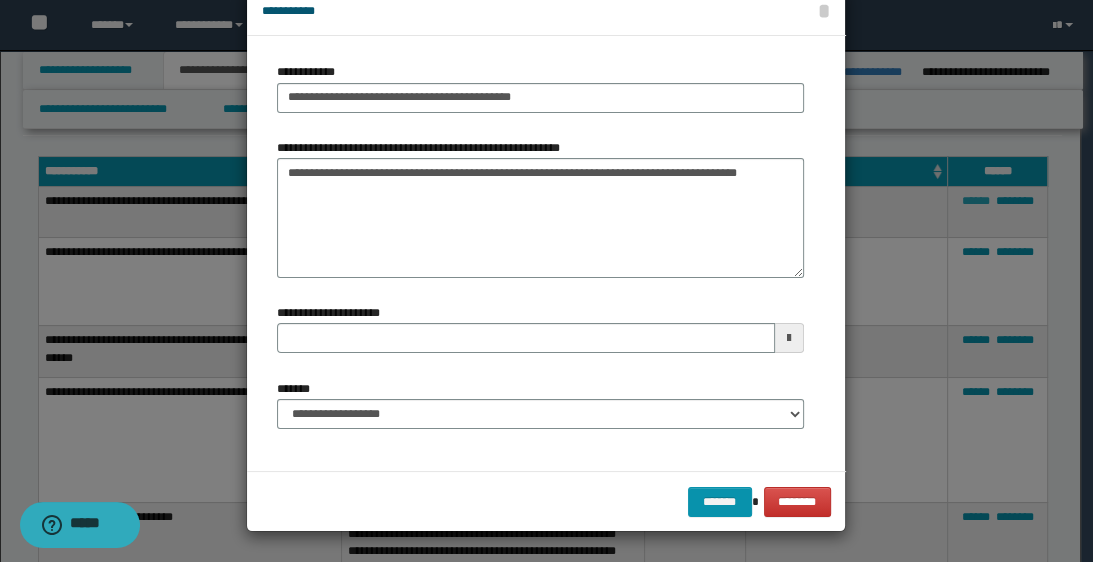 scroll, scrollTop: 0, scrollLeft: 0, axis: both 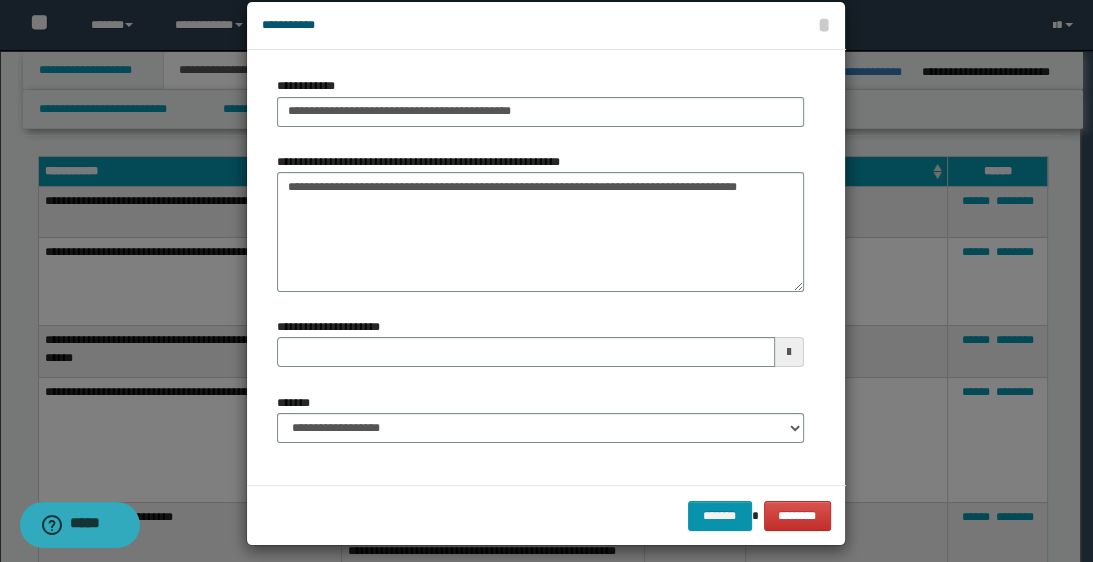 type 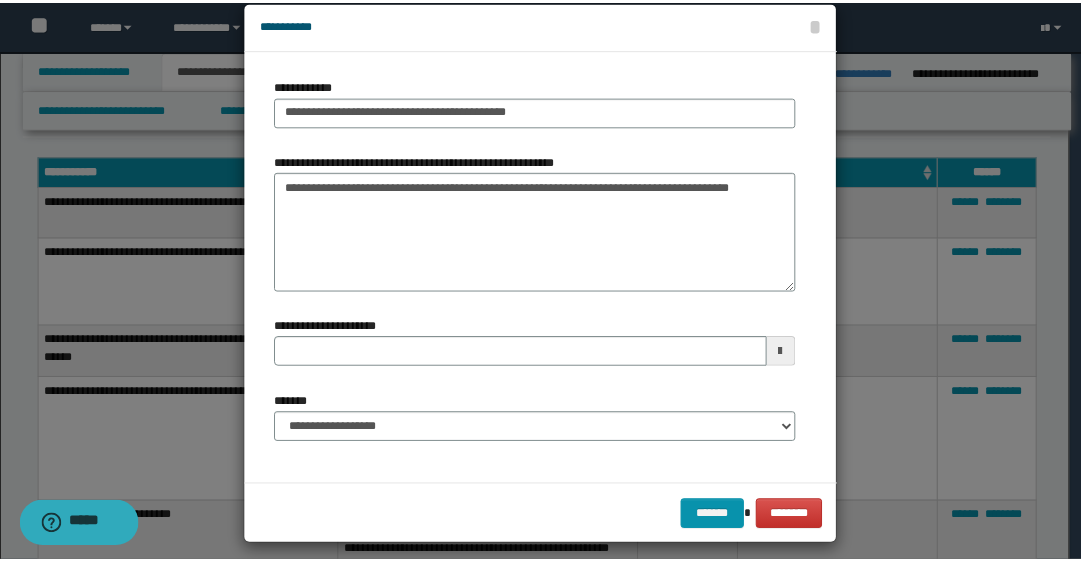 scroll, scrollTop: 43, scrollLeft: 0, axis: vertical 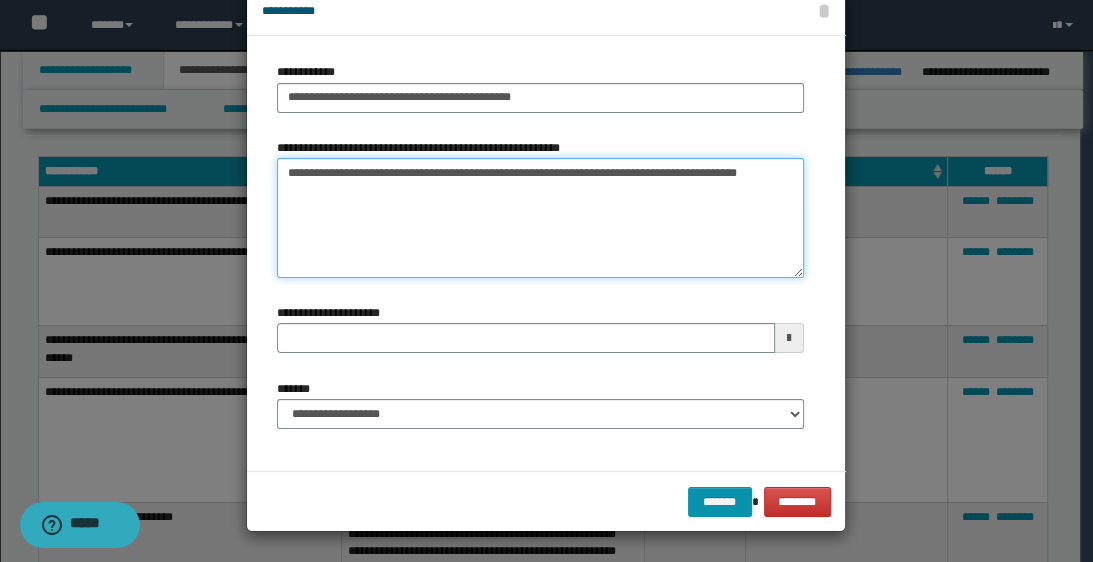 click on "**********" at bounding box center (540, 218) 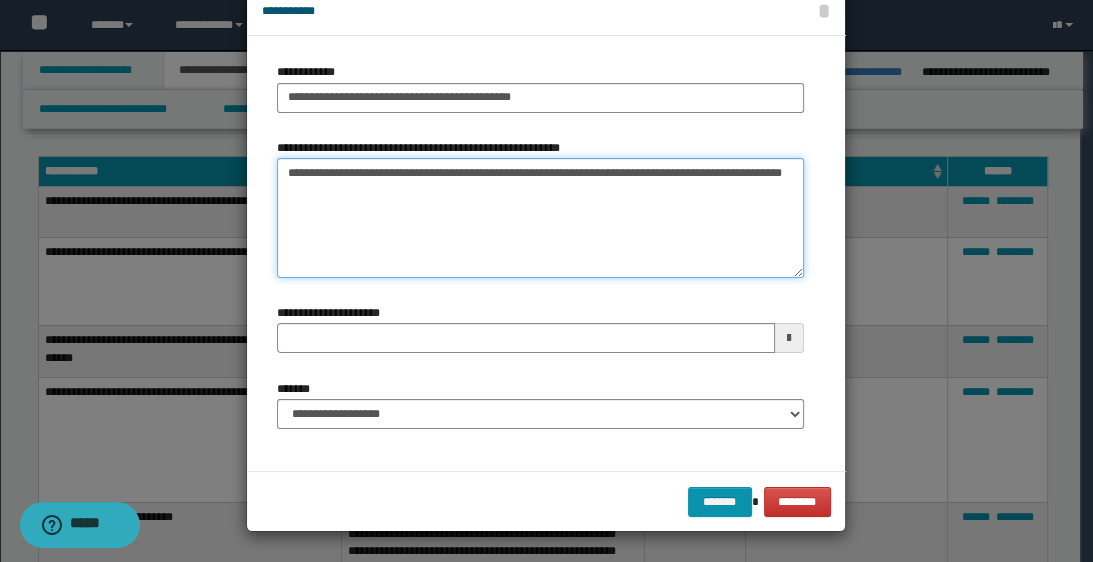 type on "**********" 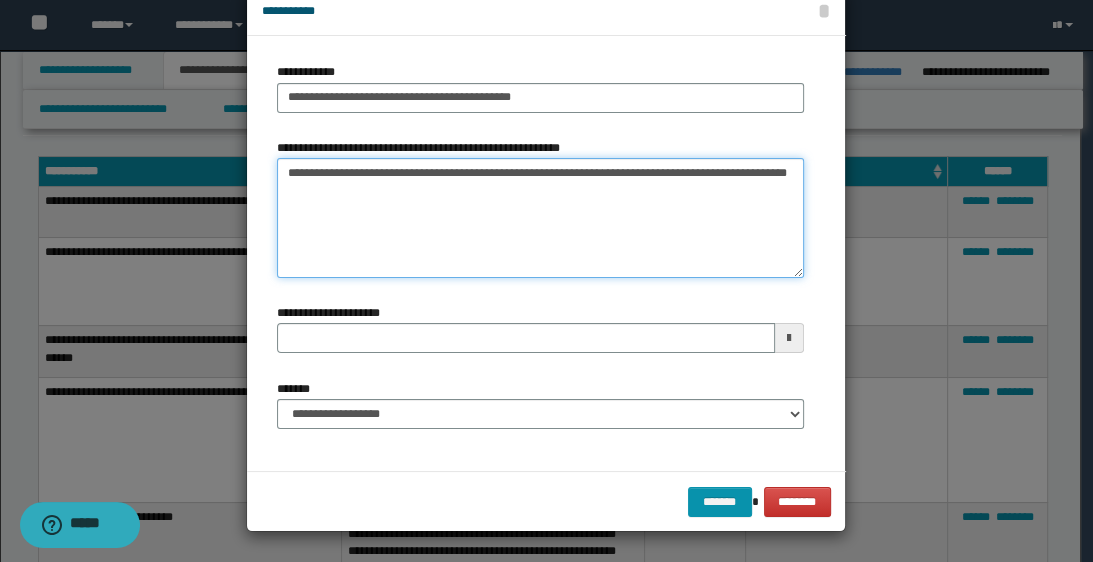 type 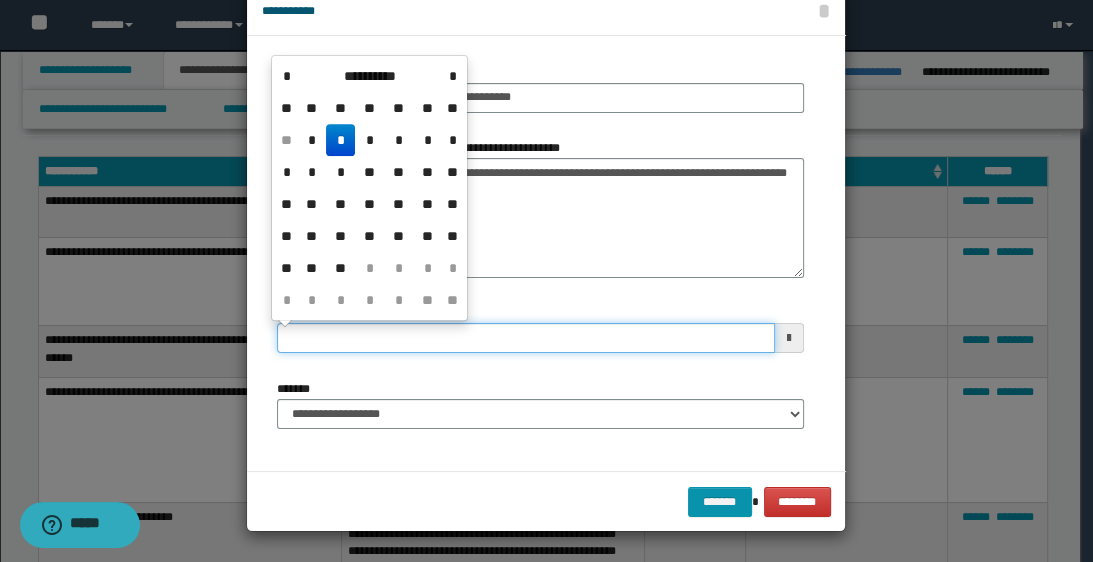click on "**********" at bounding box center (525, 338) 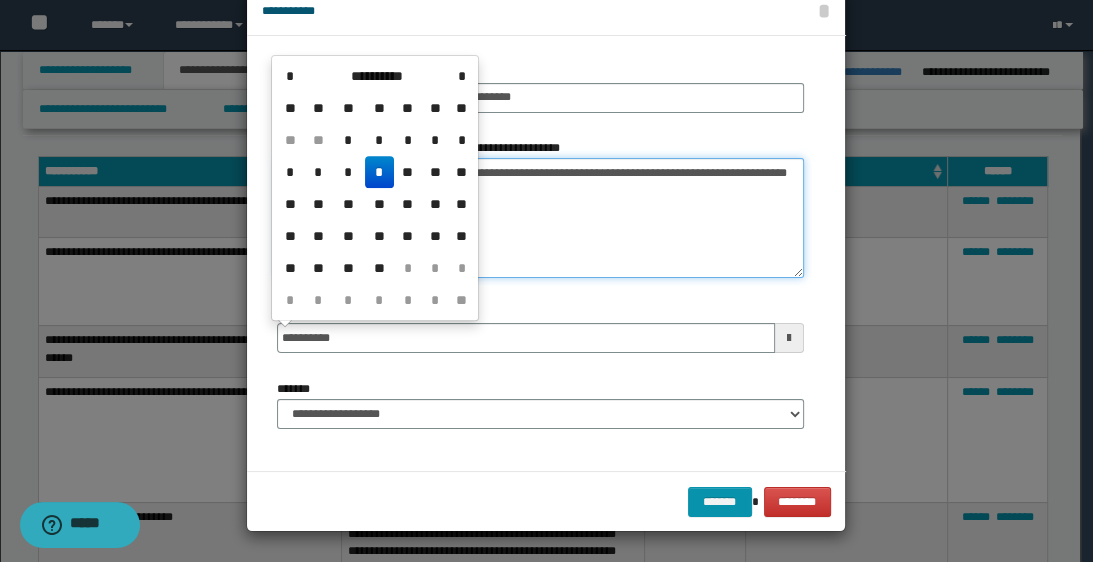 type on "**********" 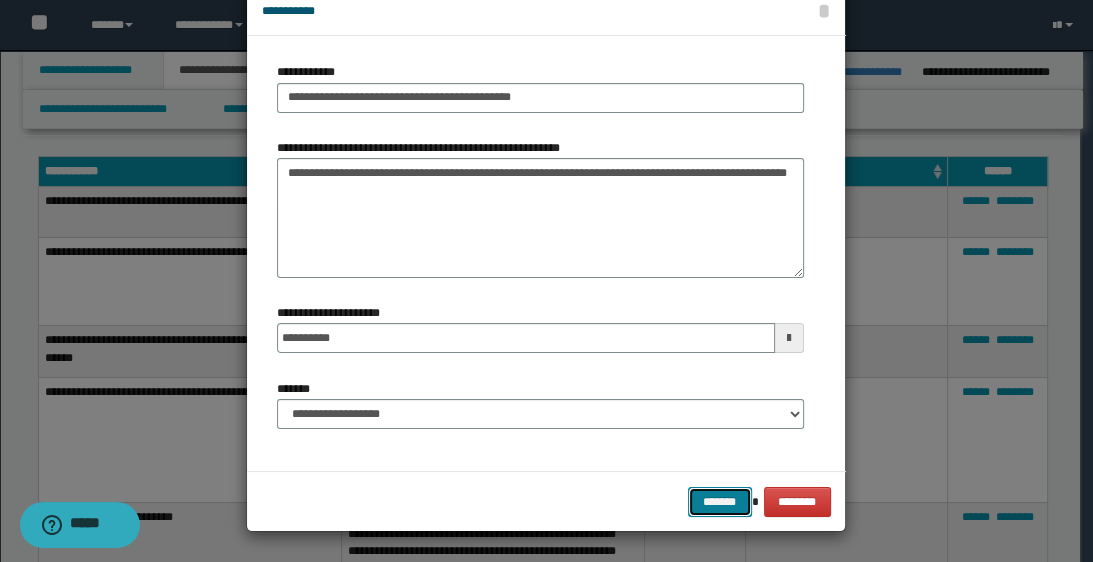 click on "*******" at bounding box center [720, 502] 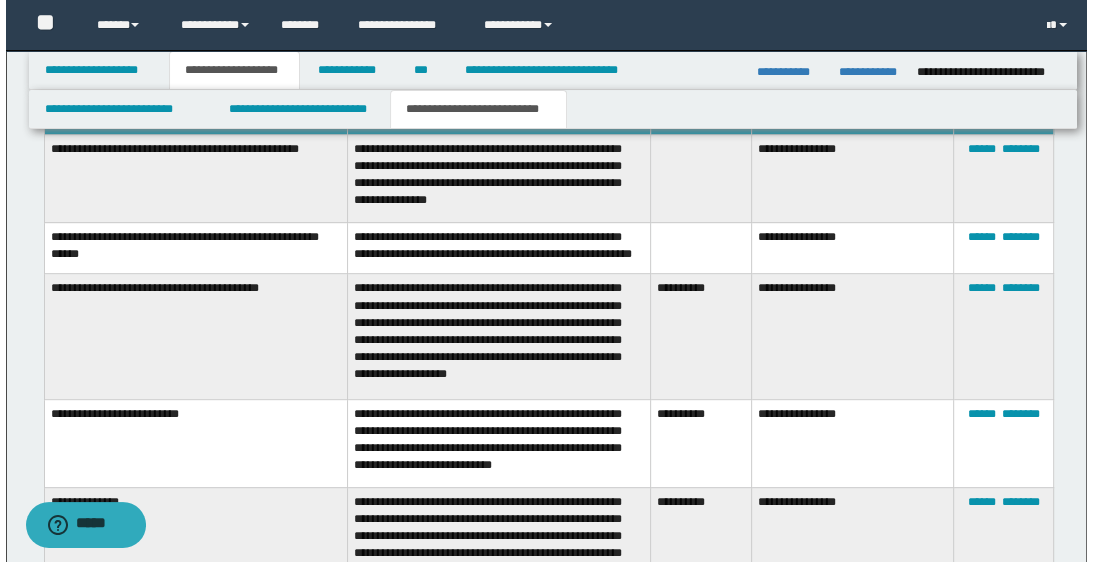 scroll, scrollTop: 640, scrollLeft: 0, axis: vertical 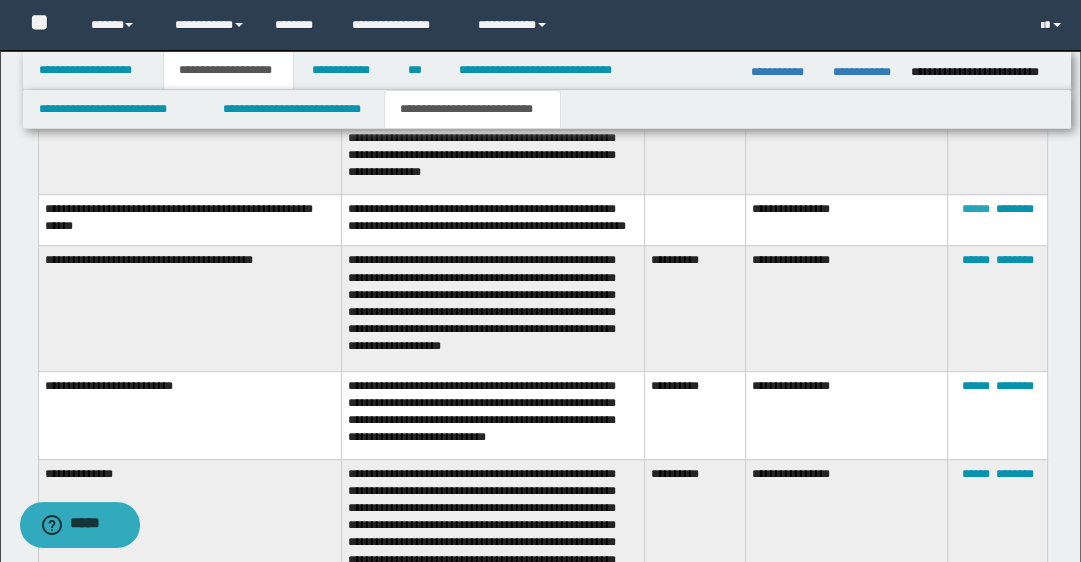 click on "******" at bounding box center (975, 209) 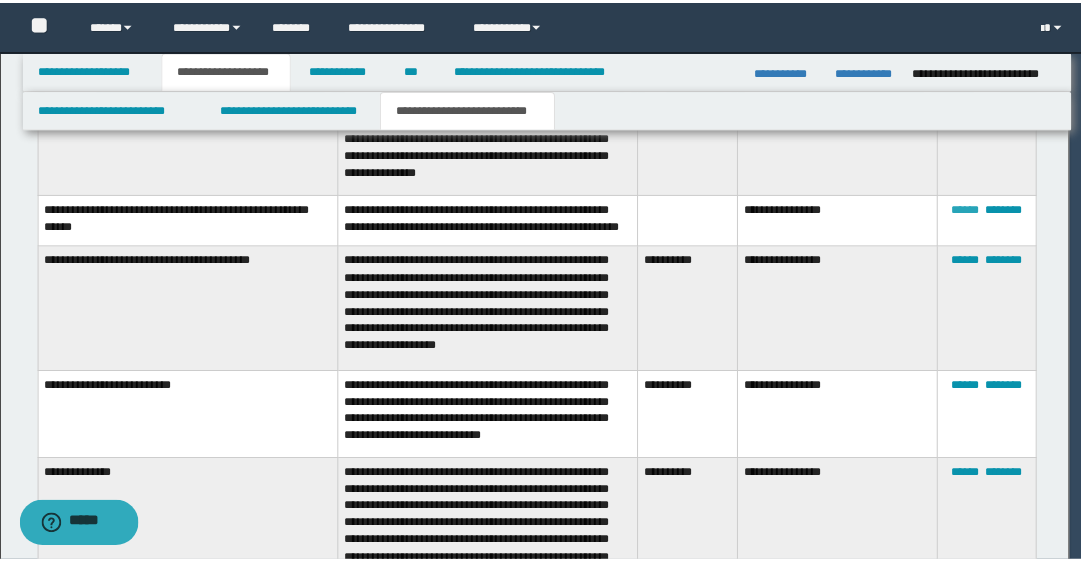 scroll, scrollTop: 0, scrollLeft: 0, axis: both 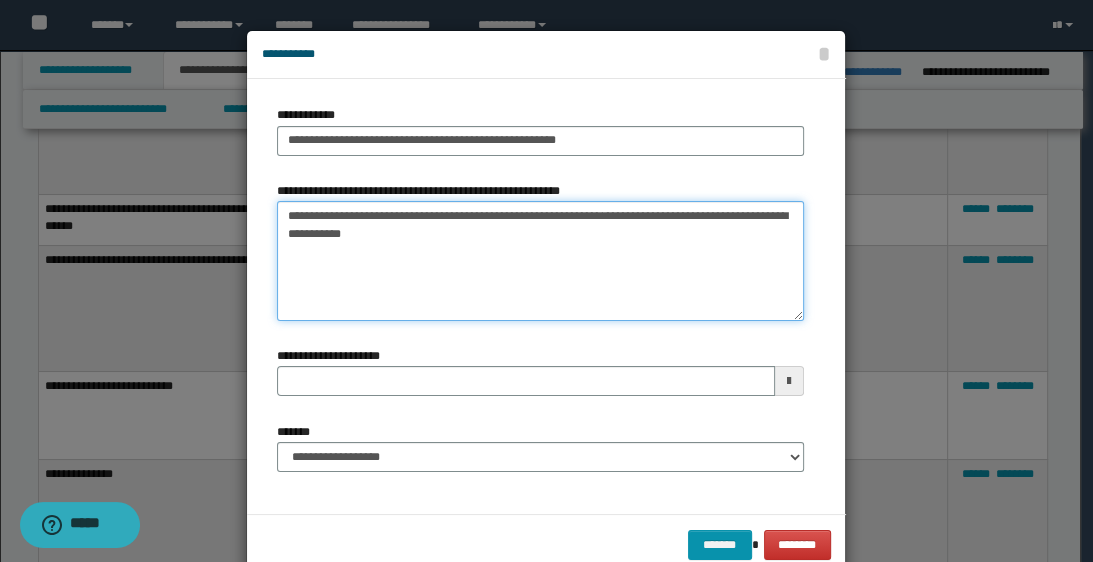 click on "**********" at bounding box center (540, 261) 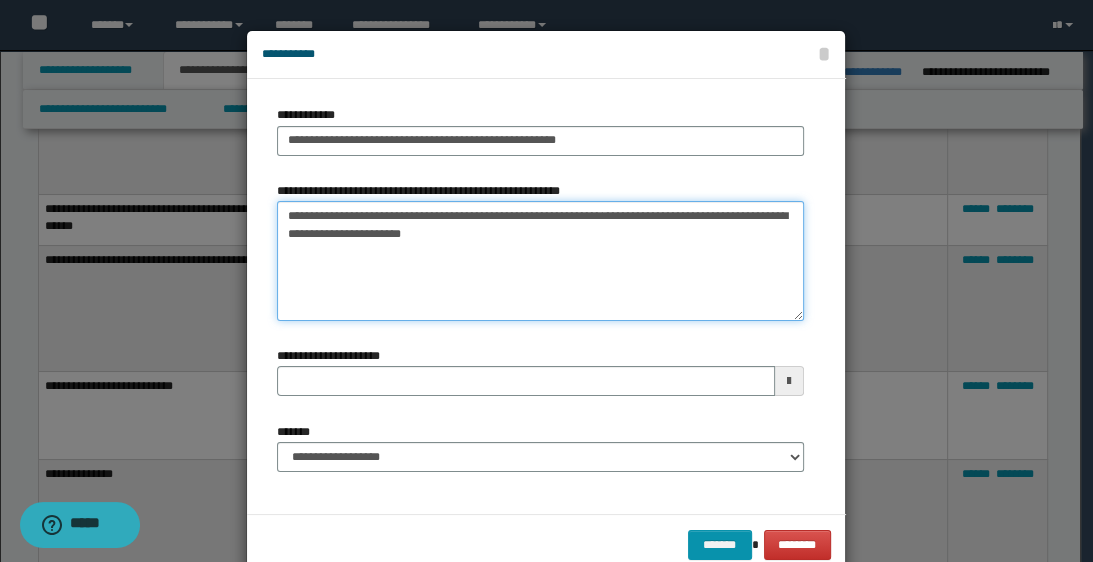 type on "**********" 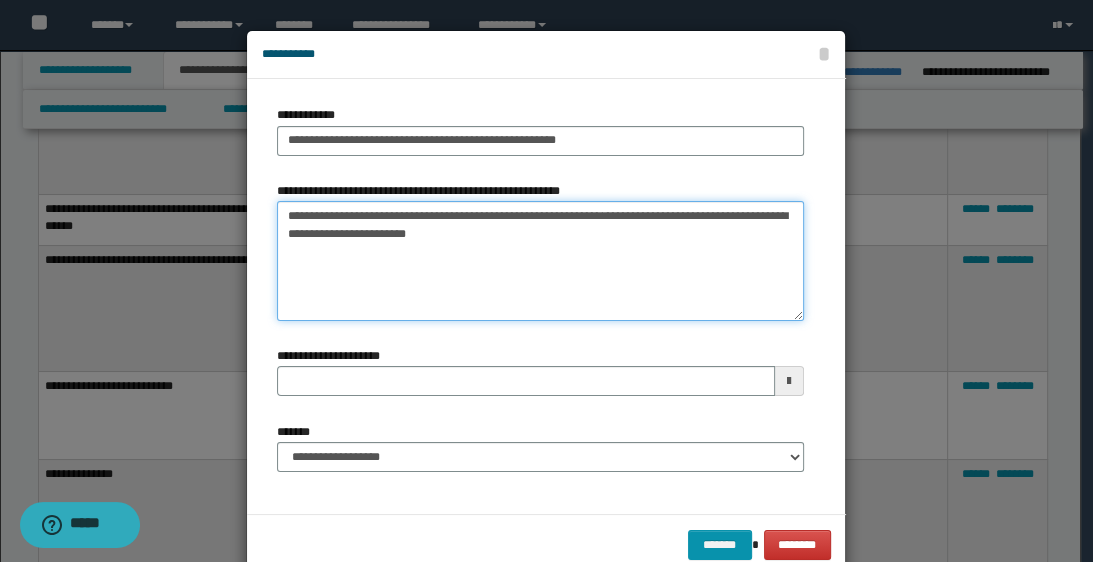 type 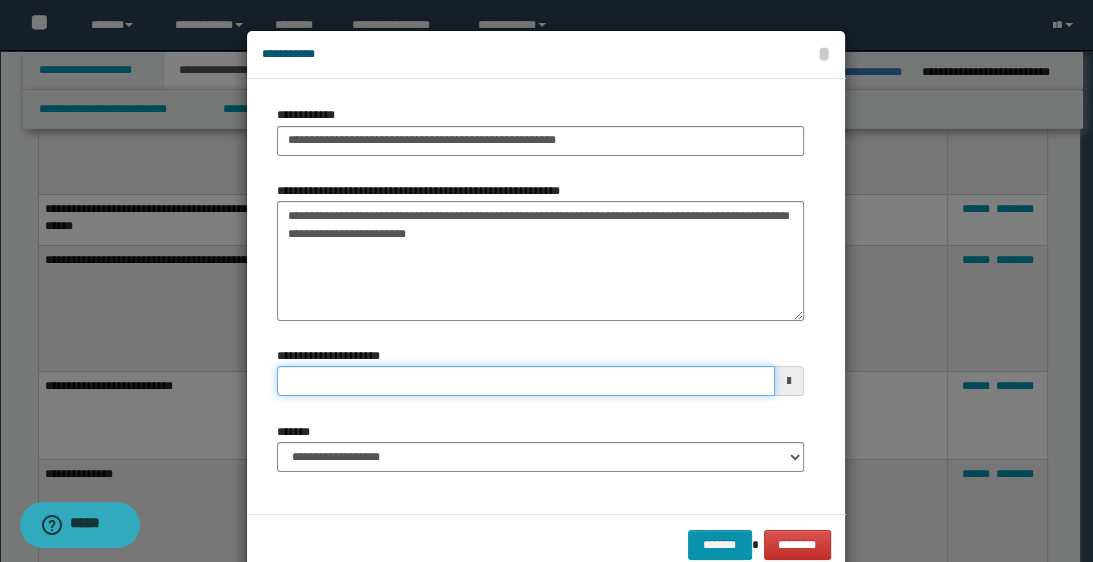click on "**********" at bounding box center (525, 381) 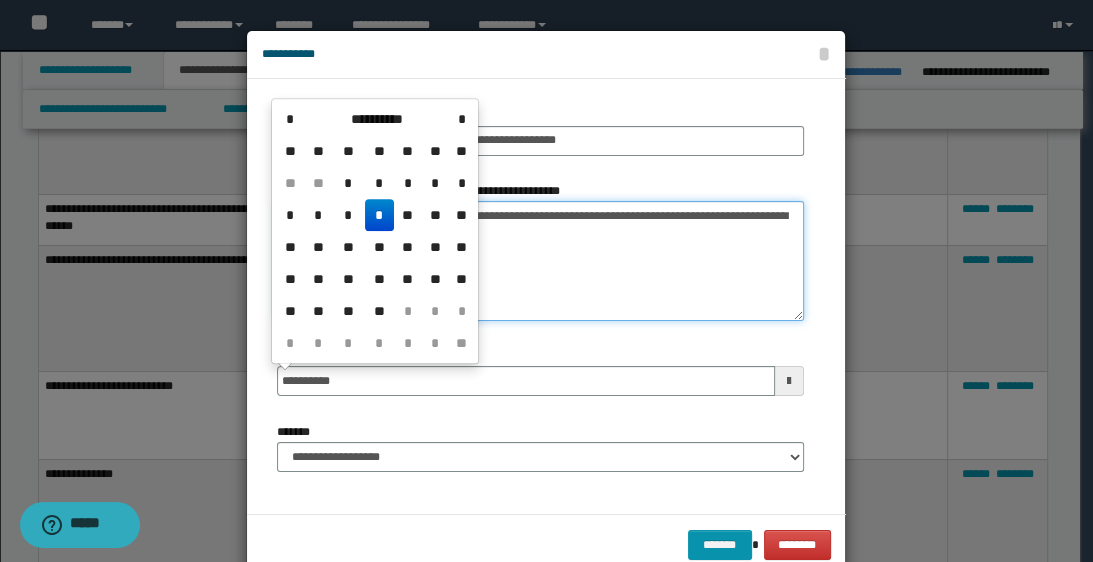 type on "**********" 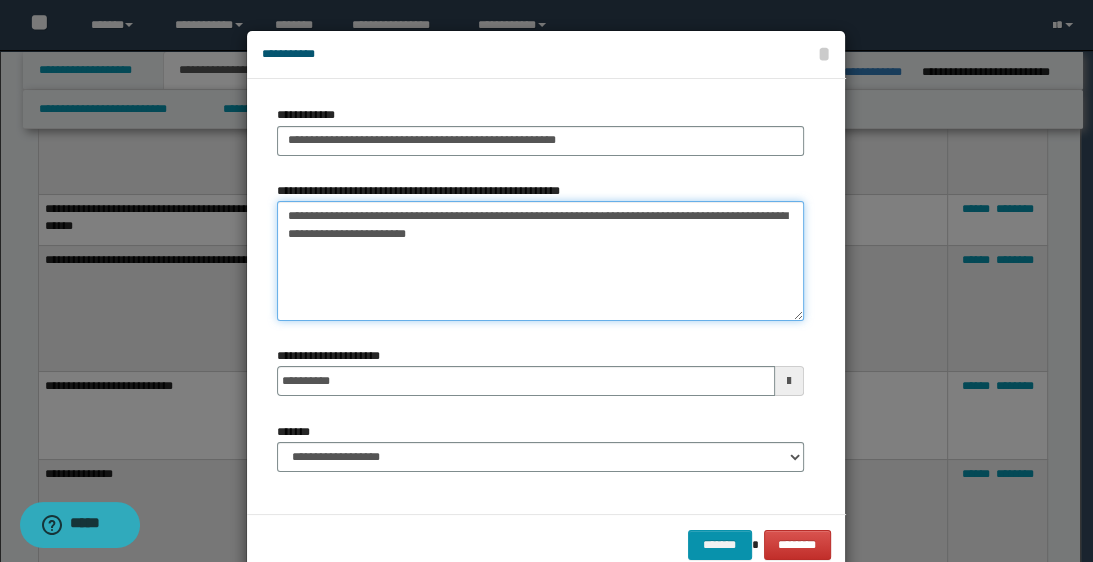 click on "**********" at bounding box center [540, 261] 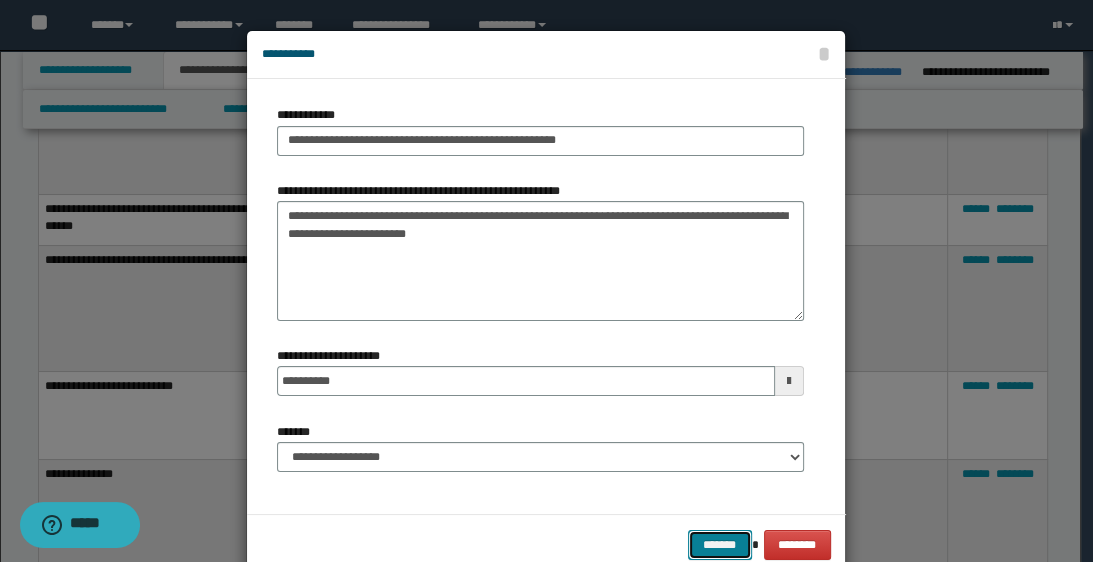 click on "*******" at bounding box center [720, 545] 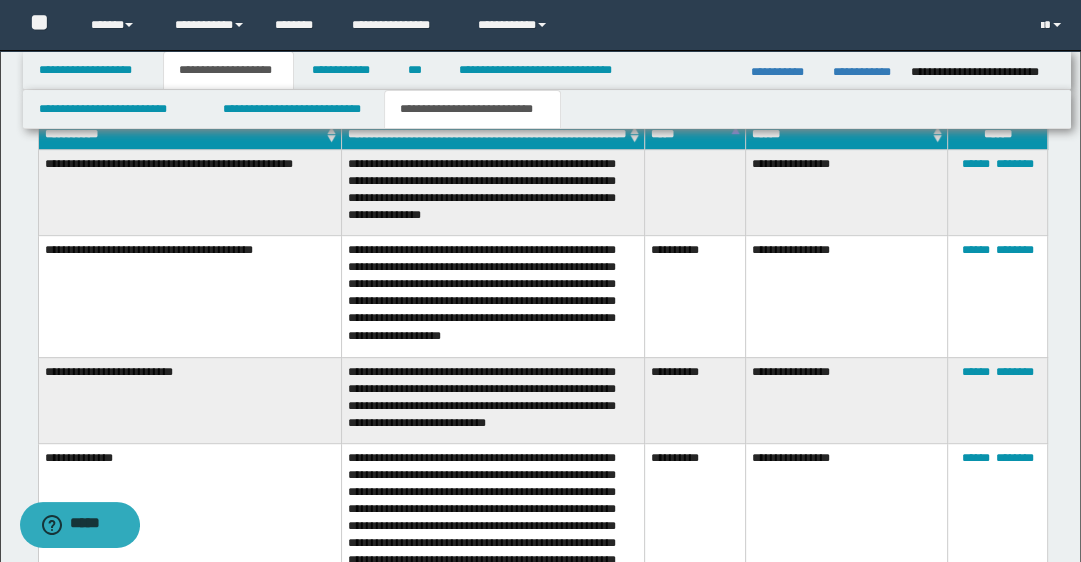 scroll, scrollTop: 560, scrollLeft: 0, axis: vertical 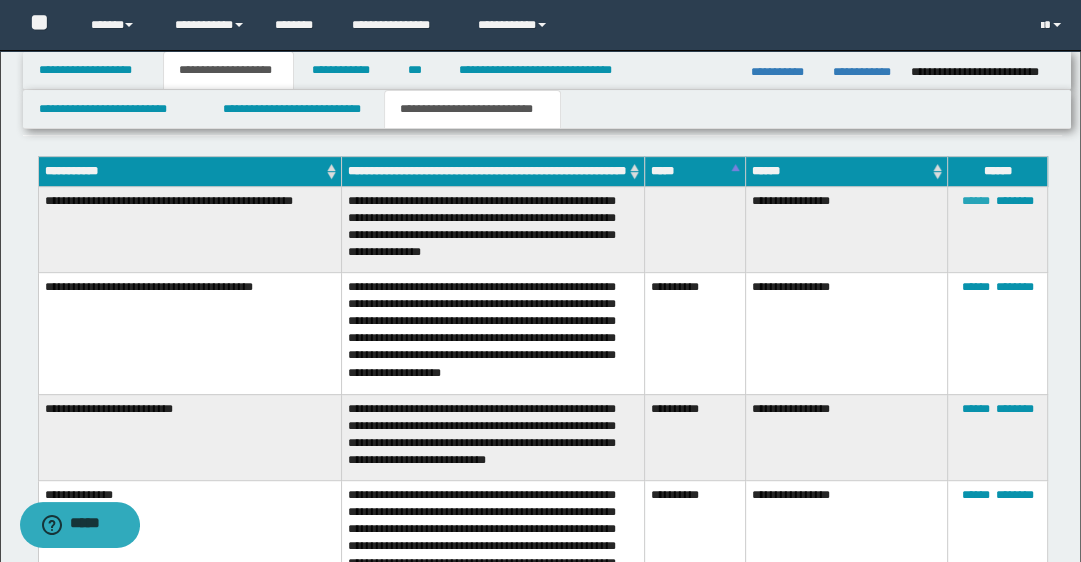 click on "******" at bounding box center (975, 201) 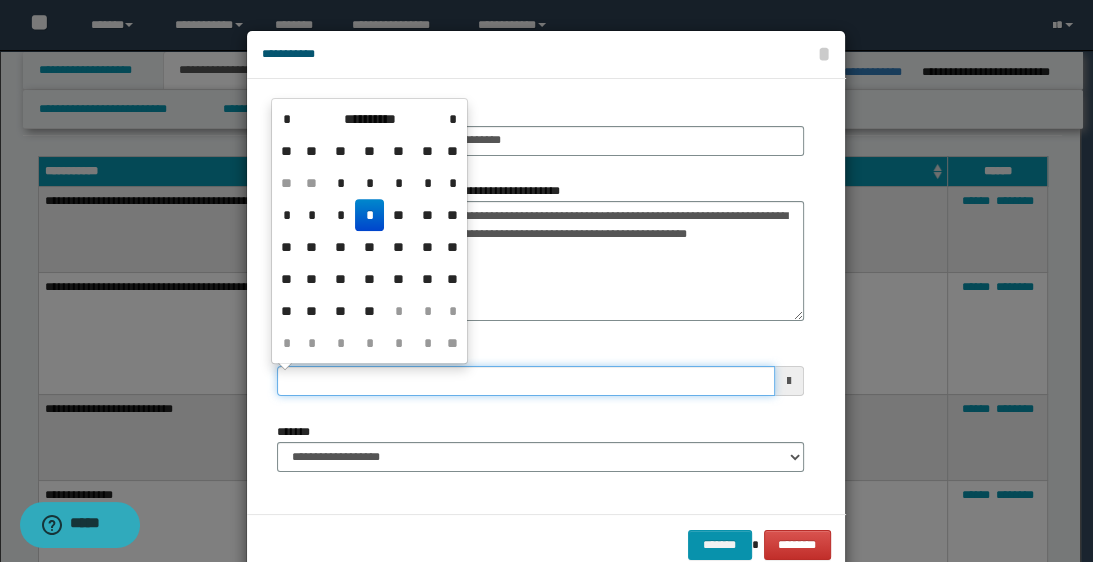 click on "**********" at bounding box center [525, 381] 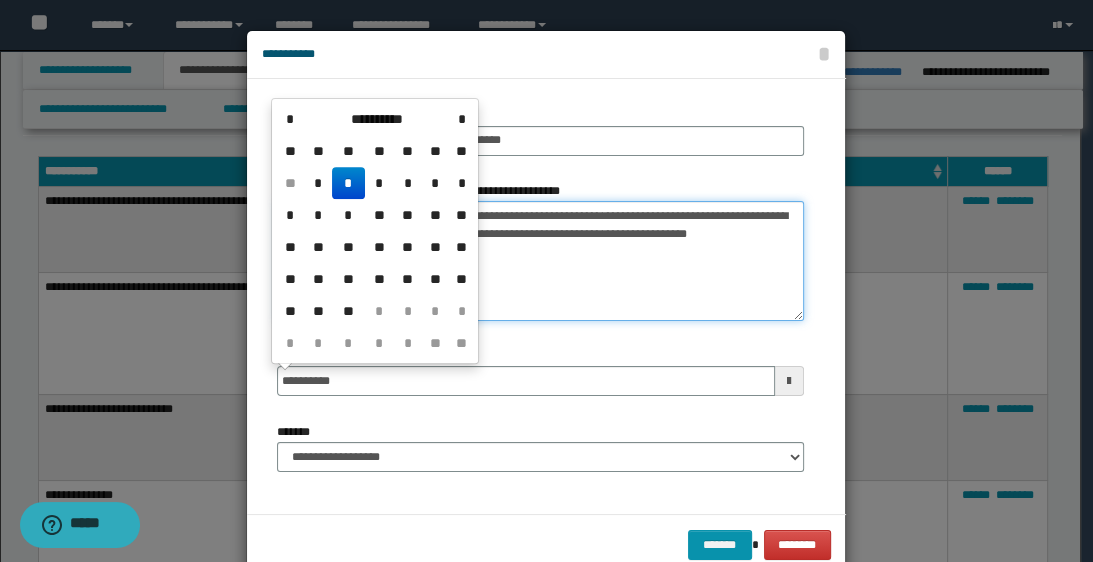 type on "**********" 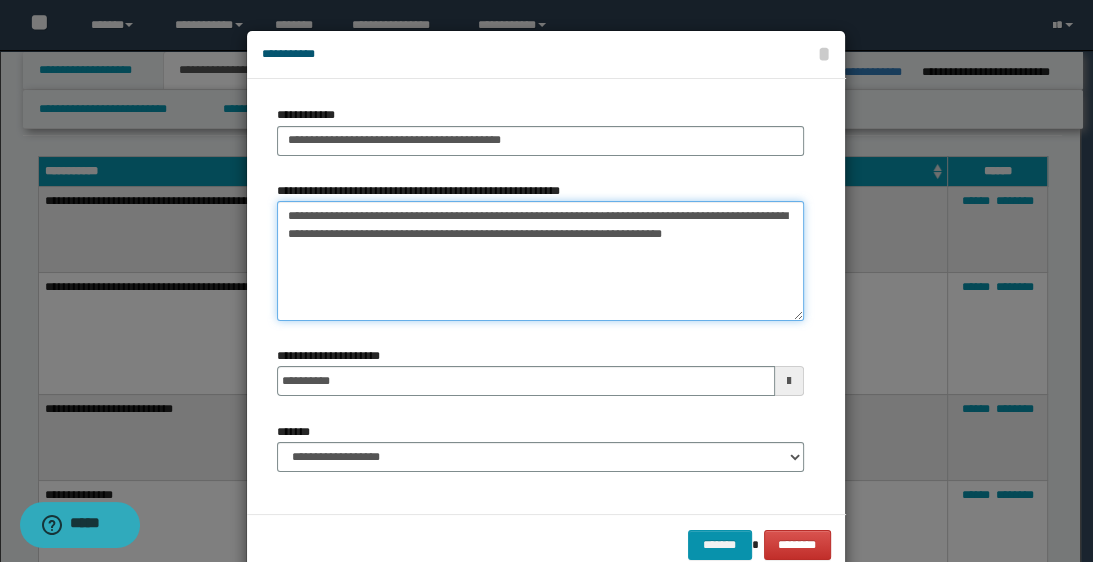 click on "**********" at bounding box center [540, 261] 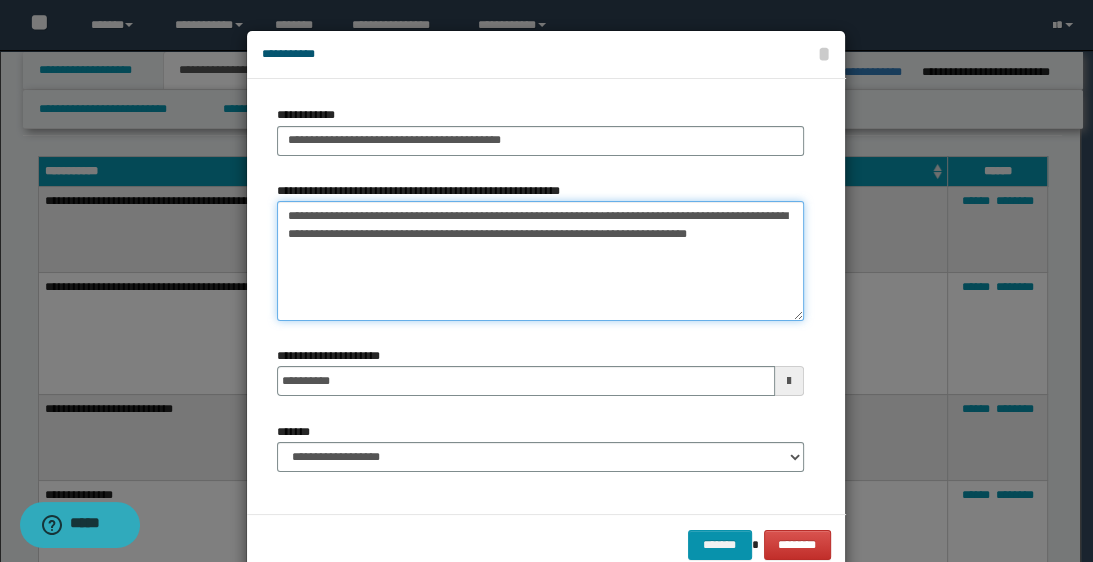 click on "**********" at bounding box center (540, 261) 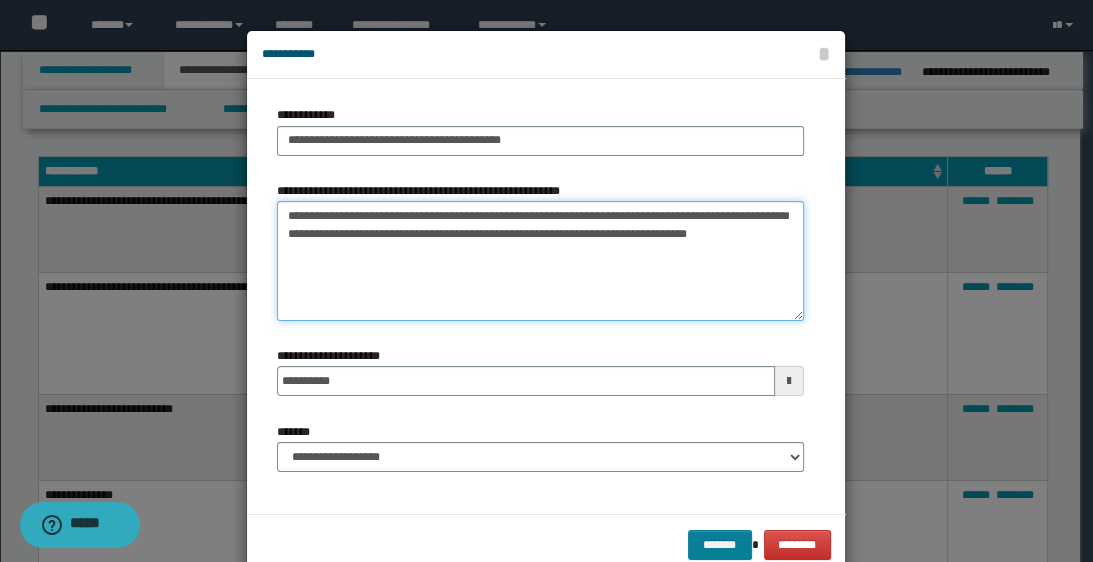 type on "**********" 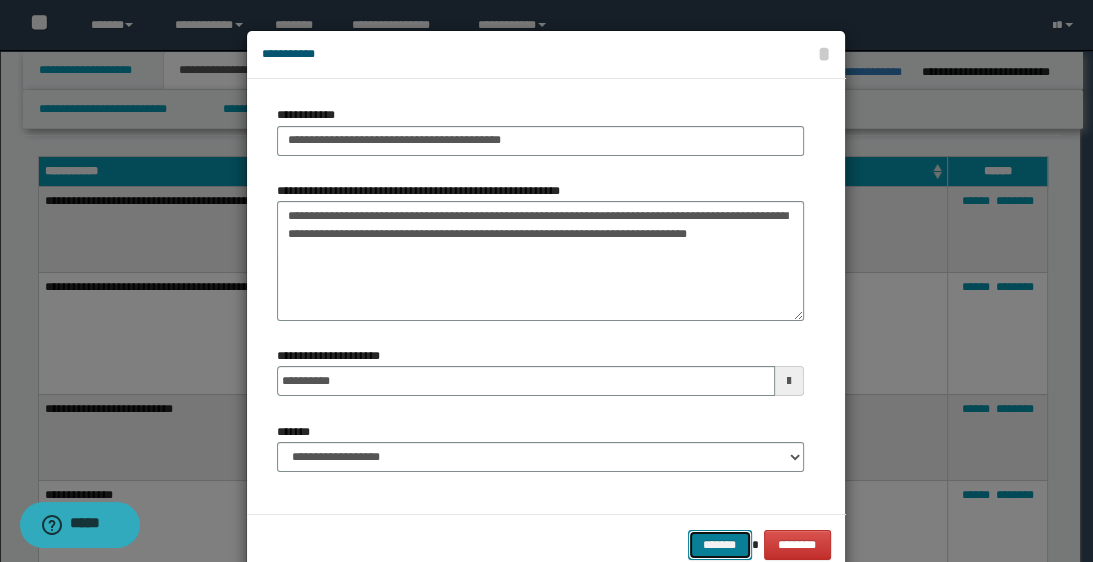 click on "*******" at bounding box center [720, 545] 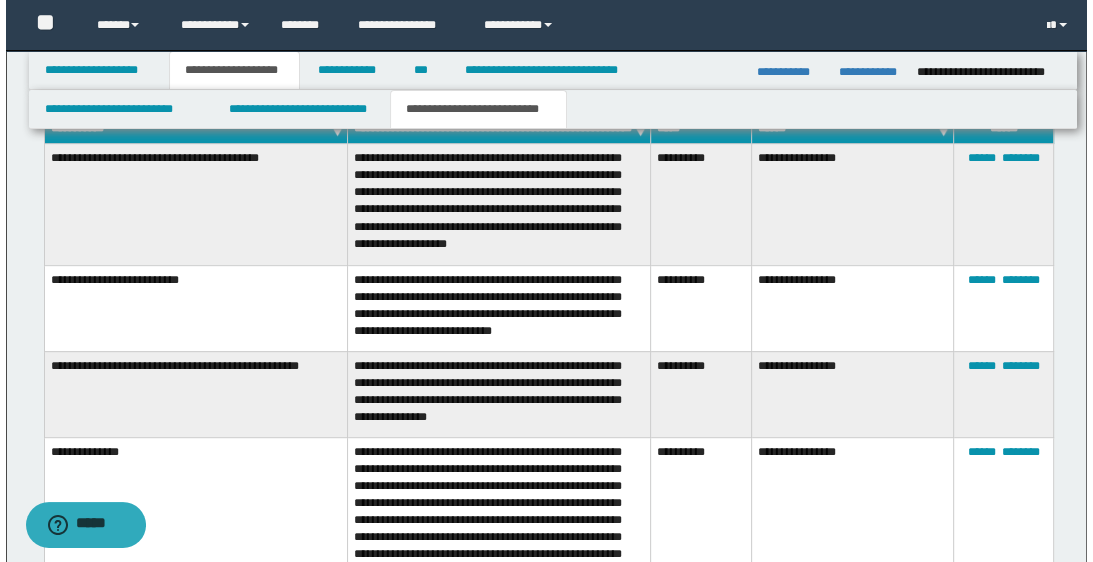 scroll, scrollTop: 640, scrollLeft: 0, axis: vertical 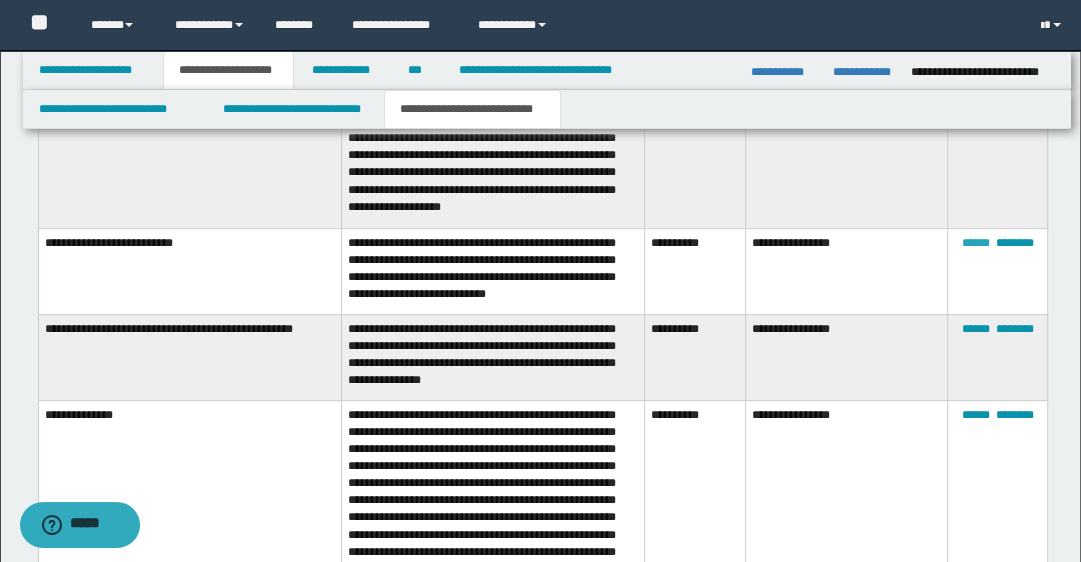 click on "******" at bounding box center (975, 243) 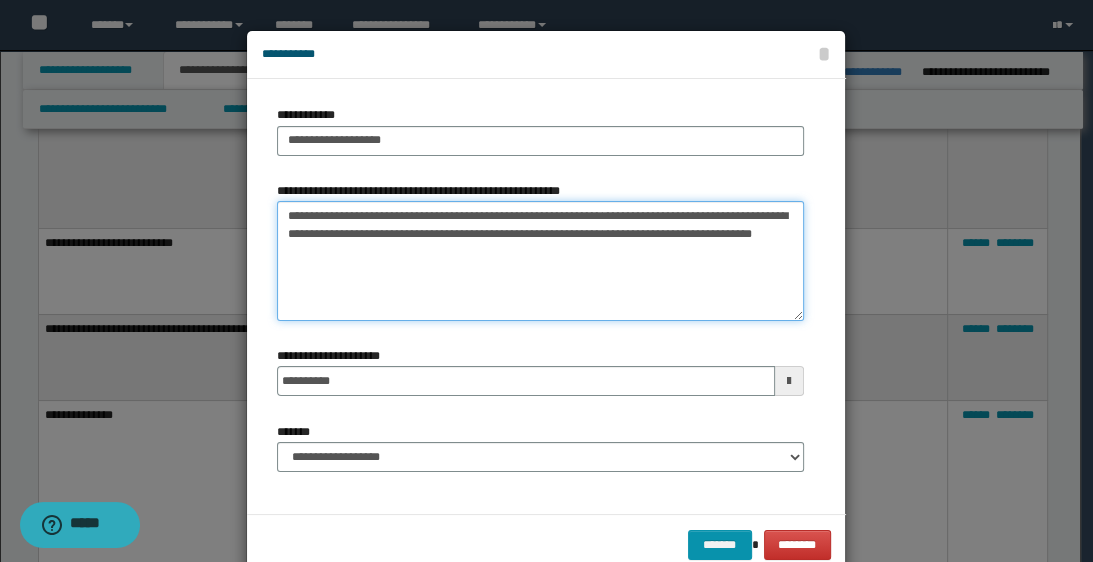 click on "**********" at bounding box center [540, 261] 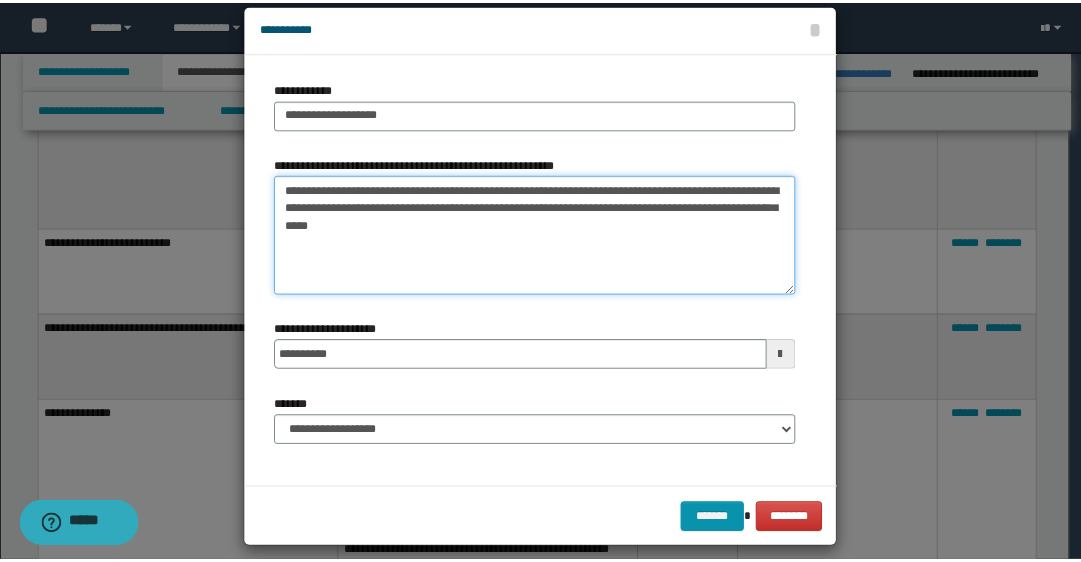 scroll, scrollTop: 43, scrollLeft: 0, axis: vertical 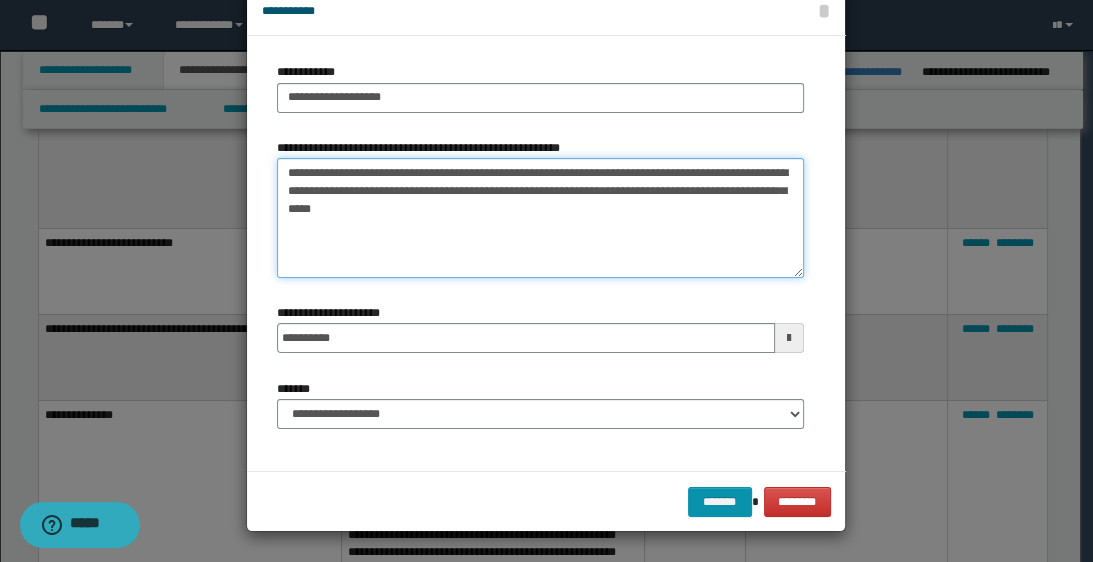 click on "**********" at bounding box center [540, 218] 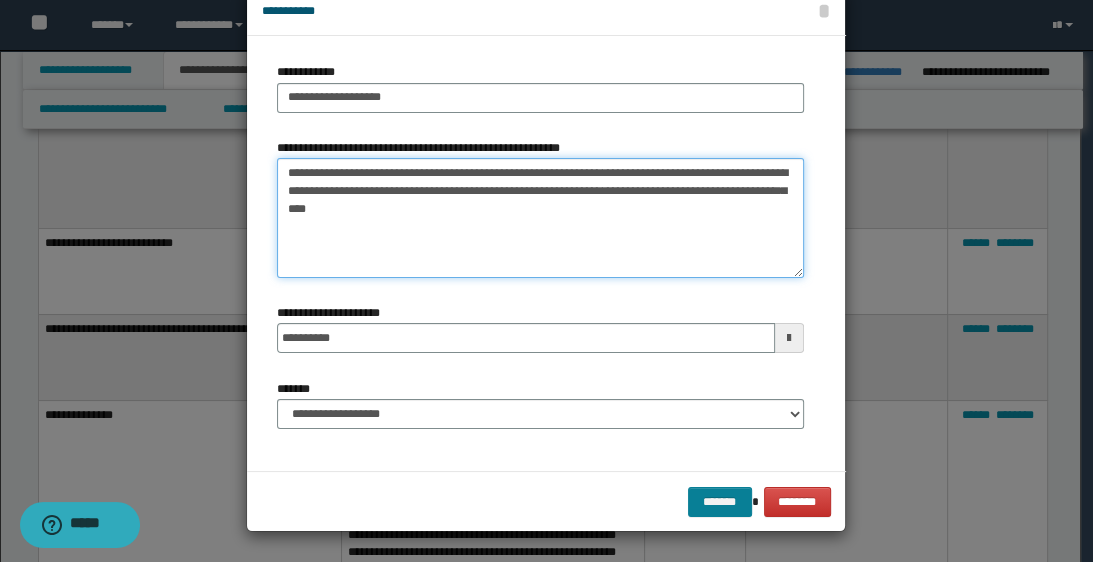 type on "**********" 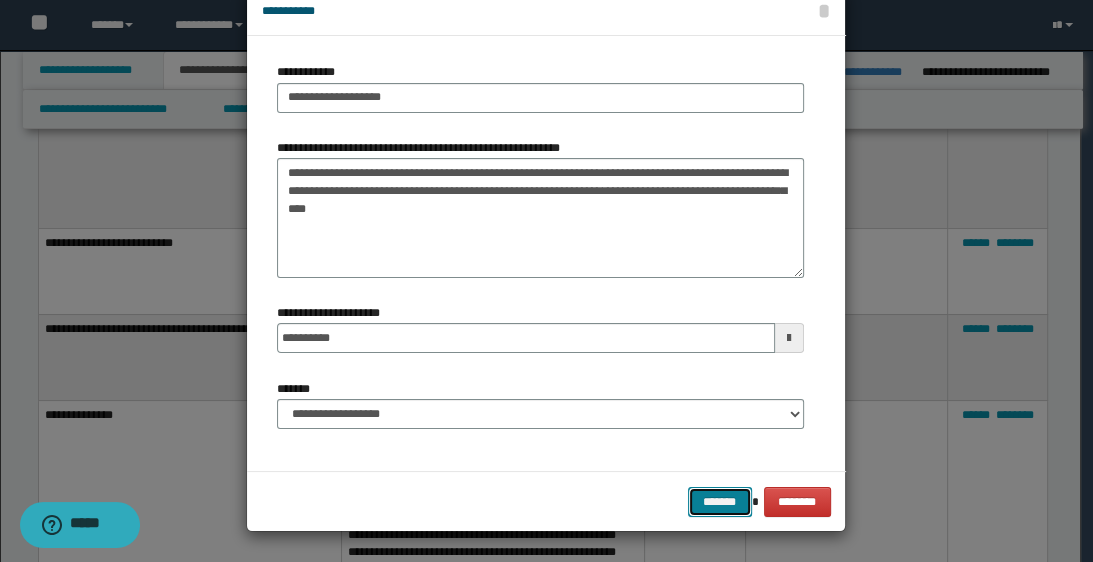 click on "*******" at bounding box center (720, 502) 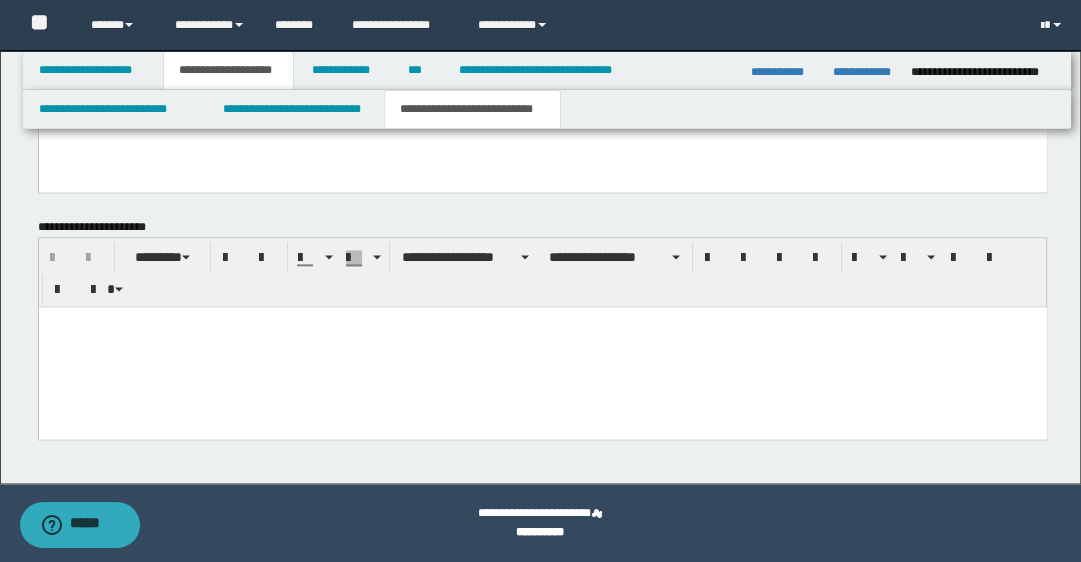 scroll, scrollTop: 1615, scrollLeft: 0, axis: vertical 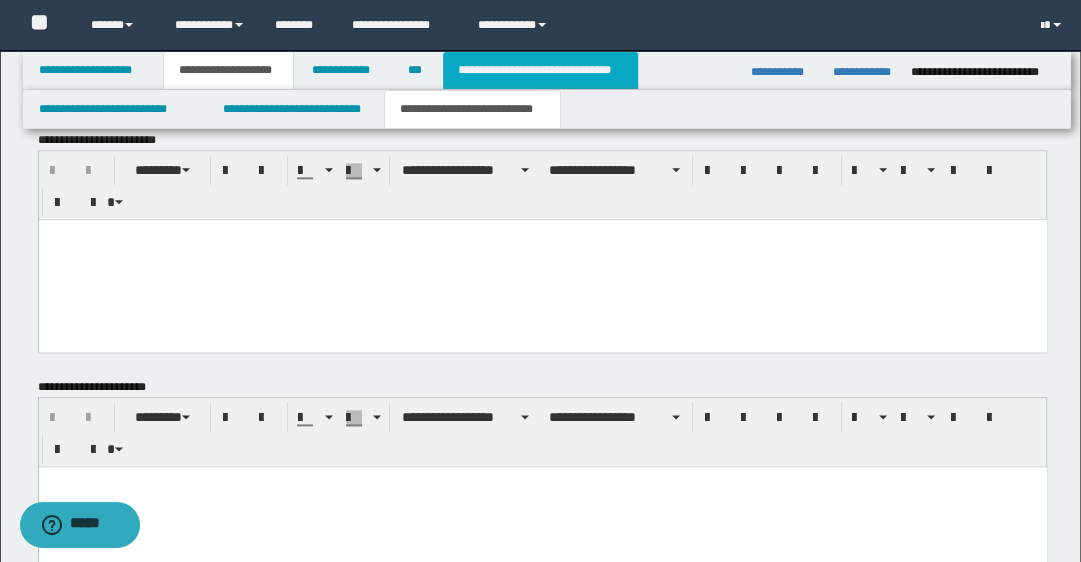 click on "**********" at bounding box center [540, 70] 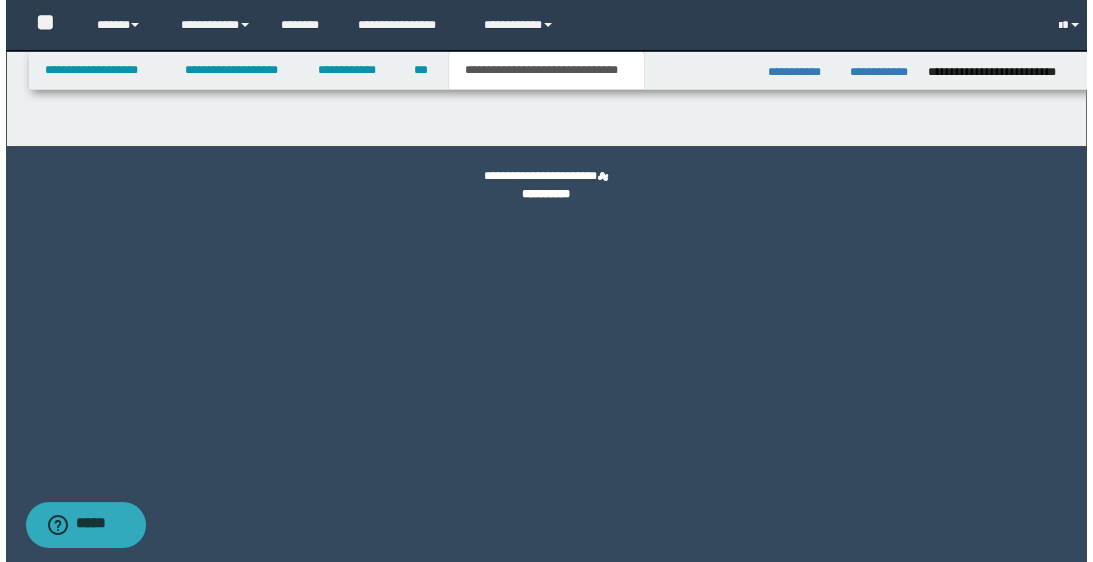 scroll, scrollTop: 0, scrollLeft: 0, axis: both 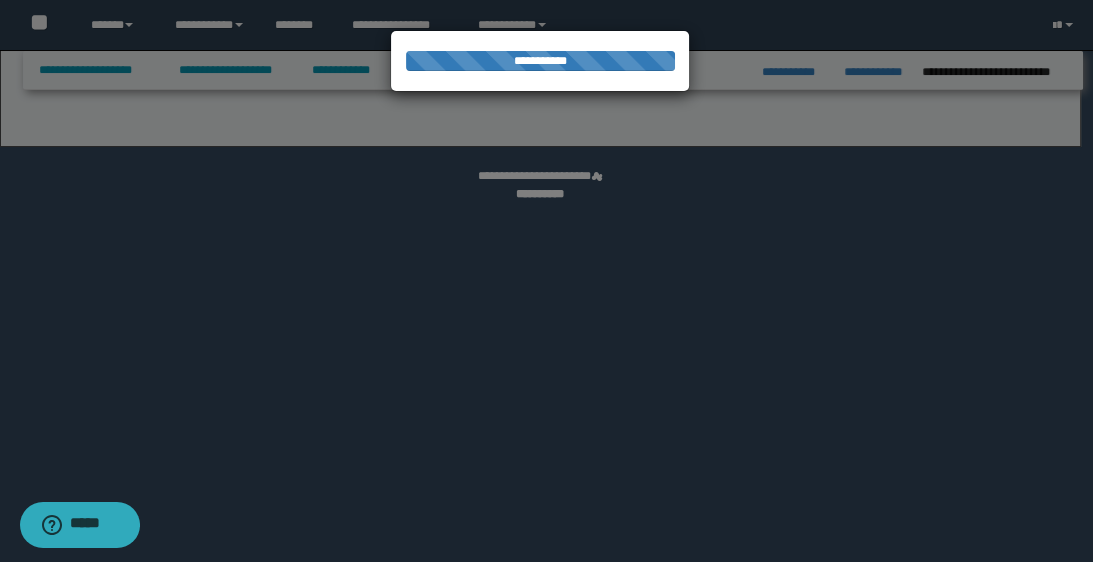 select on "*" 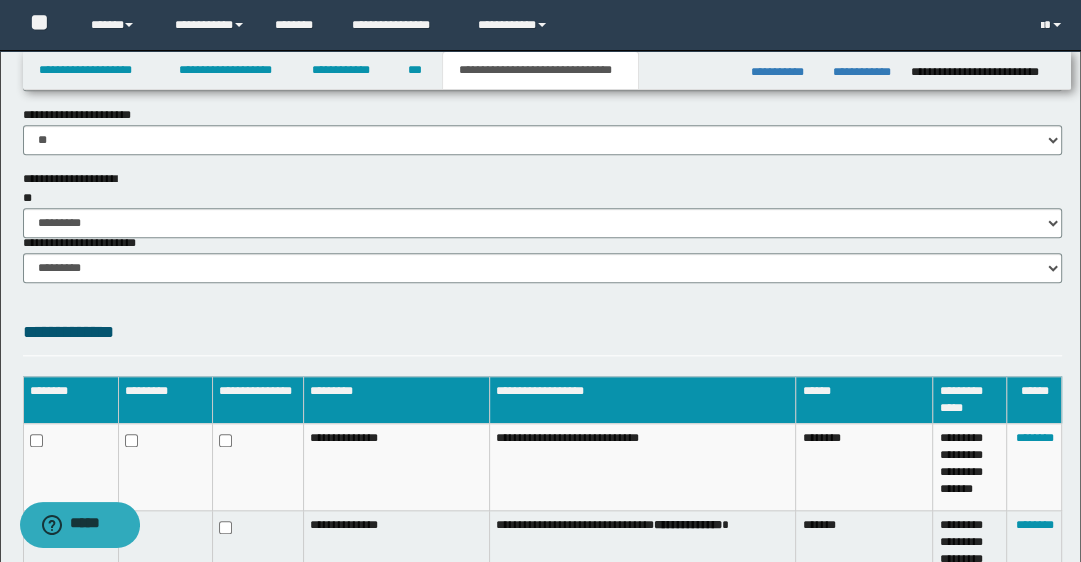 scroll, scrollTop: 1600, scrollLeft: 0, axis: vertical 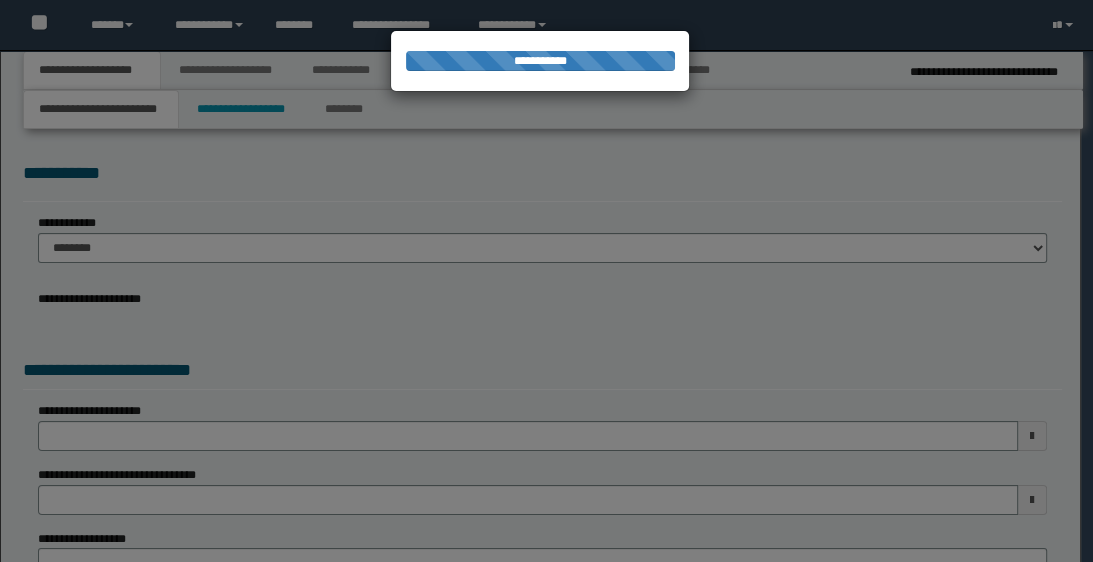 select on "*" 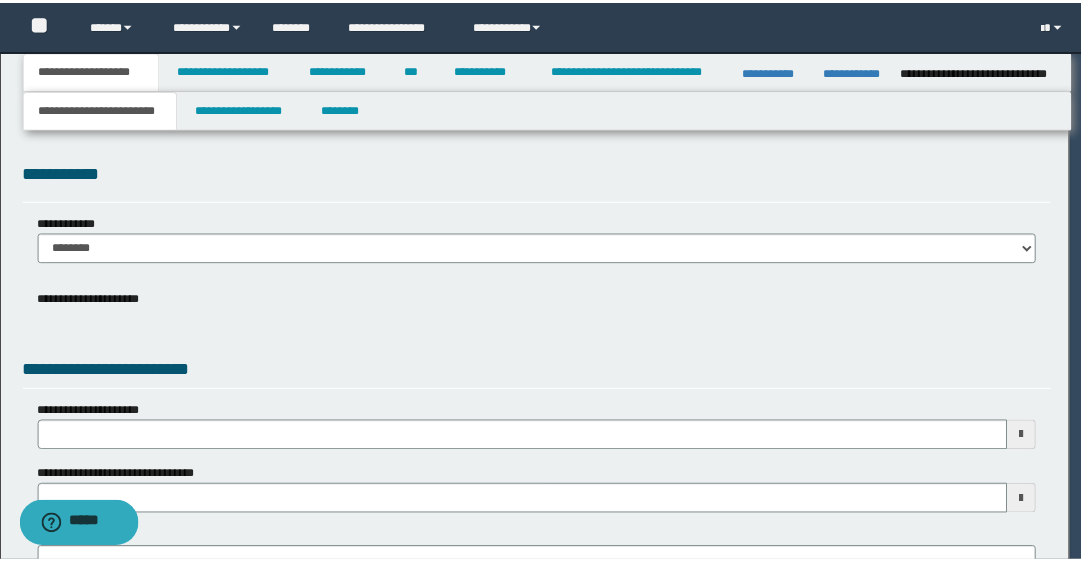 scroll, scrollTop: 0, scrollLeft: 0, axis: both 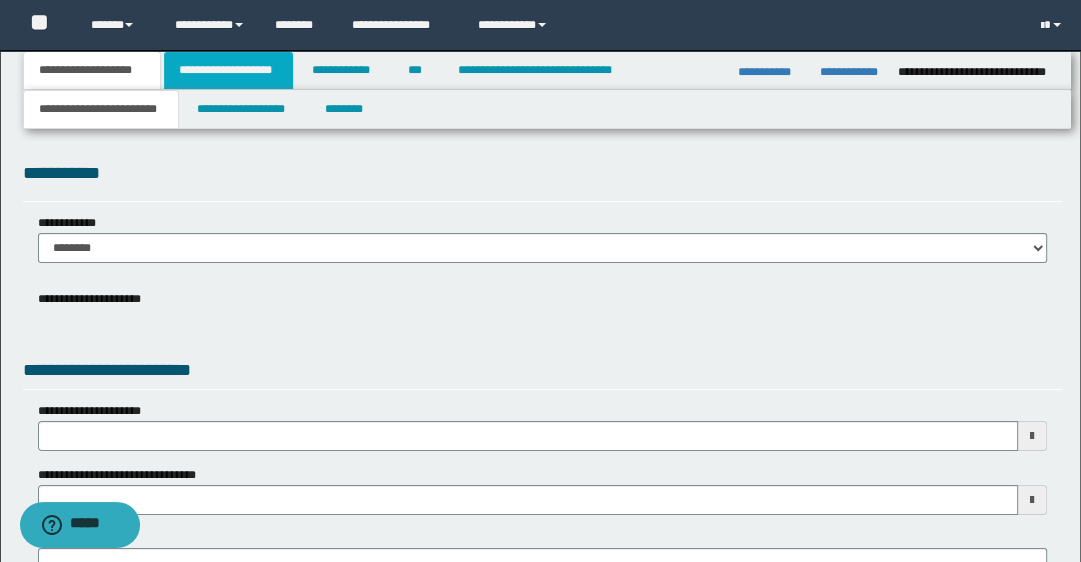 click on "**********" at bounding box center (228, 70) 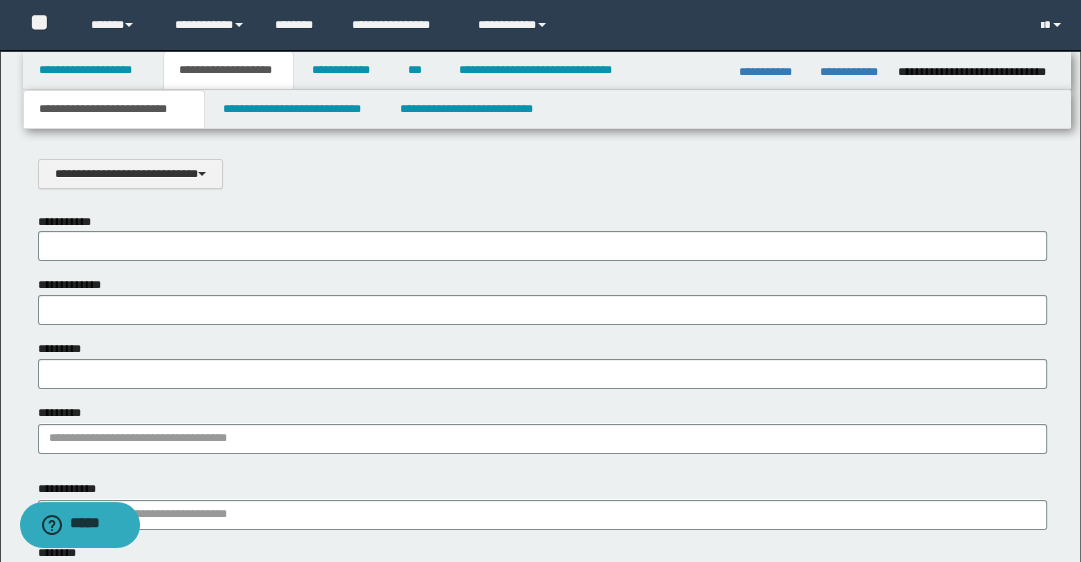 scroll, scrollTop: 0, scrollLeft: 0, axis: both 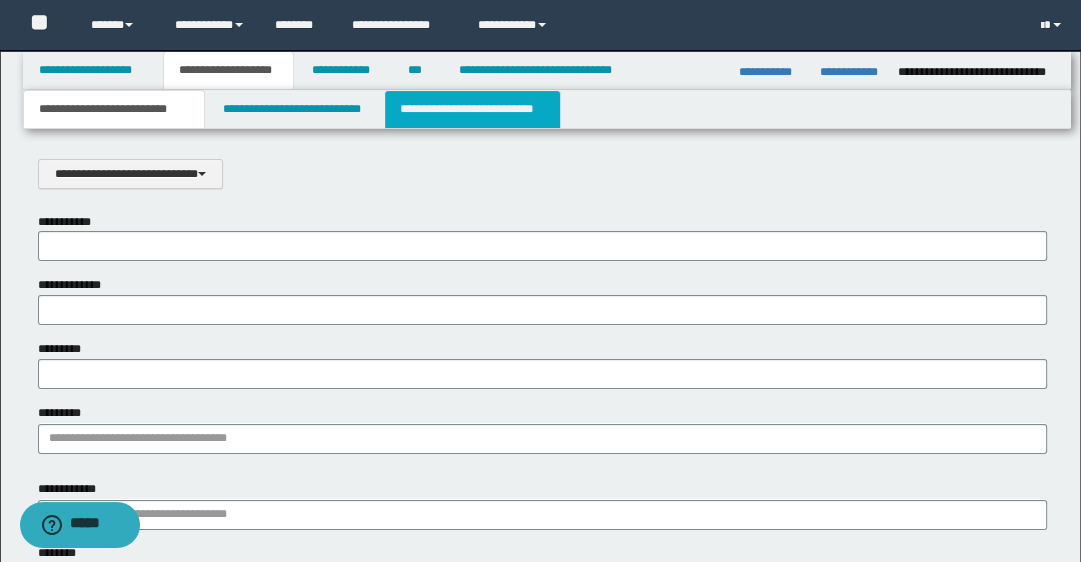 click on "**********" at bounding box center [472, 109] 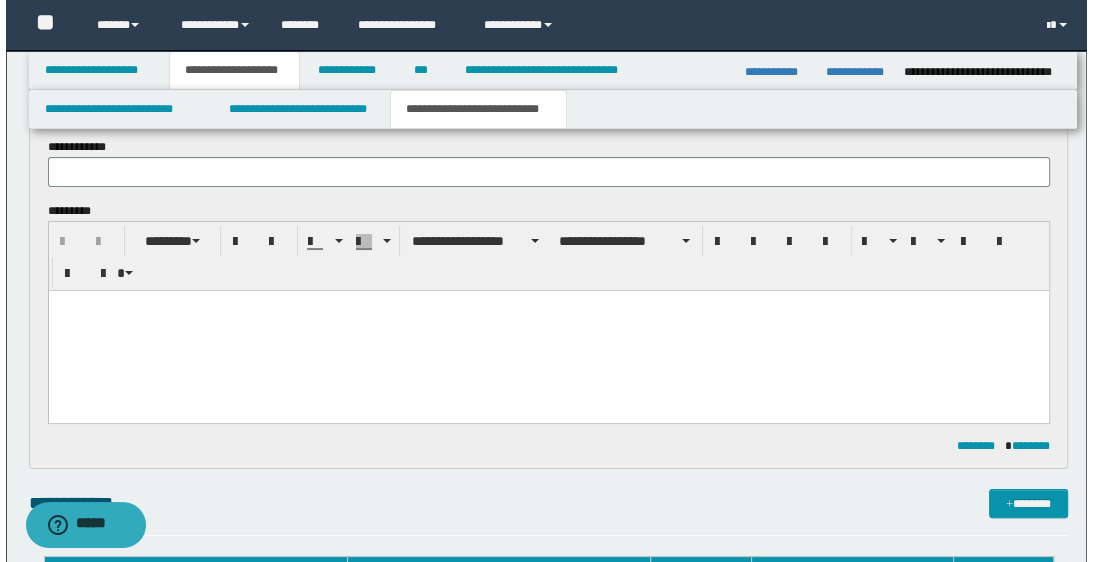 scroll, scrollTop: 480, scrollLeft: 0, axis: vertical 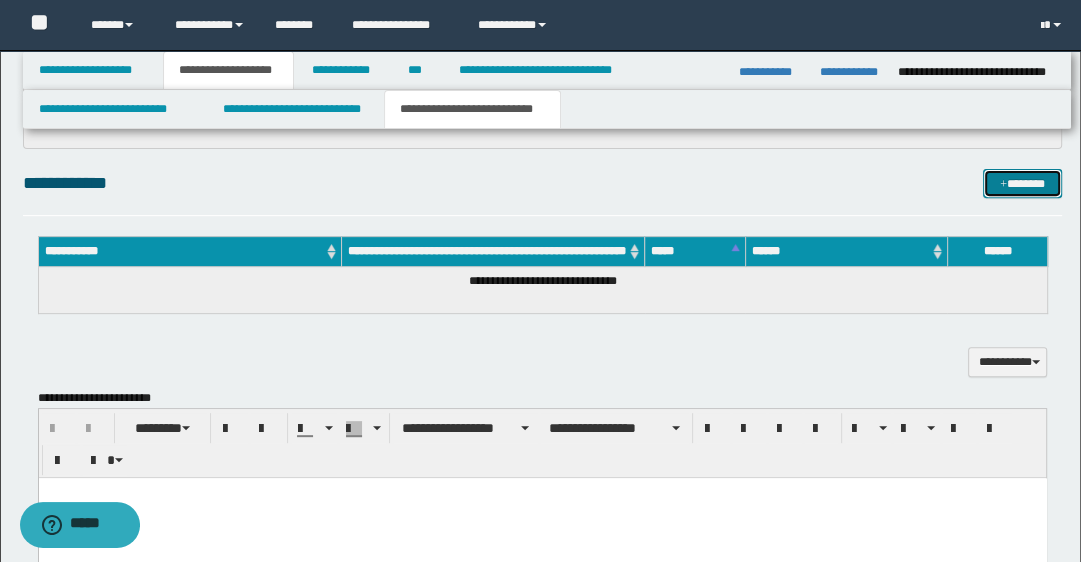 click at bounding box center (1003, 185) 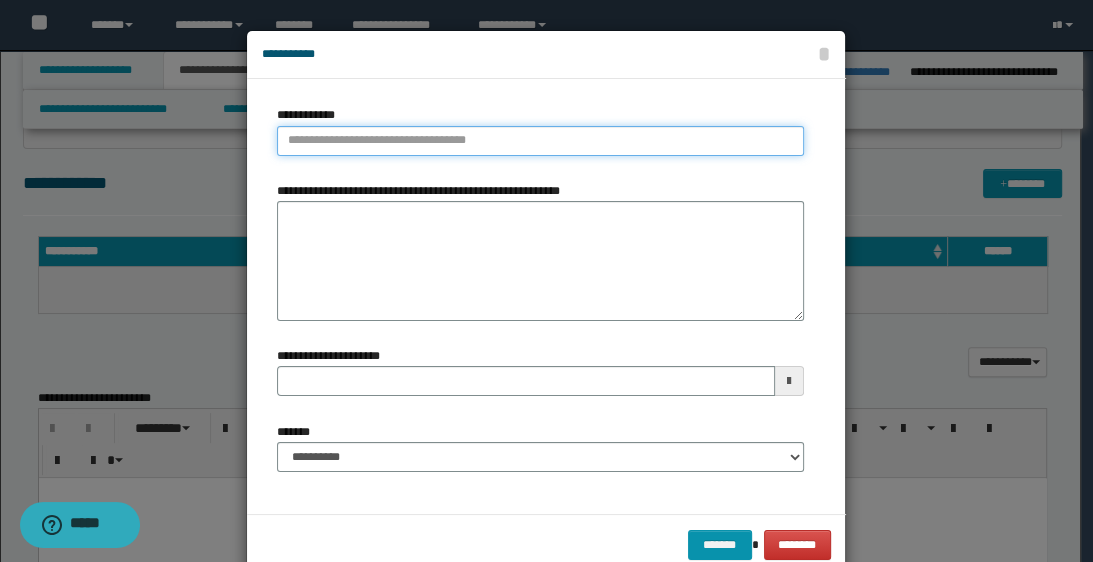click on "**********" at bounding box center (540, 141) 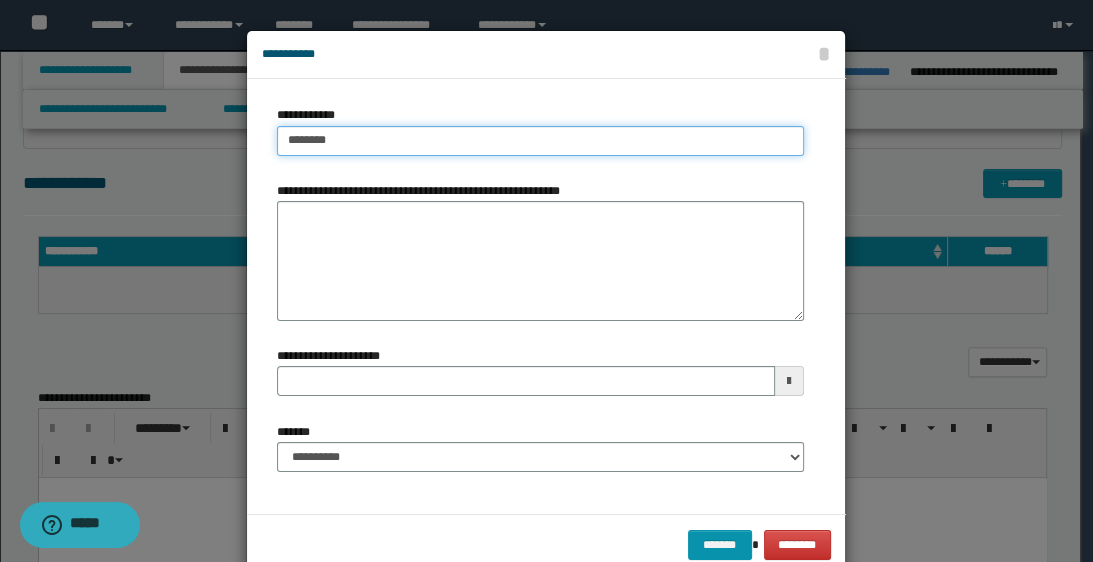 type on "*********" 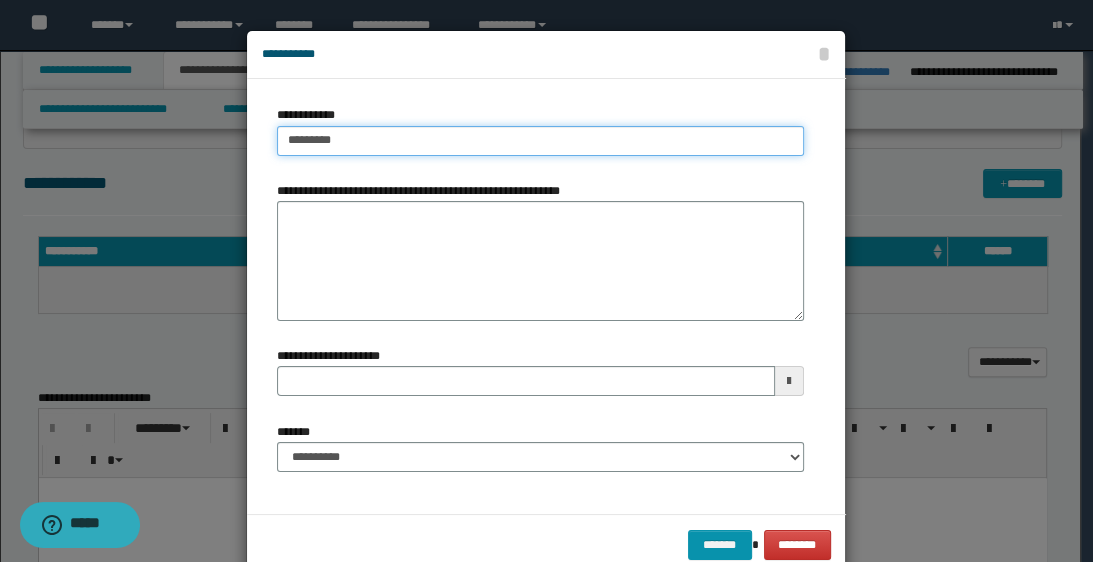 type on "**********" 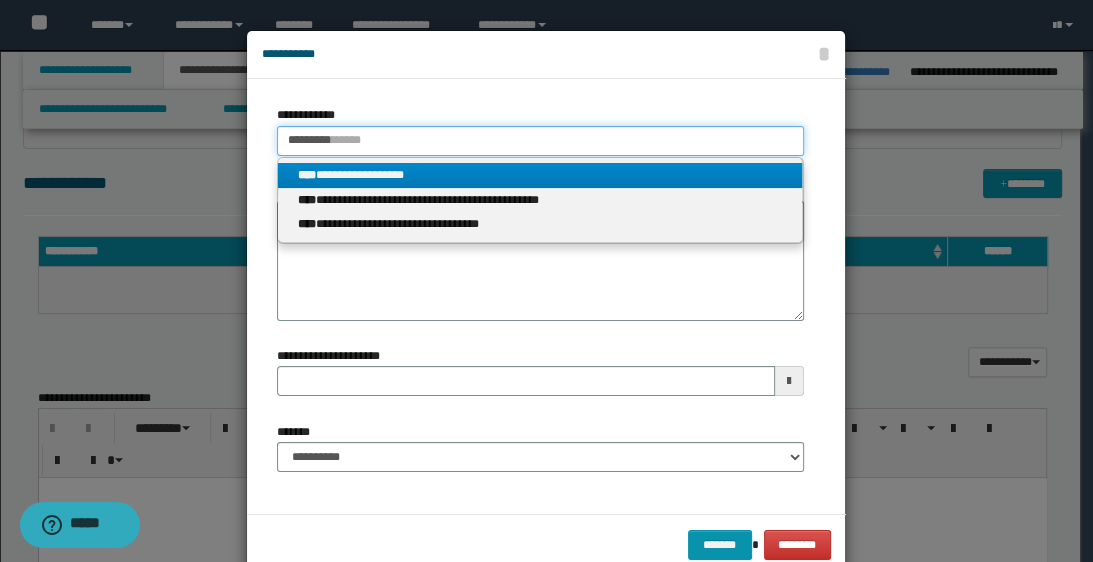 type on "*********" 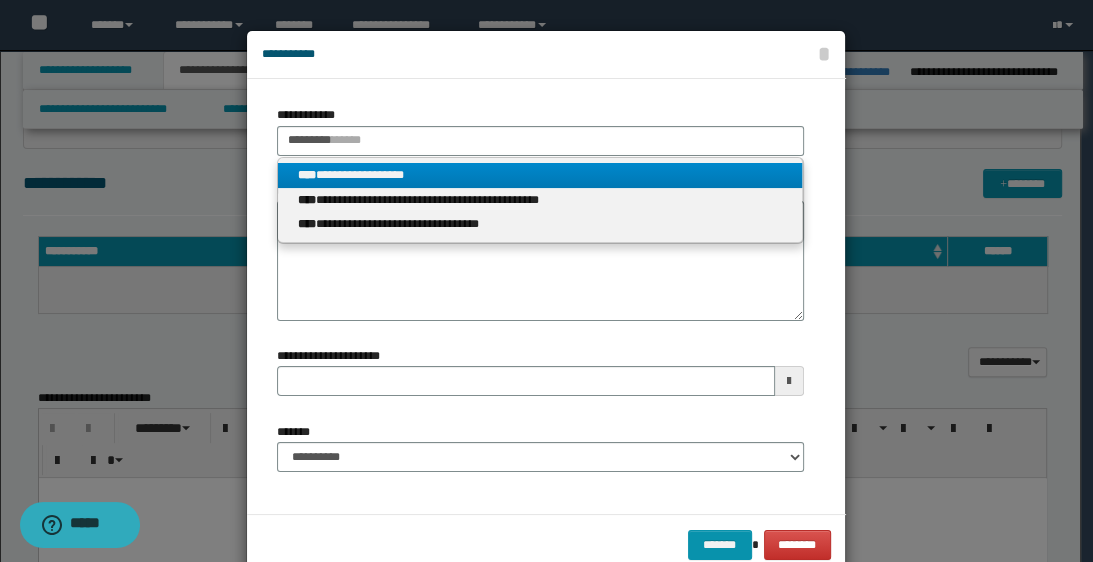 click on "**********" at bounding box center (540, 175) 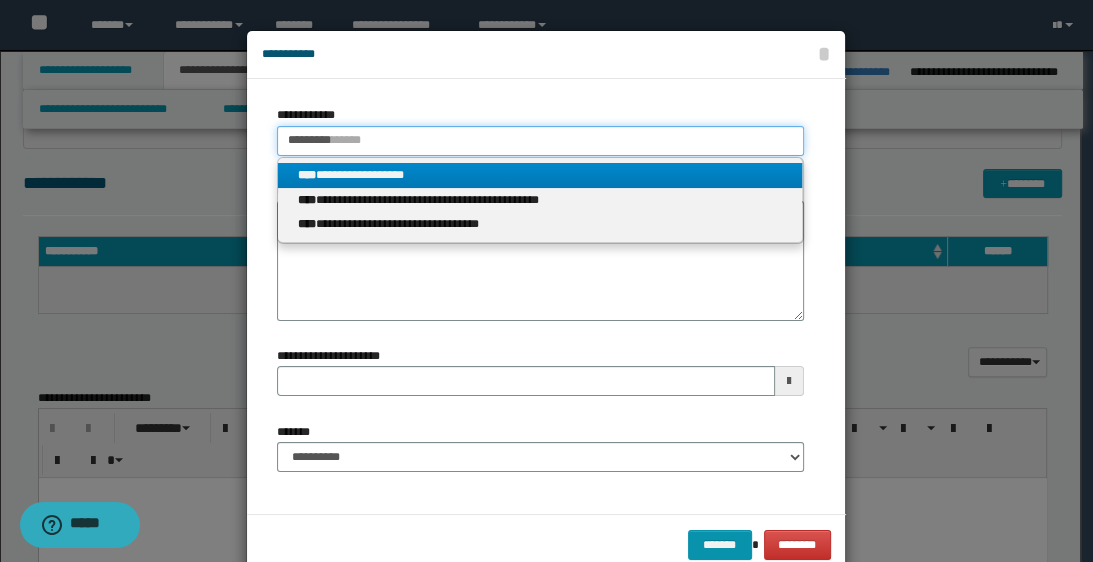 type 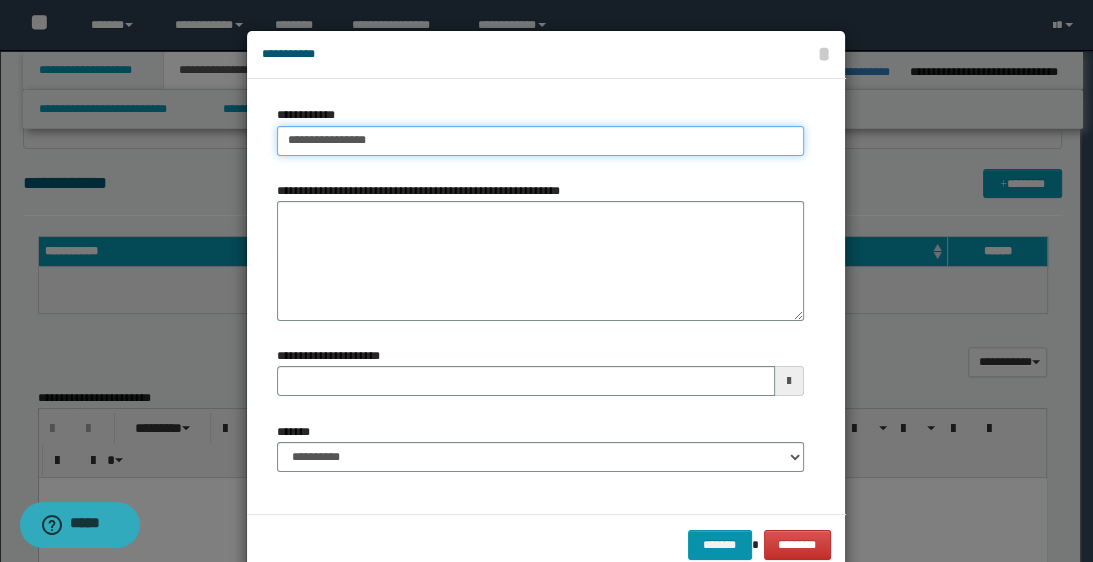 drag, startPoint x: 278, startPoint y: 141, endPoint x: 532, endPoint y: 160, distance: 254.70964 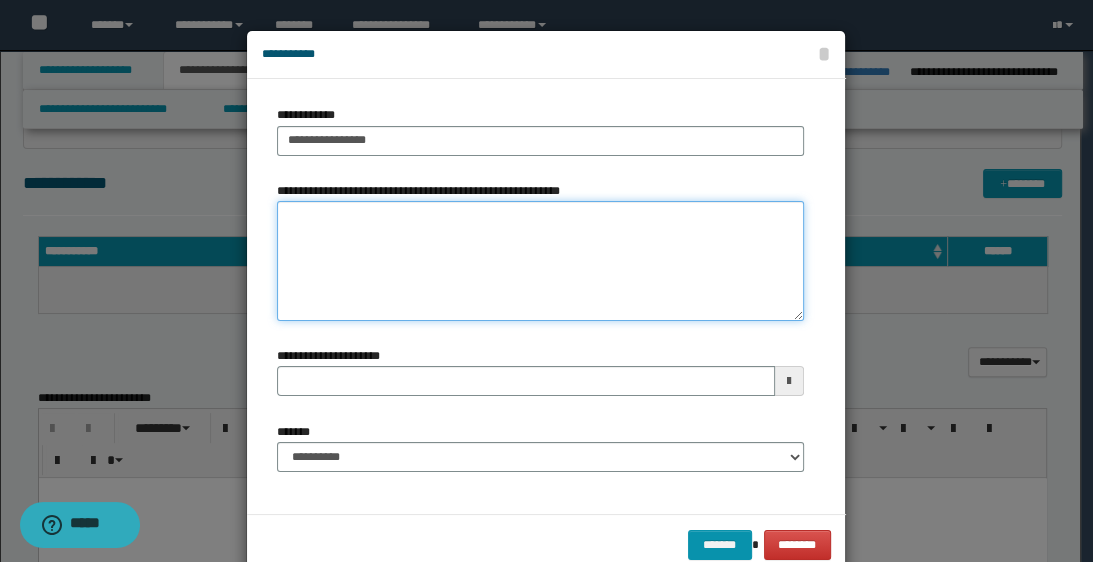 click on "**********" at bounding box center (540, 261) 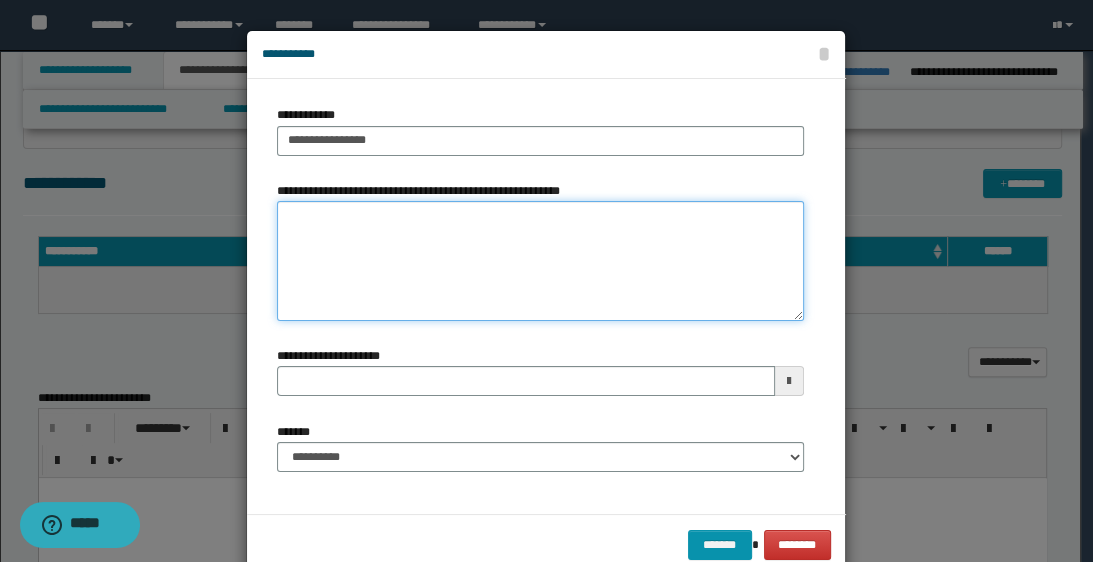 paste on "**********" 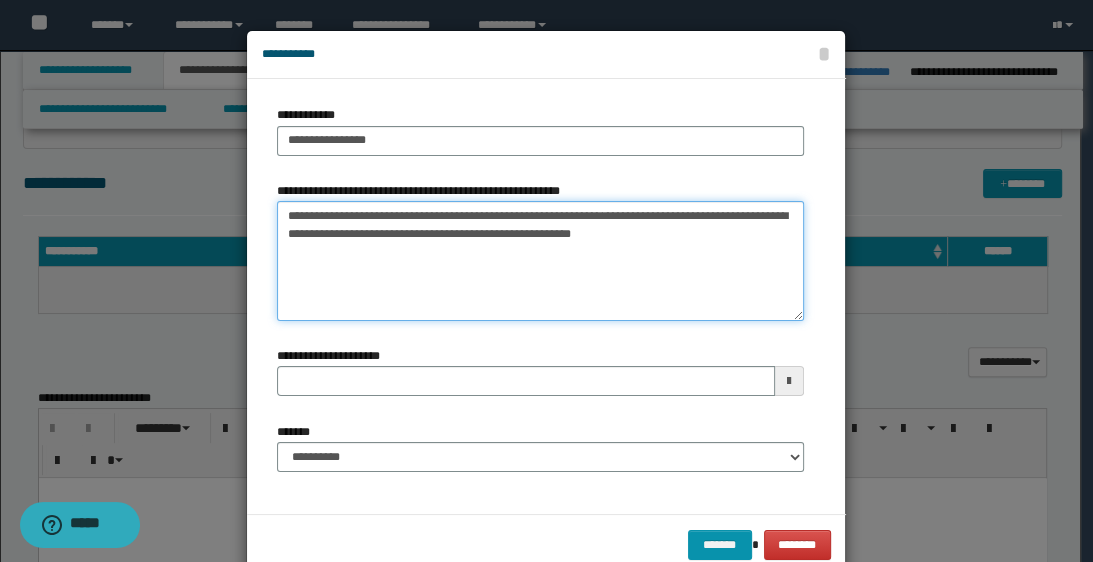 drag, startPoint x: 368, startPoint y: 232, endPoint x: 296, endPoint y: 270, distance: 81.41253 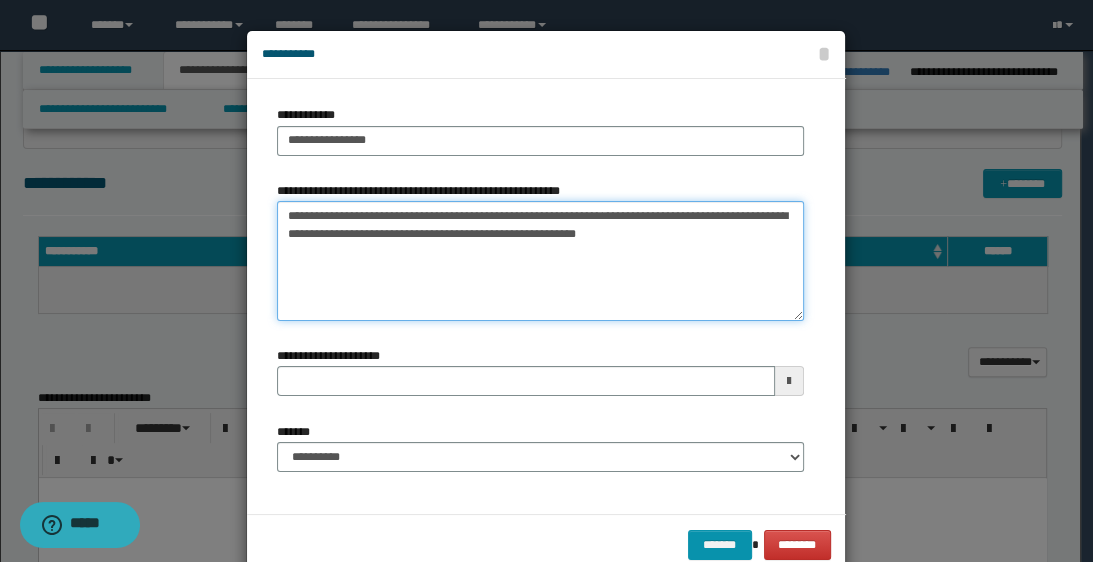scroll, scrollTop: 43, scrollLeft: 0, axis: vertical 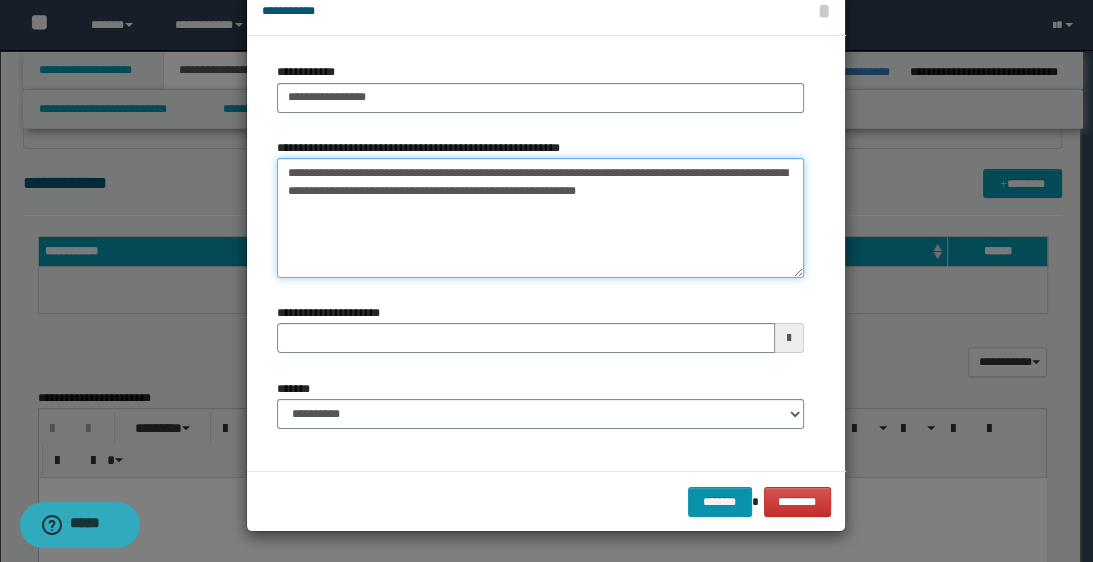 type 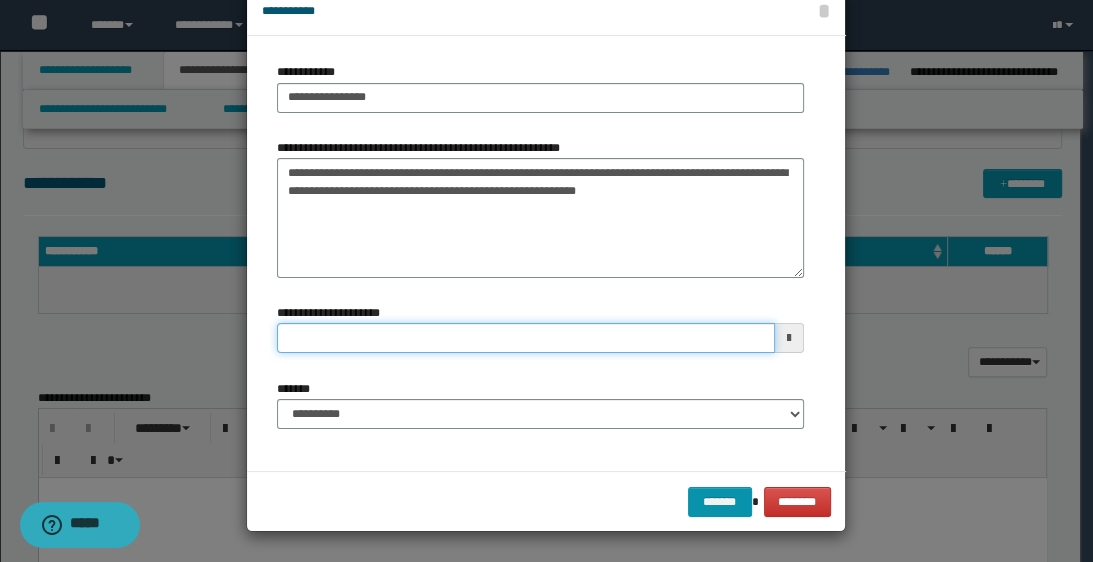 click on "**********" at bounding box center [525, 338] 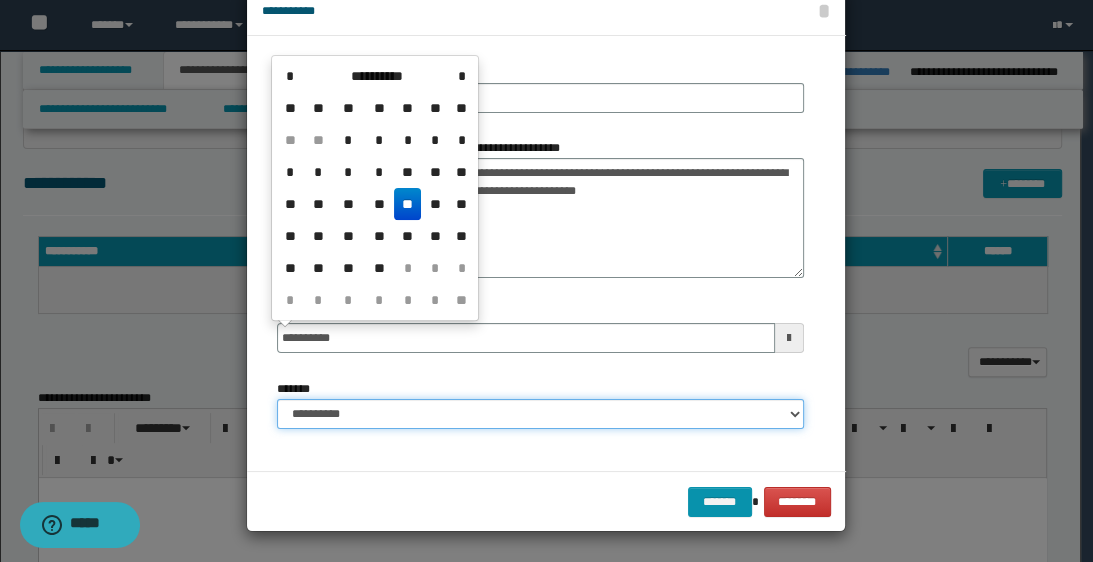 type on "**********" 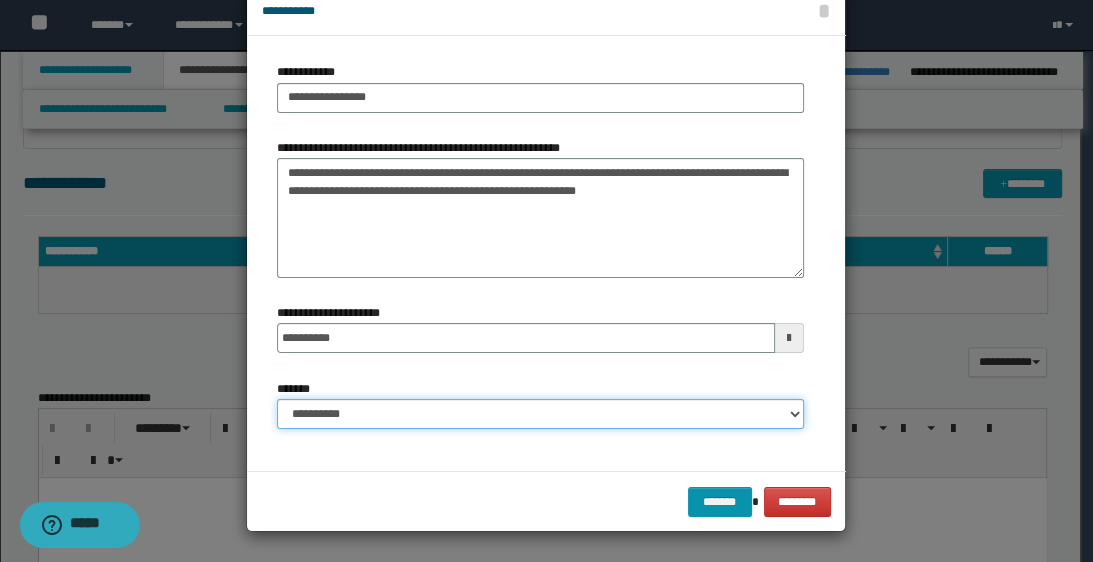 click on "**********" at bounding box center (540, 414) 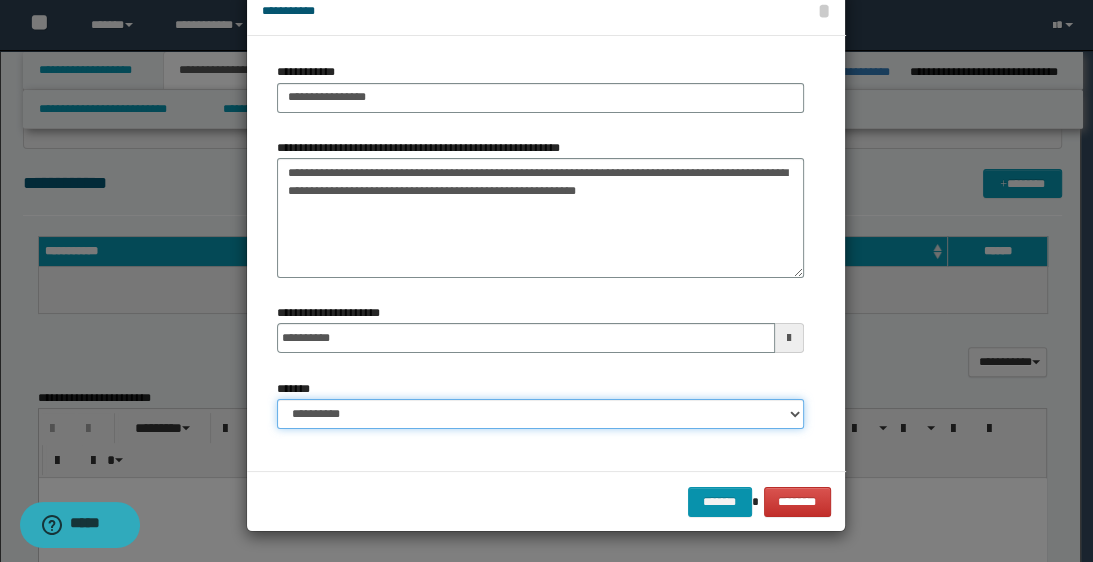 select on "*" 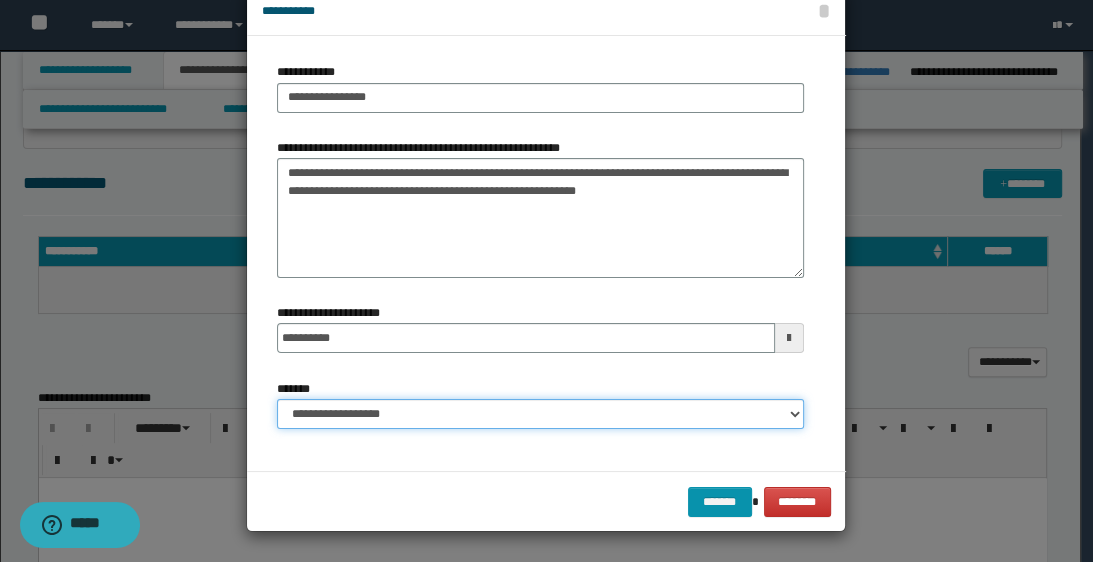 click on "**********" at bounding box center [540, 414] 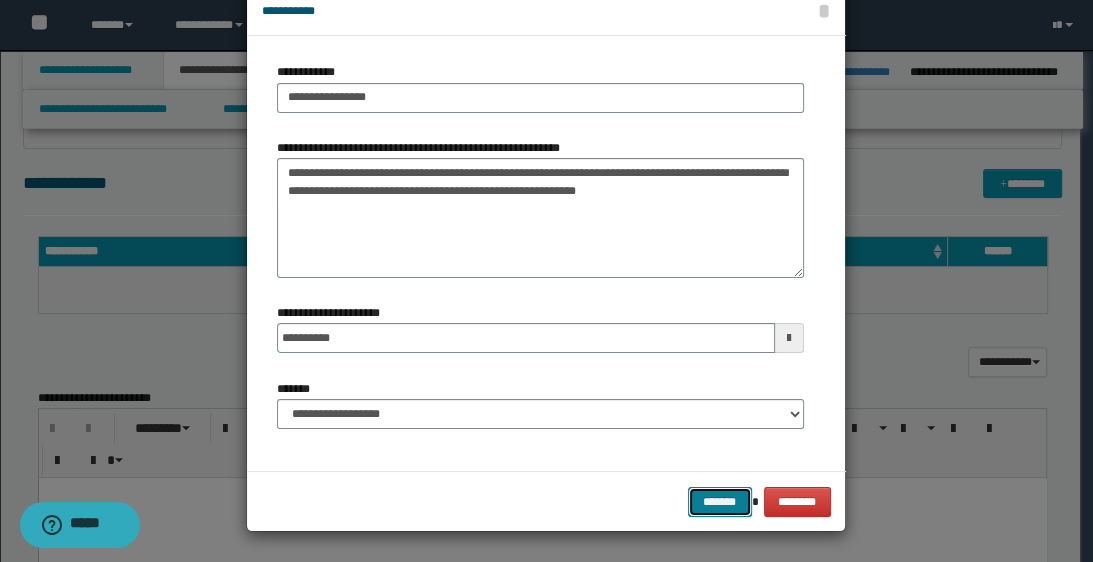 click on "*******" at bounding box center [720, 502] 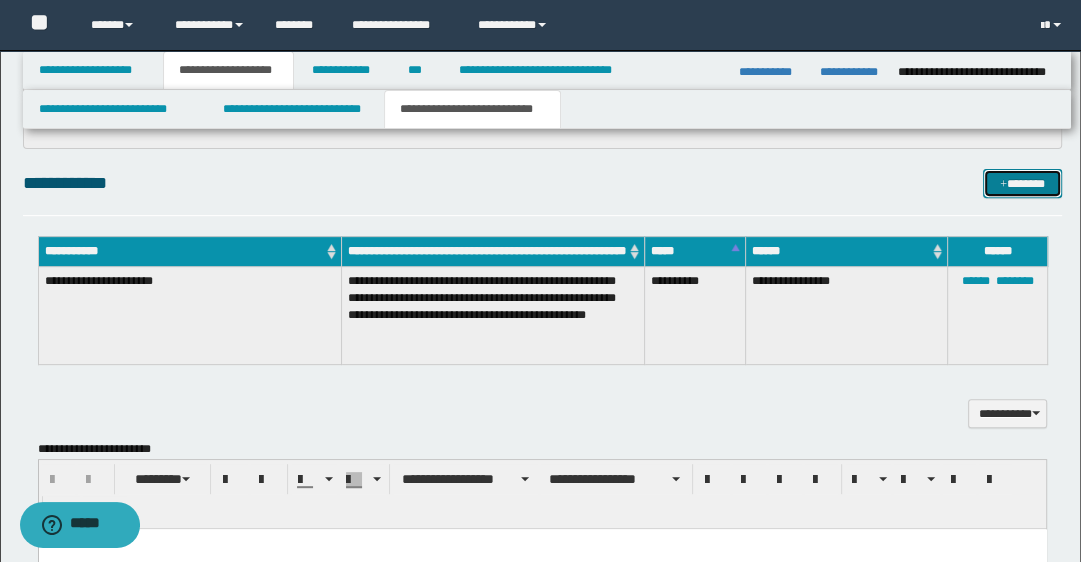 click on "*******" at bounding box center (1022, 184) 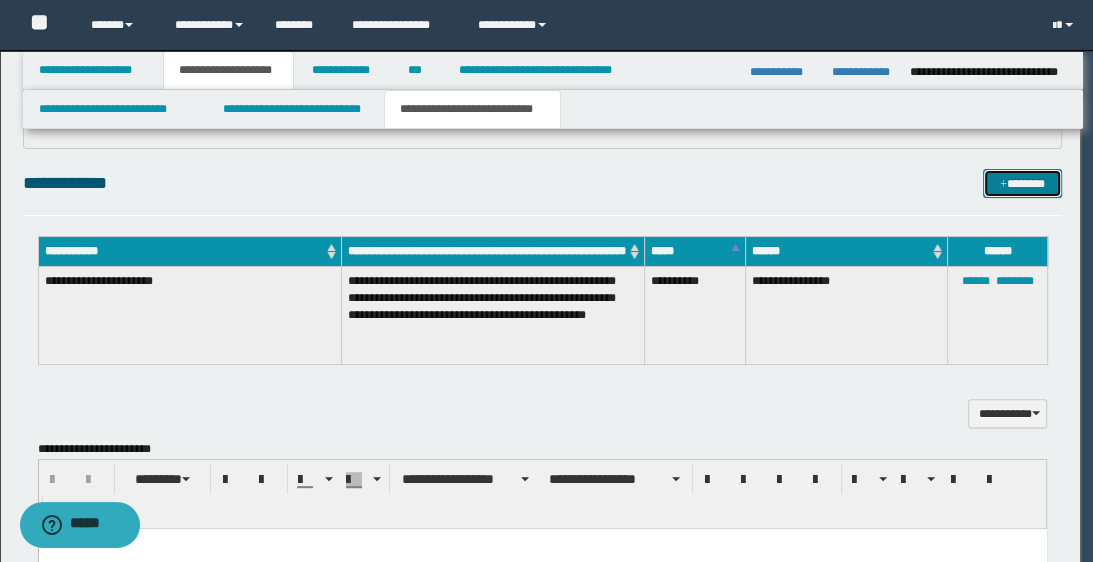 scroll, scrollTop: 0, scrollLeft: 0, axis: both 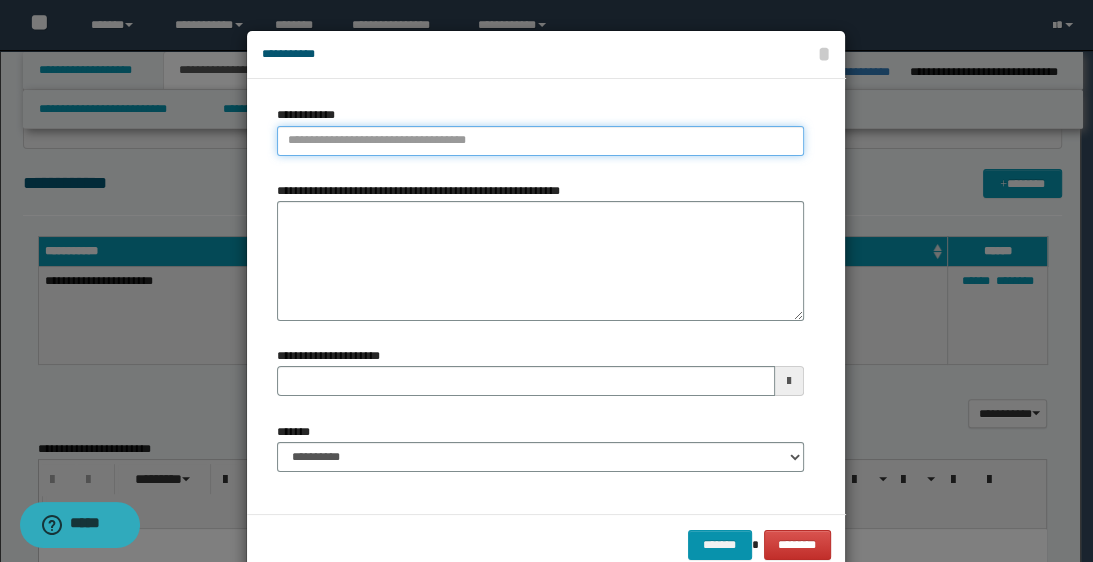 click on "**********" at bounding box center (540, 141) 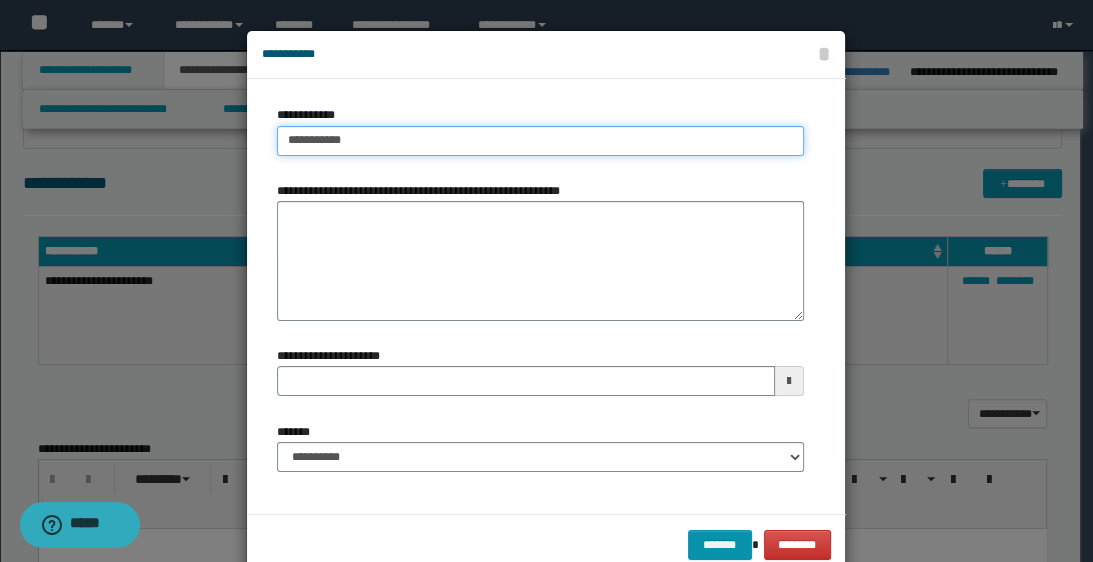 type on "**********" 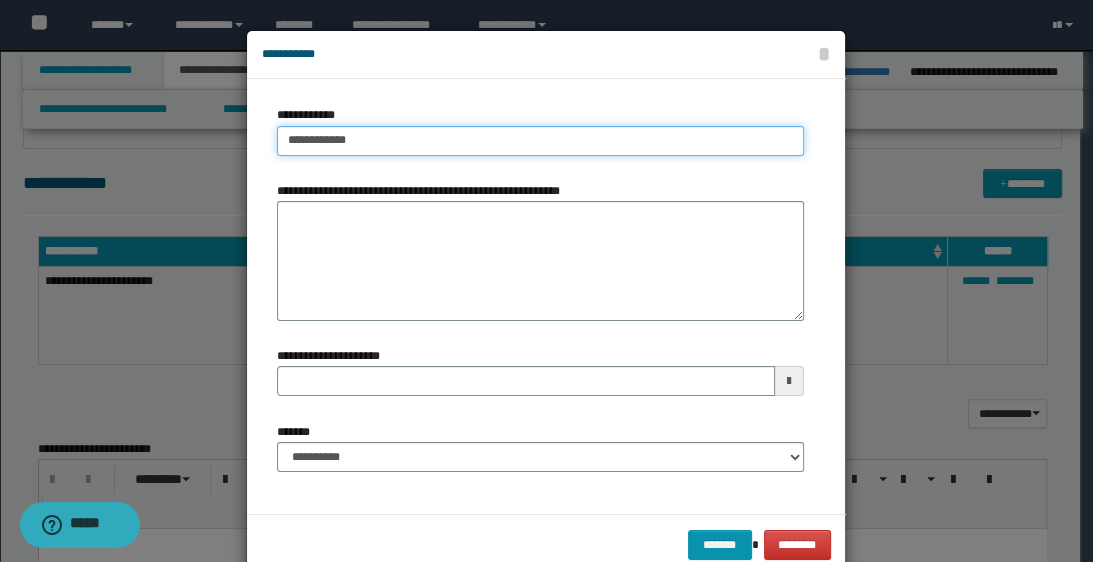 type on "**********" 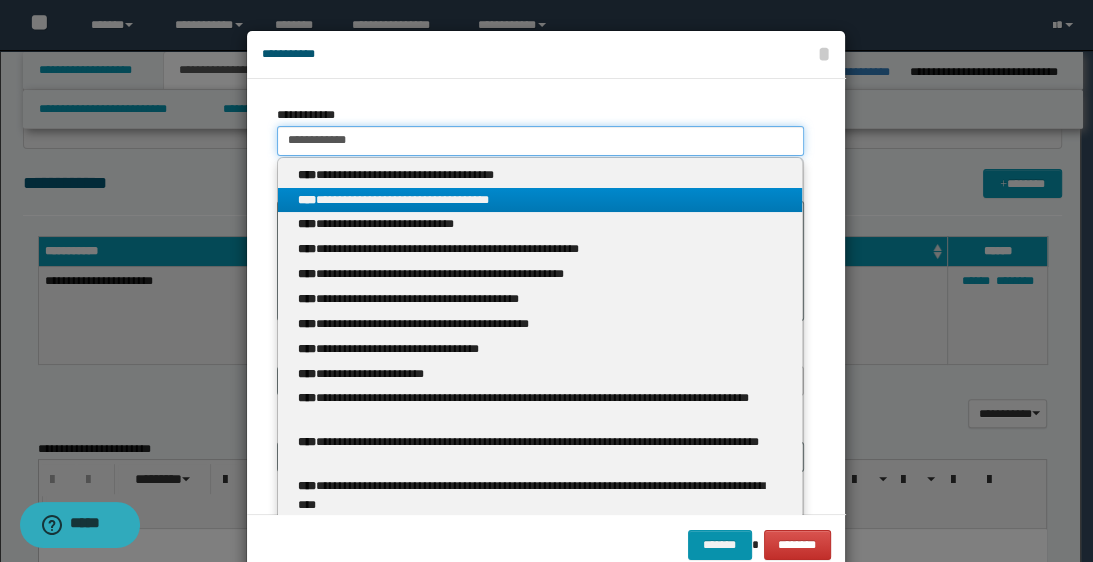 type on "**********" 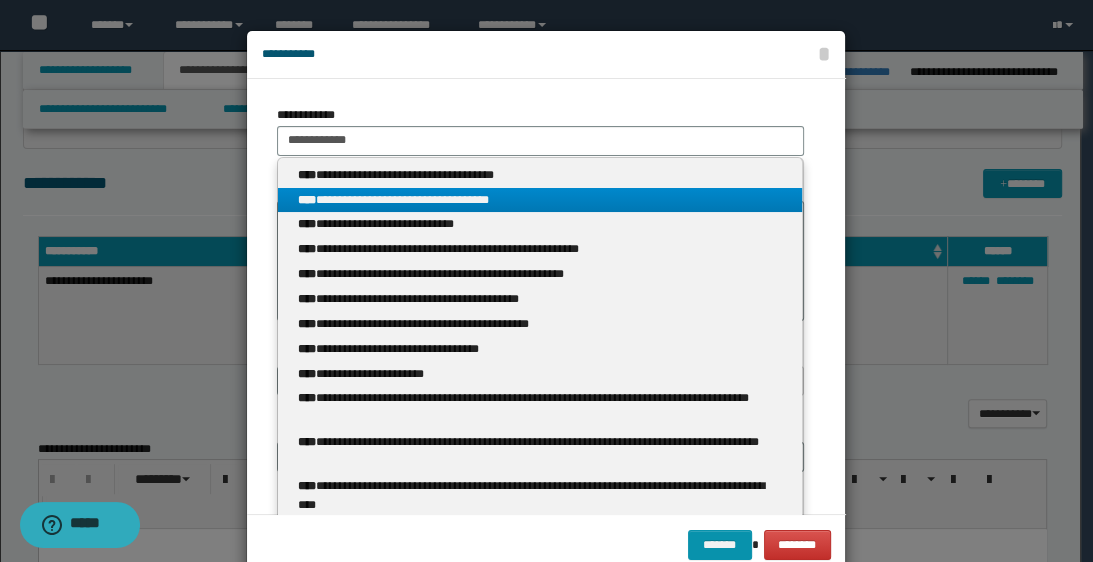 click on "**********" at bounding box center (540, 200) 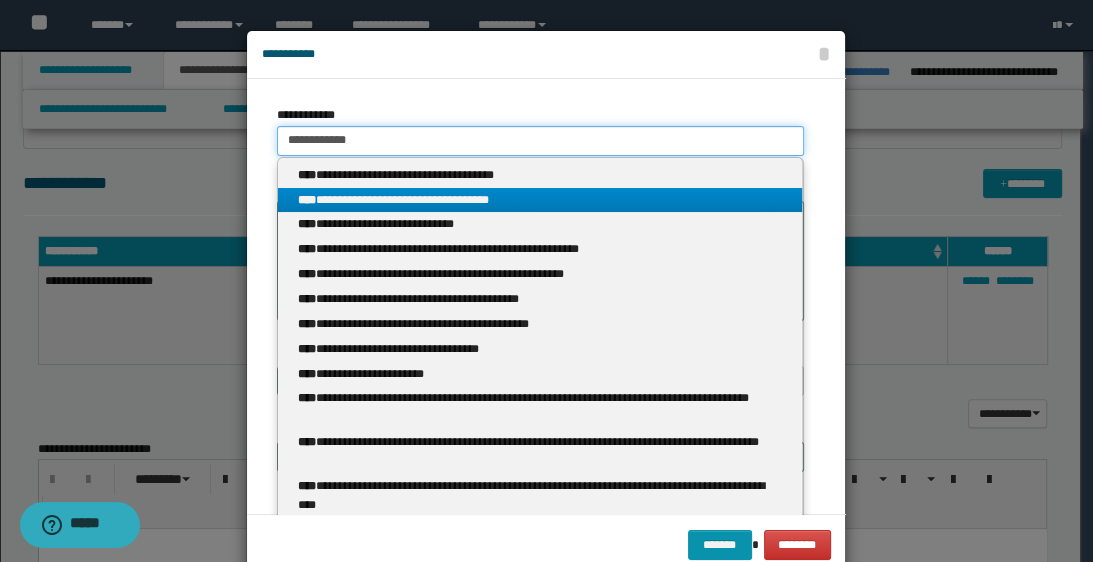 type 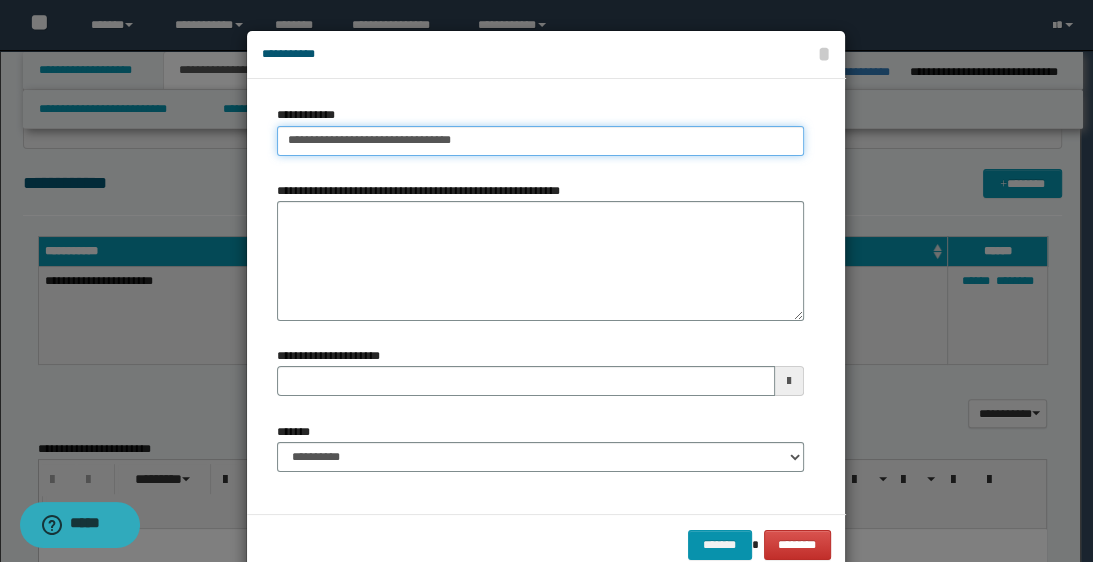 drag, startPoint x: 273, startPoint y: 141, endPoint x: 454, endPoint y: 152, distance: 181.33394 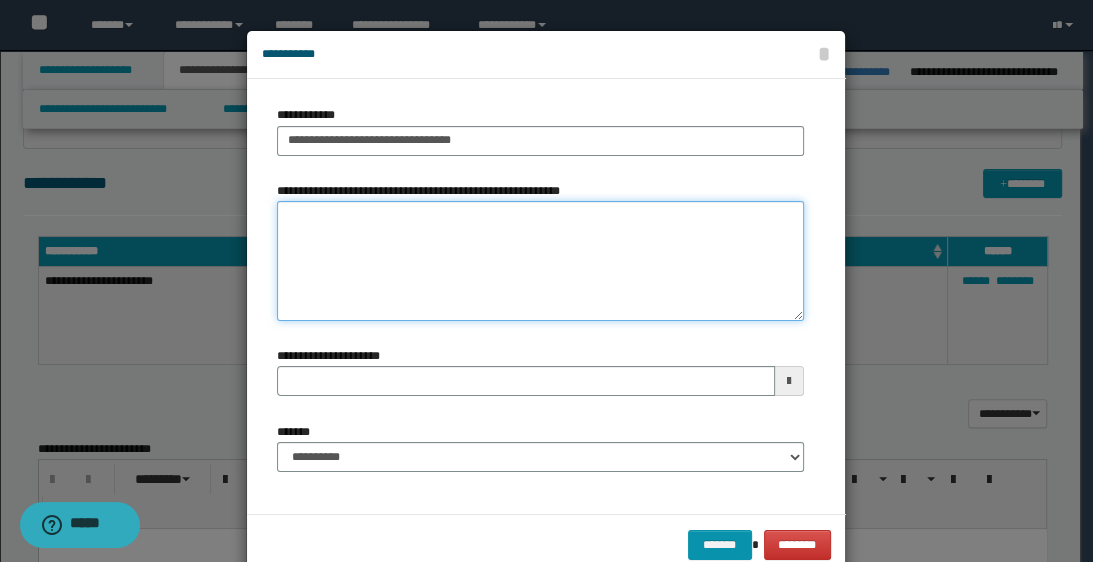 click on "**********" at bounding box center (540, 261) 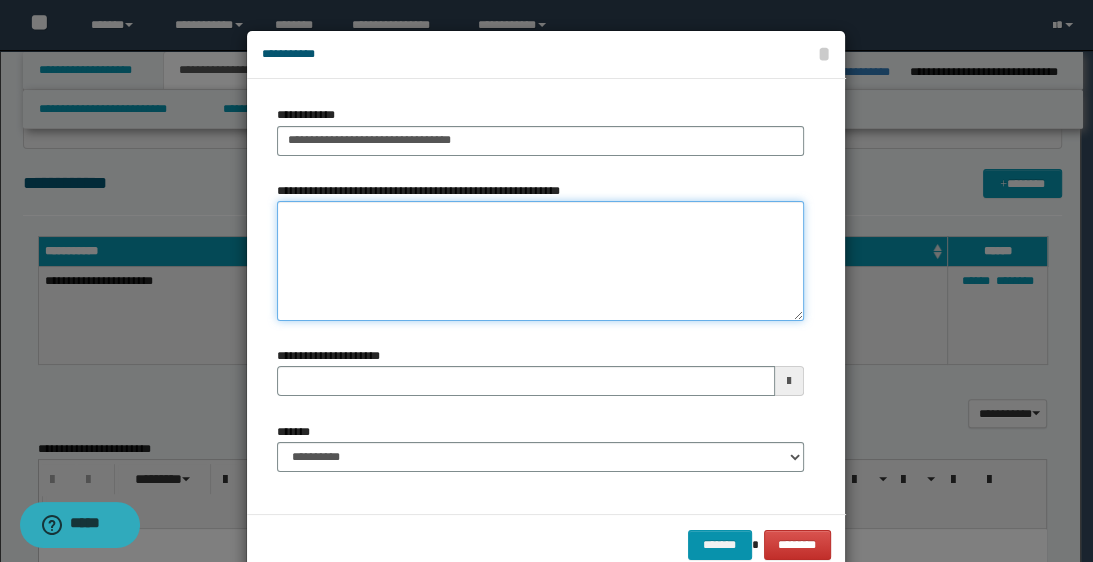 paste on "**********" 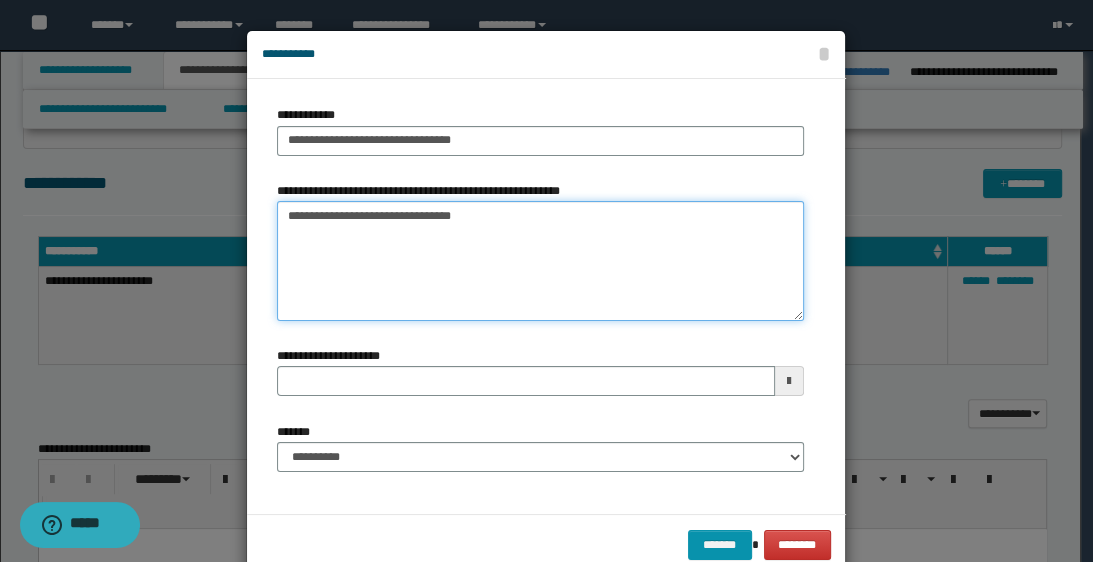 type 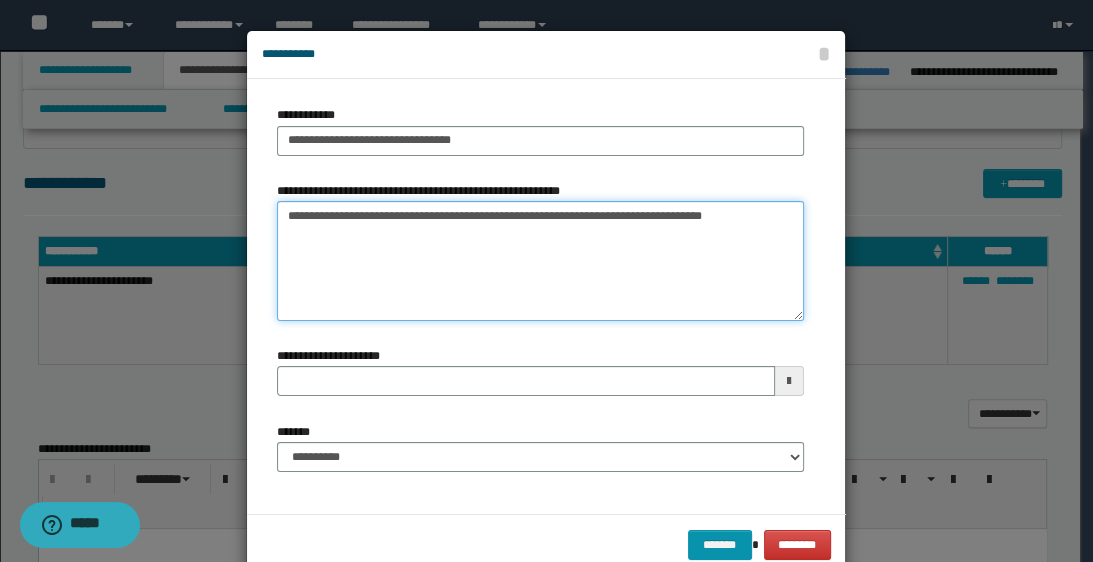 type on "**********" 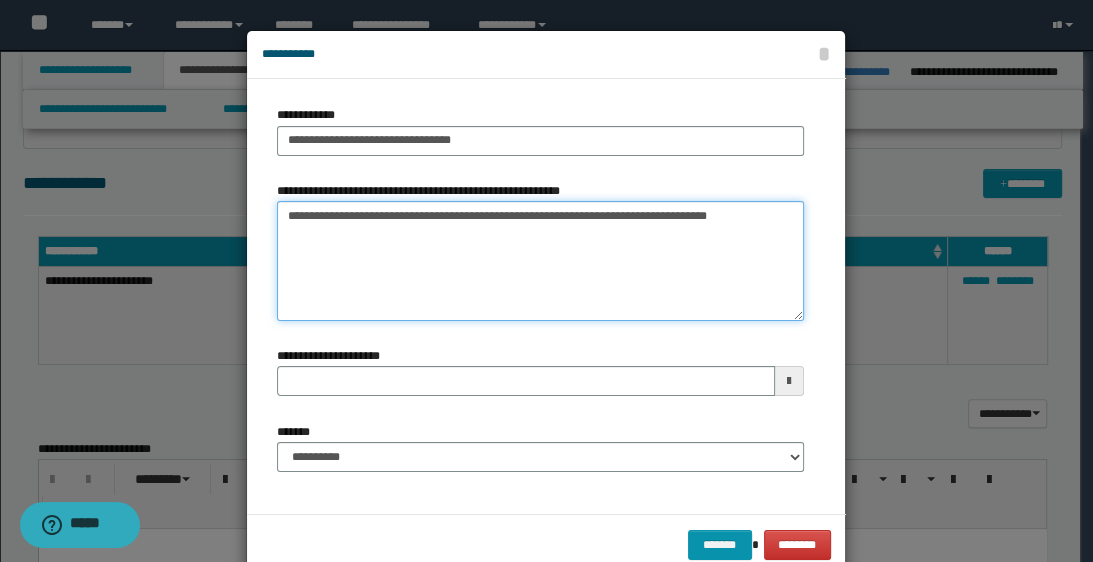 drag, startPoint x: 455, startPoint y: 218, endPoint x: 636, endPoint y: 260, distance: 185.80904 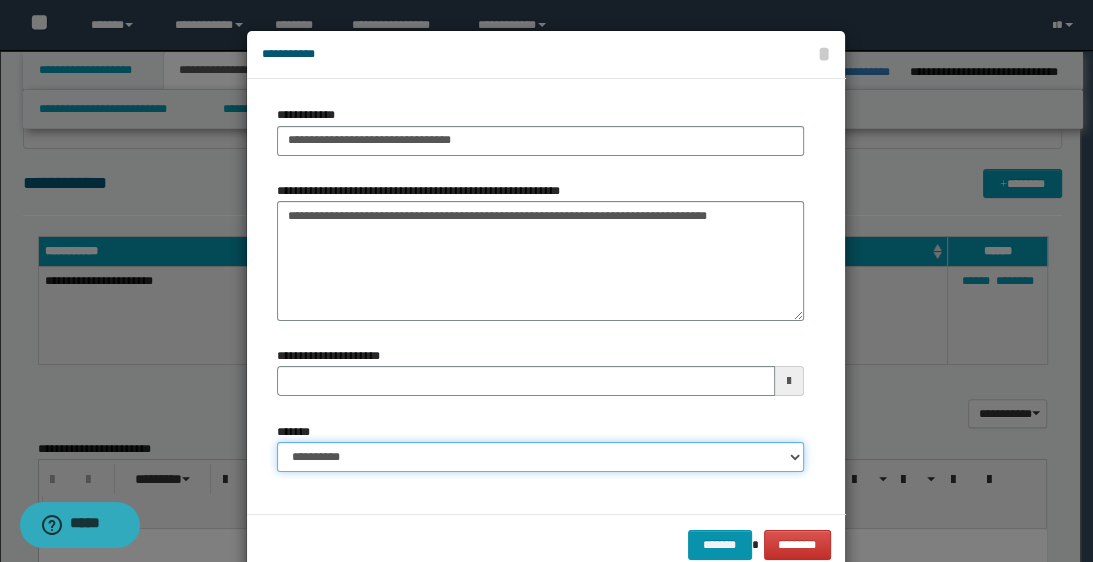 click on "**********" at bounding box center [540, 457] 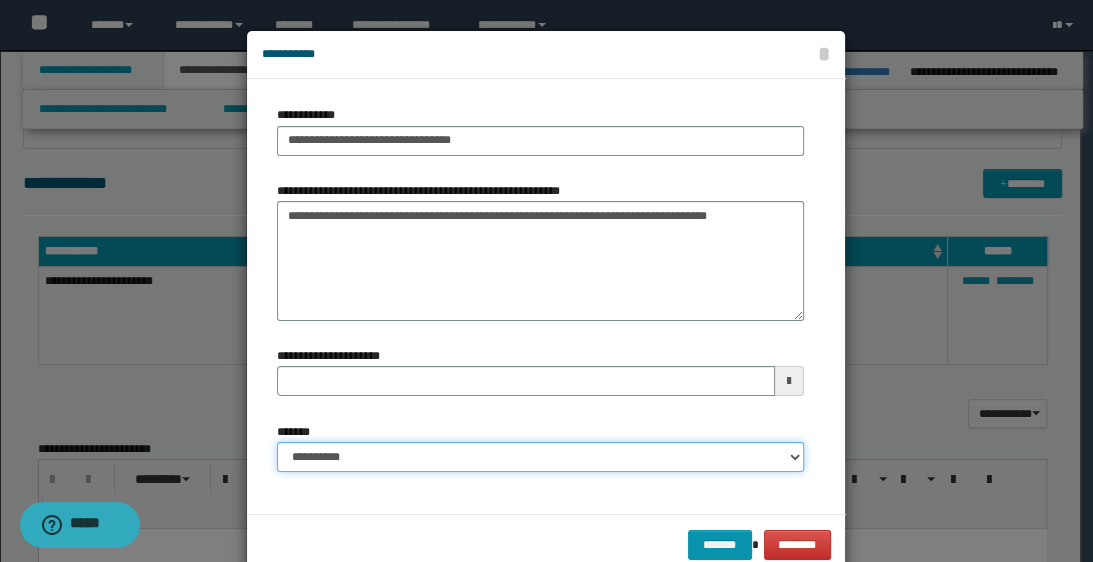 select on "*" 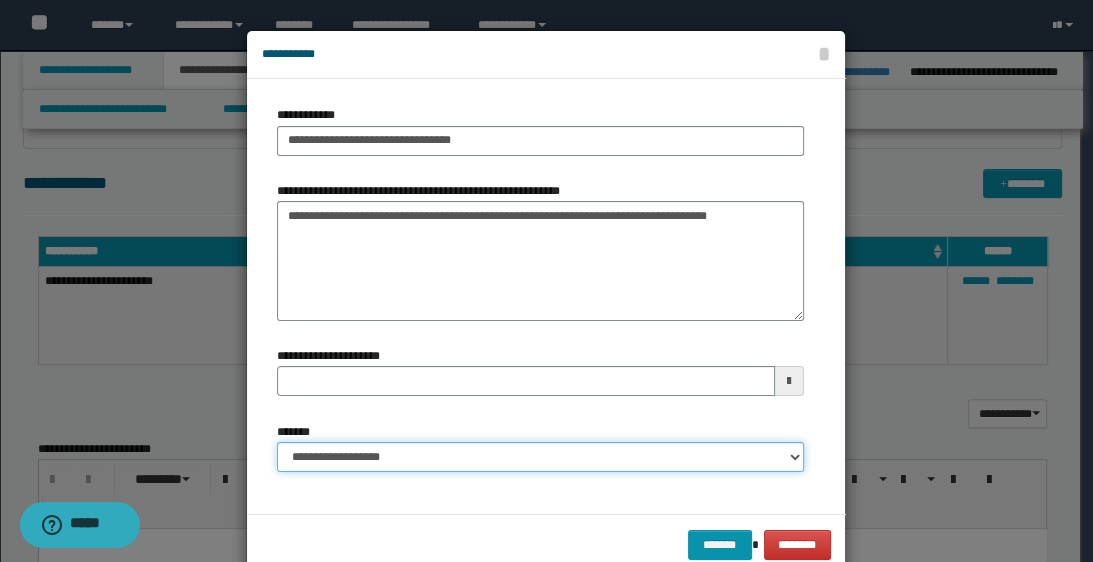 type 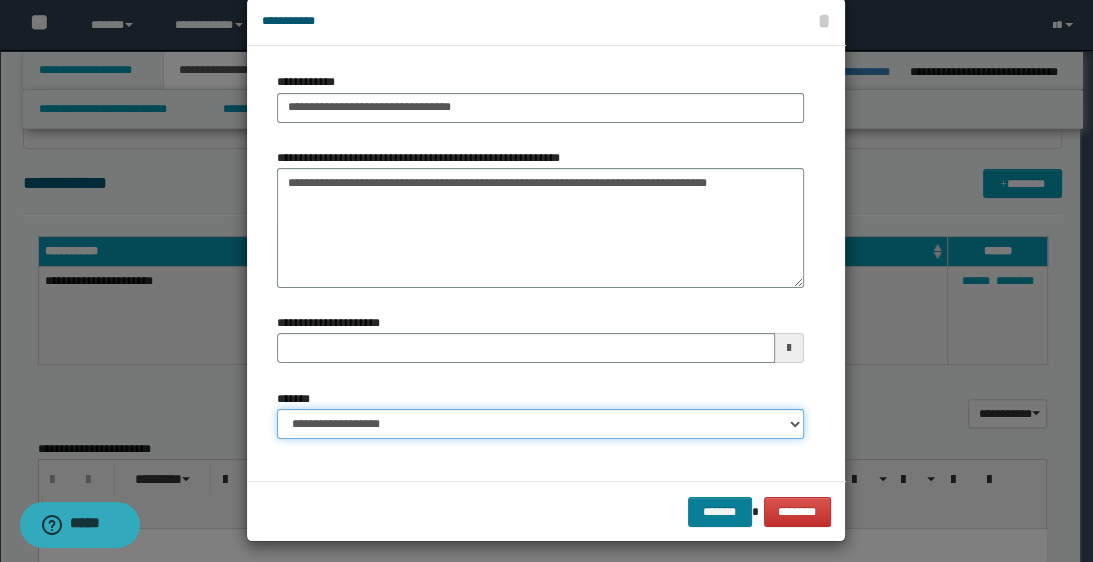 scroll, scrollTop: 43, scrollLeft: 0, axis: vertical 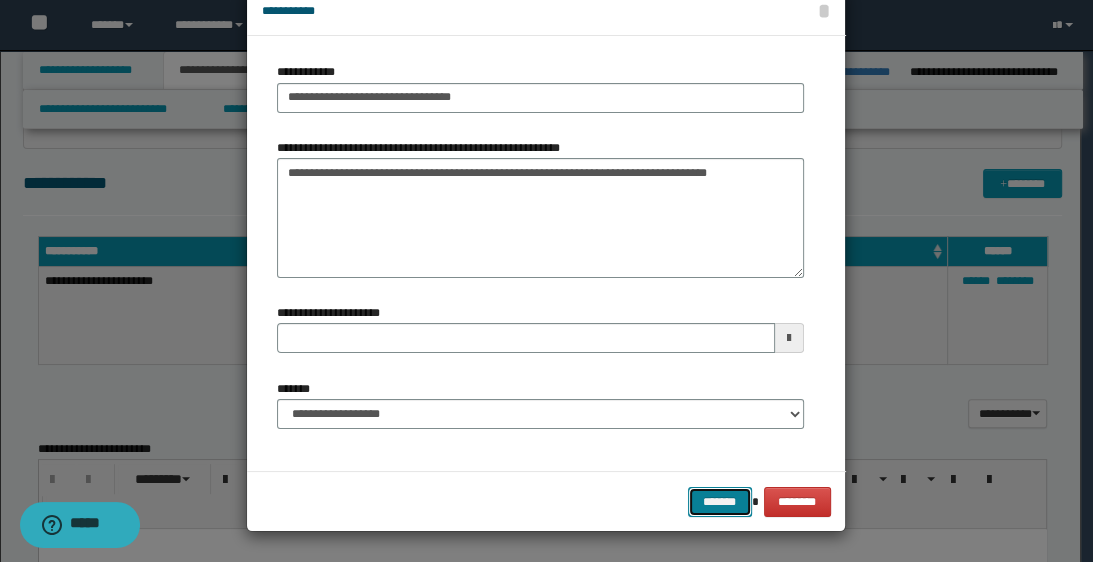 click on "*******" at bounding box center [720, 502] 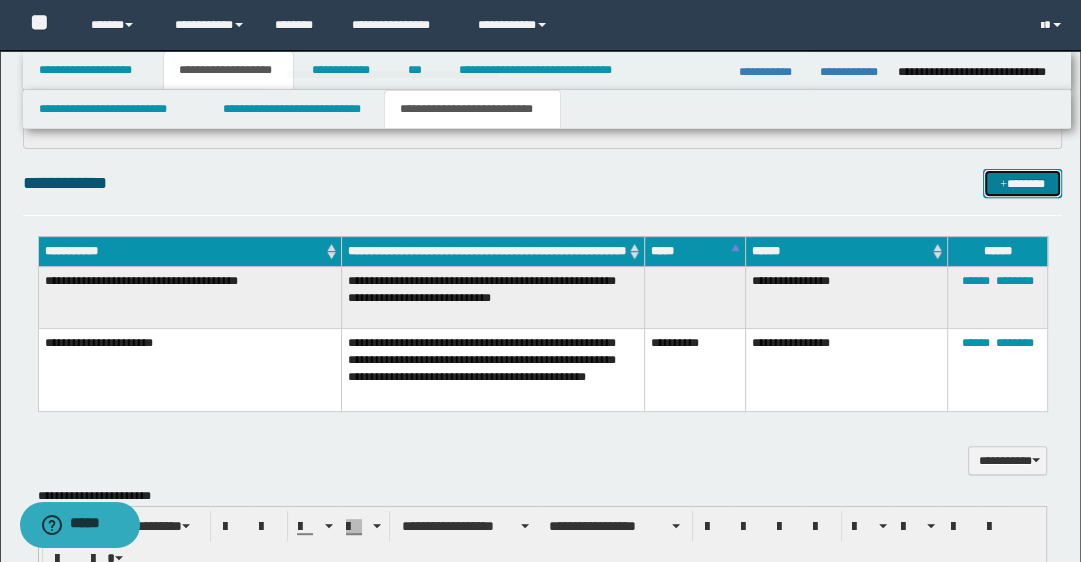 click at bounding box center (1003, 185) 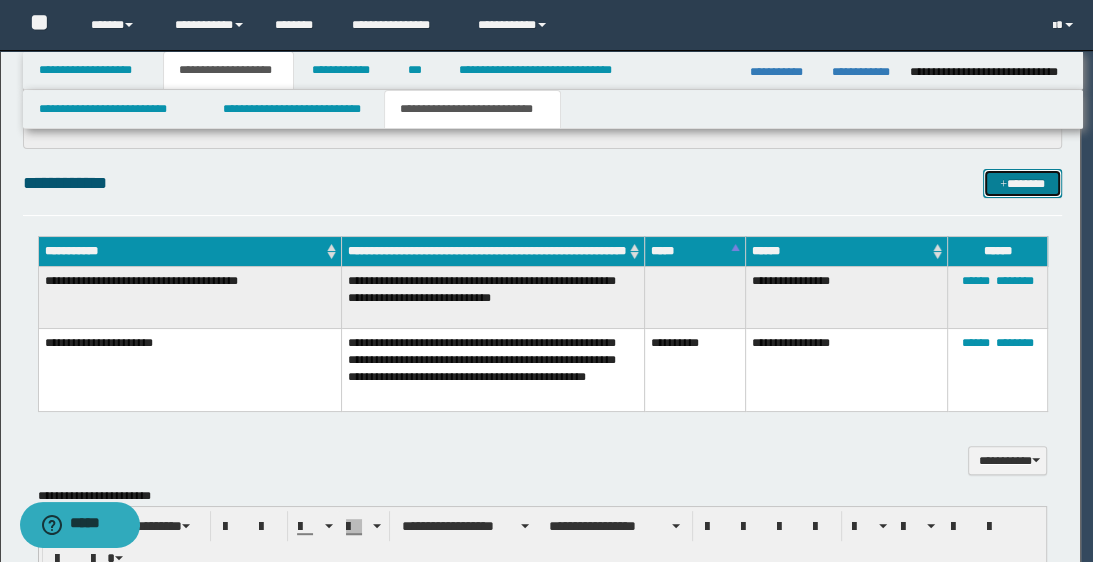 scroll, scrollTop: 0, scrollLeft: 0, axis: both 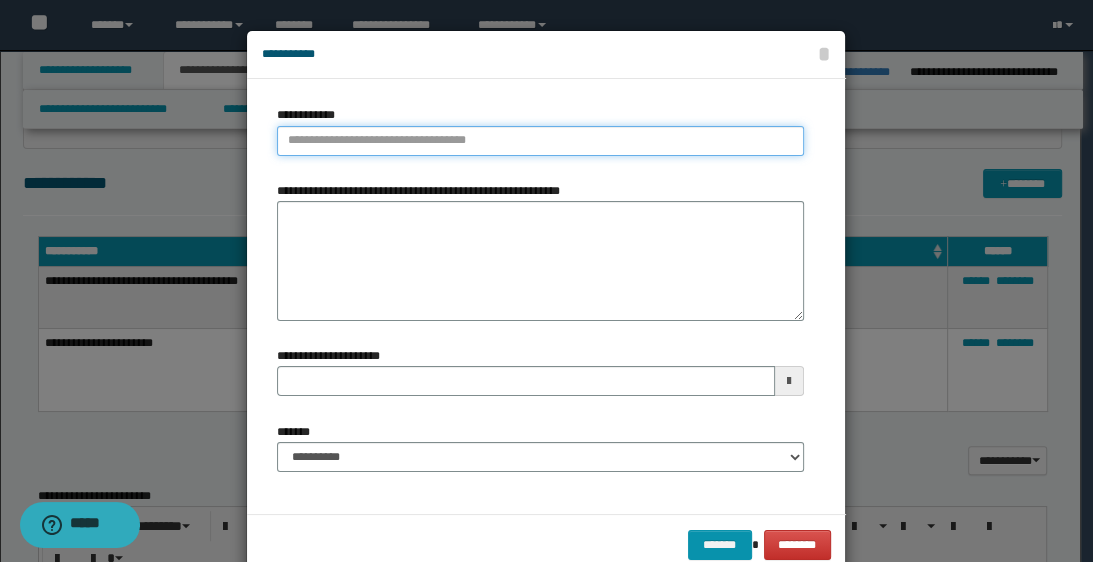 click on "**********" at bounding box center [540, 141] 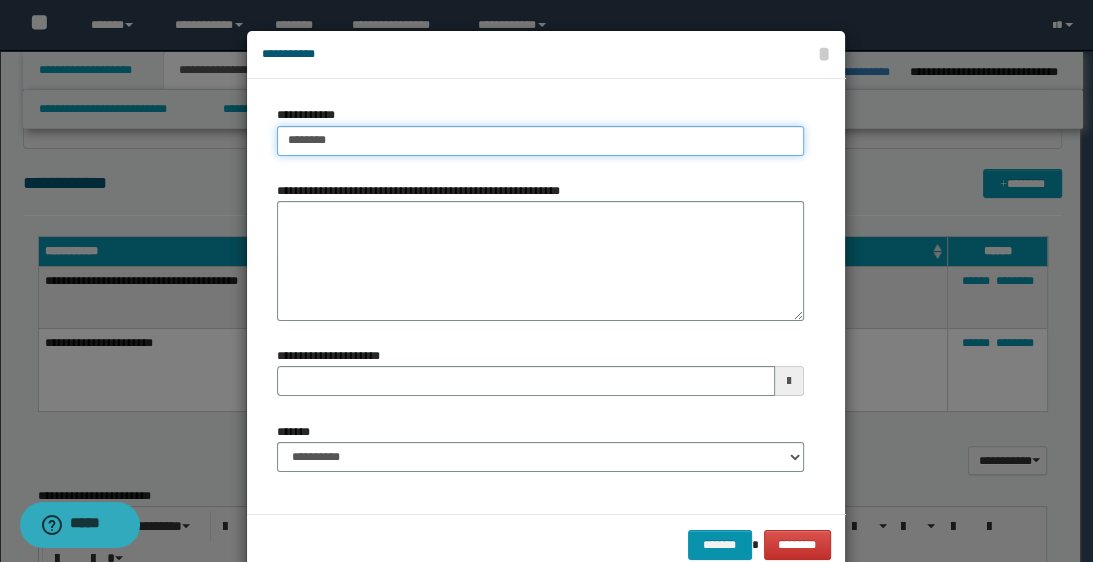 type on "*********" 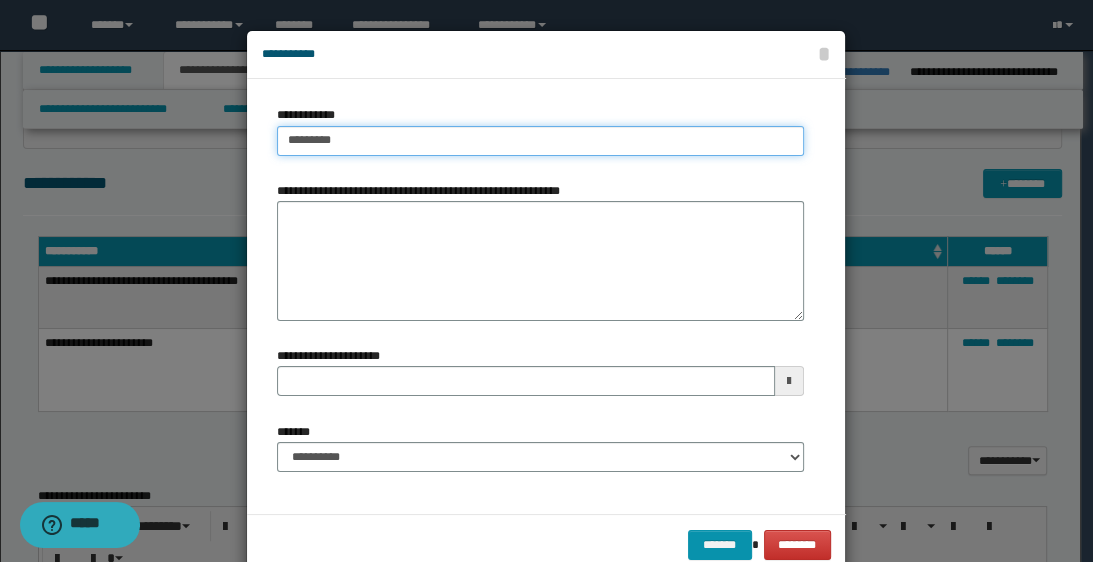 type on "**********" 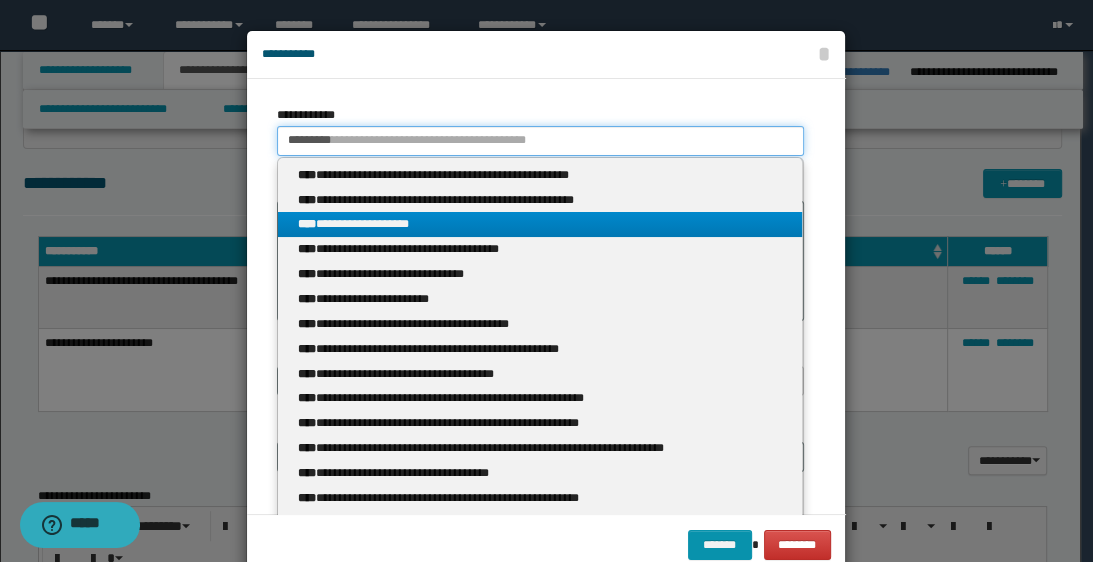 type on "*********" 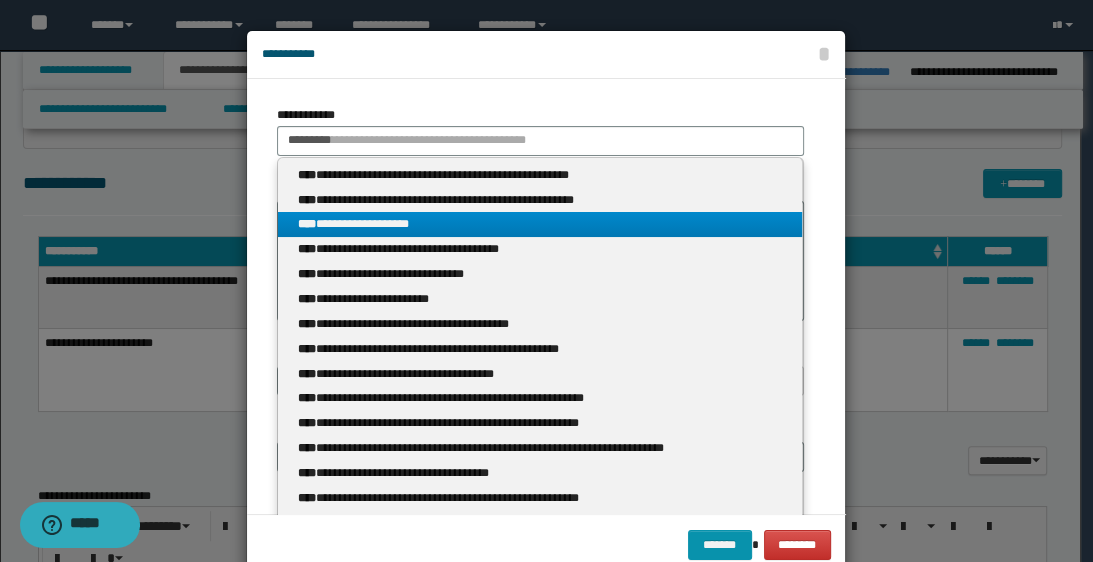 click on "**********" at bounding box center (540, 224) 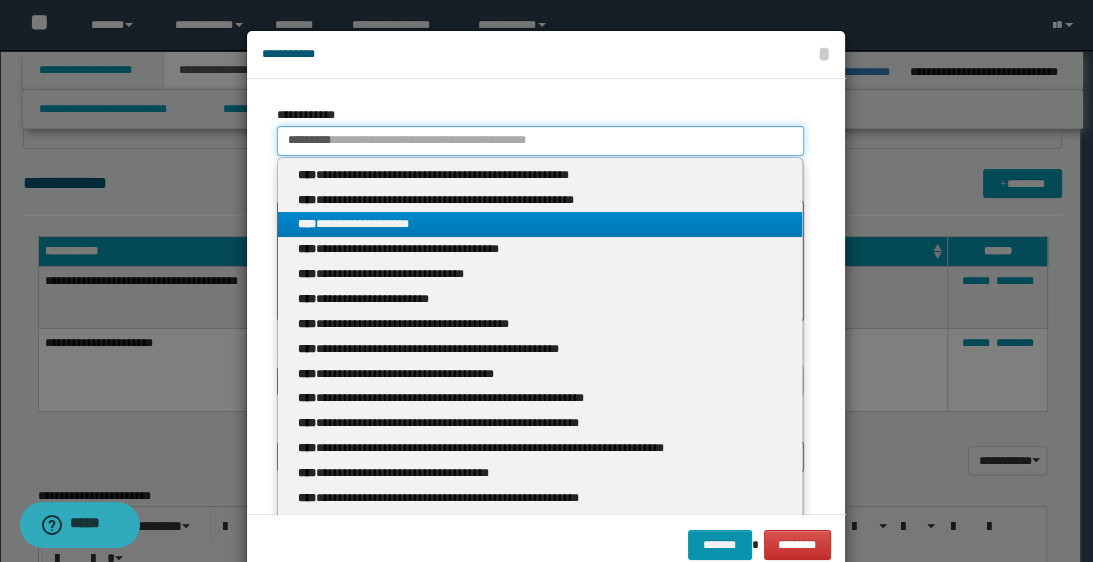 type 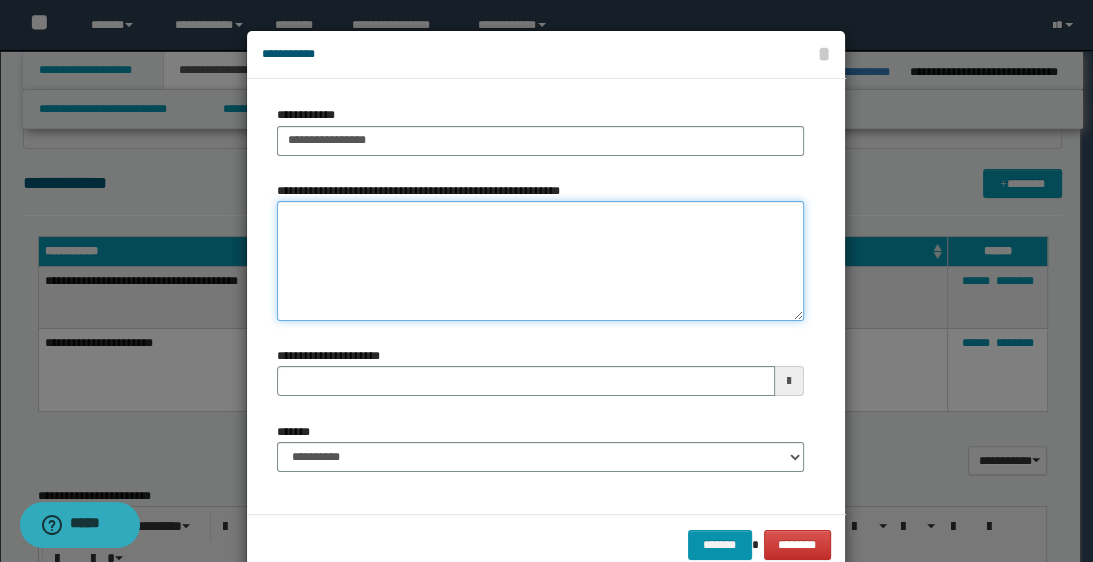 click on "**********" at bounding box center (540, 261) 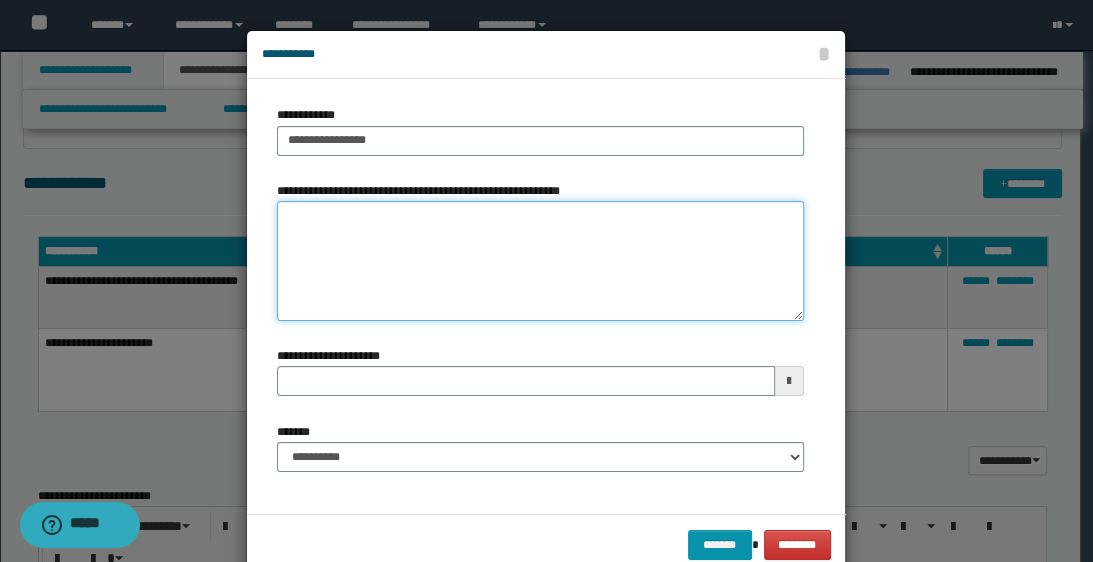 paste on "**********" 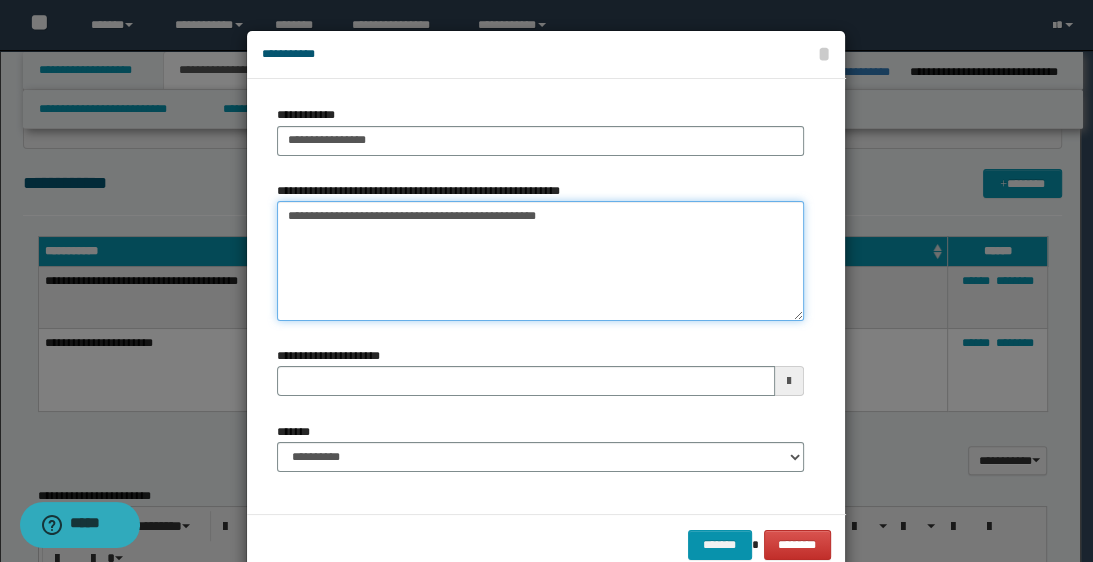 type 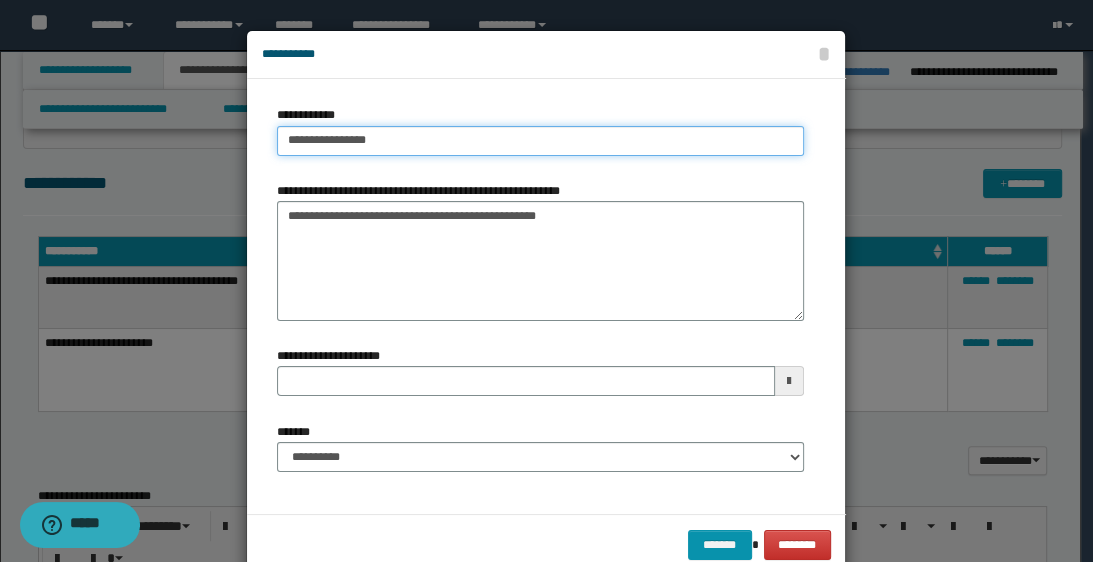 type on "**********" 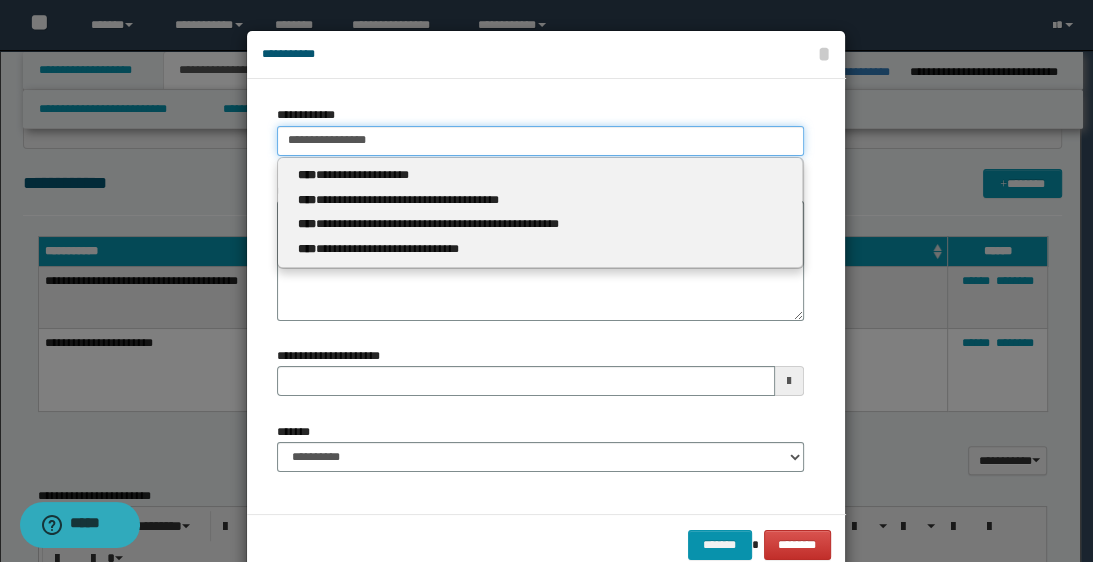 click on "**********" at bounding box center (540, 141) 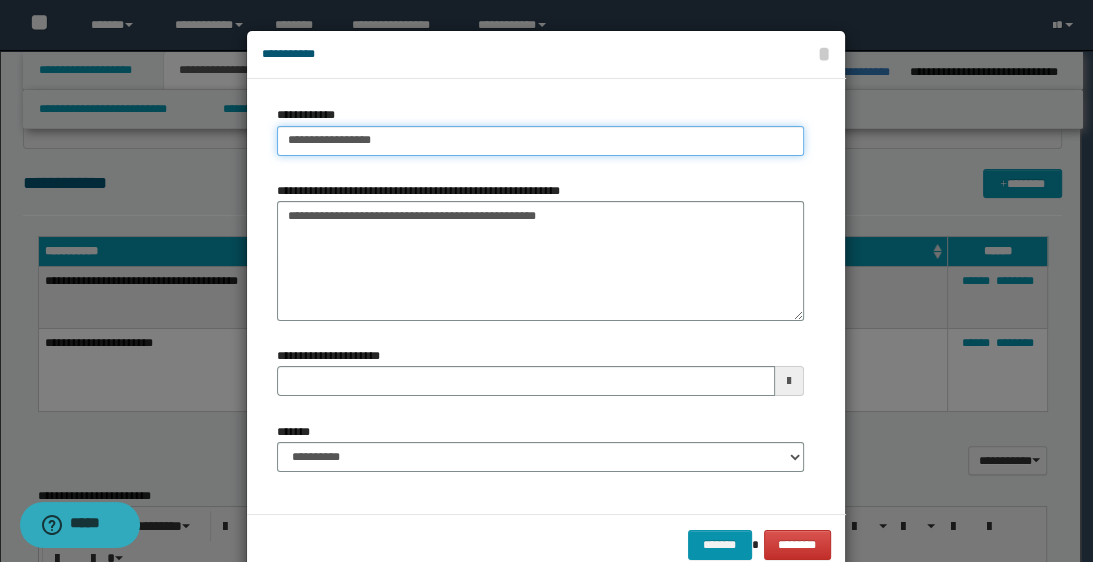 drag, startPoint x: 276, startPoint y: 146, endPoint x: 460, endPoint y: 153, distance: 184.1331 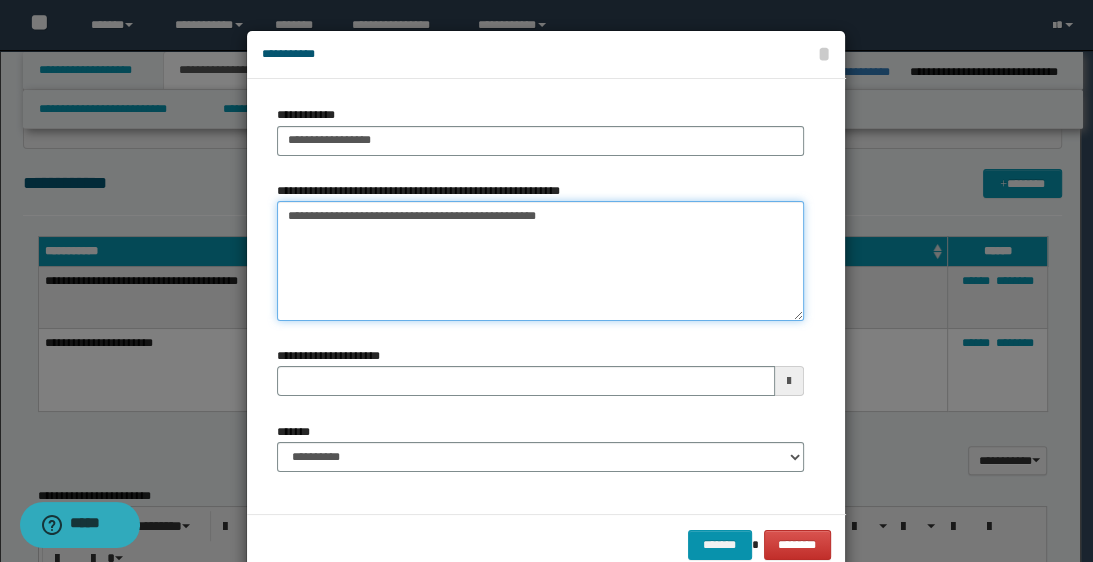 click on "**********" at bounding box center [540, 261] 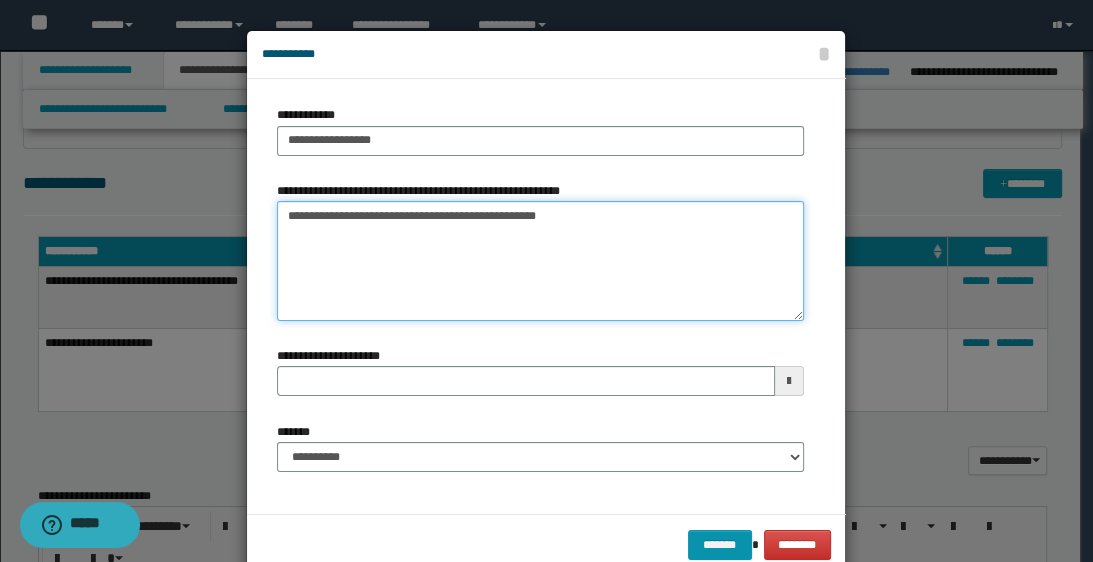 paste on "**********" 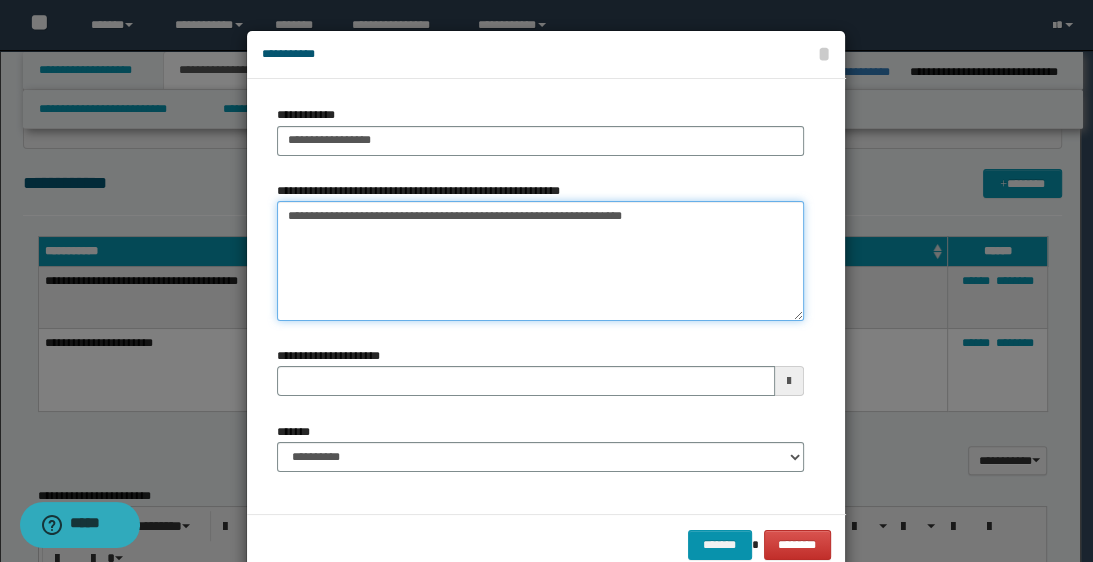 type on "**********" 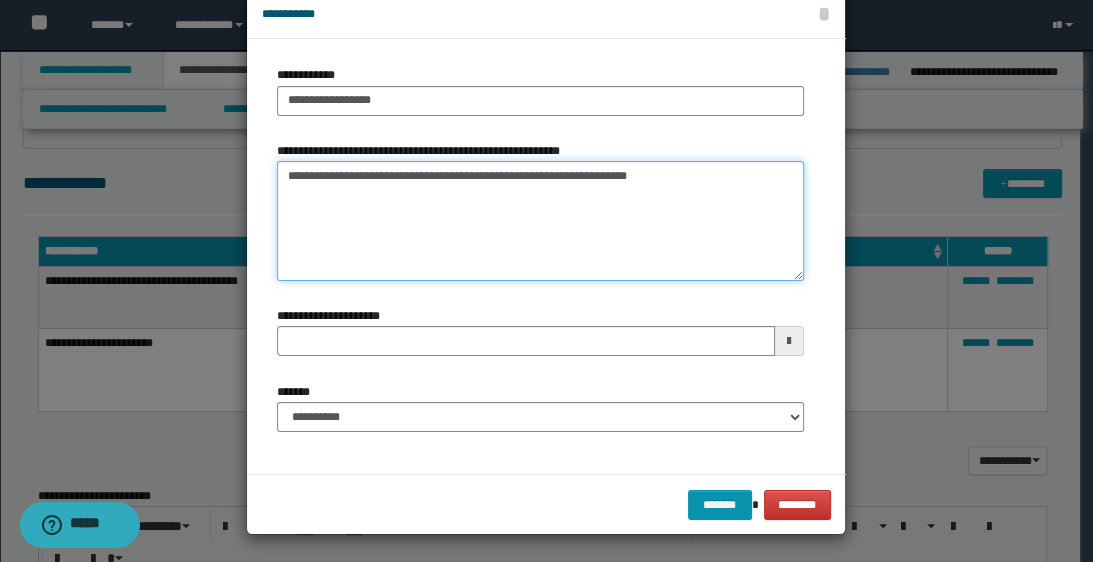 scroll, scrollTop: 43, scrollLeft: 0, axis: vertical 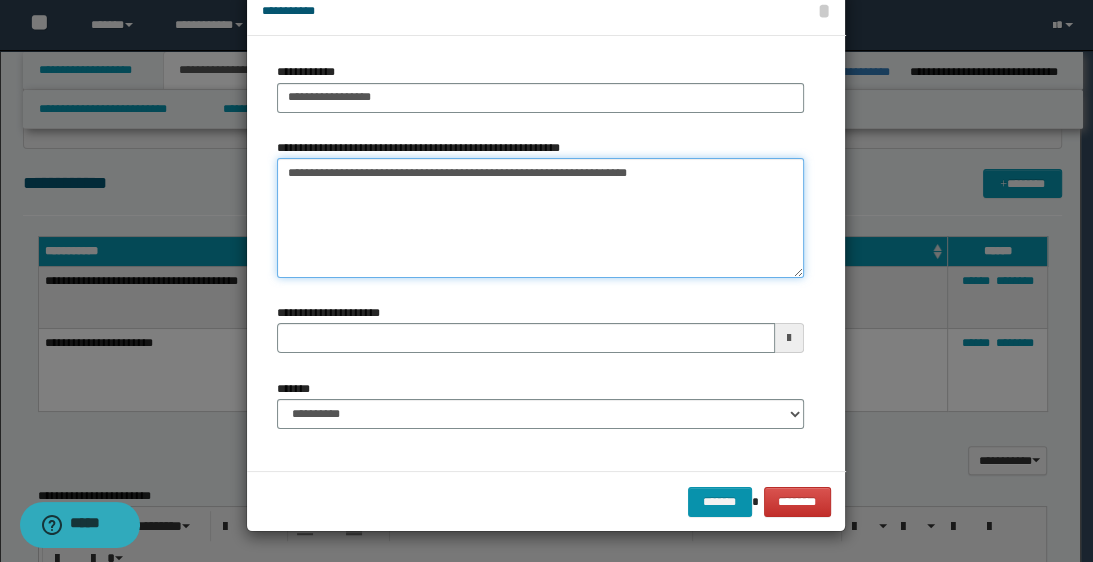 type 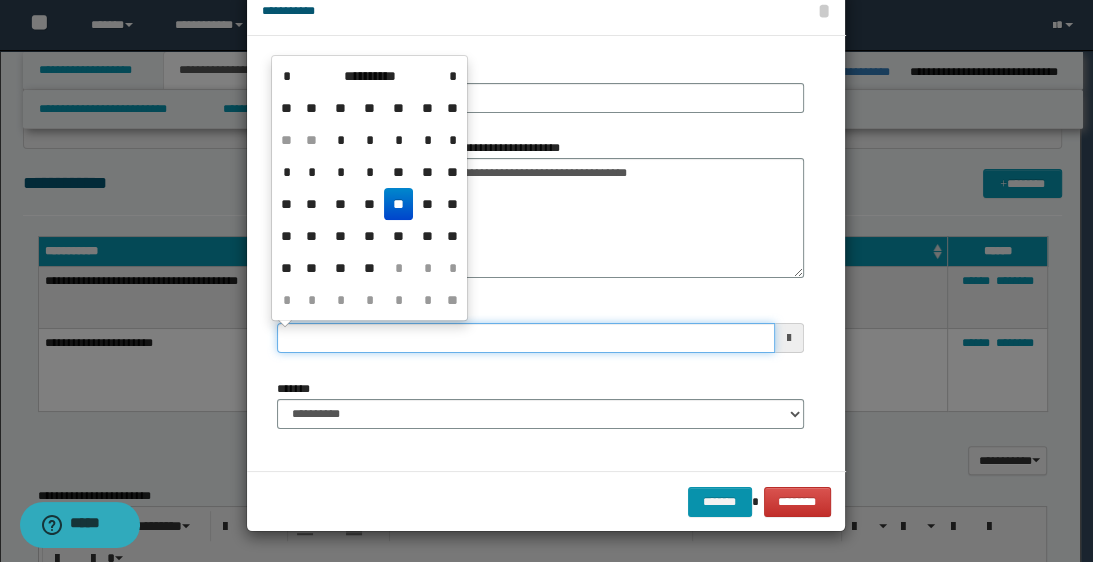 click on "**********" at bounding box center [525, 338] 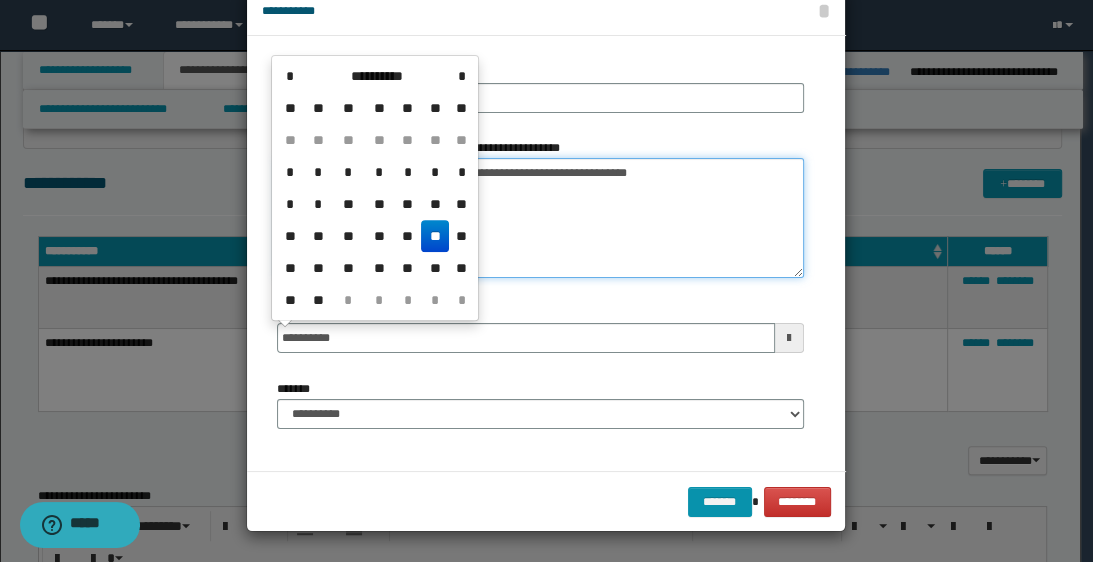 click on "**********" at bounding box center [540, 218] 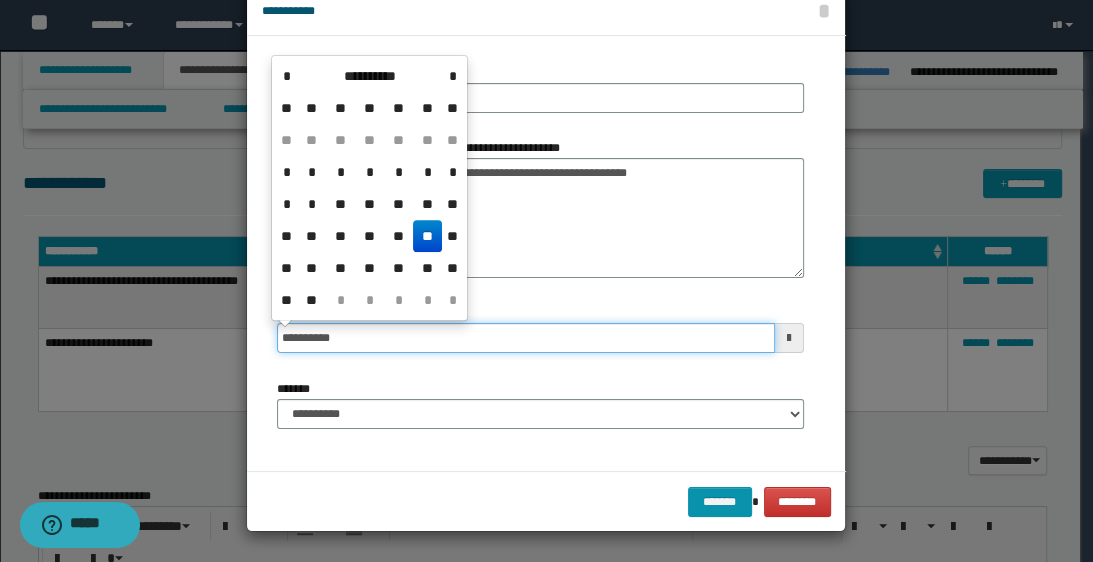 click on "**********" at bounding box center [525, 338] 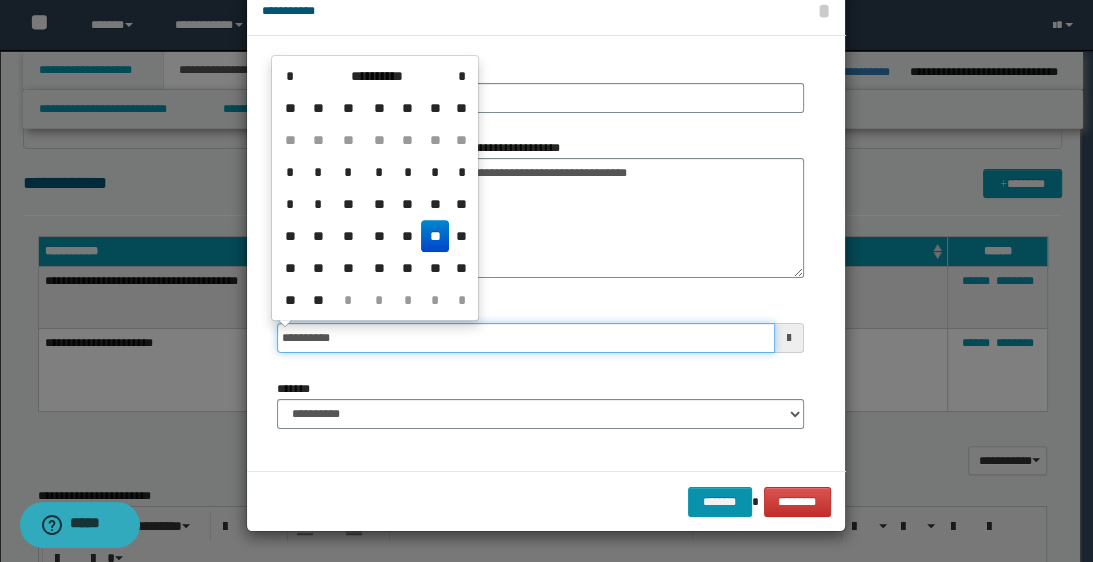 click on "**********" at bounding box center (525, 338) 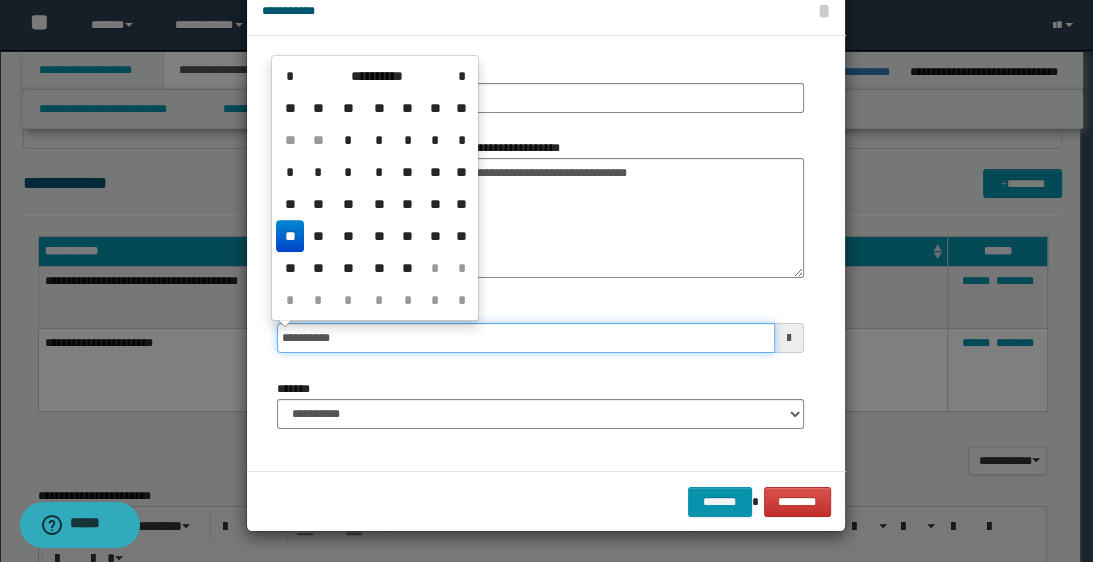 type on "**********" 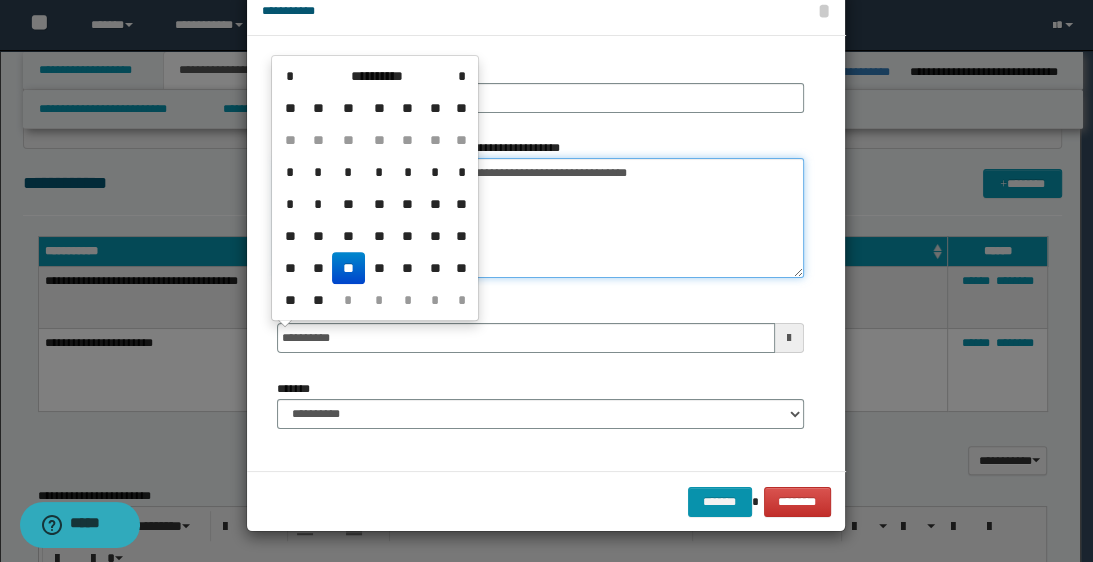 type on "**********" 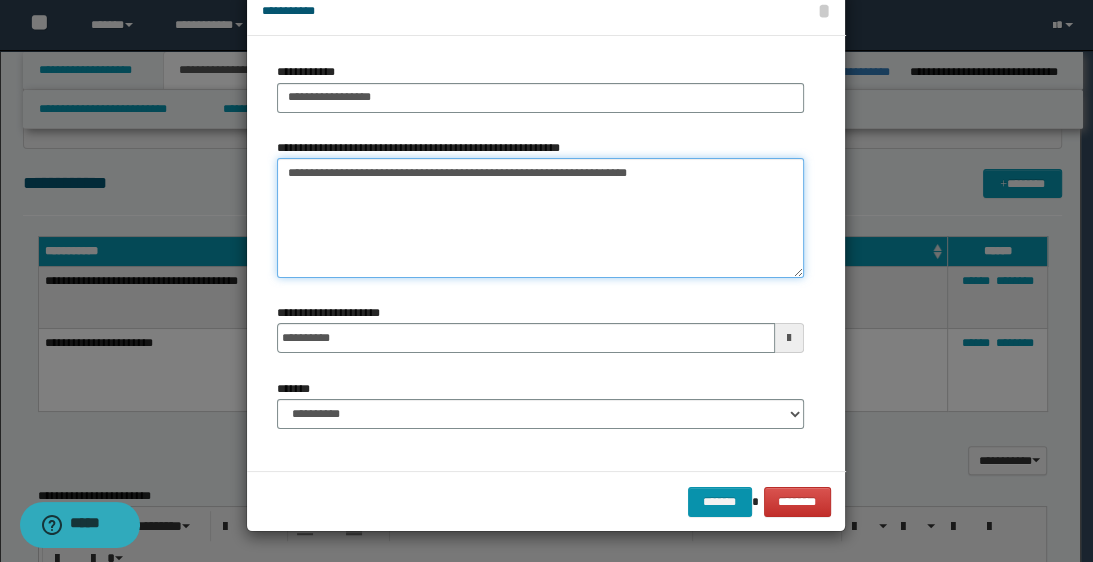 click on "**********" at bounding box center [540, 218] 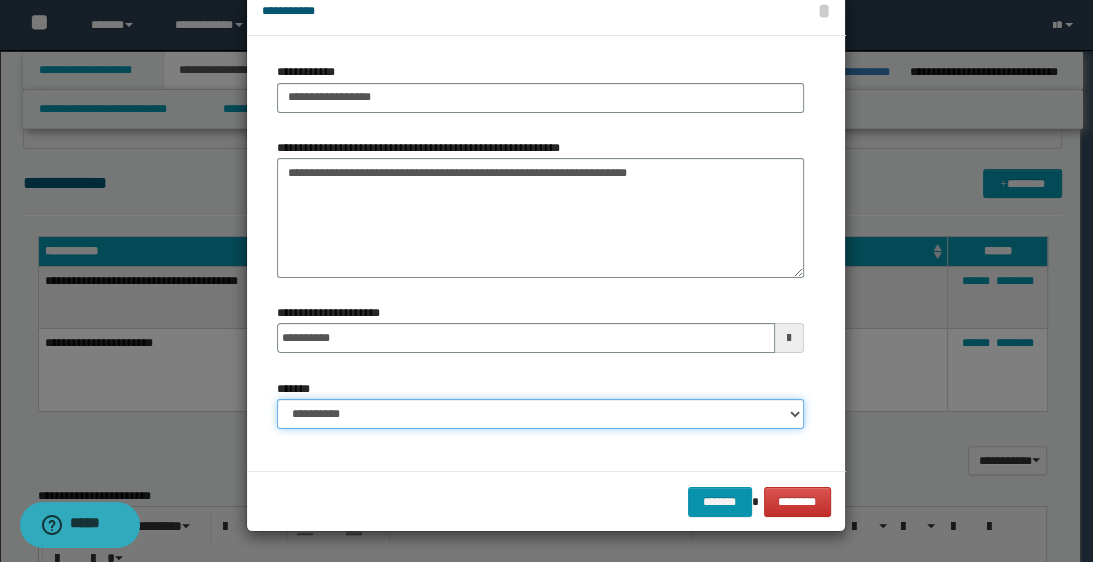 click on "**********" at bounding box center [540, 414] 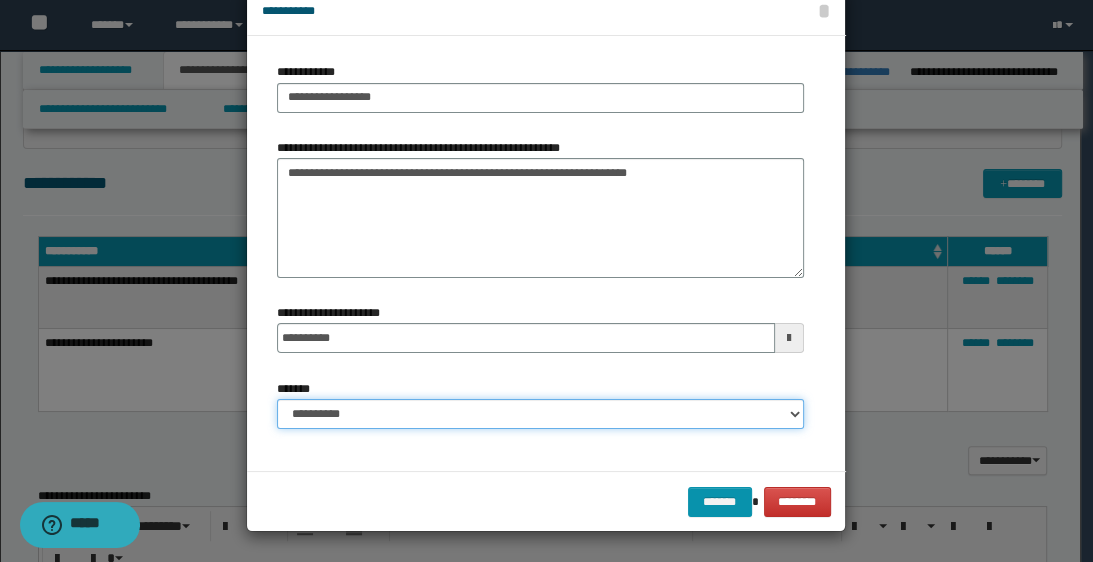 select on "*" 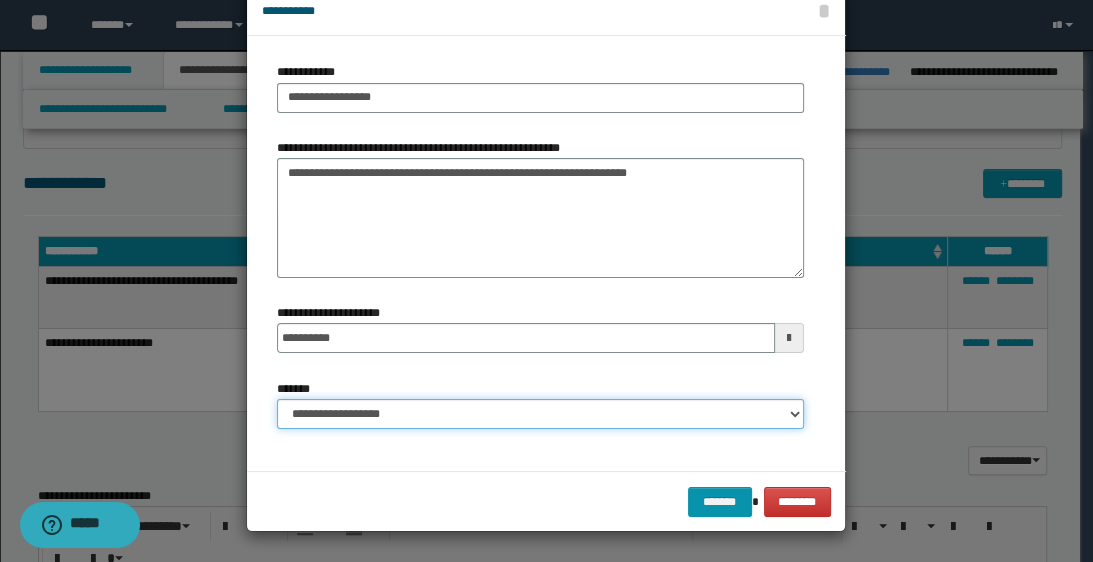 click on "**********" at bounding box center (540, 414) 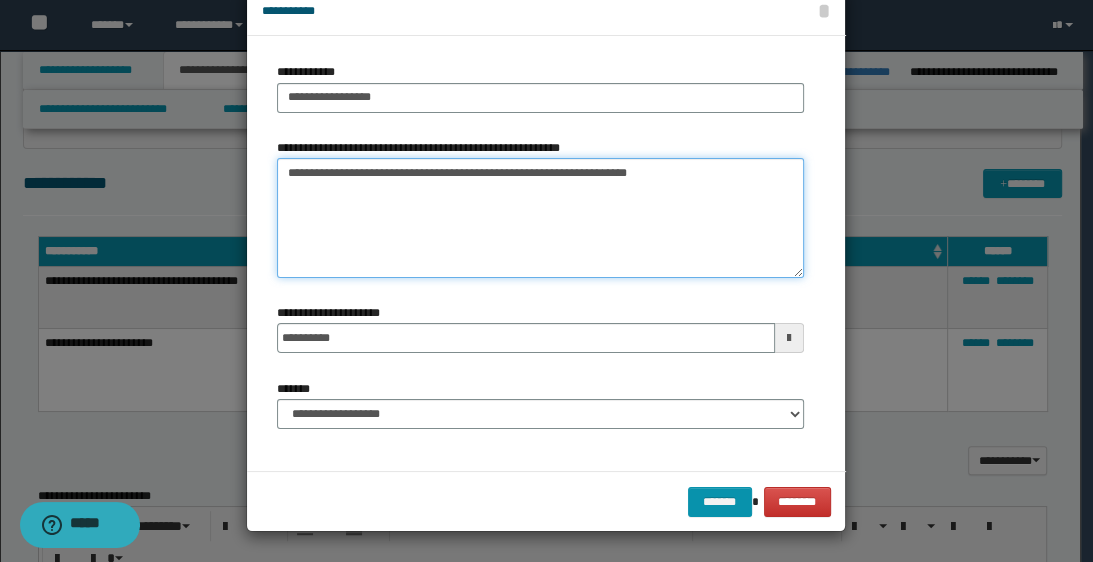 click on "**********" at bounding box center [540, 218] 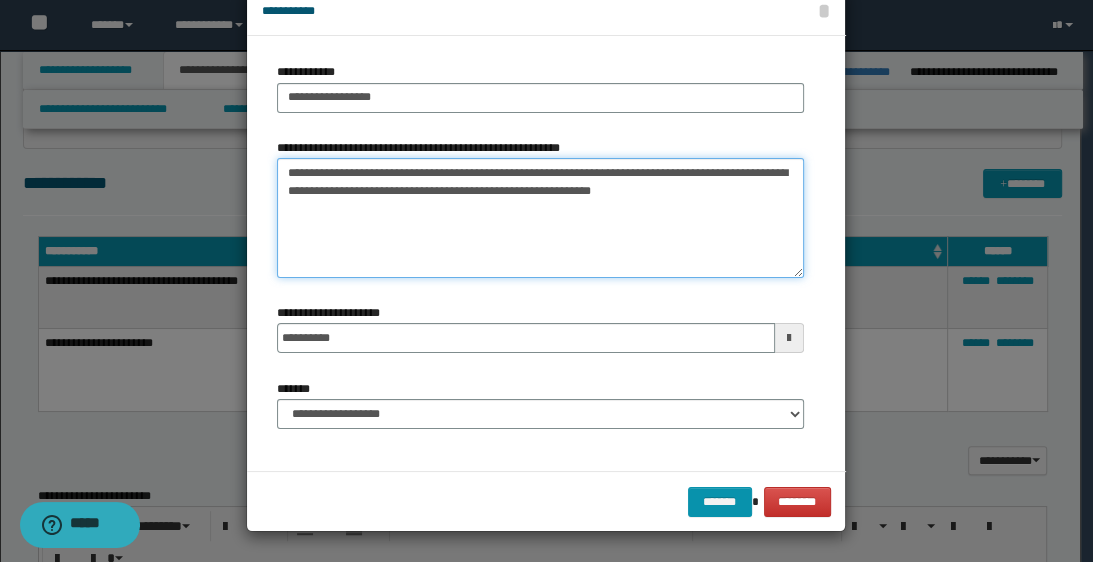 drag, startPoint x: 368, startPoint y: 170, endPoint x: 395, endPoint y: 190, distance: 33.600594 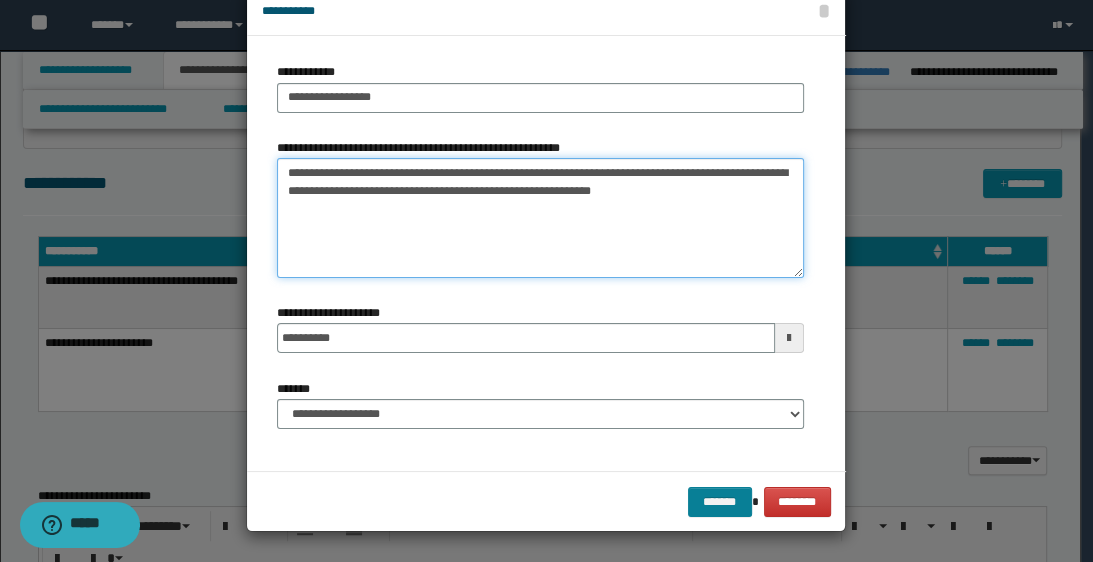 type on "**********" 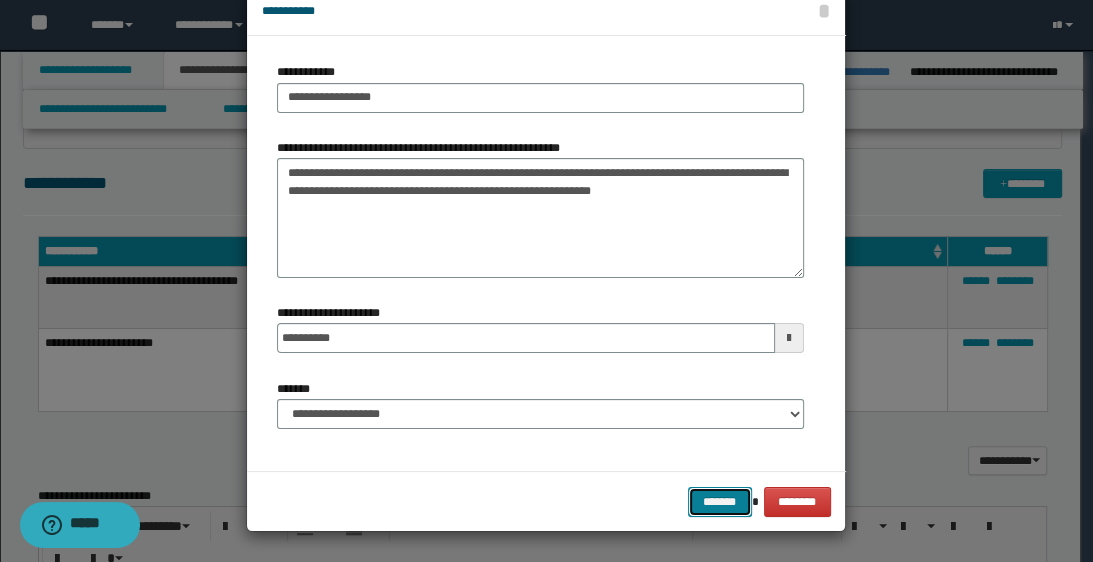 click on "*******" at bounding box center [720, 502] 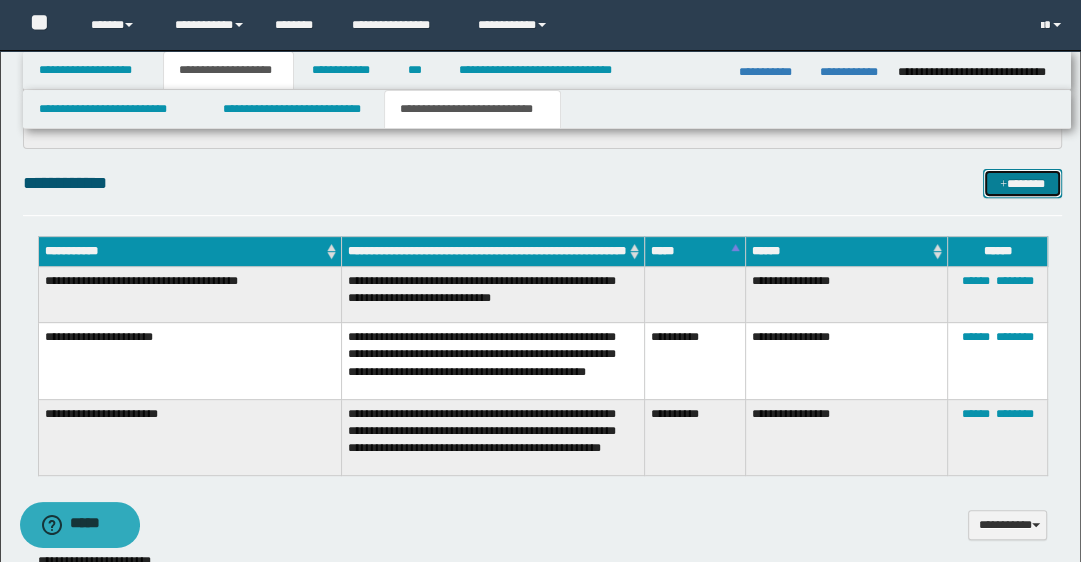 click on "*******" at bounding box center (1022, 184) 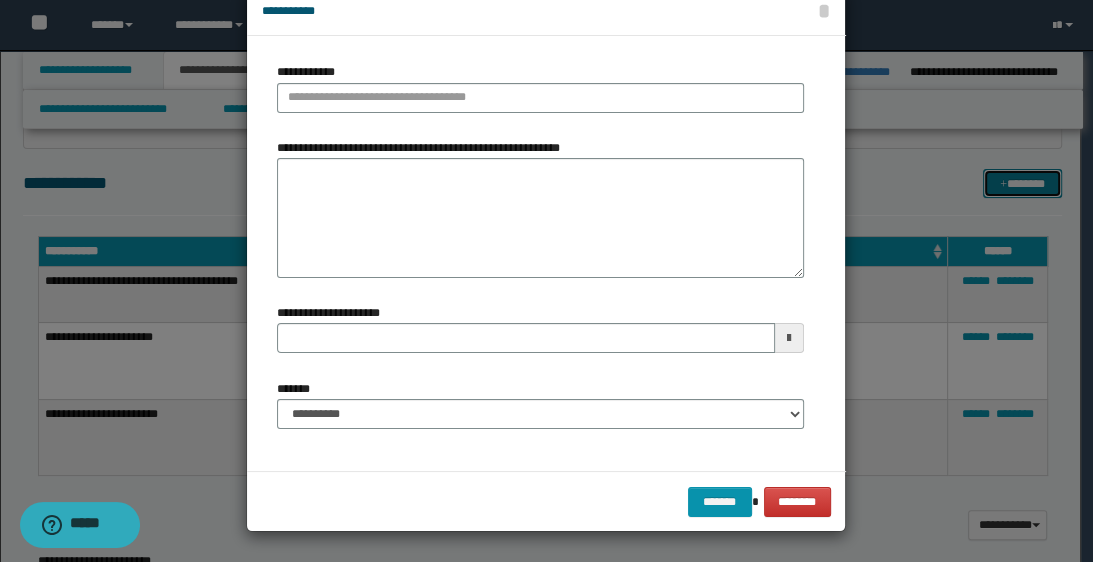 scroll, scrollTop: 0, scrollLeft: 0, axis: both 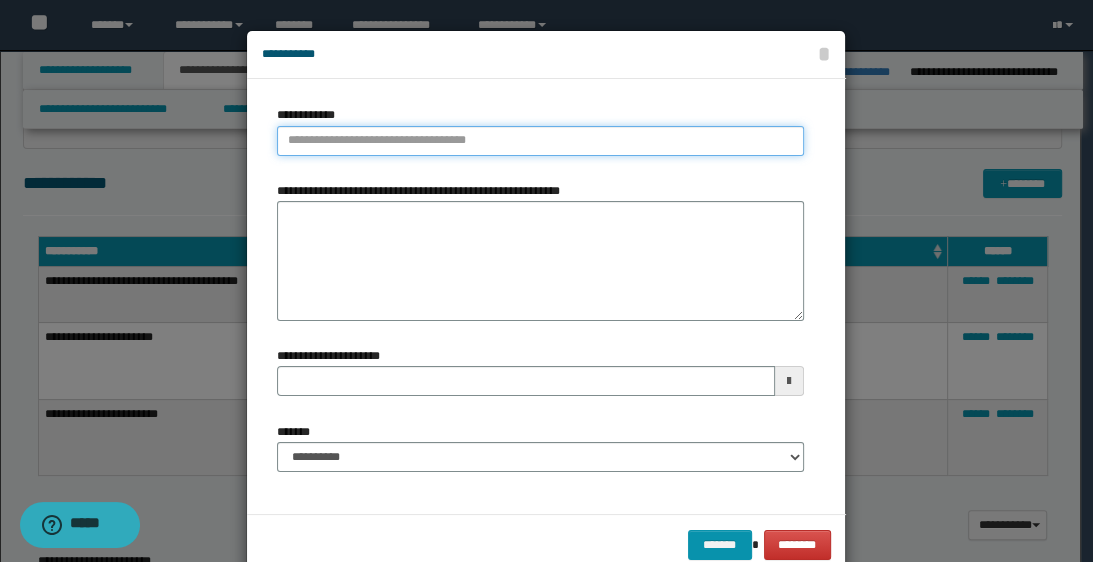 click on "**********" at bounding box center (540, 141) 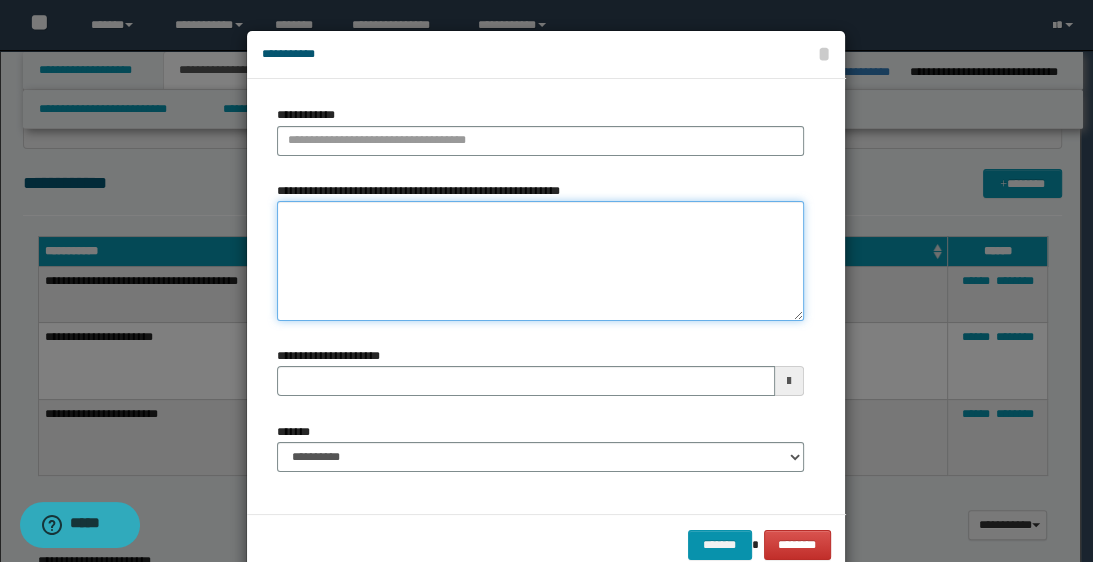 type on "**********" 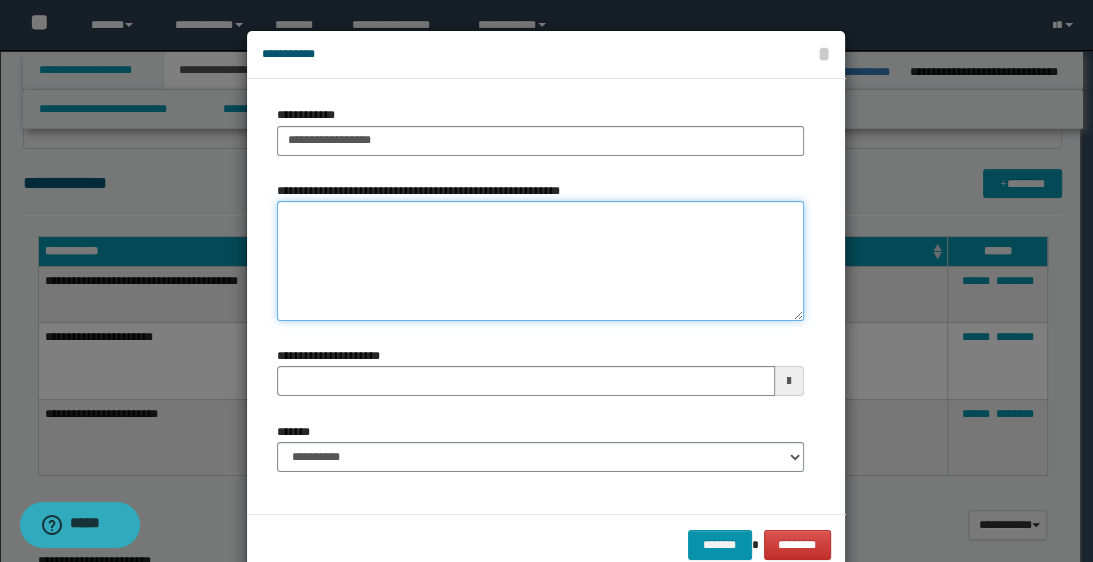 click on "**********" at bounding box center (540, 261) 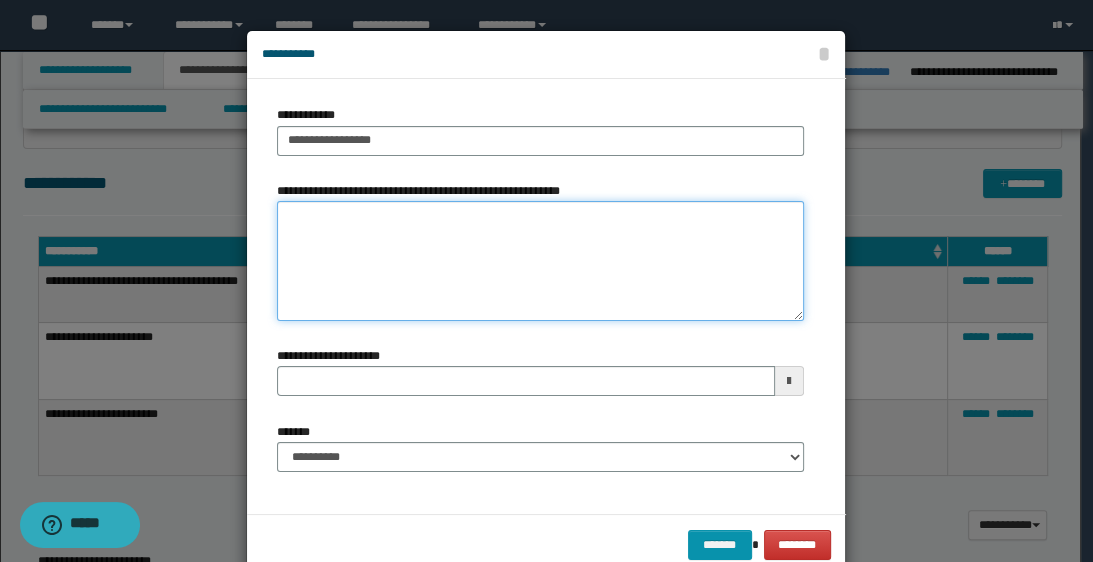 paste on "**********" 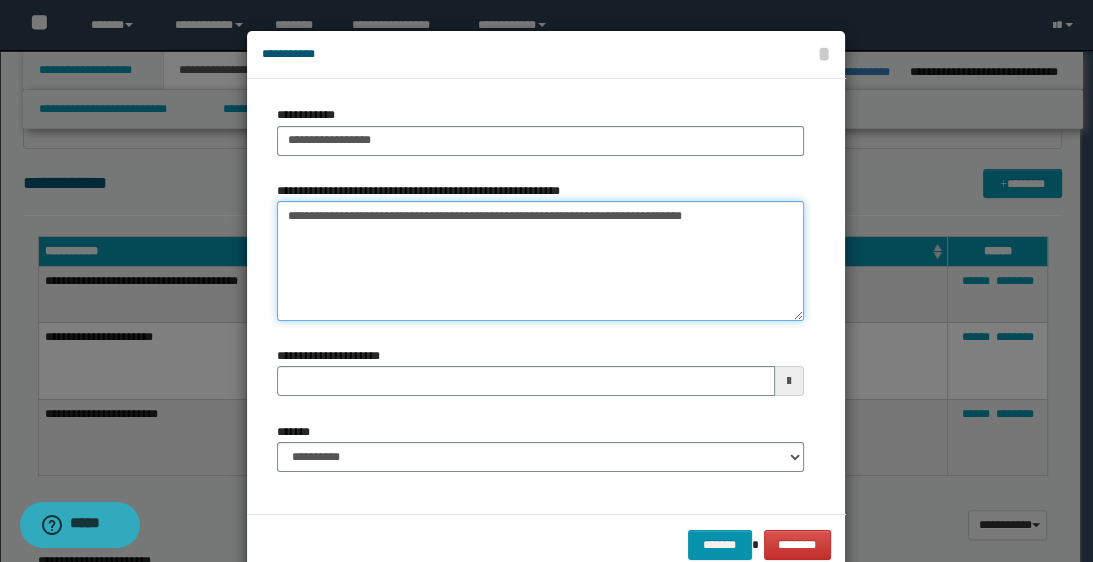 type 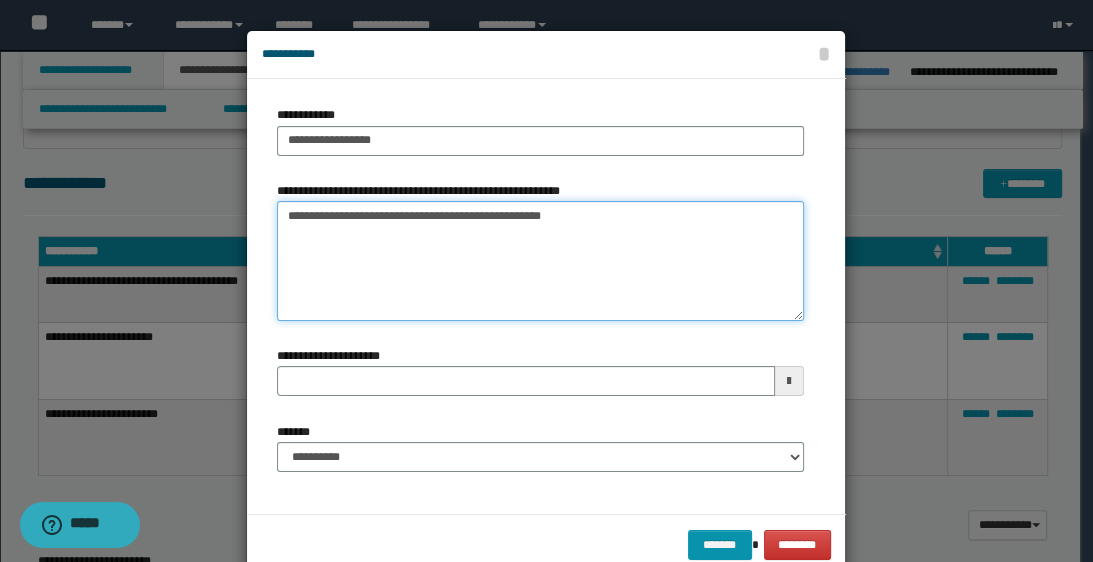 type on "**********" 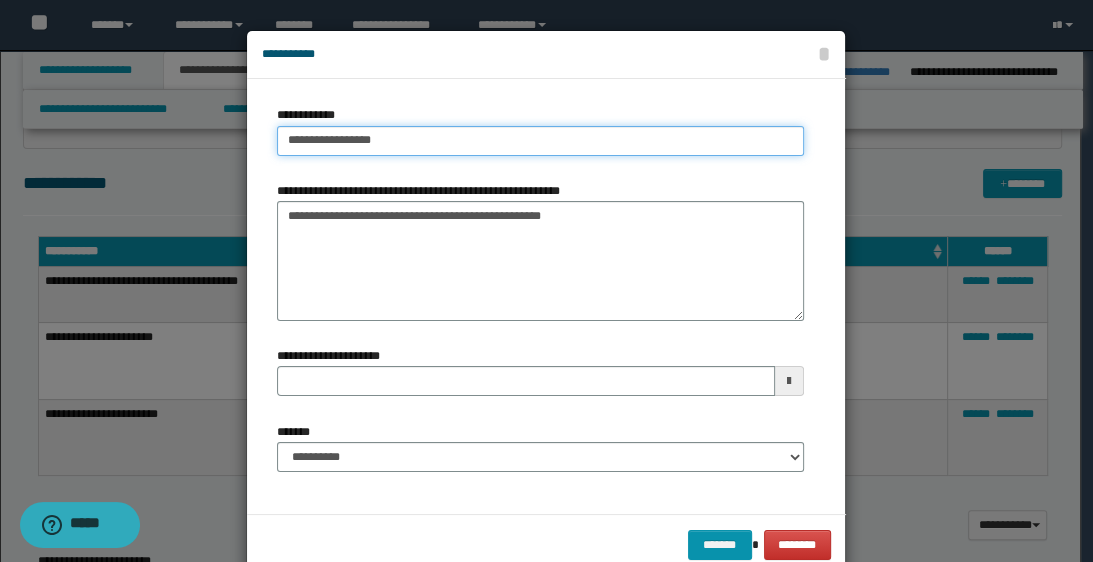 click on "**********" at bounding box center [540, 141] 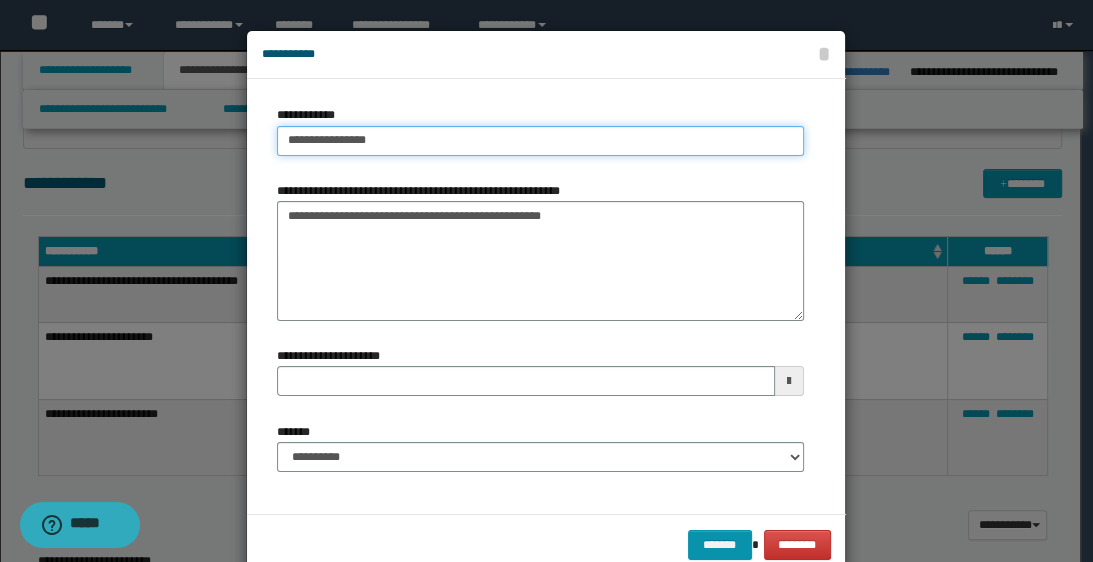 type on "**********" 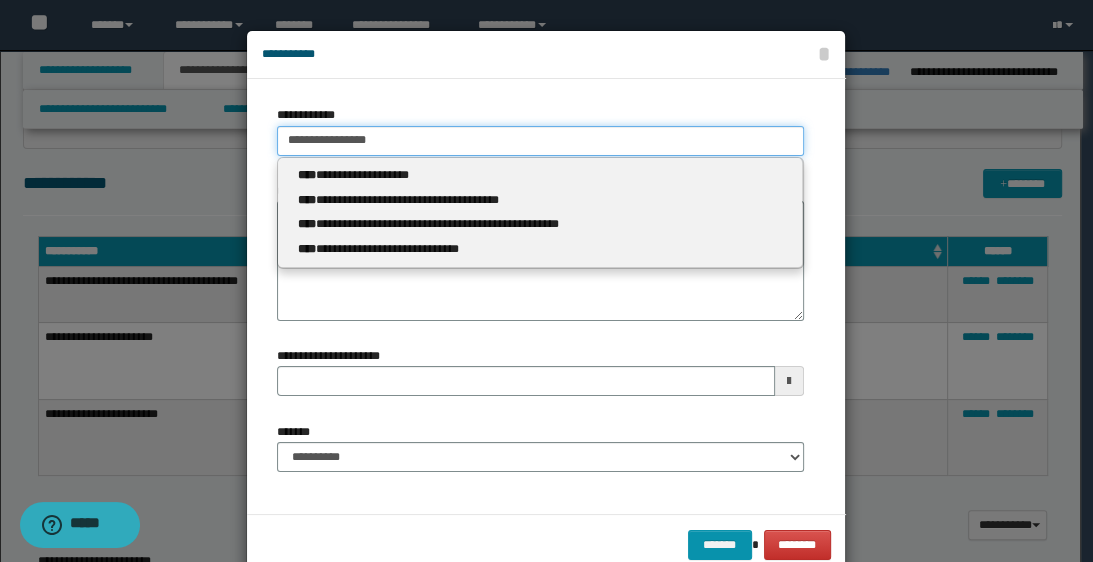 type 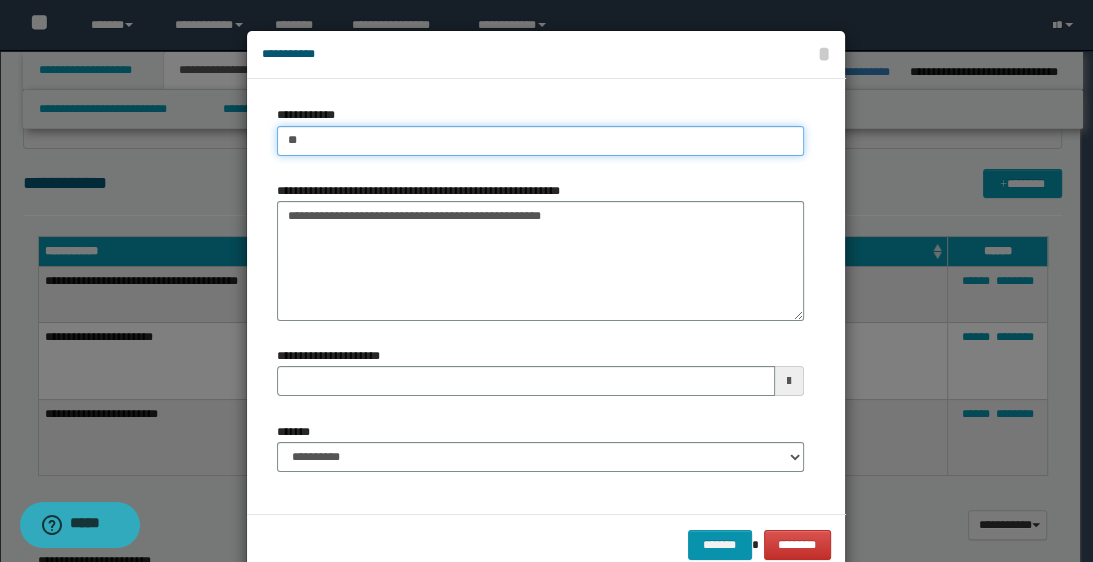 type on "*" 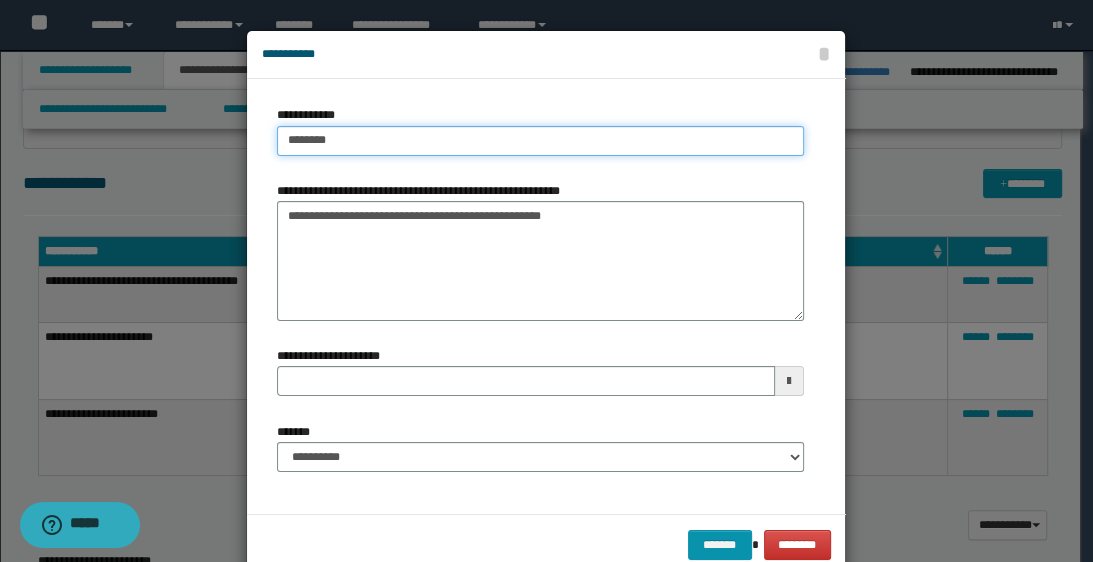 type on "*********" 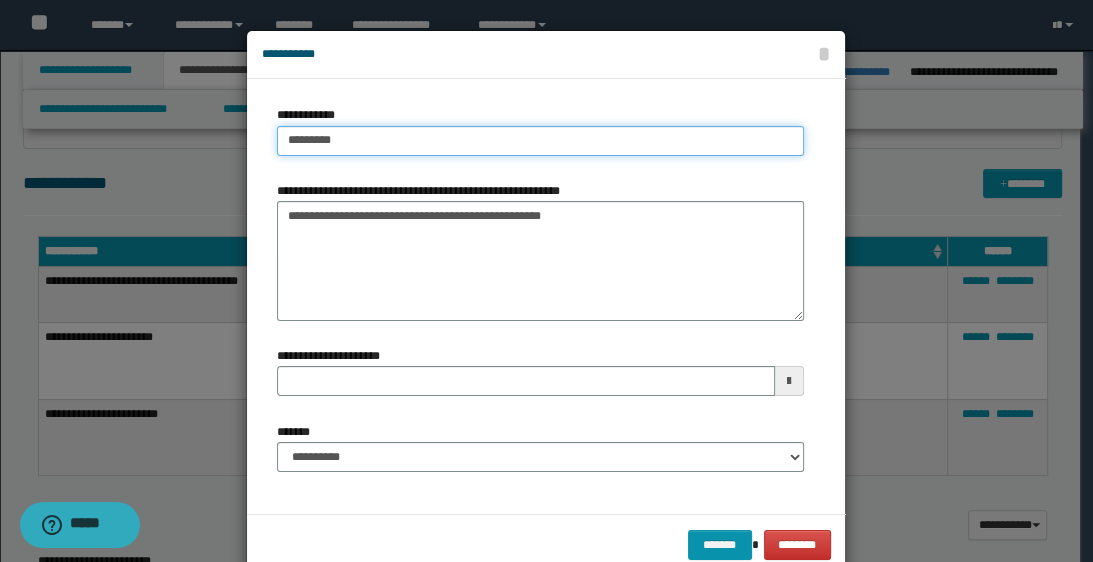 type on "*********" 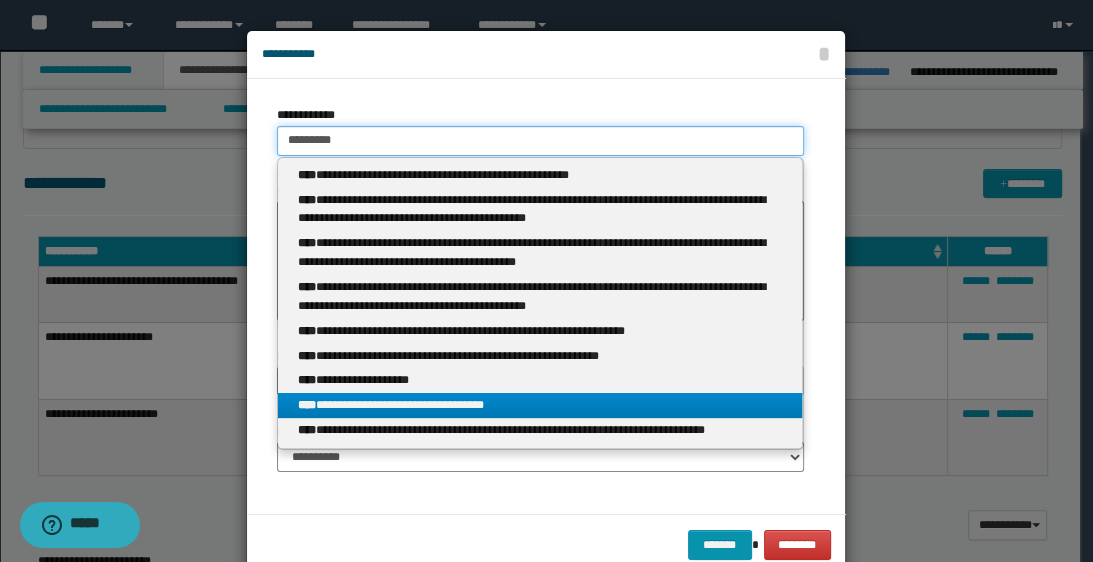 type on "*********" 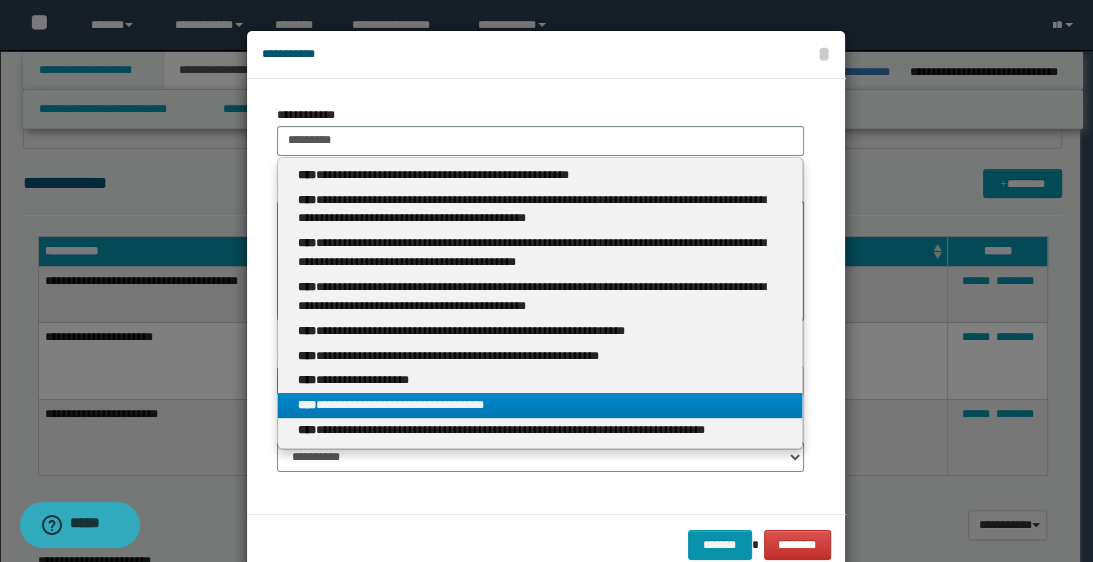 click on "**********" at bounding box center (540, 405) 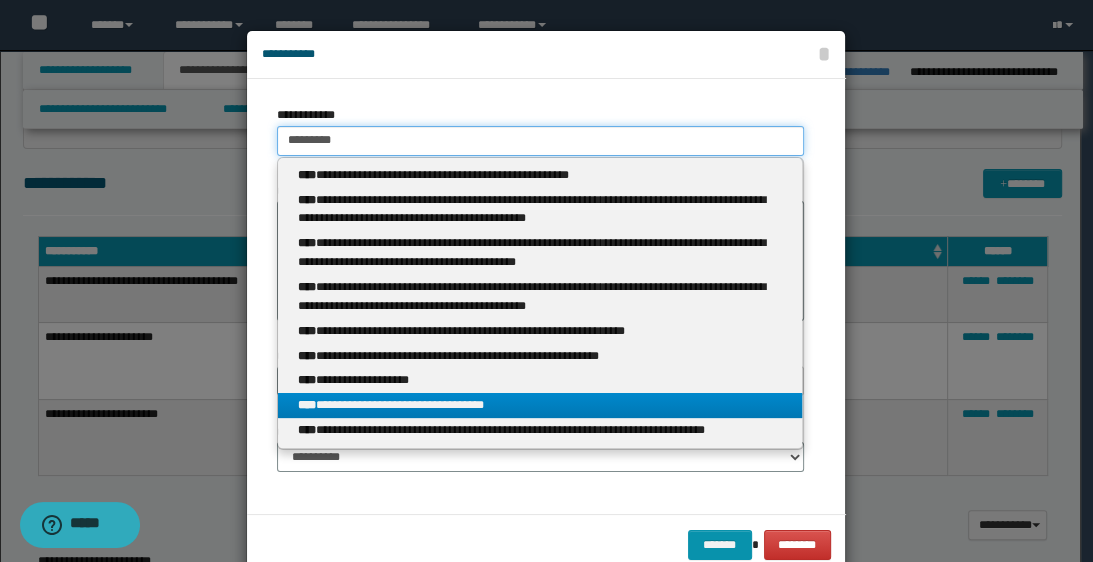 type 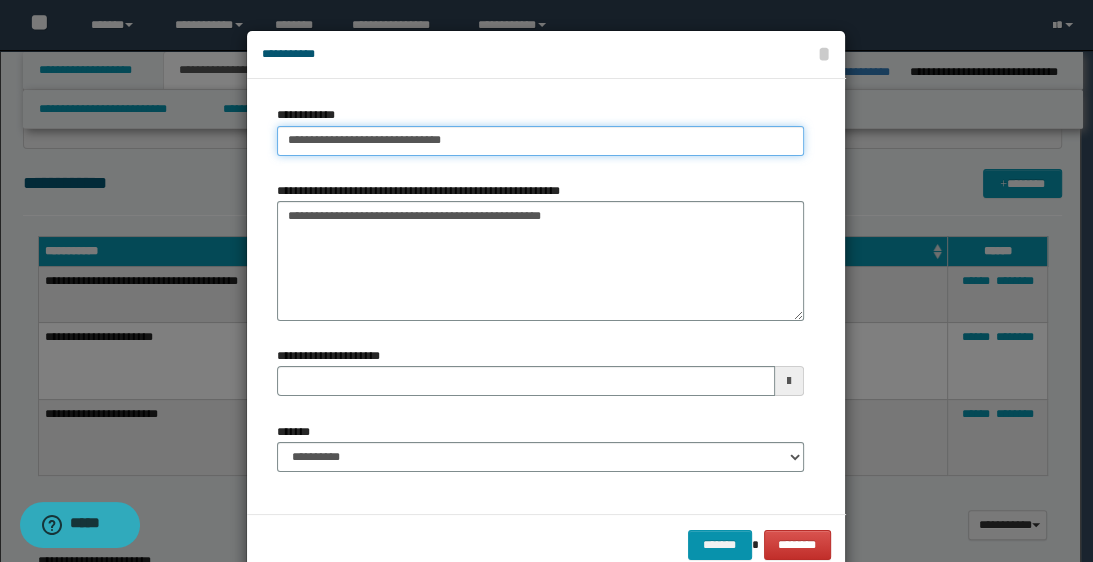 type on "**********" 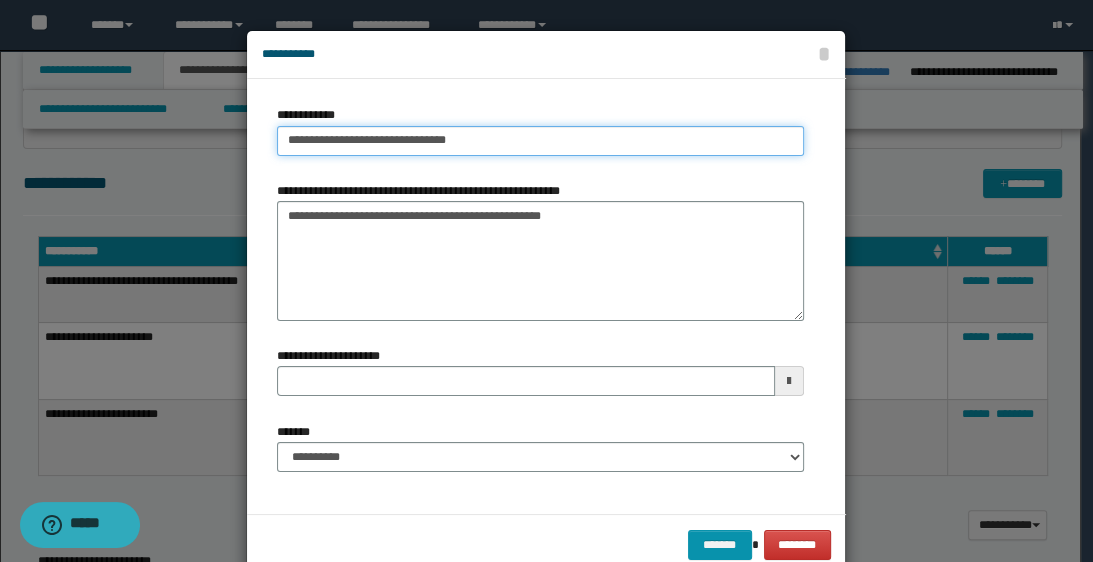 type 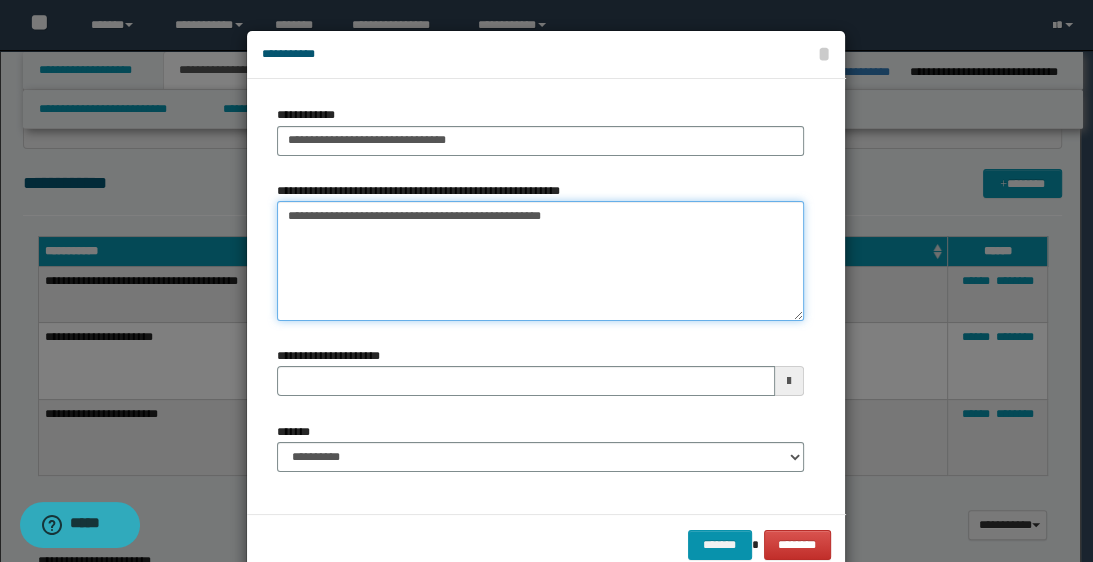 click on "**********" at bounding box center (540, 261) 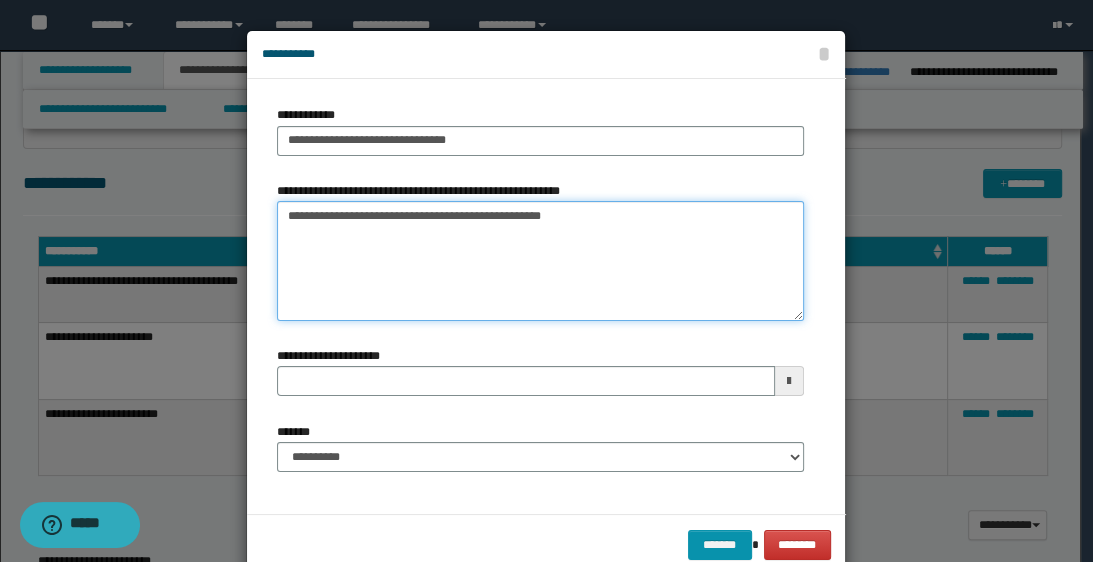 paste on "**********" 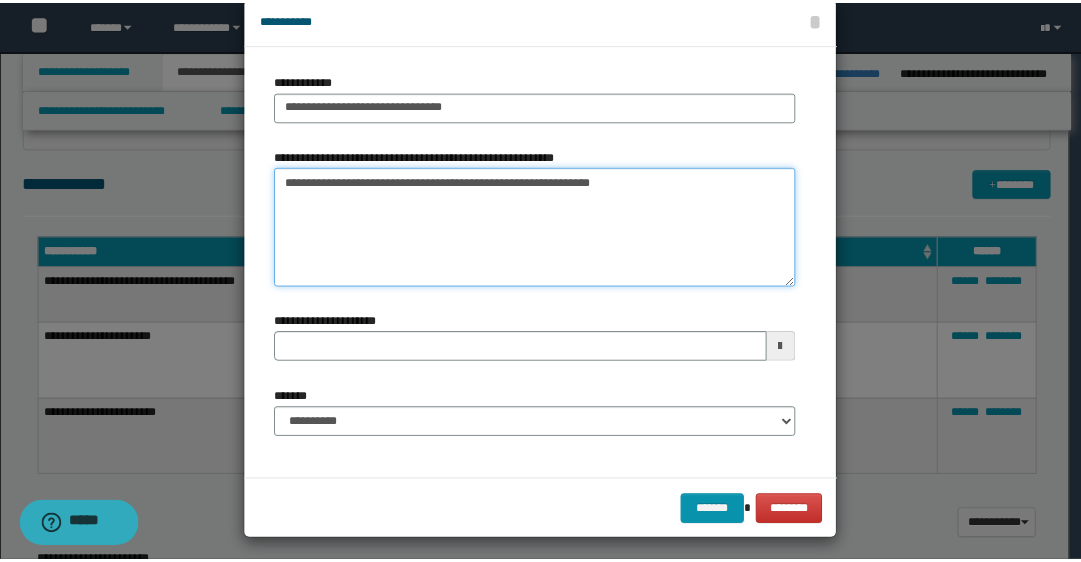 scroll, scrollTop: 43, scrollLeft: 0, axis: vertical 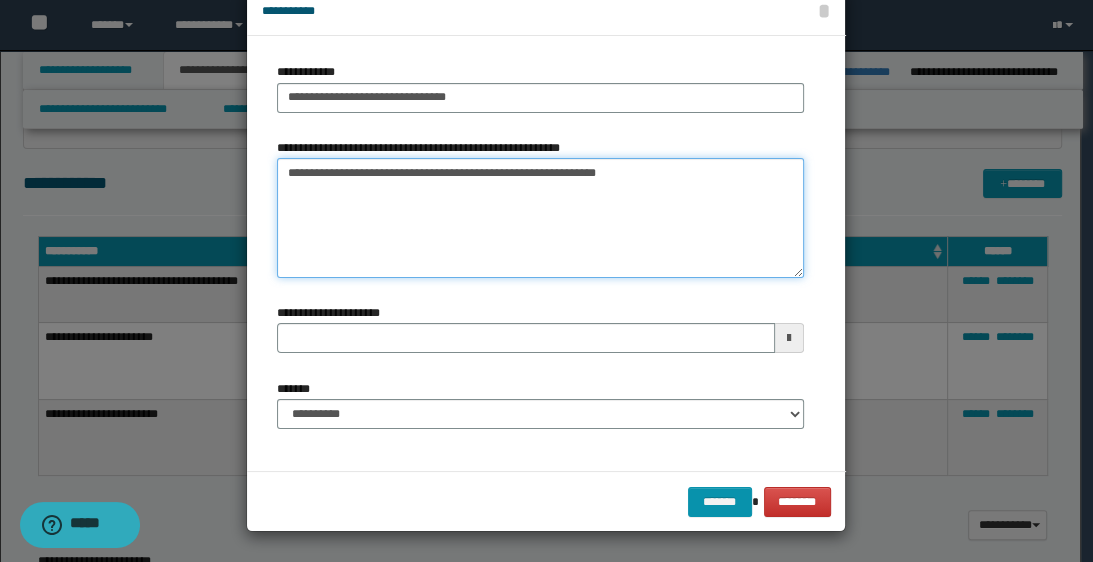 type 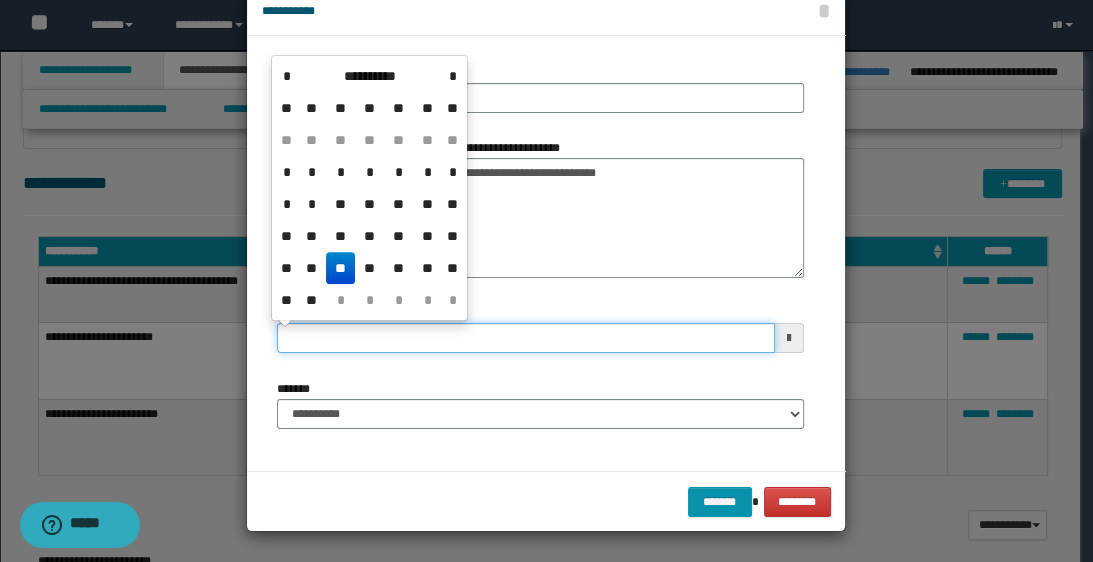 click on "**********" at bounding box center (525, 338) 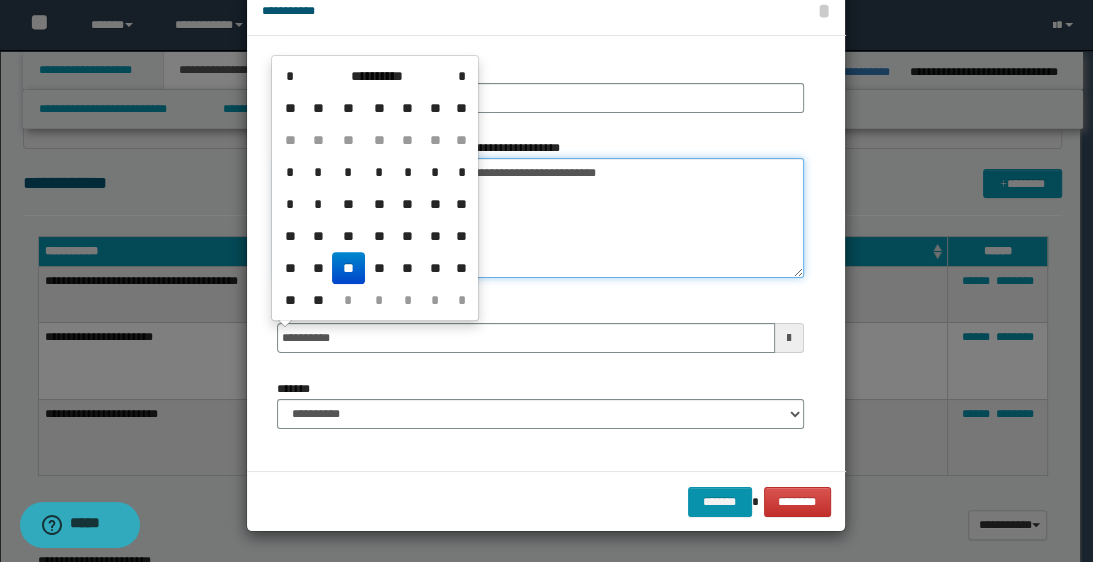 type on "**********" 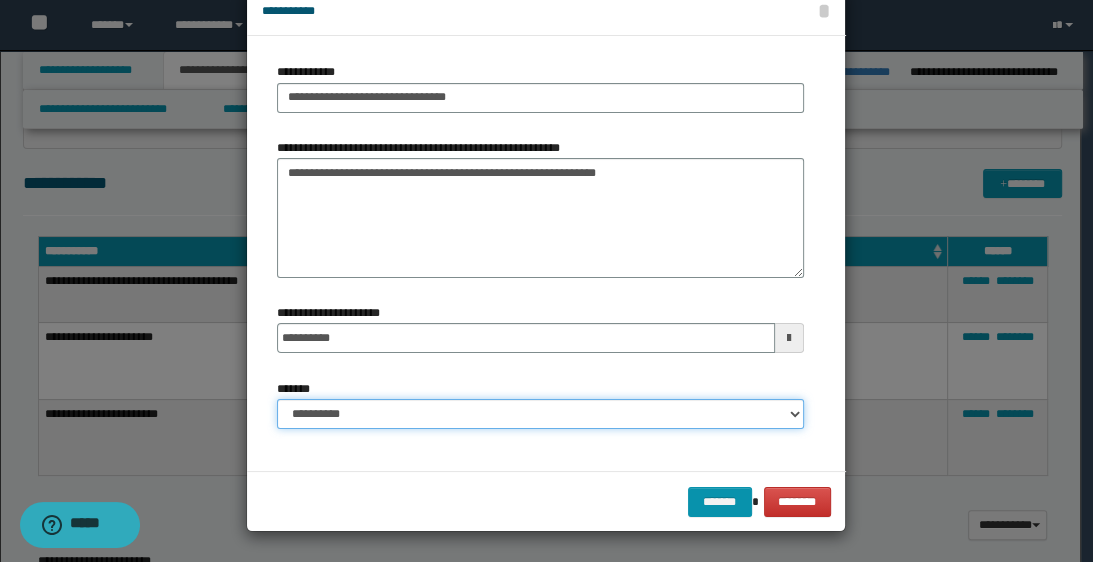 click on "**********" at bounding box center (540, 414) 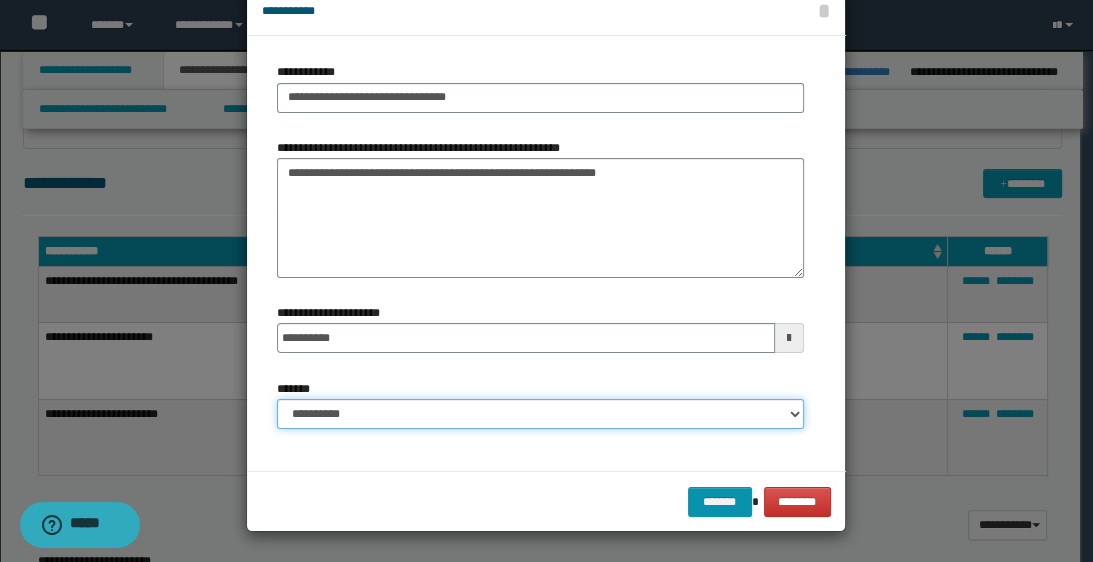 select on "*" 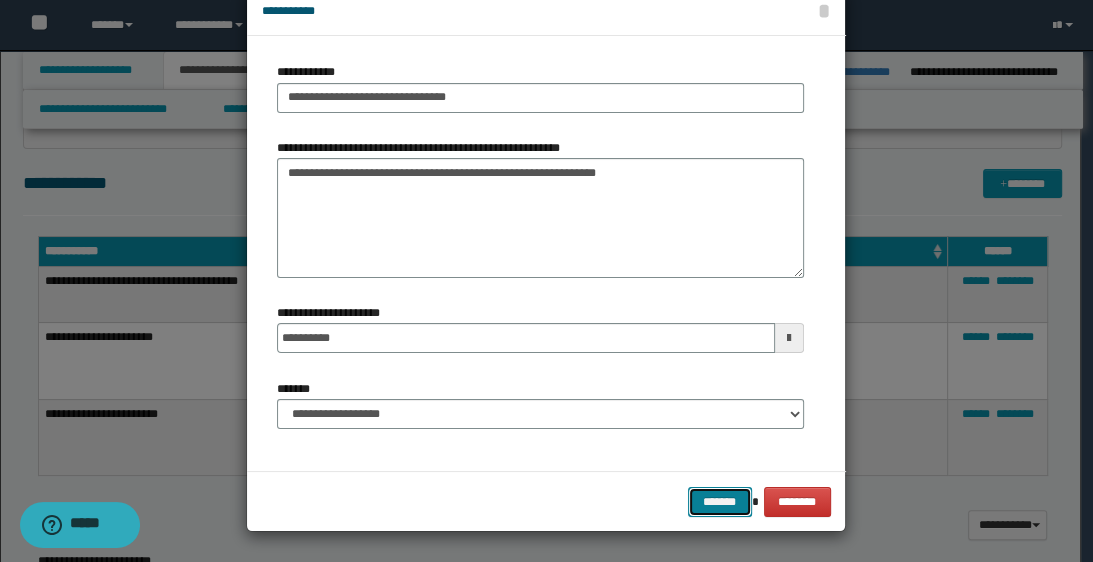 click on "*******" at bounding box center (720, 502) 